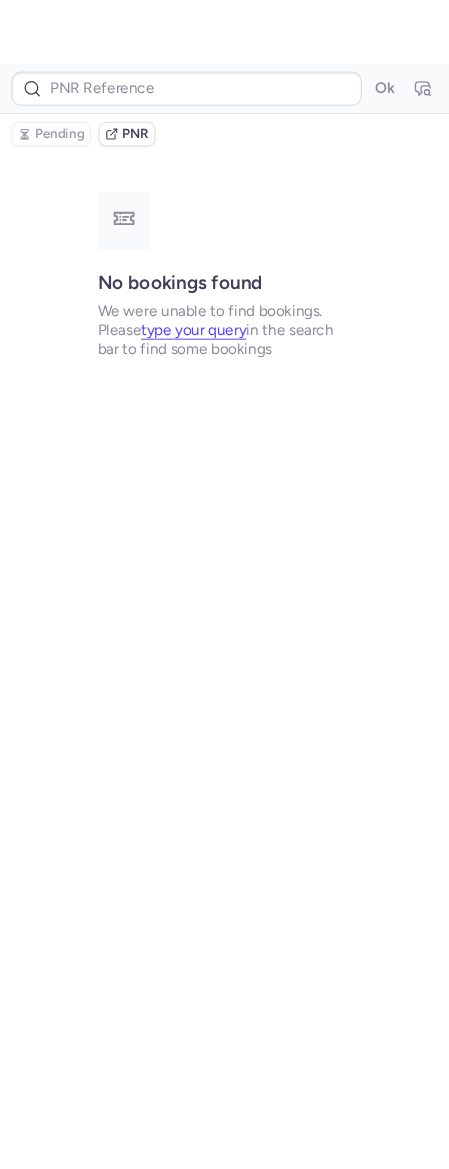 scroll, scrollTop: 0, scrollLeft: 0, axis: both 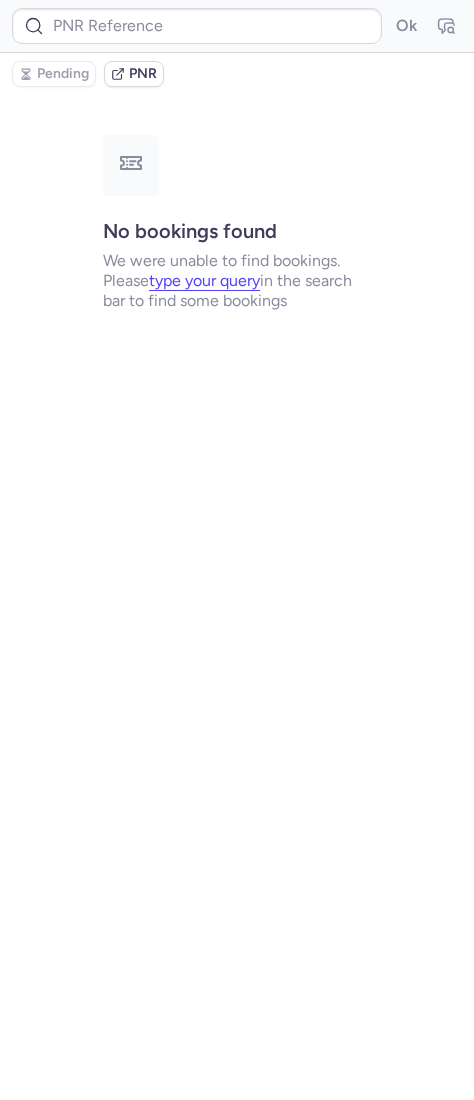 type on "CPESGU" 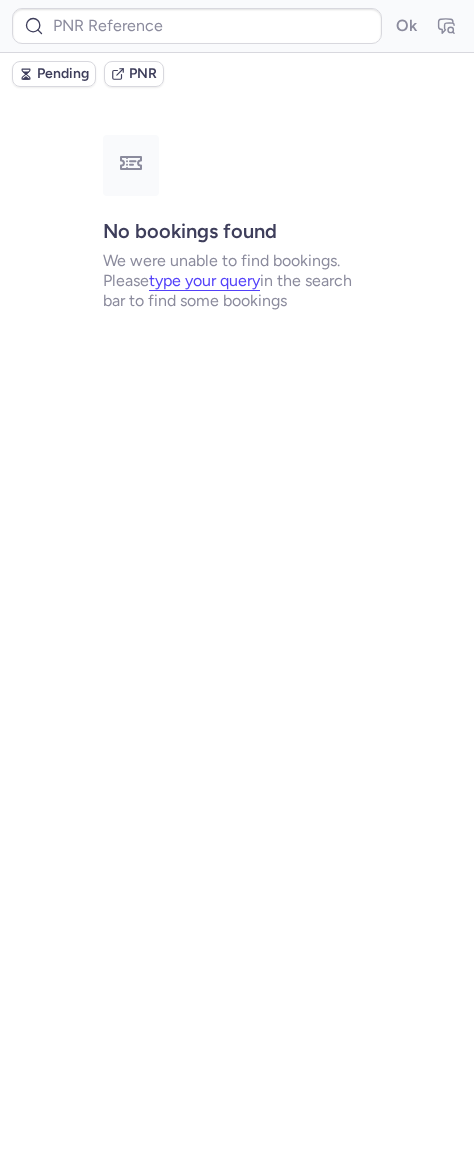 type on "CPESGU" 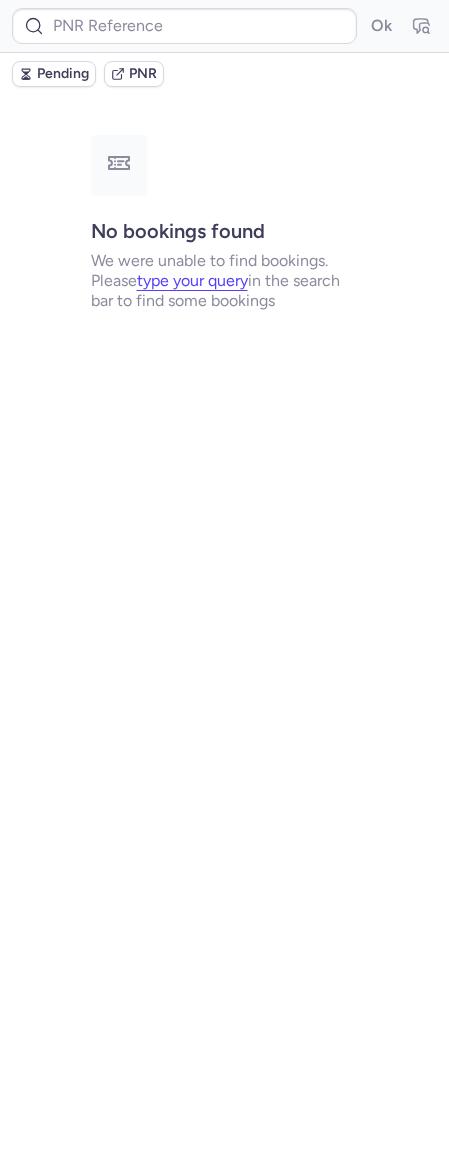 type on "CPHHKS" 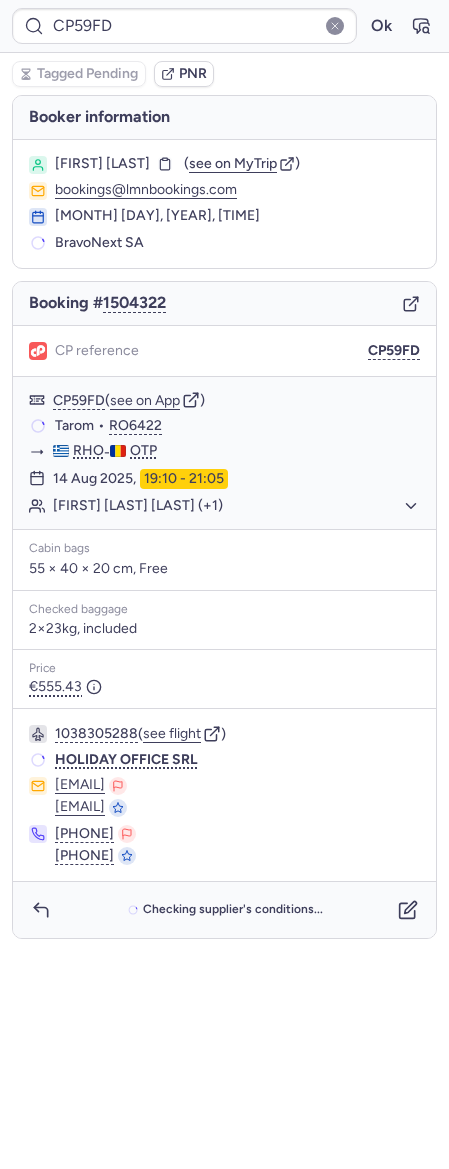 type on "CPESGU" 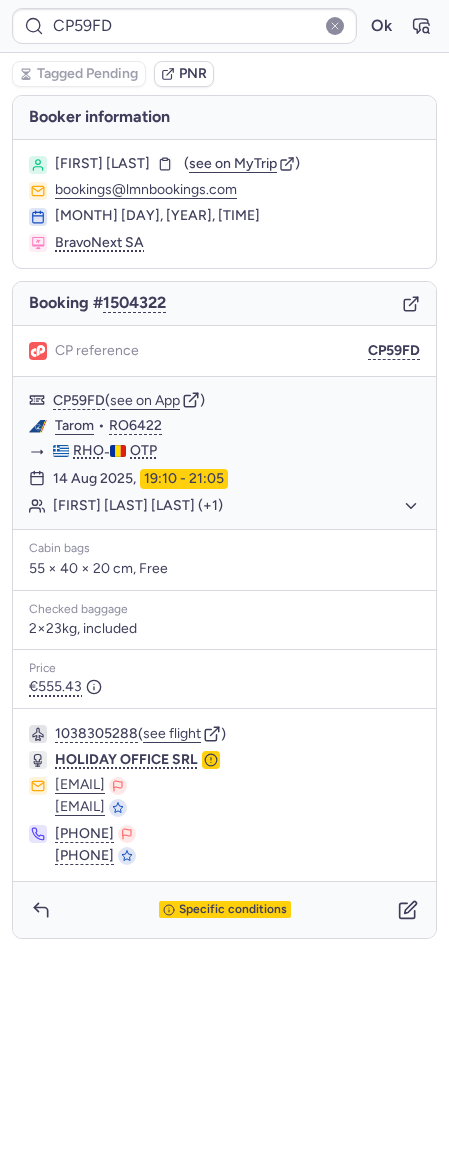 type on "CP27U8" 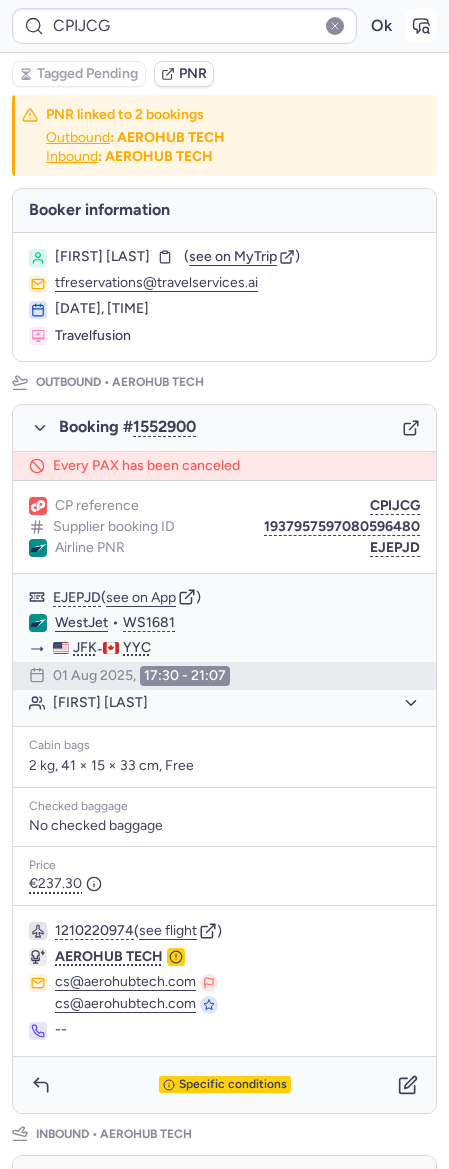 click 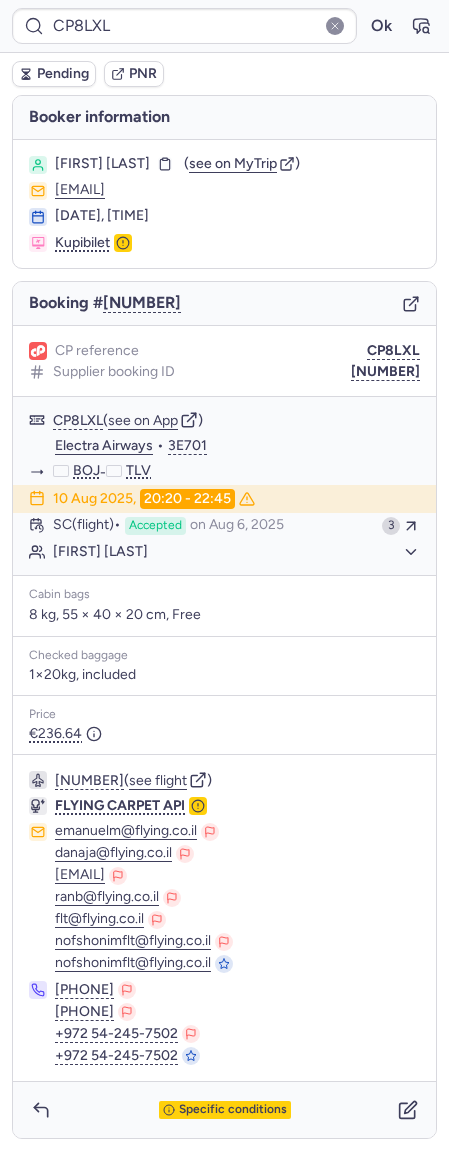 type on "CPIJCG" 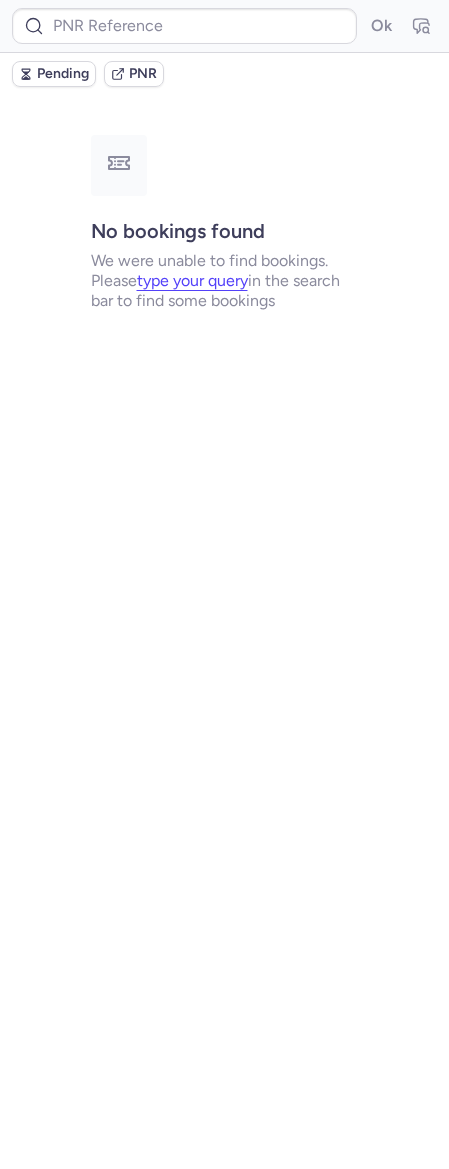 type on "CPIJCG" 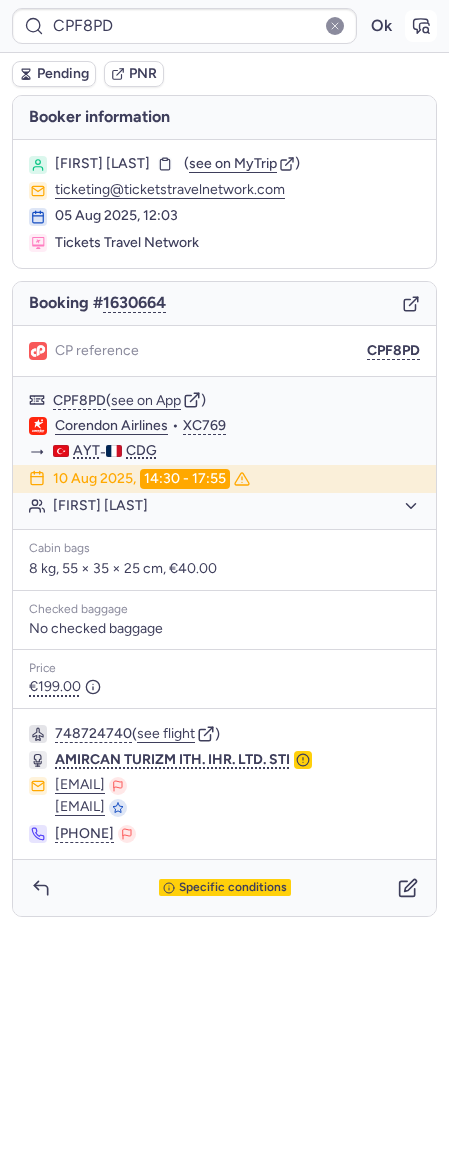 click 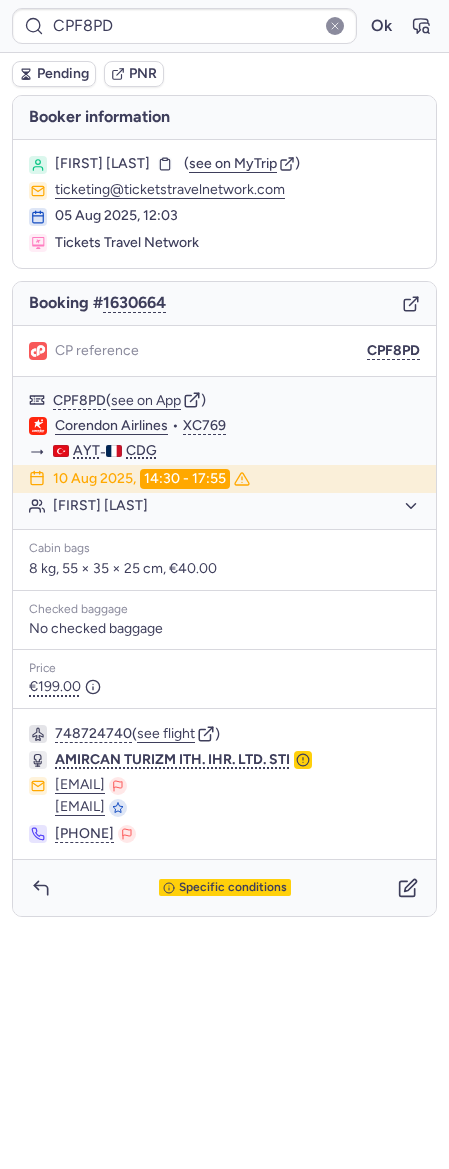 click on "Pending" at bounding box center [63, 74] 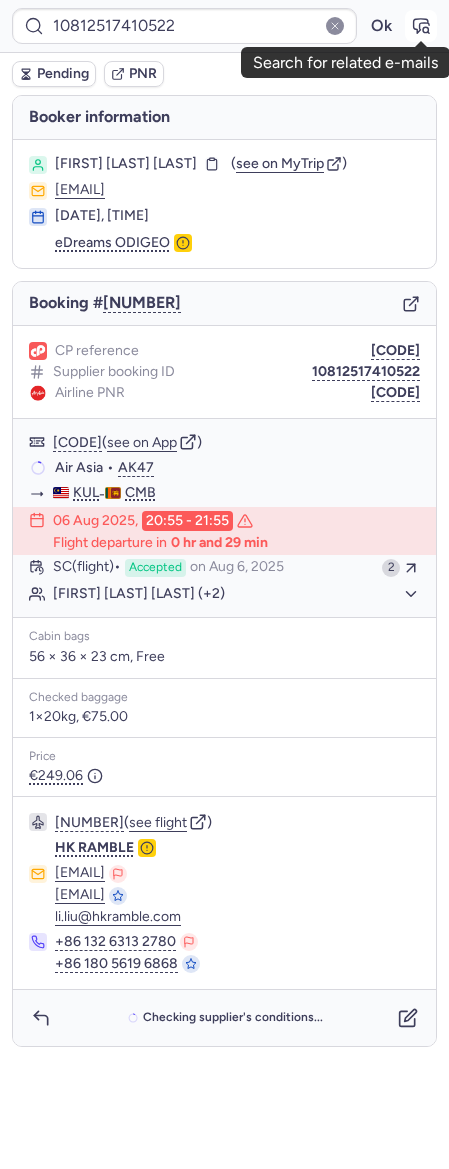 click 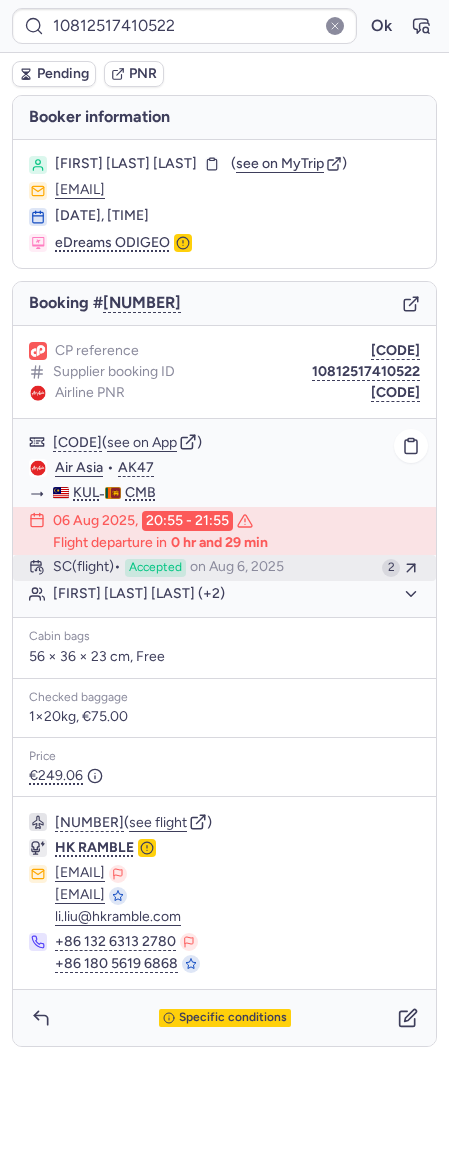 click on "on Aug 6, 2025" at bounding box center [237, 568] 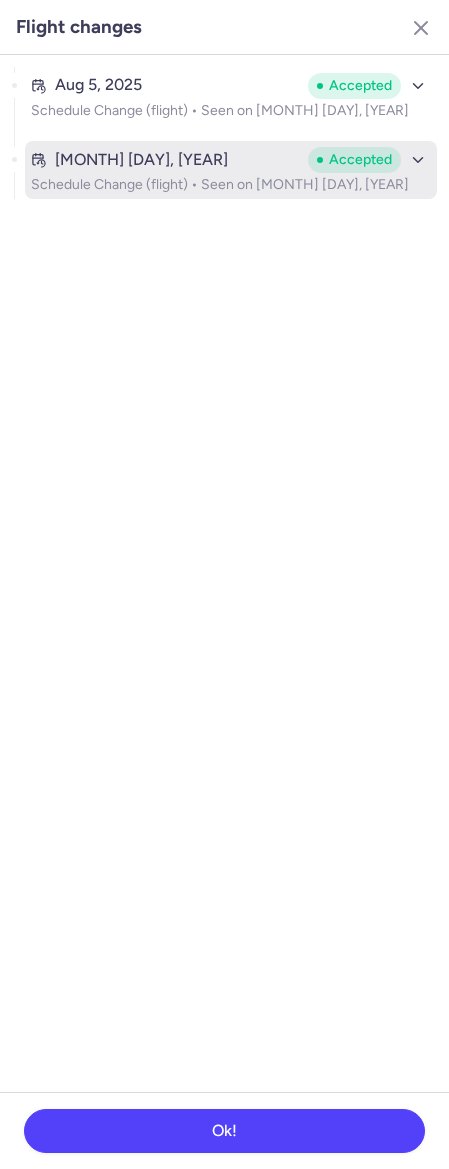 click on "[MONTH] [DAY], [YEAR] Accepted Schedule Change (flight) •  Seen on [MONTH] [DAY], [YEAR]" at bounding box center (231, 170) 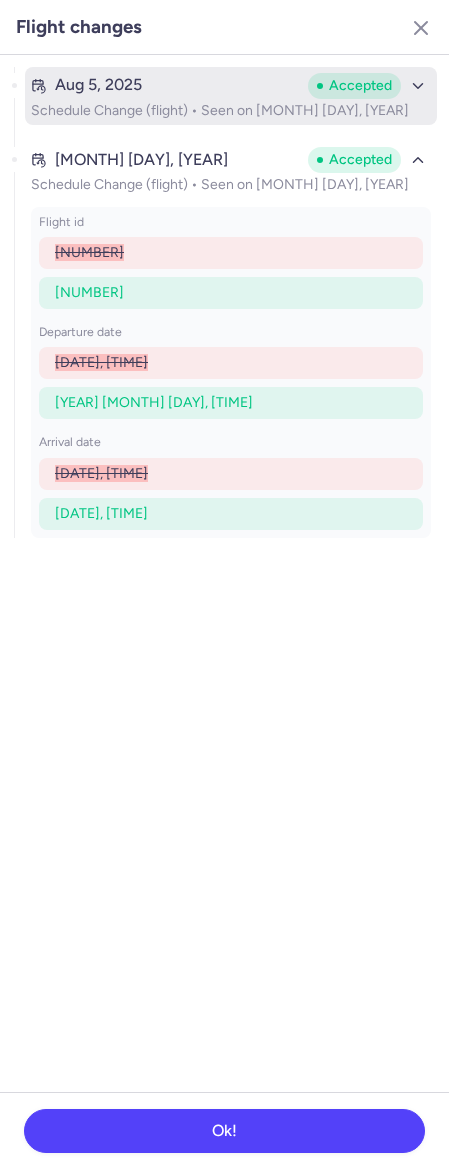 click on "Aug 5, 2025" at bounding box center [165, 85] 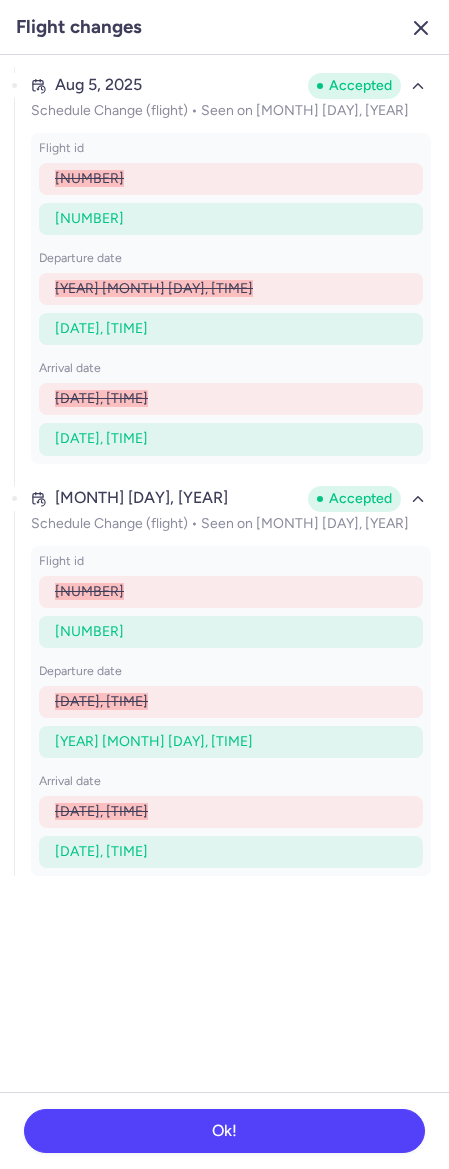 click 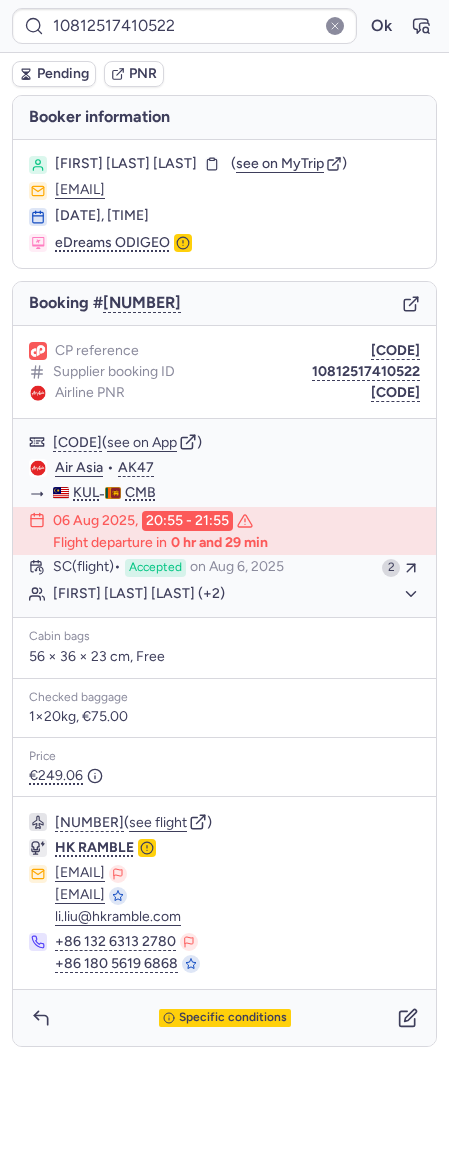 click on "[NUMBER] ( see flight ) HK RAMBLE [EMAIL] [EMAIL] [EMAIL] [PHONE] [PHONE]" at bounding box center (224, 893) 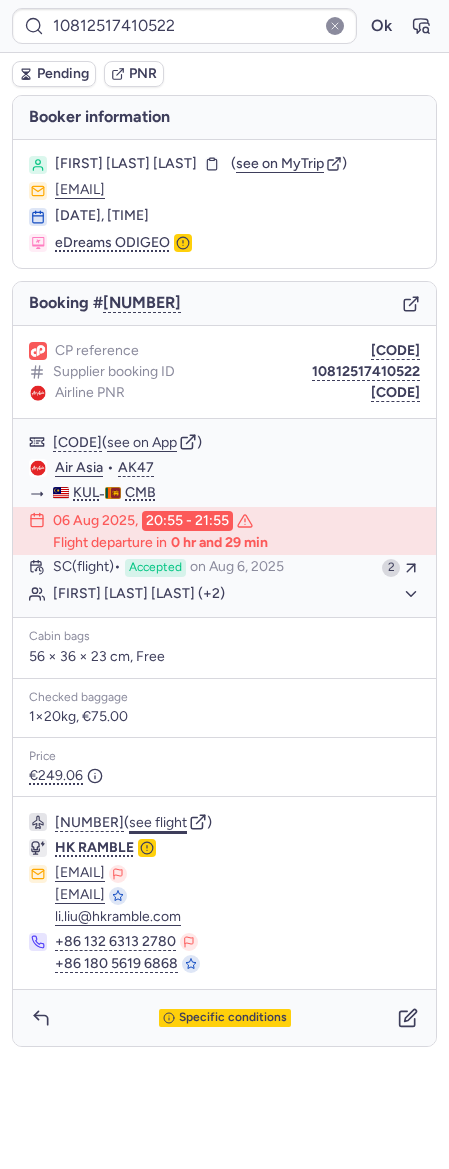 click on "see flight" 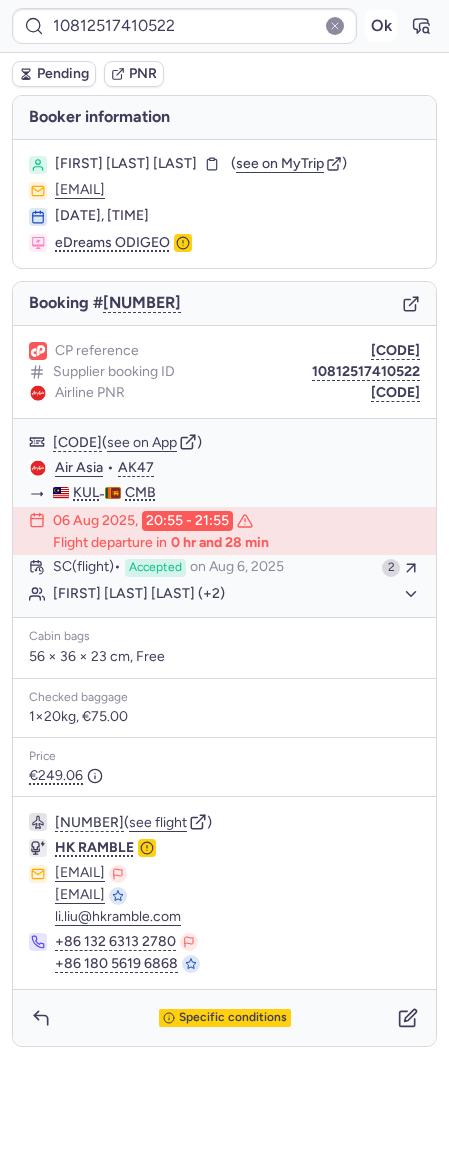 click on "Ok" at bounding box center [381, 26] 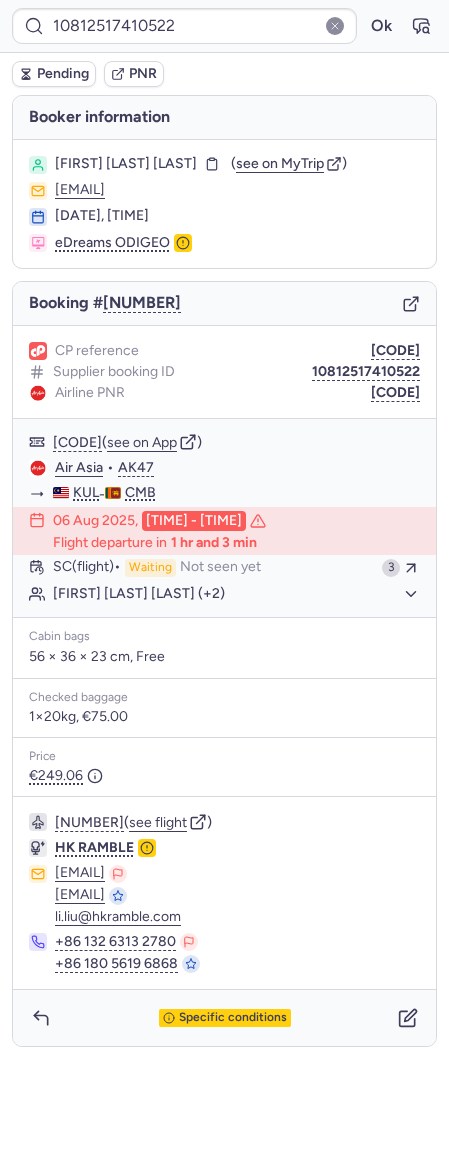 type on "CPF8PD" 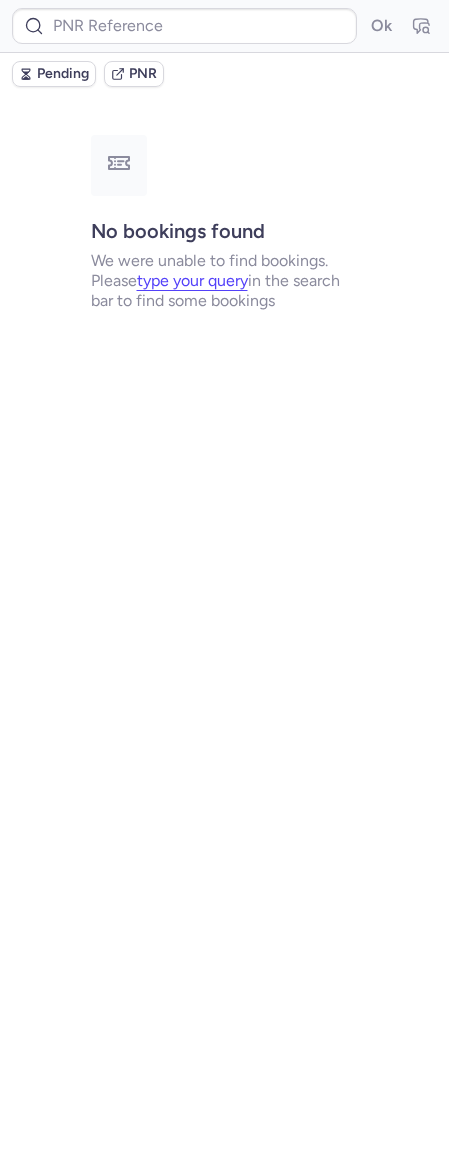 type on "CPF8PD" 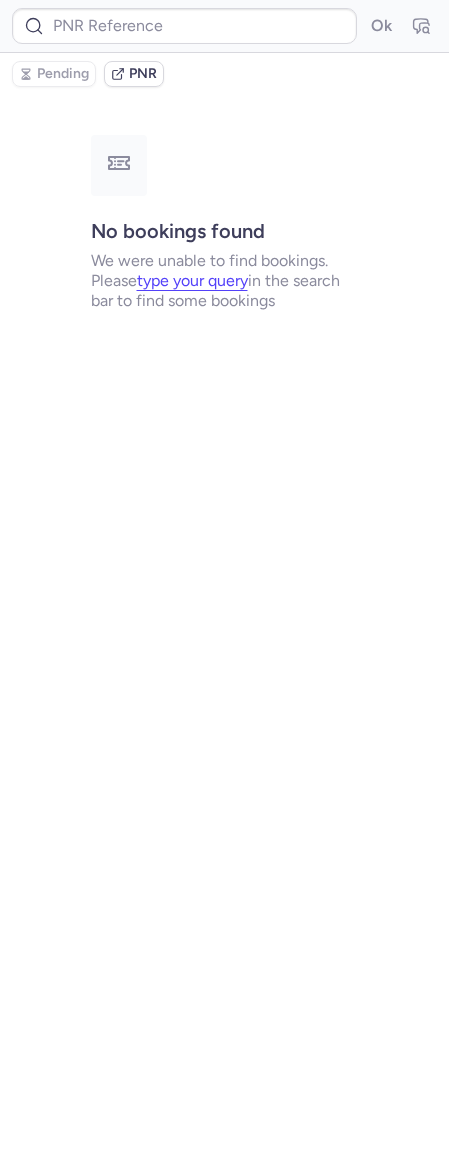 type on "CPF8PD" 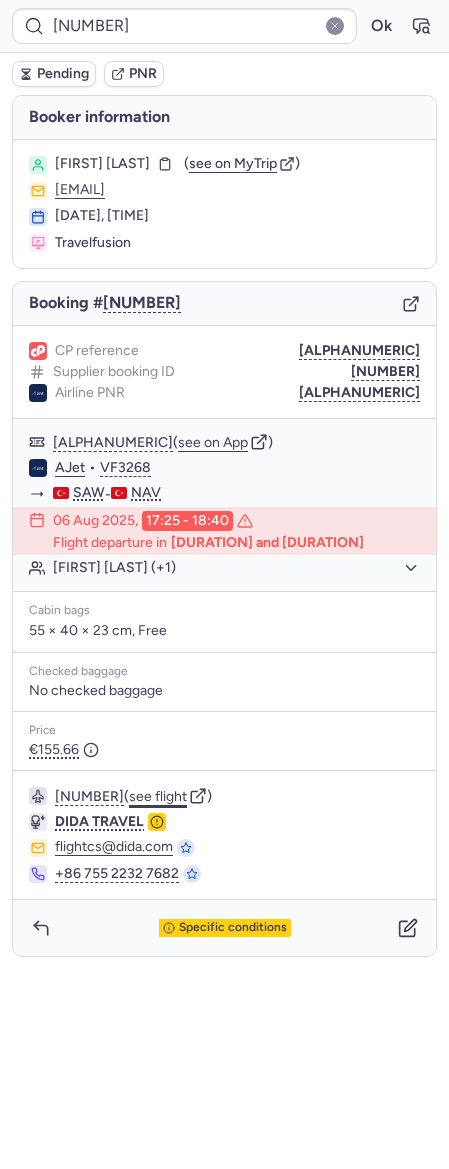 click on "see flight" 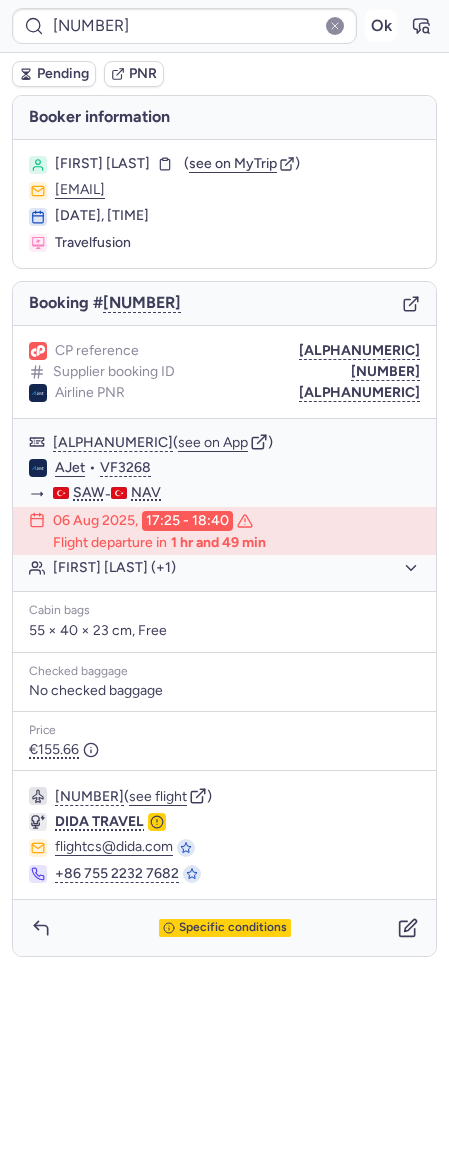 click on "Ok" at bounding box center (381, 26) 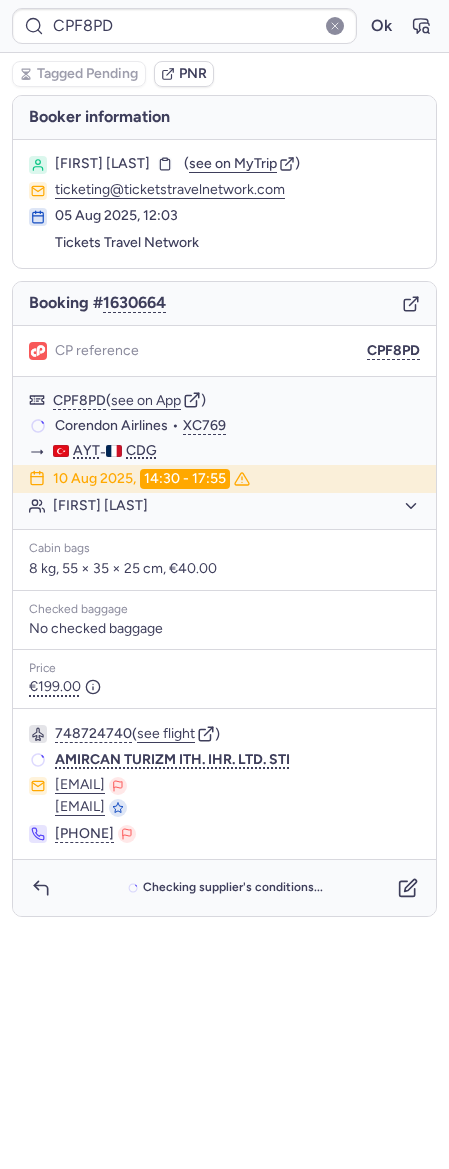 type on "CPY5M8" 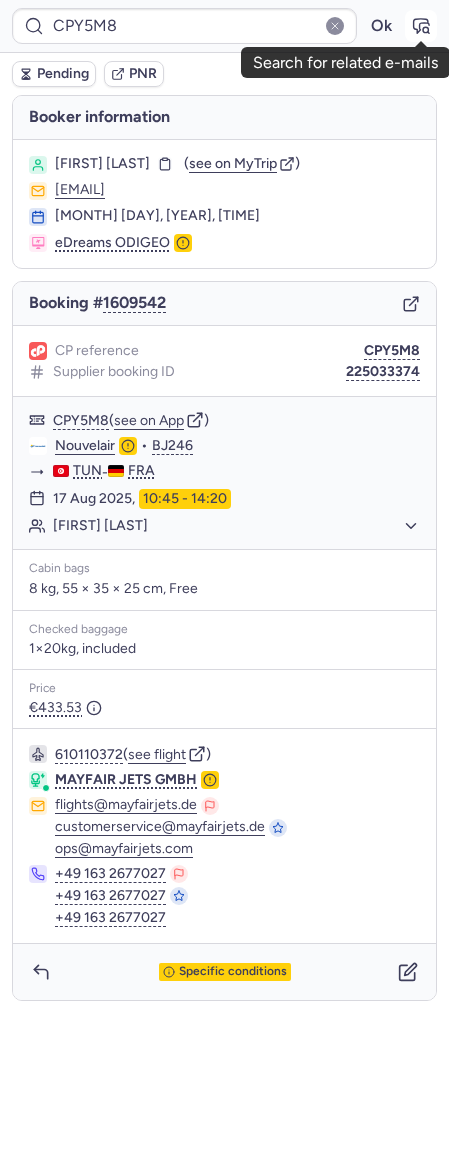 click 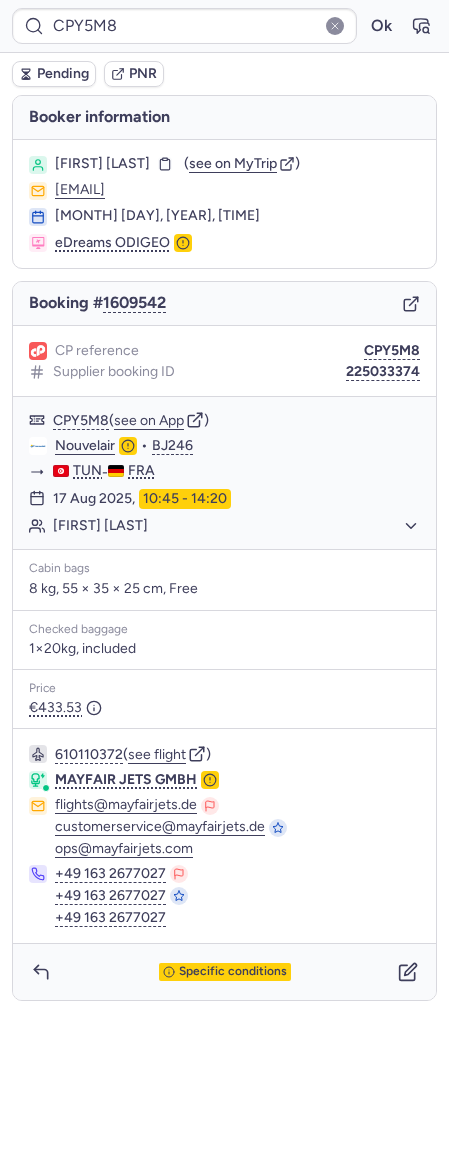 click on "[FIRST] [LAST] ( see on MyTrip ) [EMAIL] [DATE], [TIME] eDreams ODIGEO" at bounding box center [224, 204] 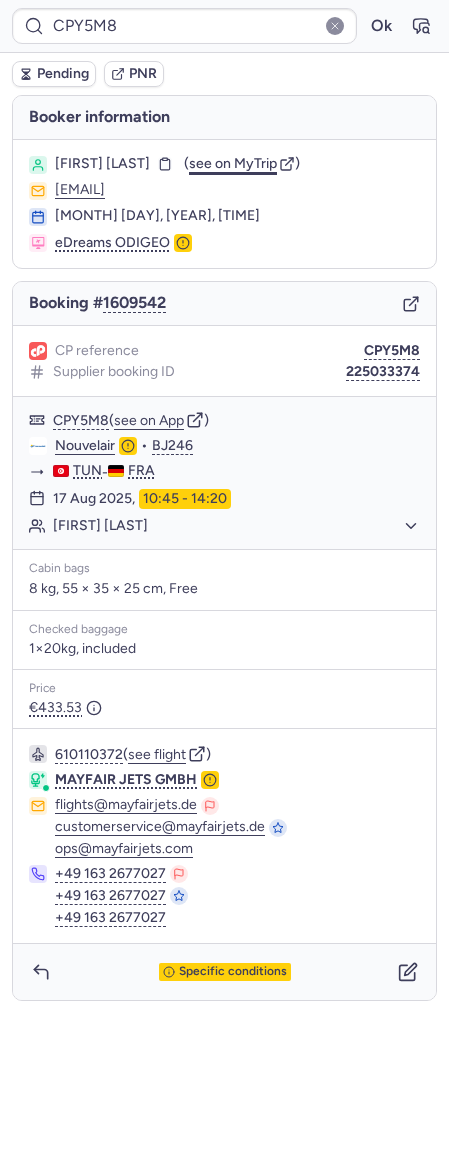 click on "see on MyTrip" at bounding box center [233, 163] 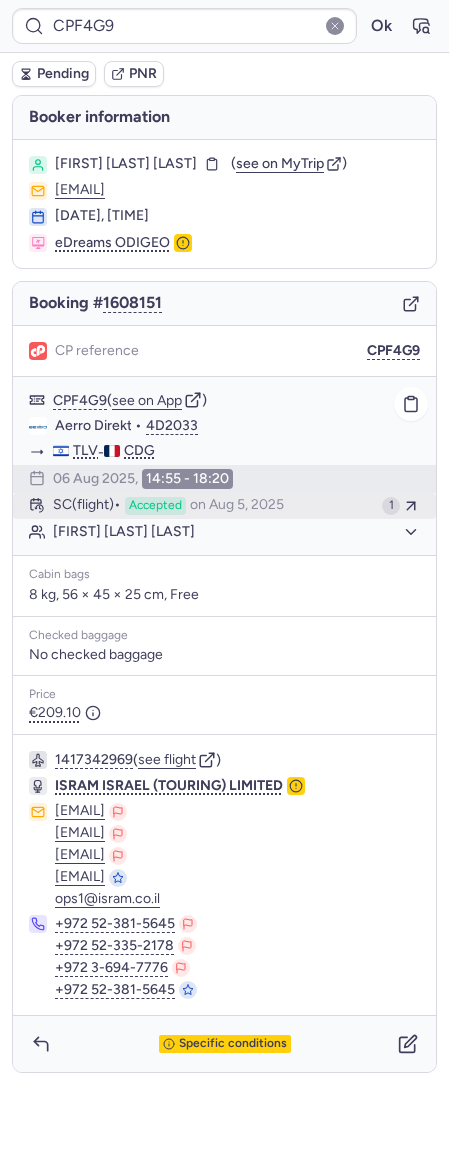 click on "on Aug 5, 2025" at bounding box center [237, 506] 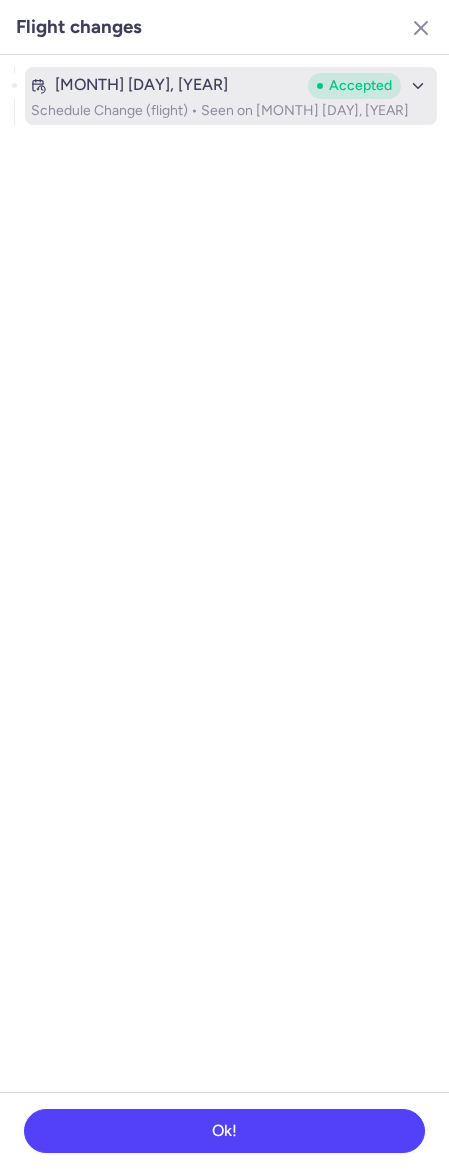 click on "[MONTH] [DAY], [YEAR]" at bounding box center (141, 85) 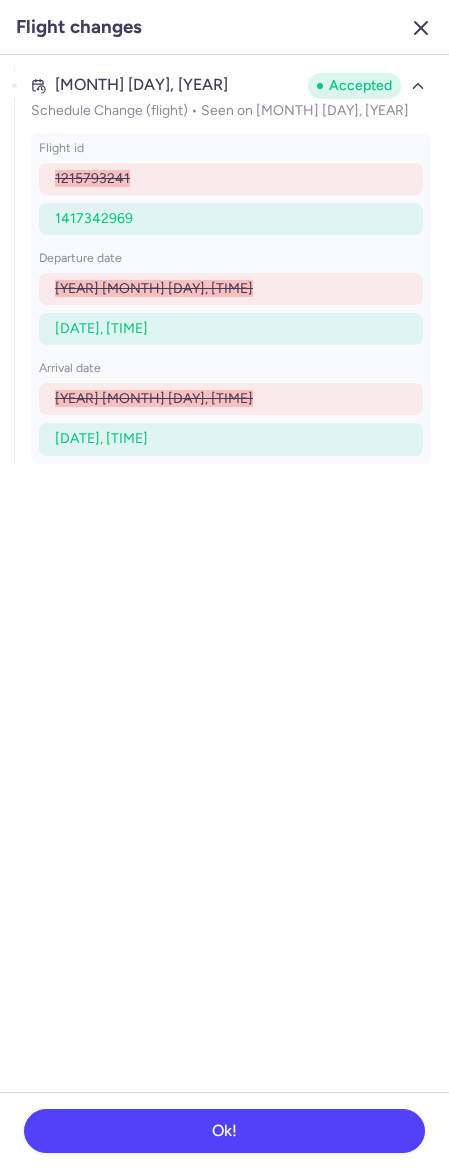 click 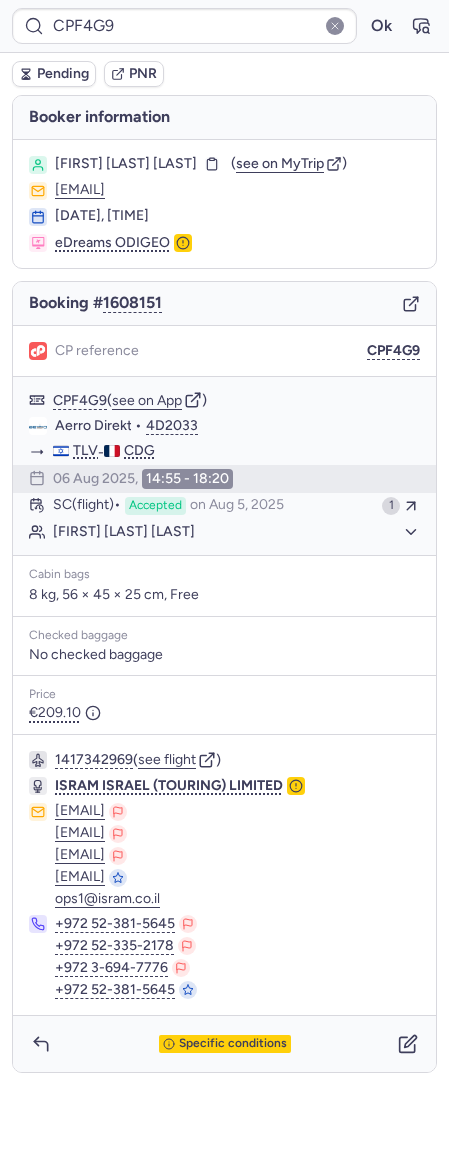 click on "[CODE]  Ok" at bounding box center [224, 26] 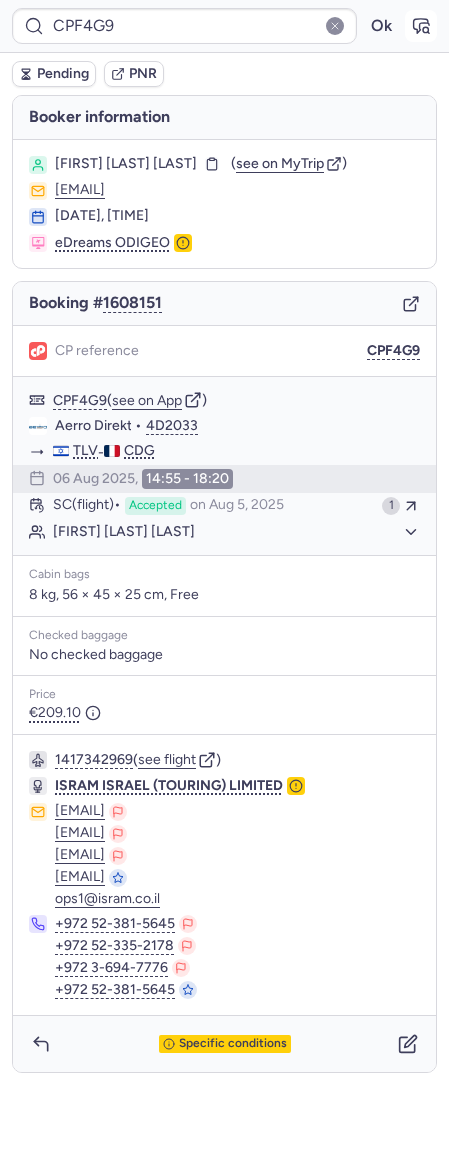 click 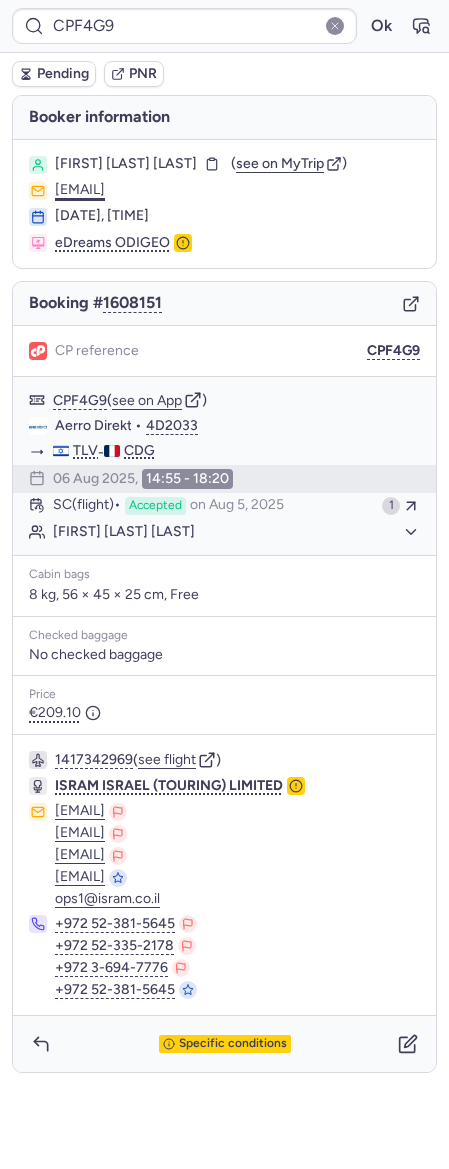 drag, startPoint x: 234, startPoint y: 195, endPoint x: 57, endPoint y: 180, distance: 177.63446 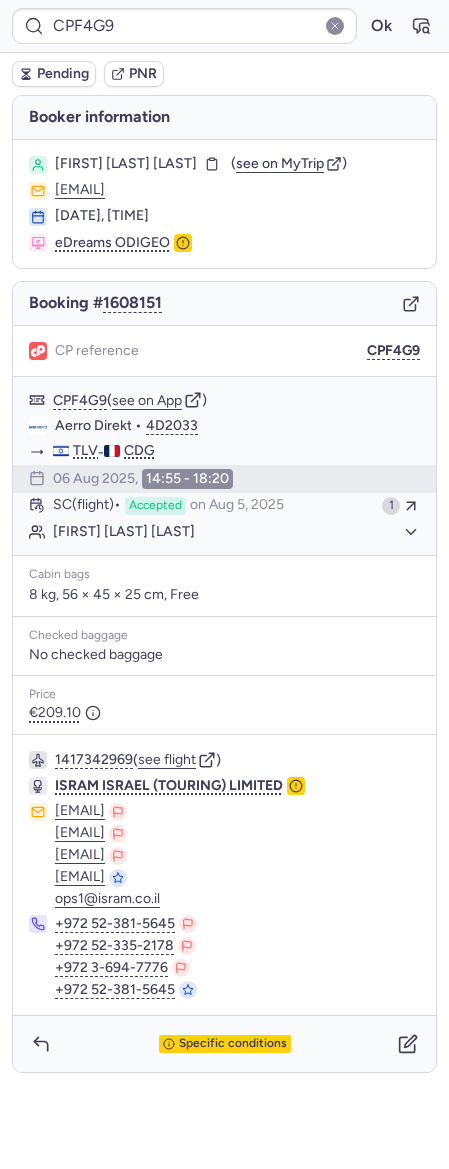 copy on "[EMAIL]" 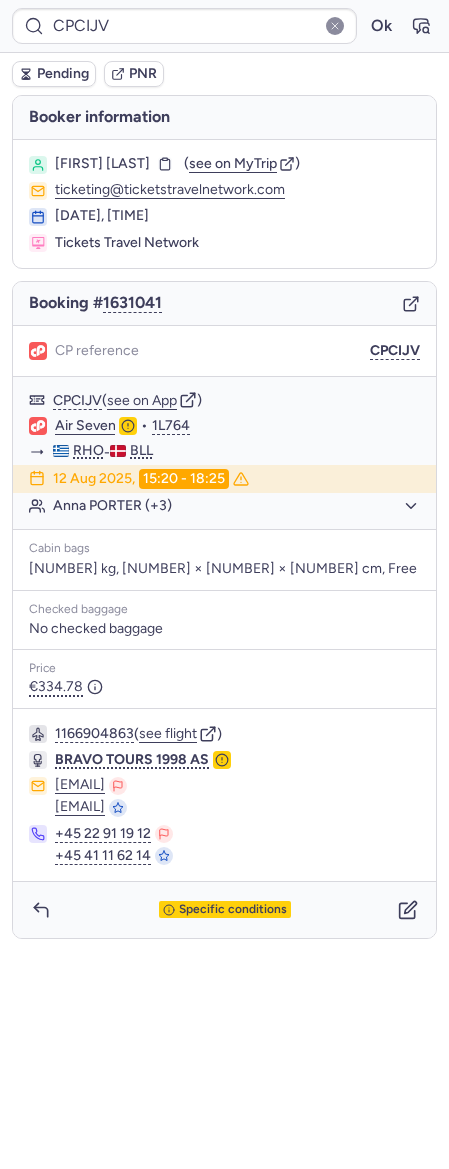 type on "CPJ439" 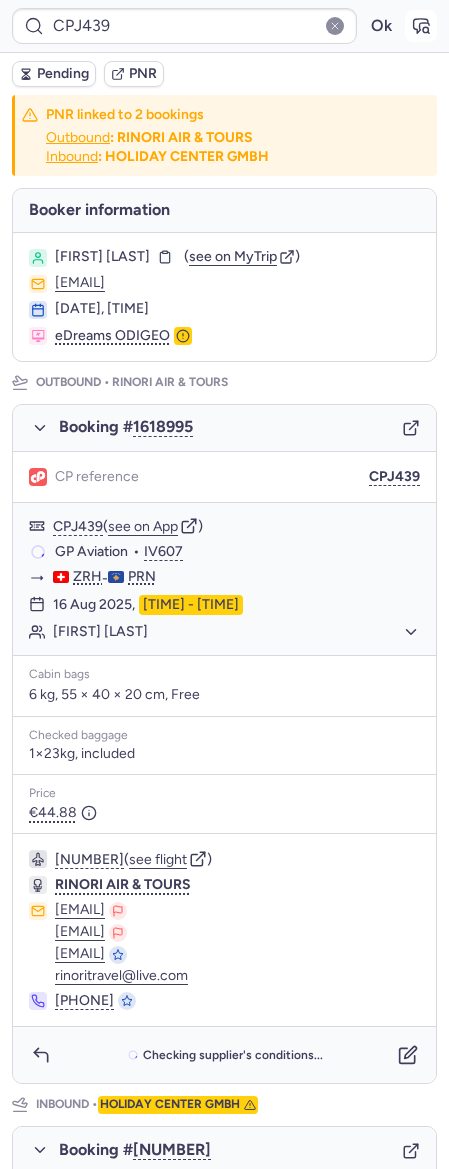 click at bounding box center [421, 26] 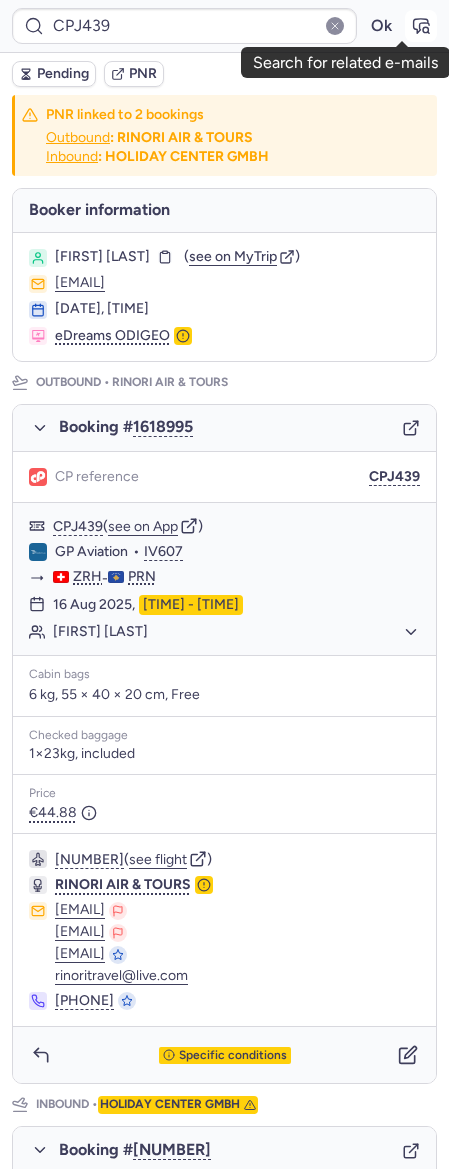 click 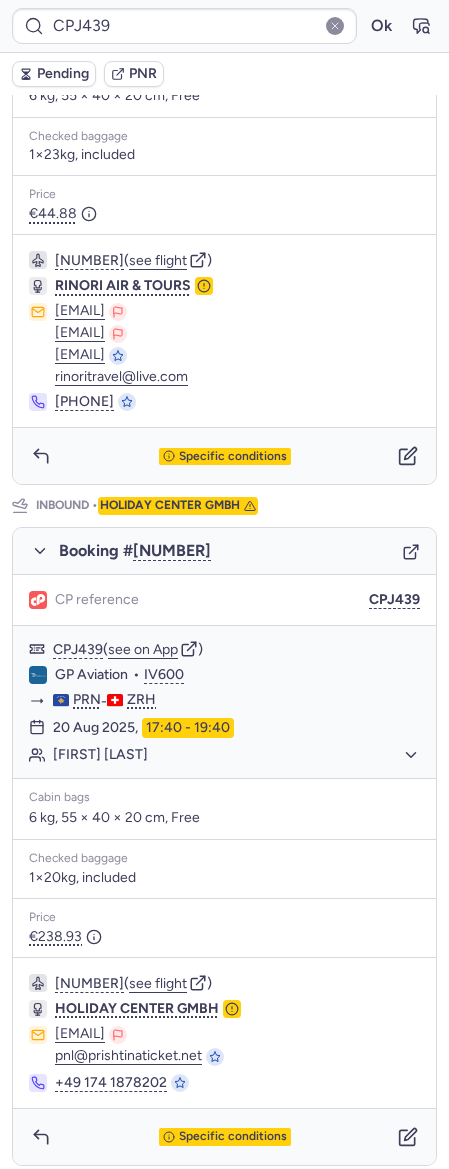 scroll, scrollTop: 601, scrollLeft: 0, axis: vertical 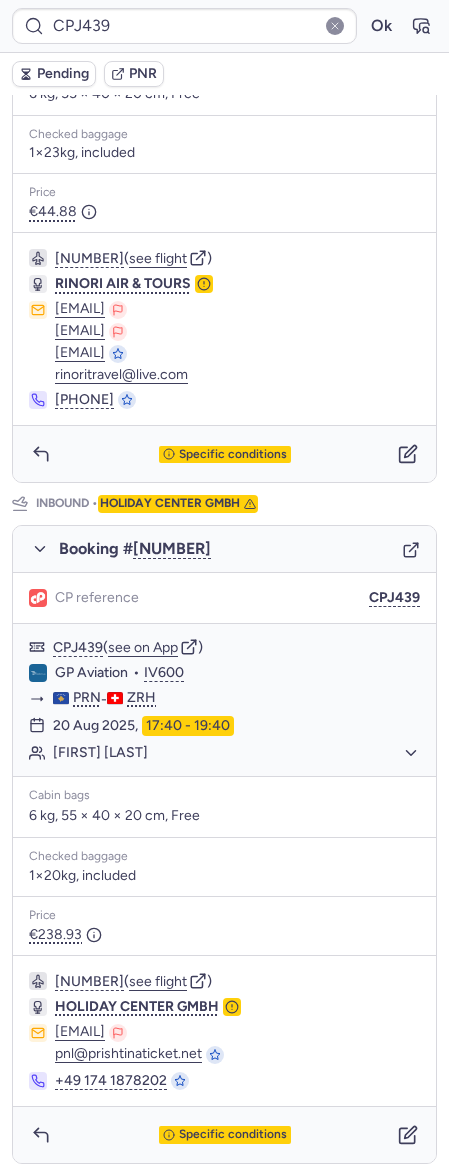 click on "Pending" at bounding box center (63, 74) 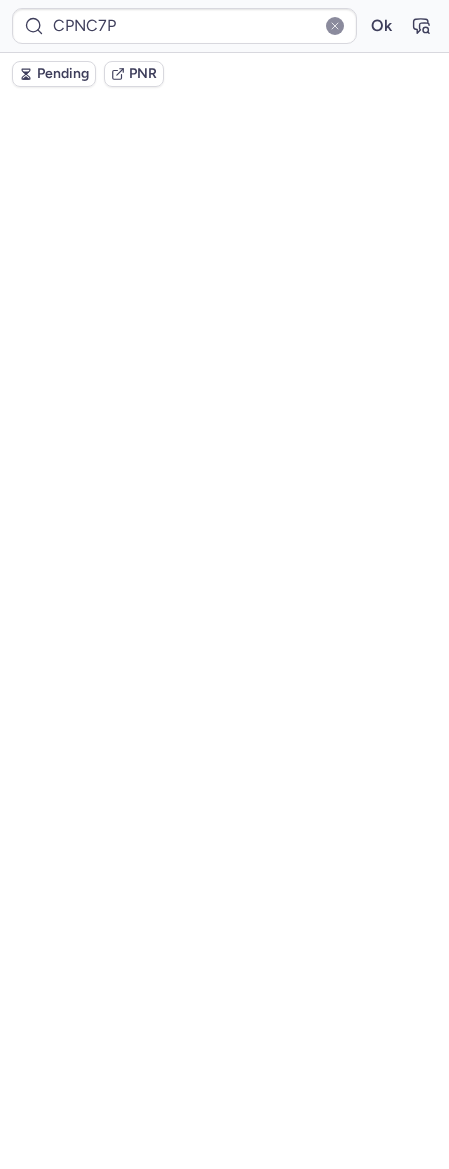 scroll, scrollTop: 0, scrollLeft: 0, axis: both 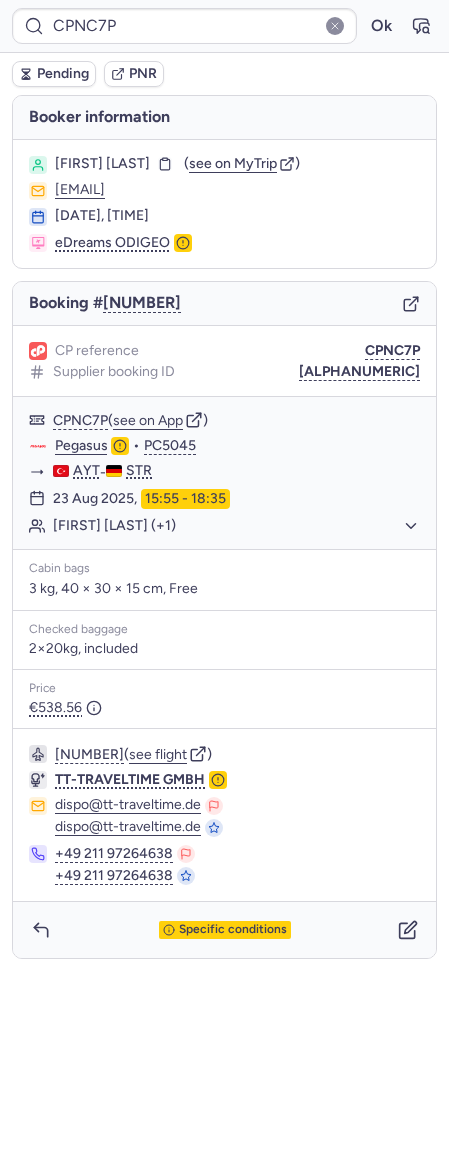 type on "CPF8PD" 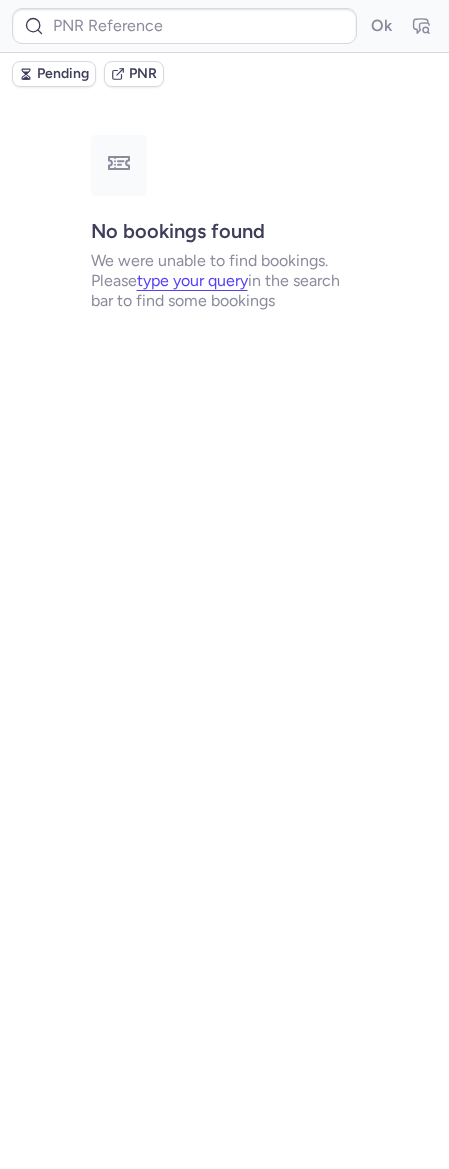 type on "CPJ439" 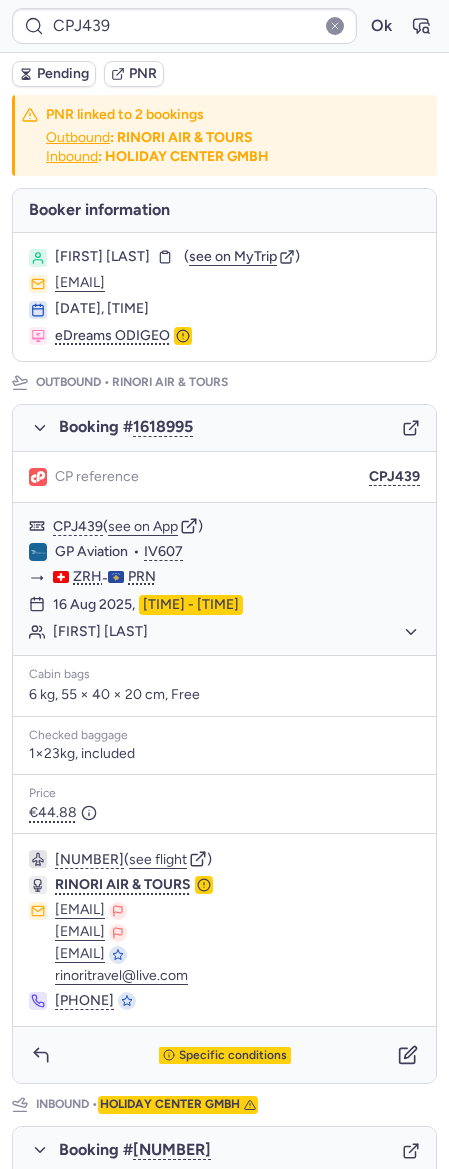 click on "Pending" at bounding box center (63, 74) 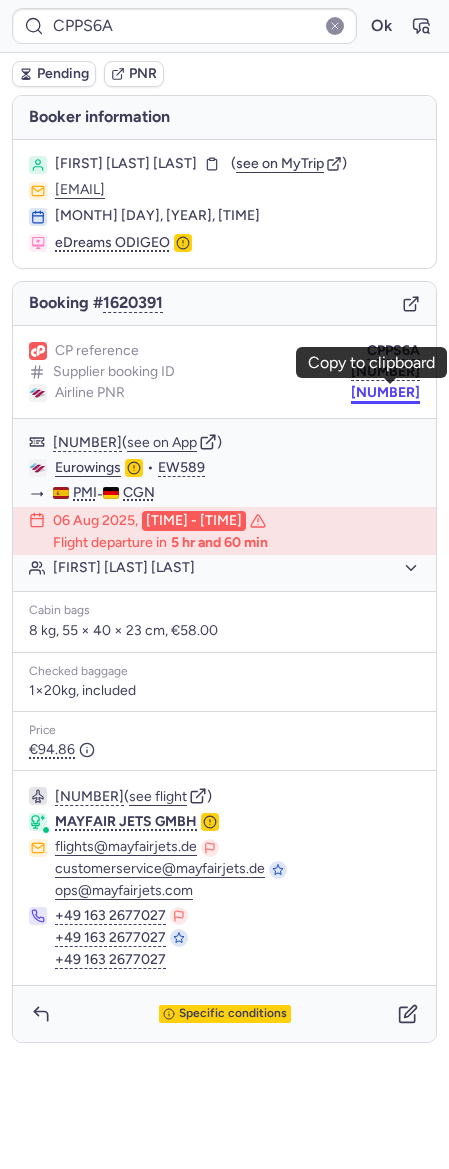 click on "[NUMBER]" at bounding box center (385, 393) 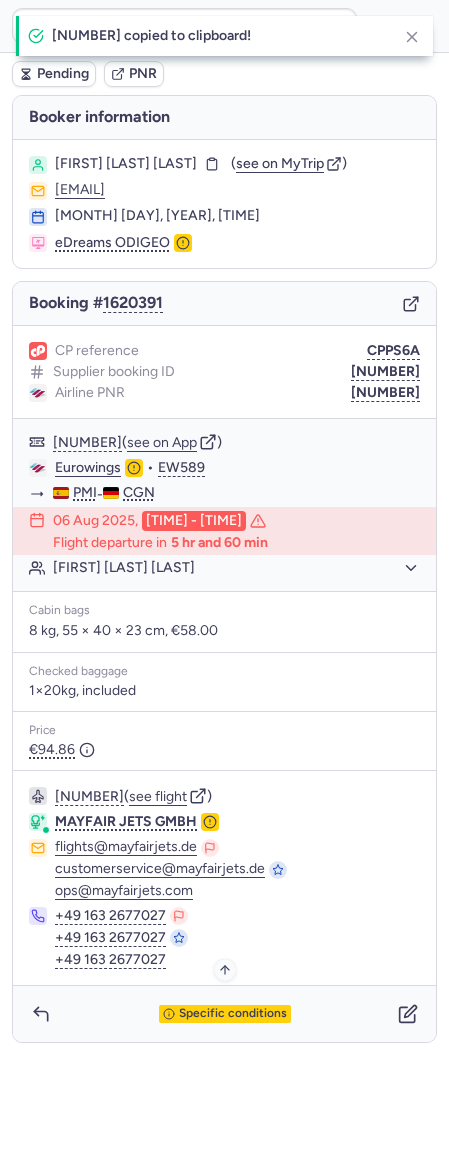 click on "Specific conditions" at bounding box center (225, 1014) 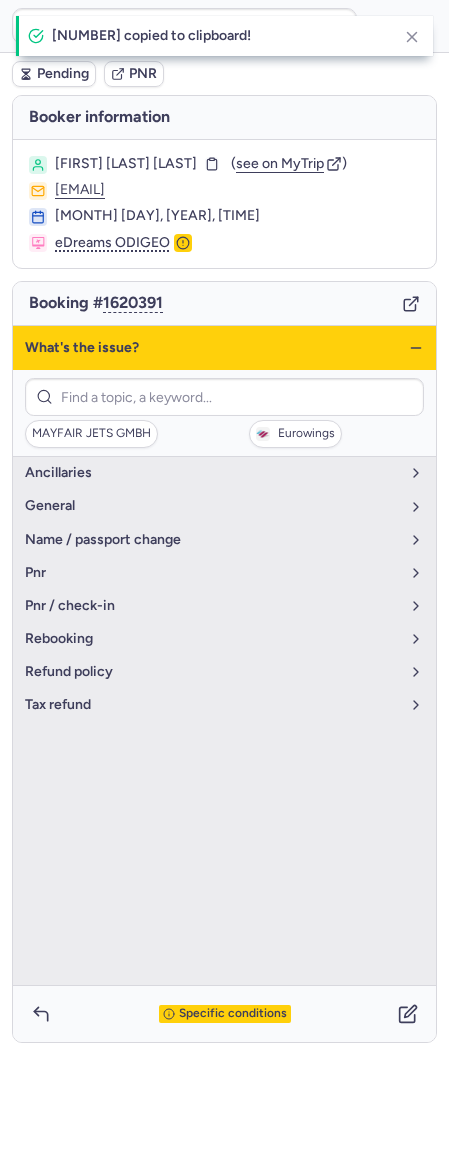 click on "MAYFAIR JETS GMBH Eurowings" at bounding box center [224, 413] 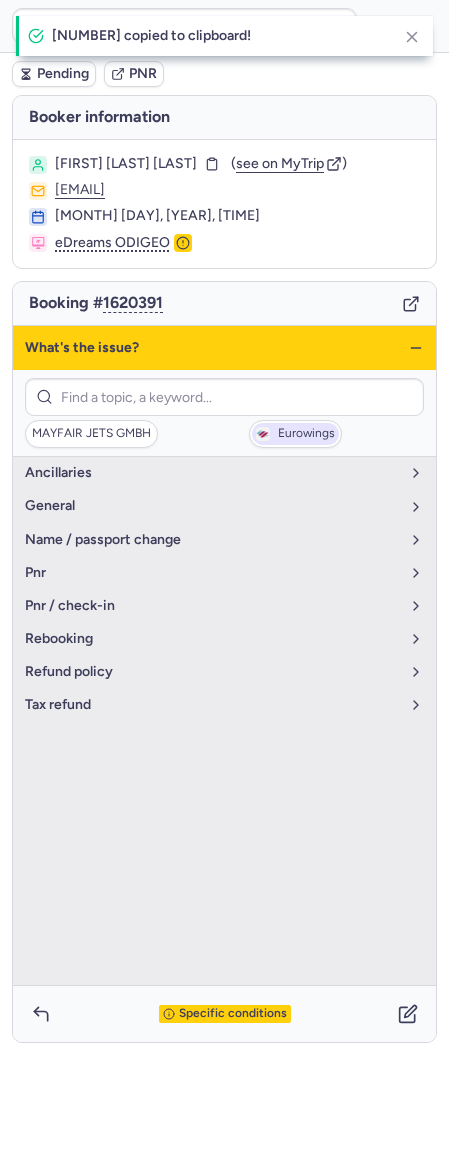 click on "Eurowings" at bounding box center [306, 434] 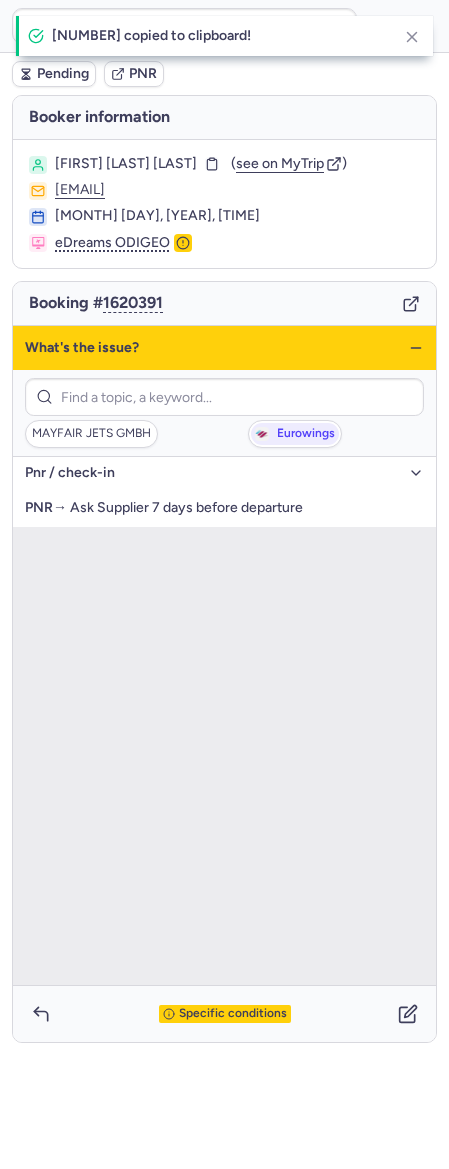 drag, startPoint x: 223, startPoint y: 434, endPoint x: 446, endPoint y: 351, distance: 237.94537 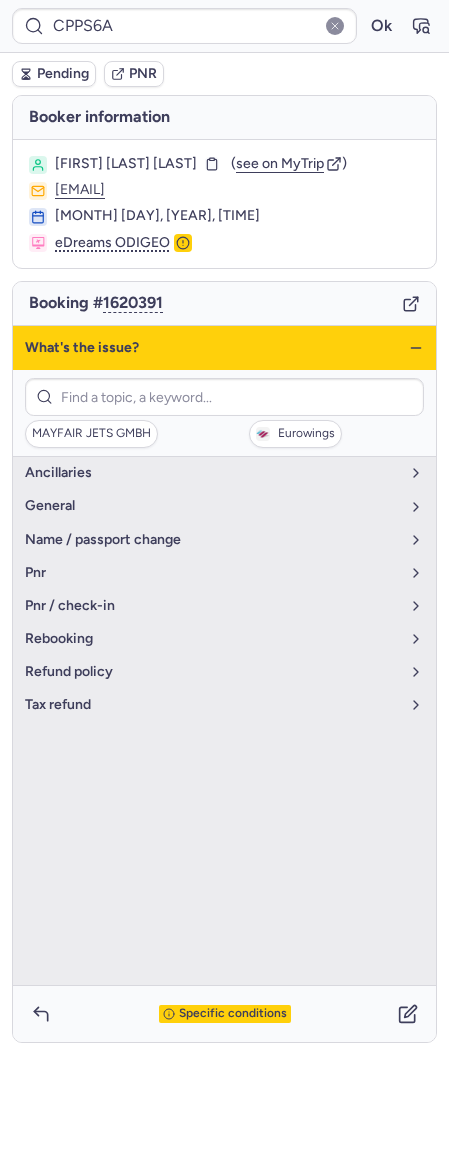 click 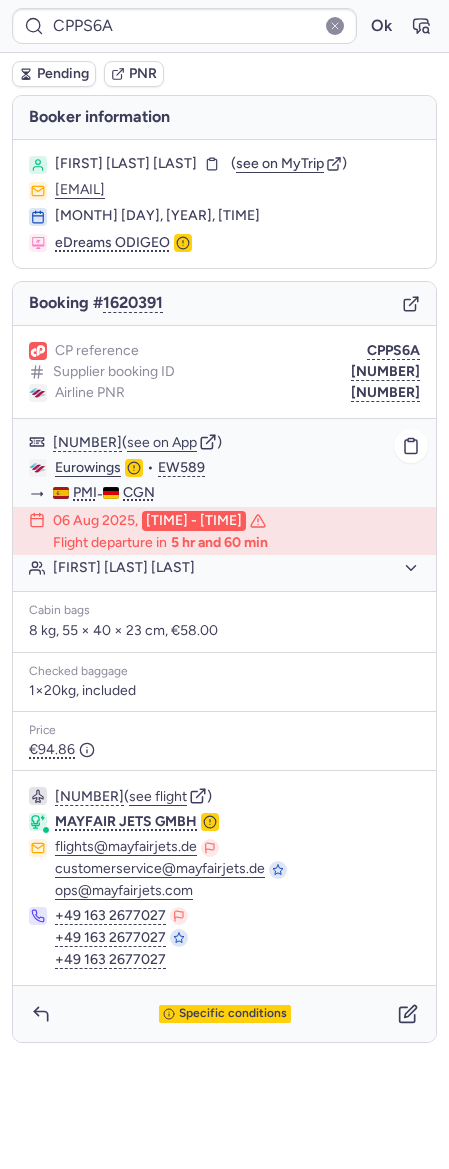 click on "[FIRST] [LAST] [LAST]" 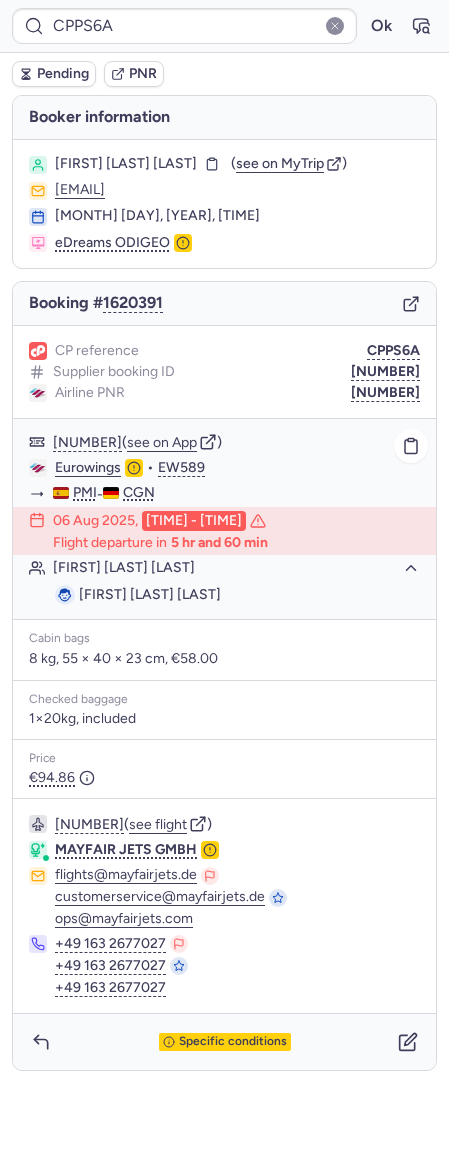 drag, startPoint x: 302, startPoint y: 597, endPoint x: 144, endPoint y: 596, distance: 158.00316 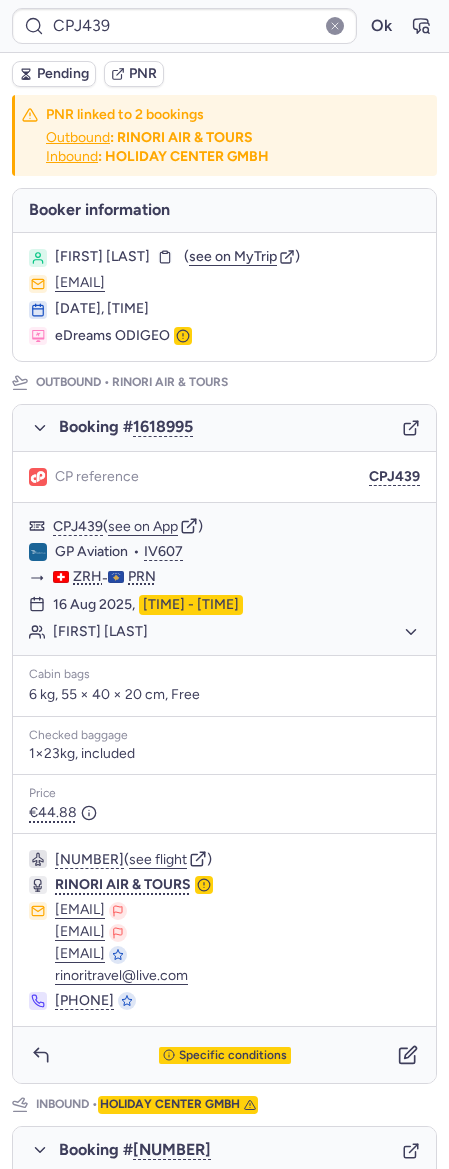 click on "Pending" at bounding box center [63, 74] 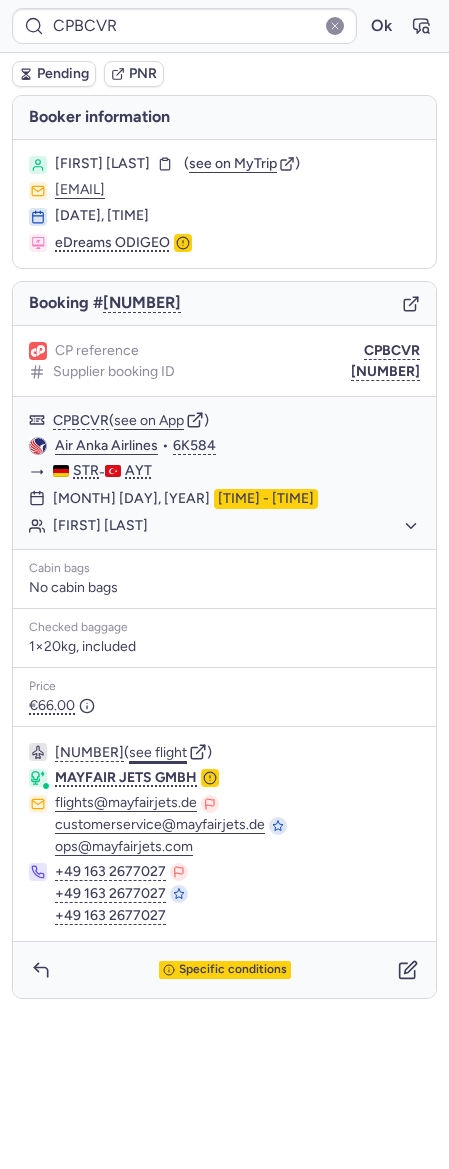 click on "see flight" 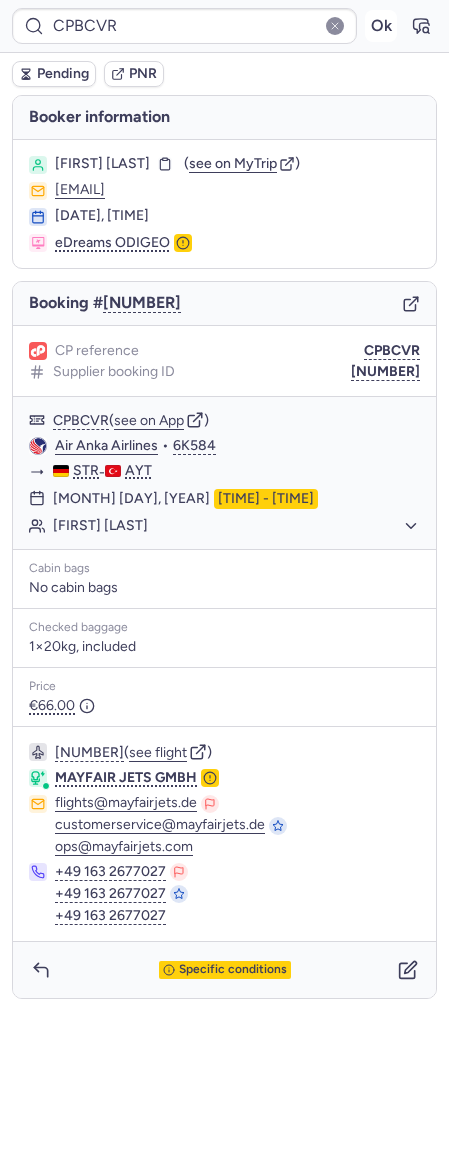 click on "Ok" at bounding box center (381, 26) 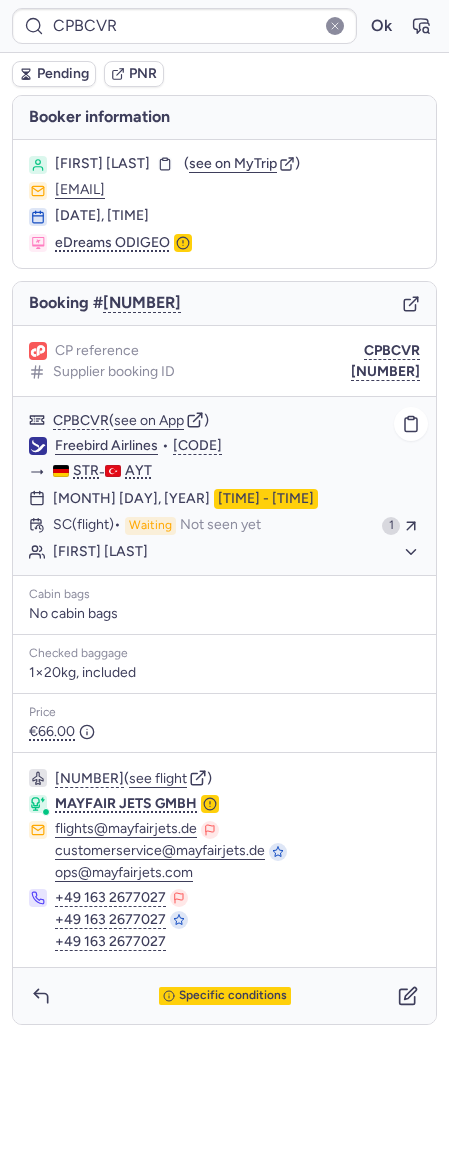 type on "CPF8PD" 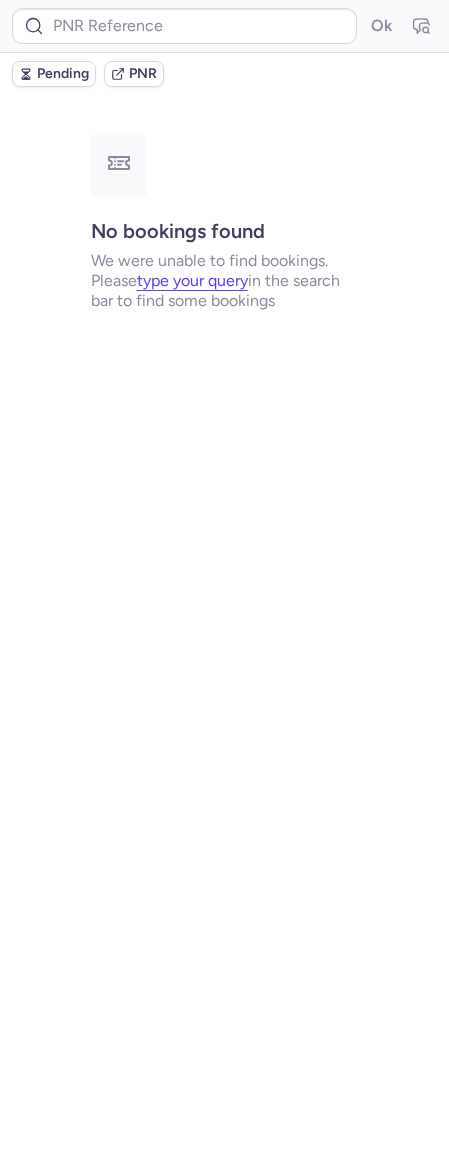 type on "CPNWCT" 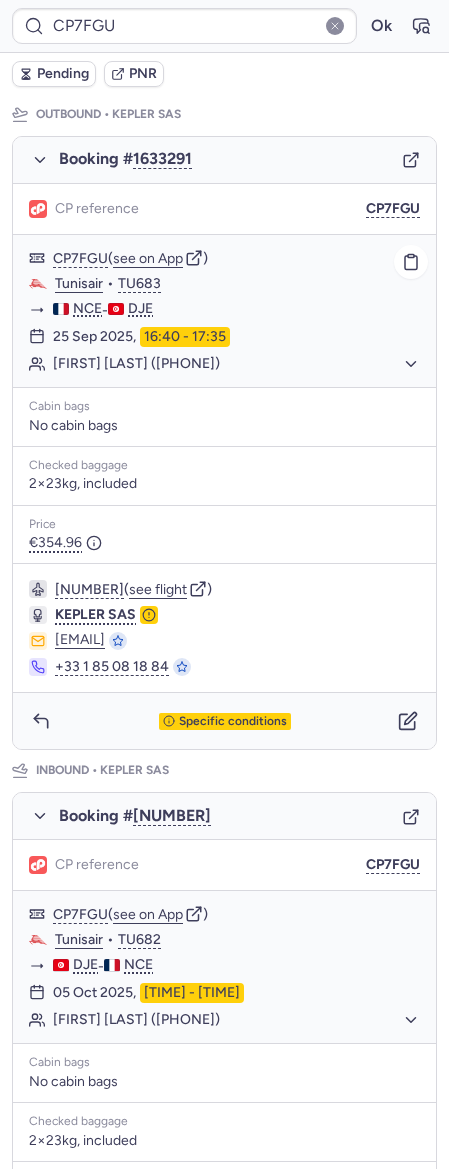 scroll, scrollTop: 0, scrollLeft: 0, axis: both 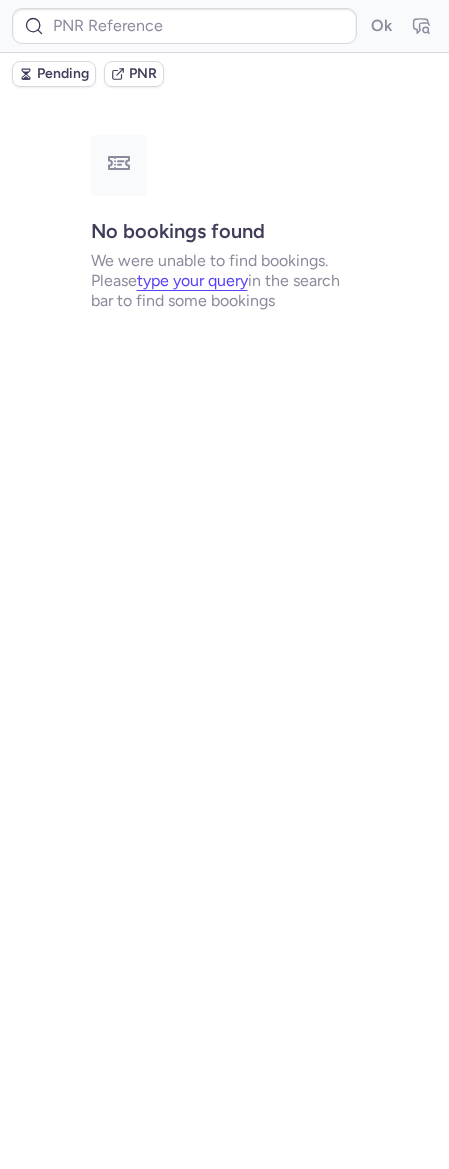 type on "CPJ439" 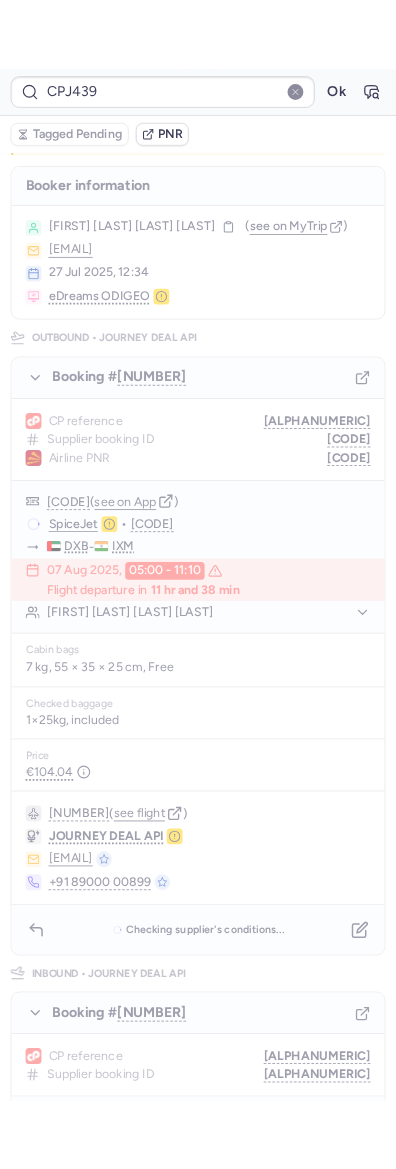 scroll, scrollTop: 0, scrollLeft: 0, axis: both 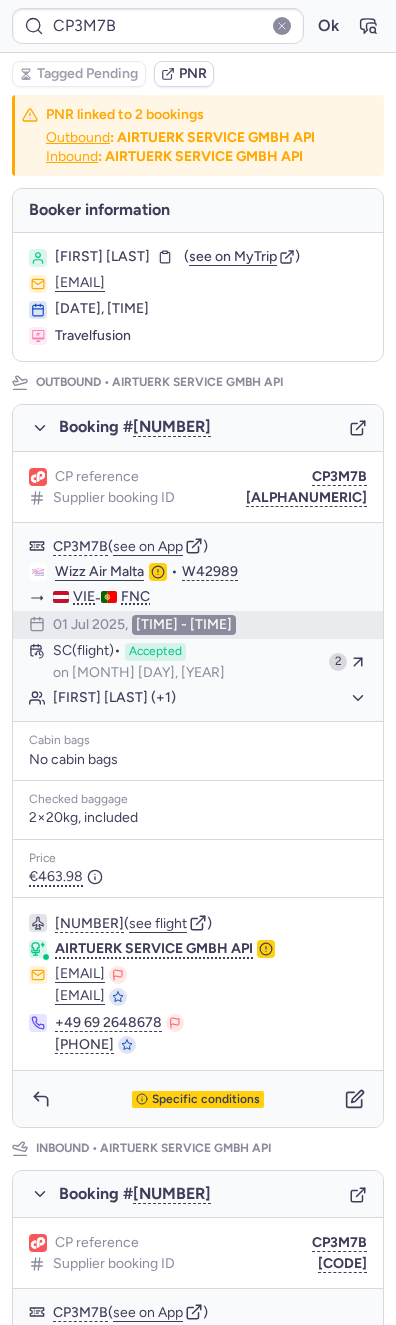 type on "CPJ439" 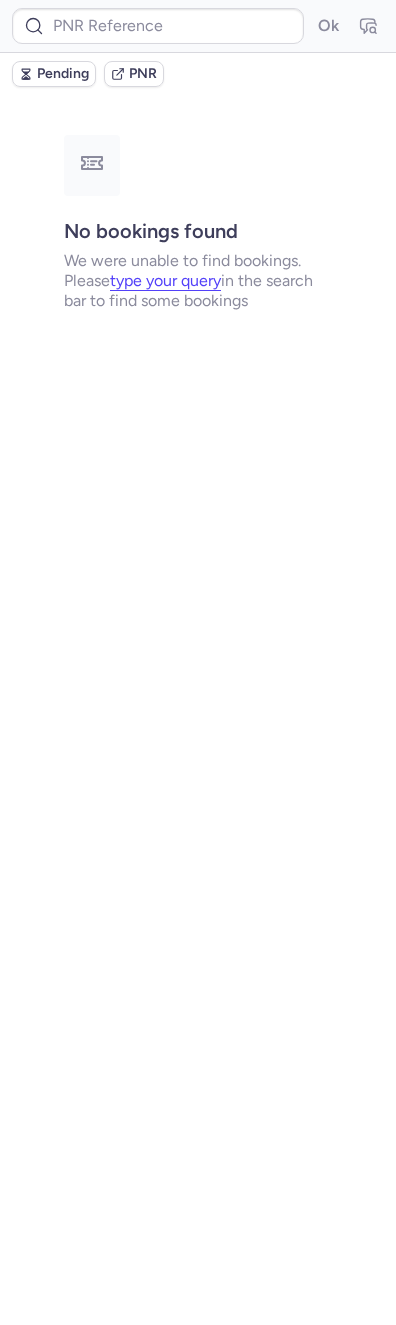 type on "CP5MPX" 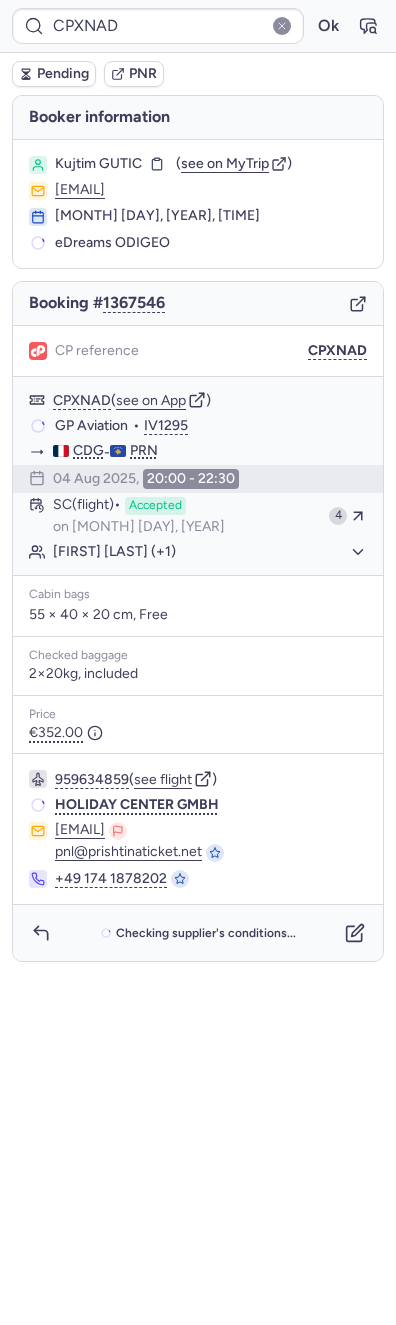 type on "CPJ439" 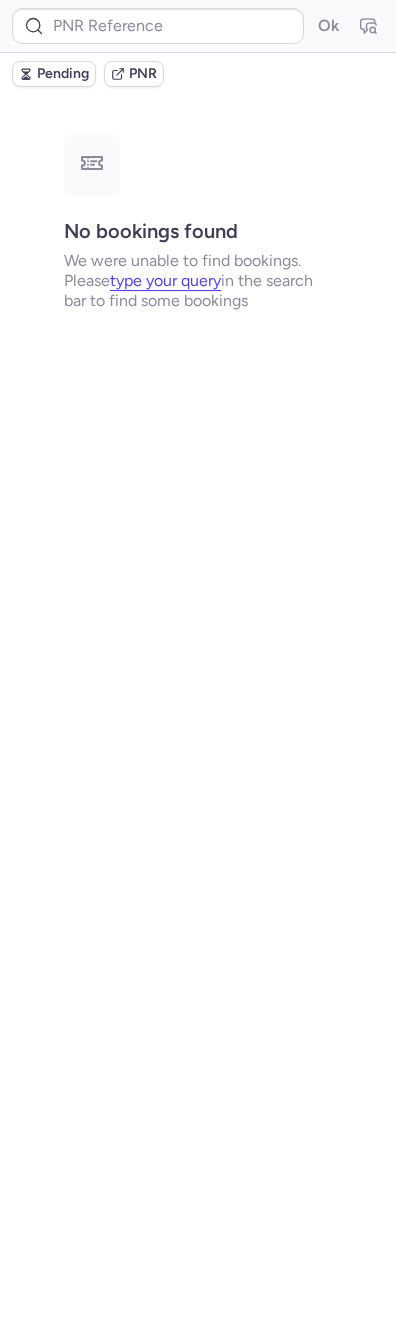 type on "CPC9LI" 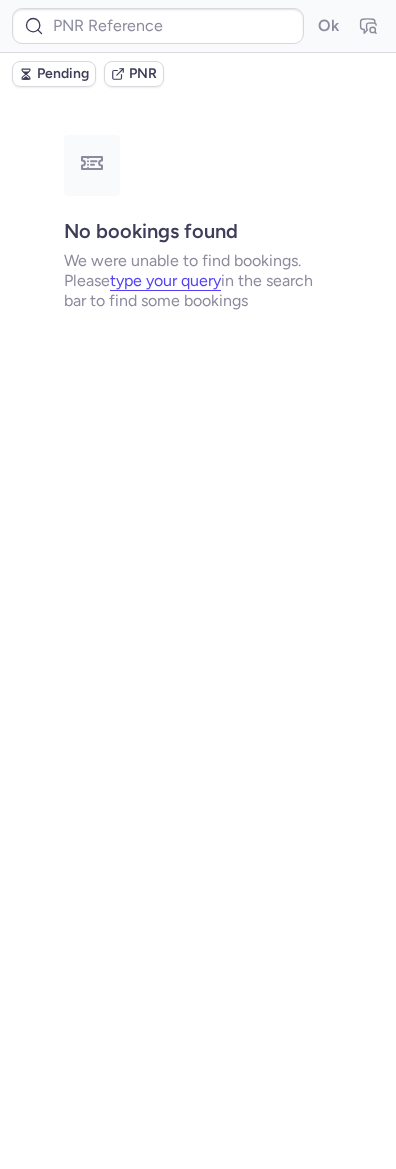 type on "[NUMBER]" 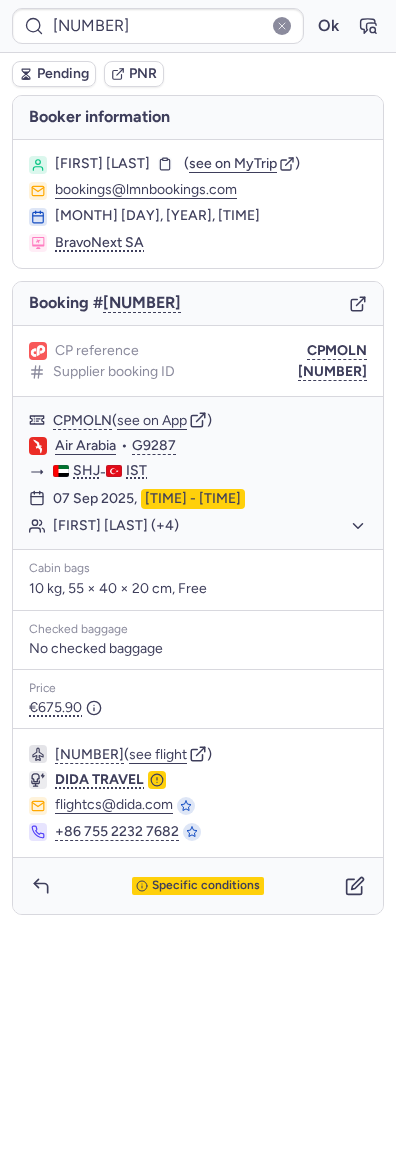 click 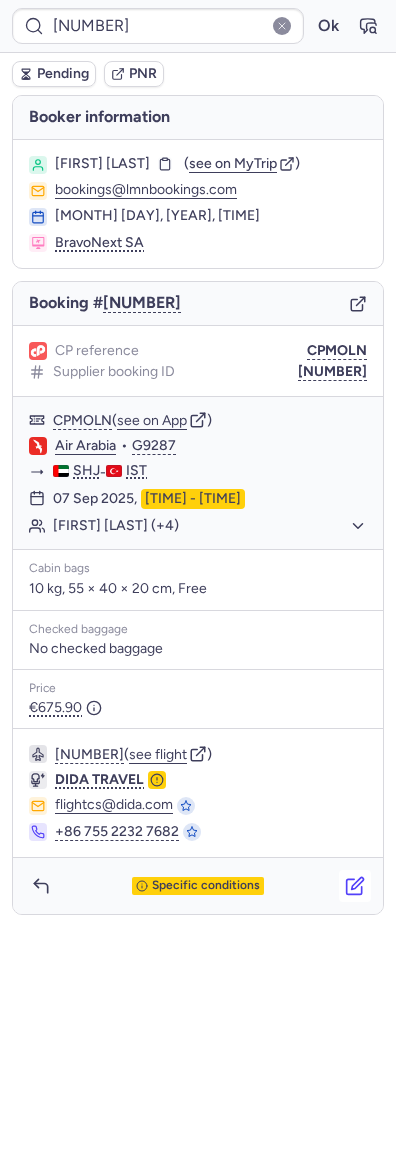 click 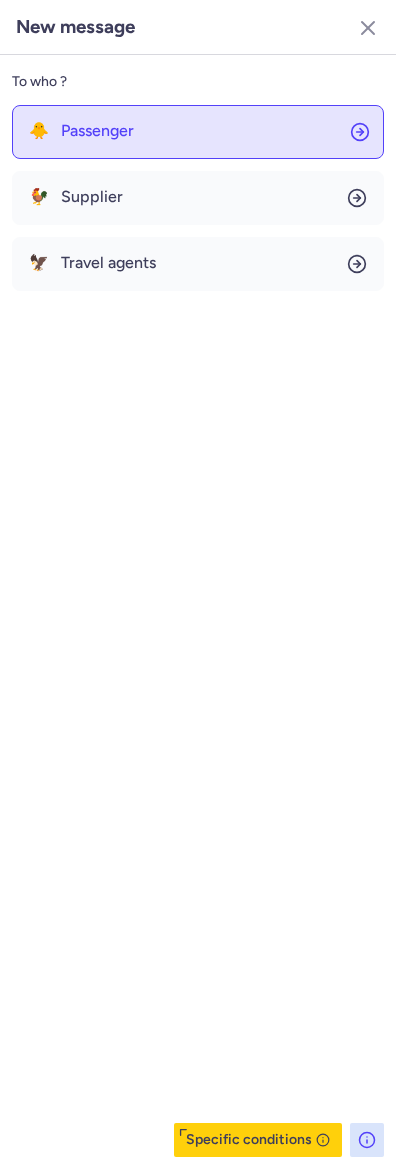 click on "Passenger" at bounding box center [97, 131] 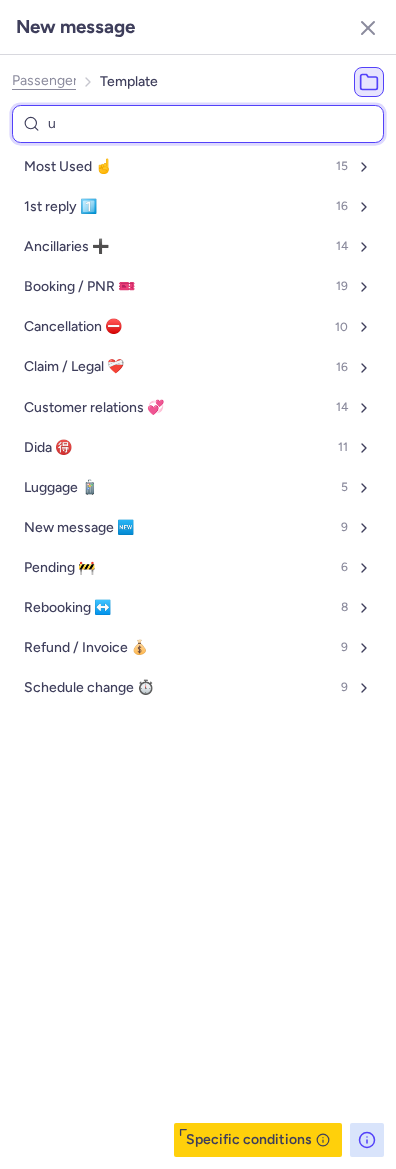 type on "ur" 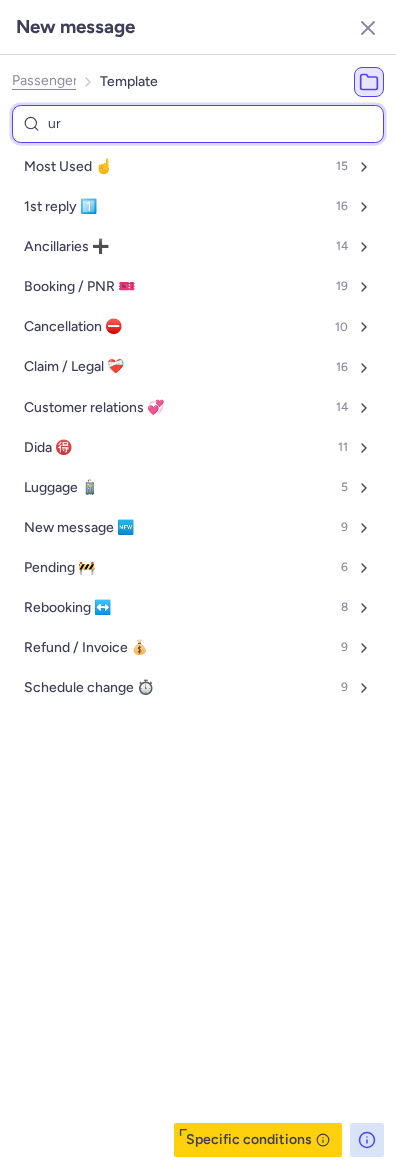 select on "en" 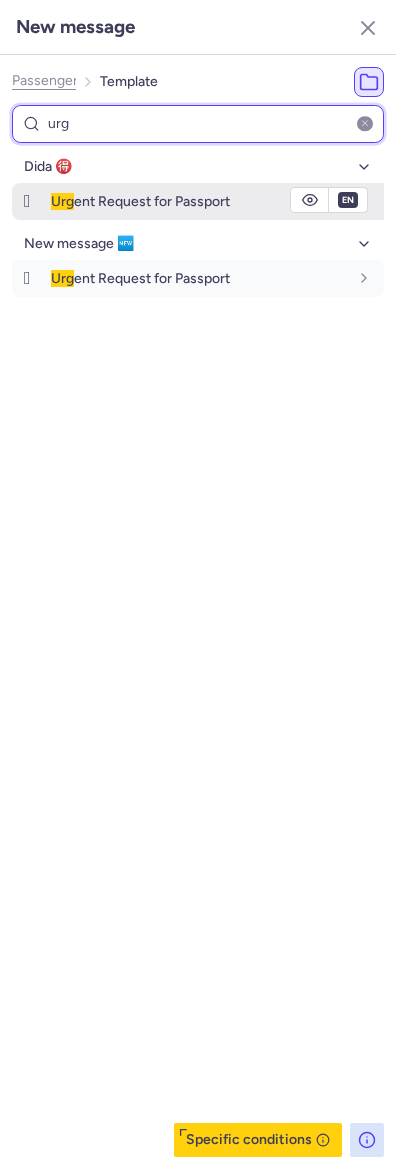 type on "urg" 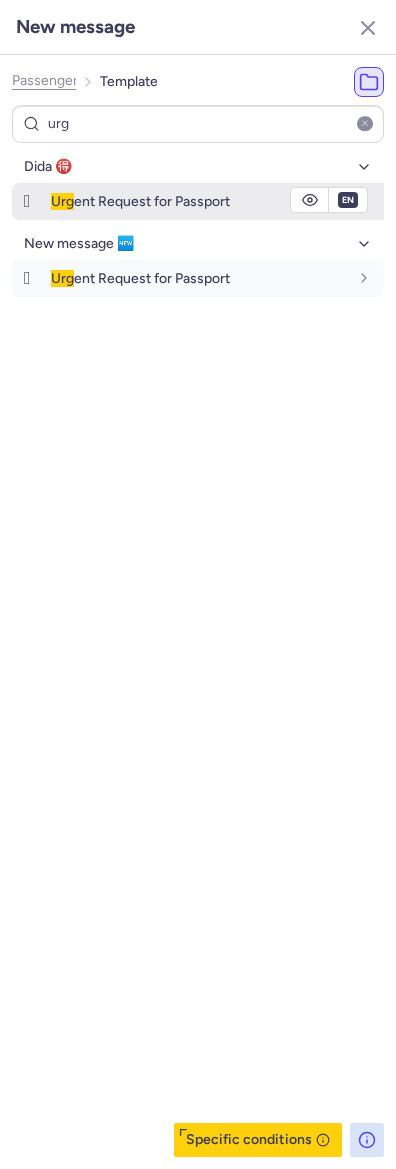 click on "Urg ent Request for Passport" at bounding box center (140, 201) 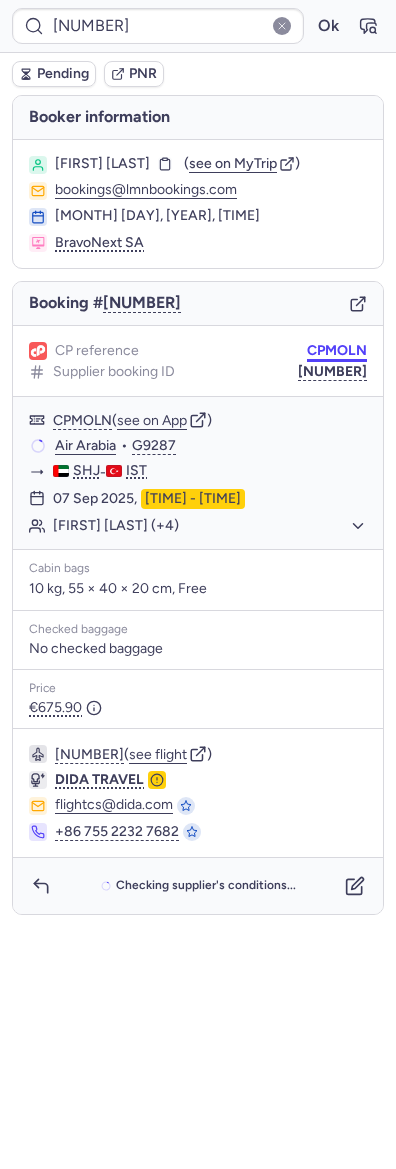 click on "CPMOLN" at bounding box center [337, 351] 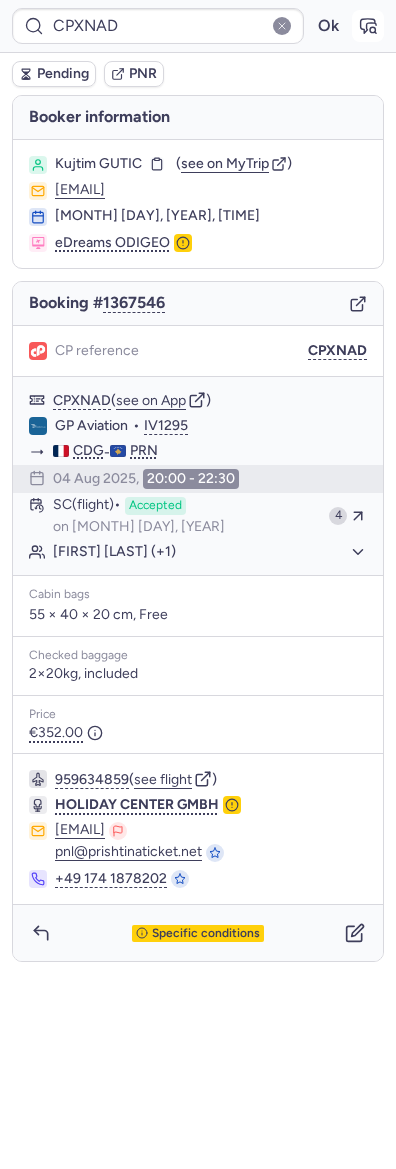 click 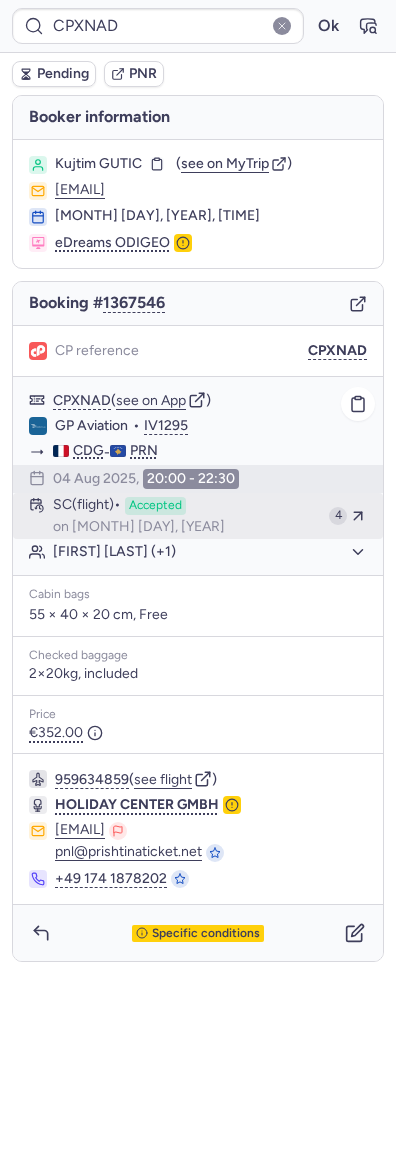 click on "on [MONTH] [DAY], [YEAR]" at bounding box center (139, 527) 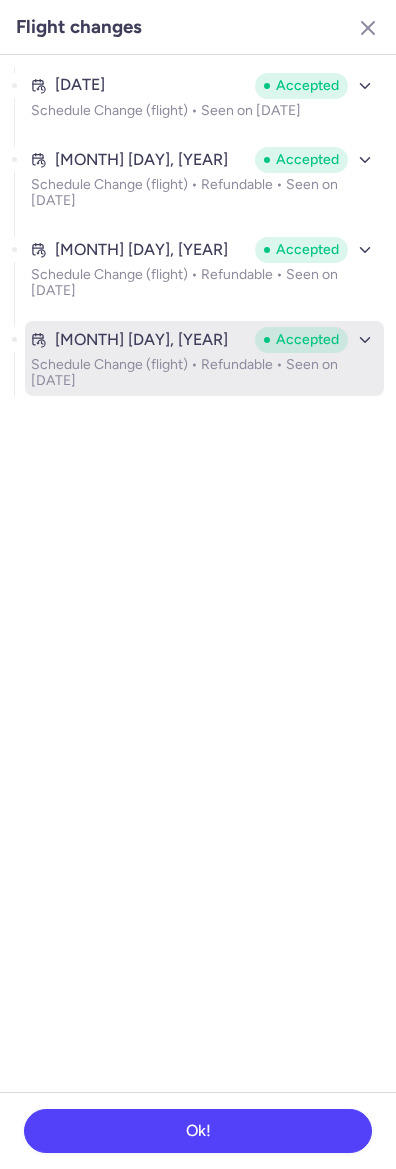 click on "[MONTH] [DAY], [YEAR] Accepted Schedule Change (flight) • Refundable • Seen on [MONTH] [DAY], [YEAR]" at bounding box center (204, 358) 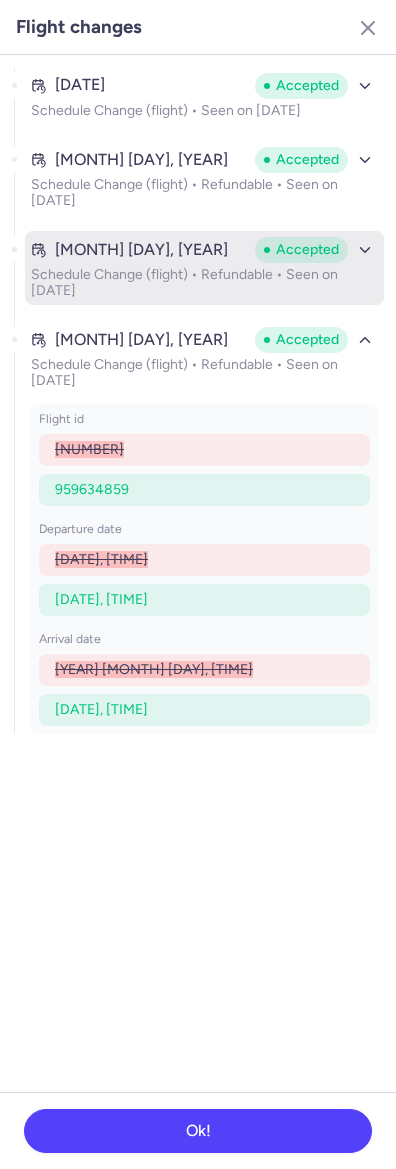 click on "Schedule Change (flight) • Refundable • Seen on [DATE]" at bounding box center [204, 283] 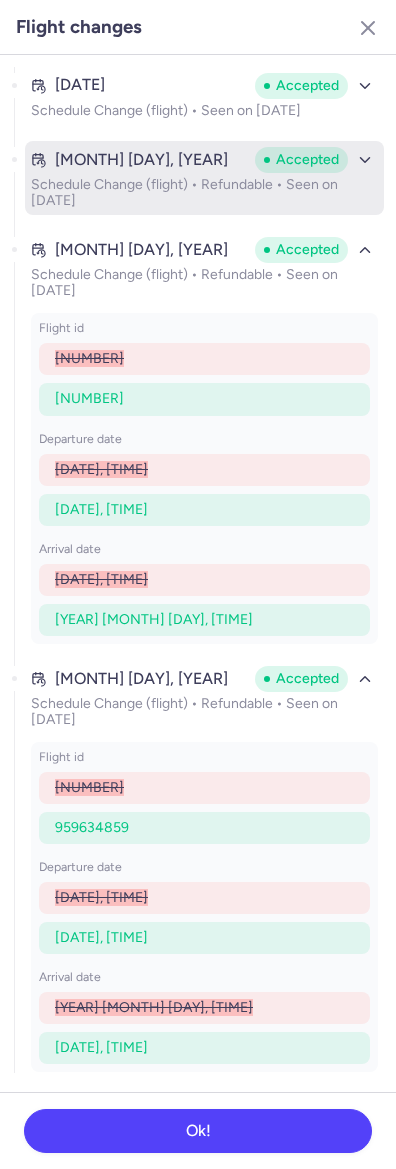 click on "[MONTH] [DAY], [YEAR] Accepted Schedule Change (flight) • Refundable • Seen on [MONTH] [DAY], [YEAR]" at bounding box center [204, 178] 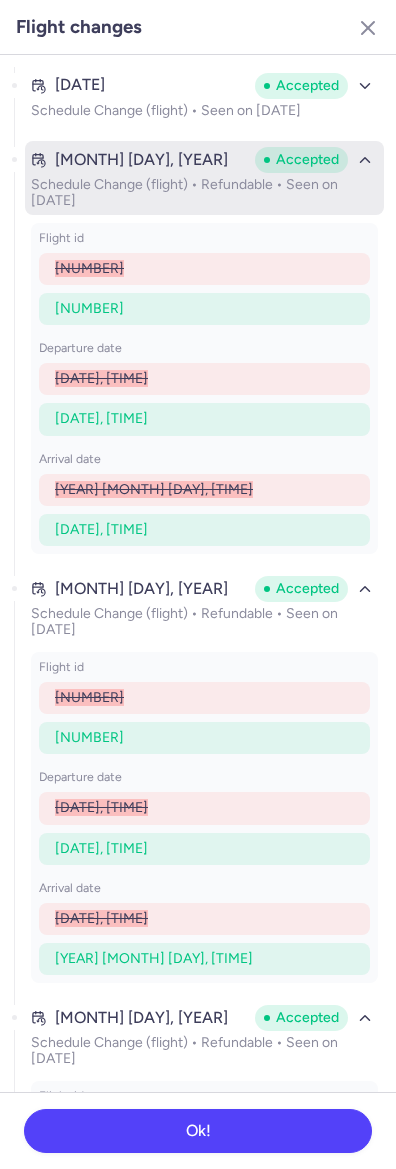 click on "[MONTH] [DAY], [YEAR] Accepted Schedule Change (flight) • Refundable • Seen on [MONTH] [DAY], [YEAR]" at bounding box center (204, 178) 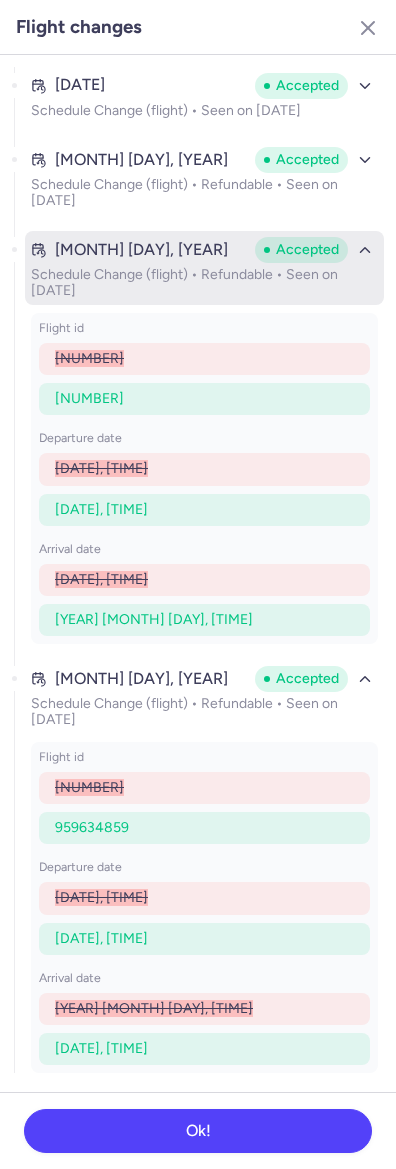 click on "[MONTH] [DAY], [YEAR]" at bounding box center [139, 250] 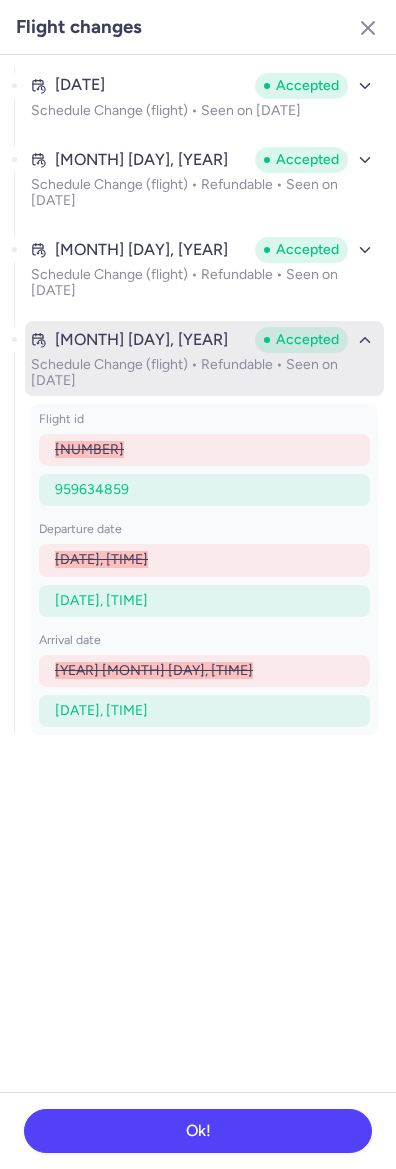 click on "[MONTH] [DAY], [YEAR]" at bounding box center (139, 340) 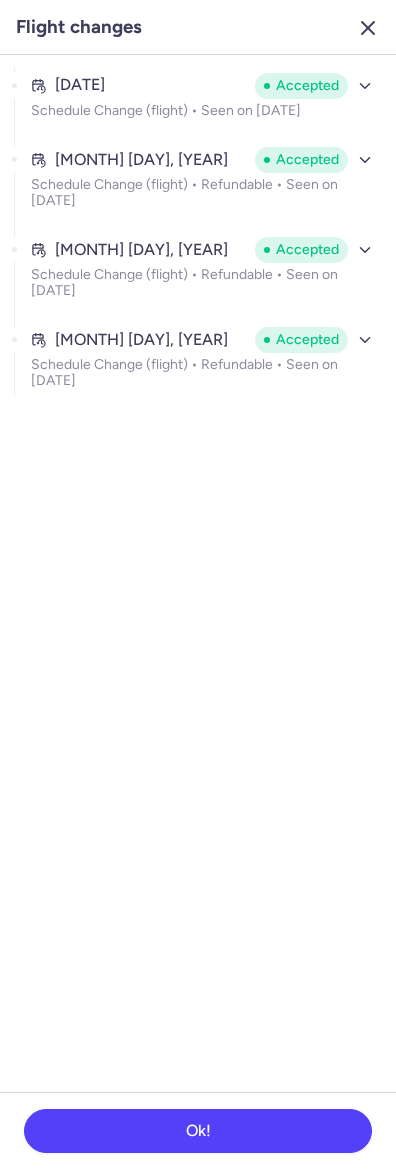 click 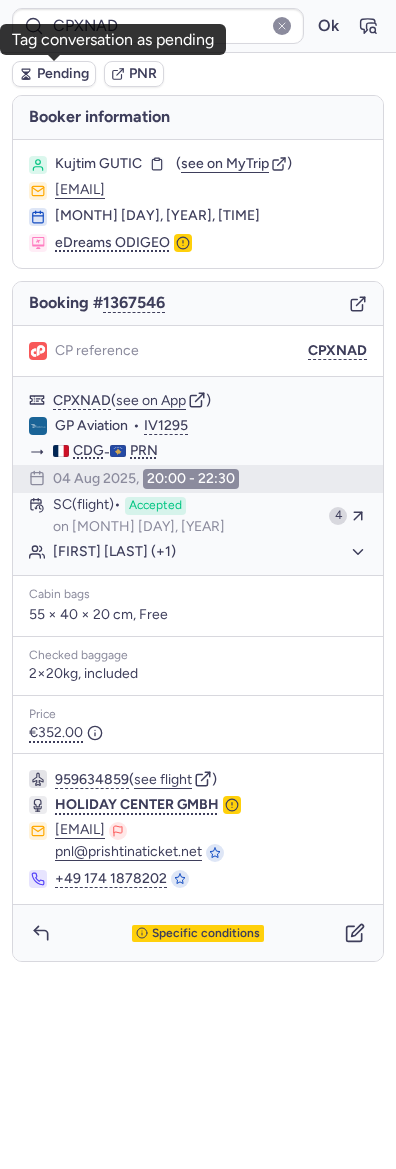 click on "Pending" at bounding box center (54, 74) 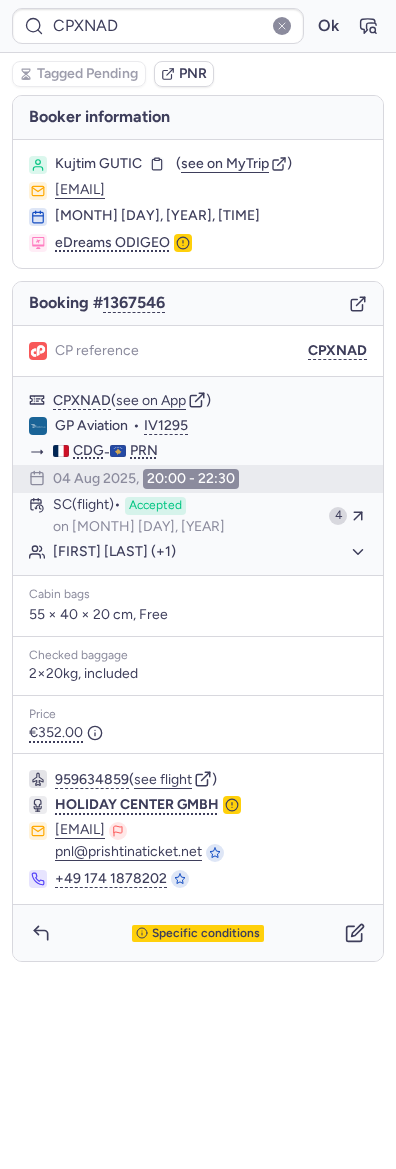 type on "CPC9LI" 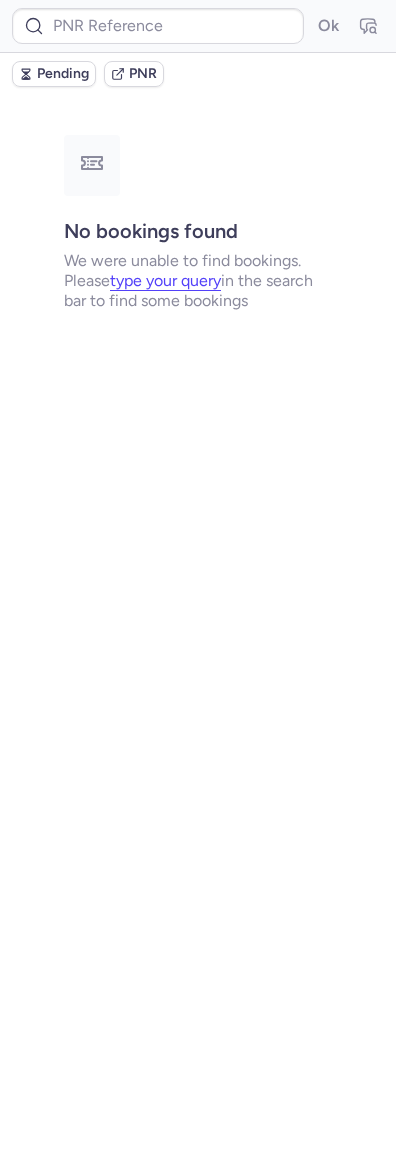 type on "CPXNAD" 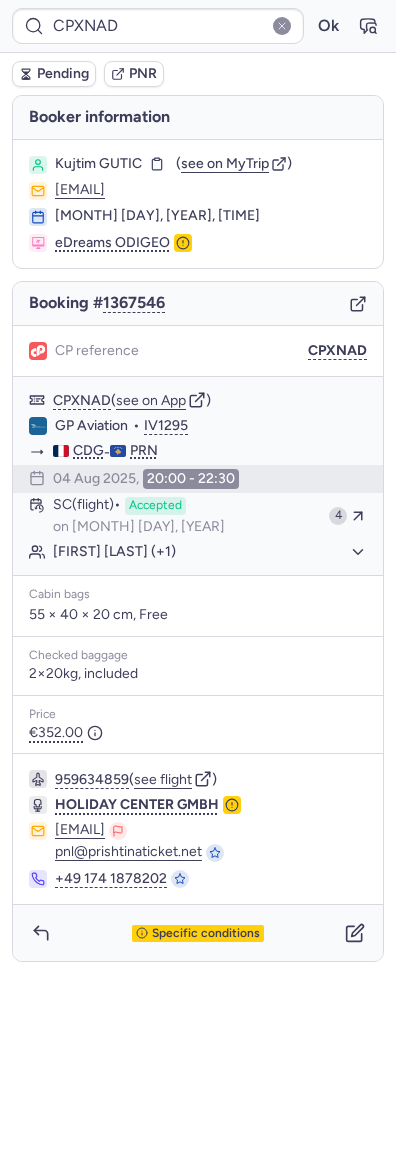 click 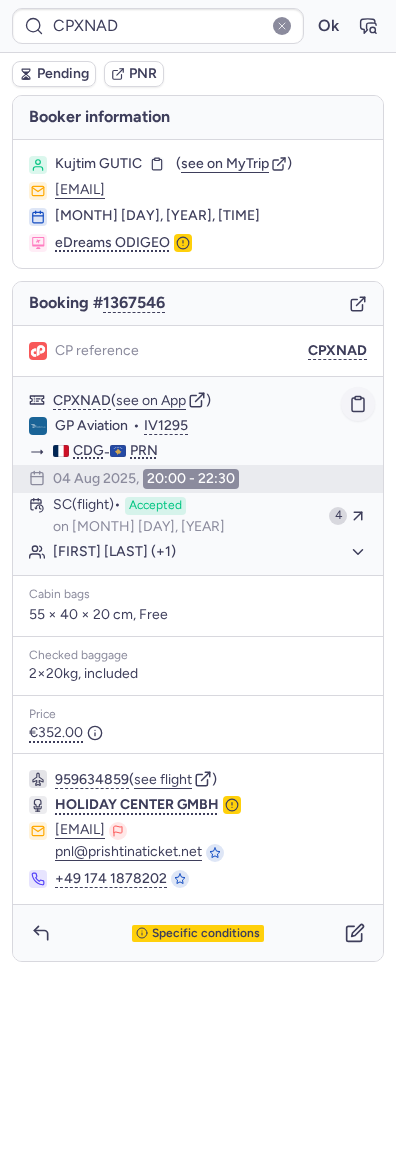 click 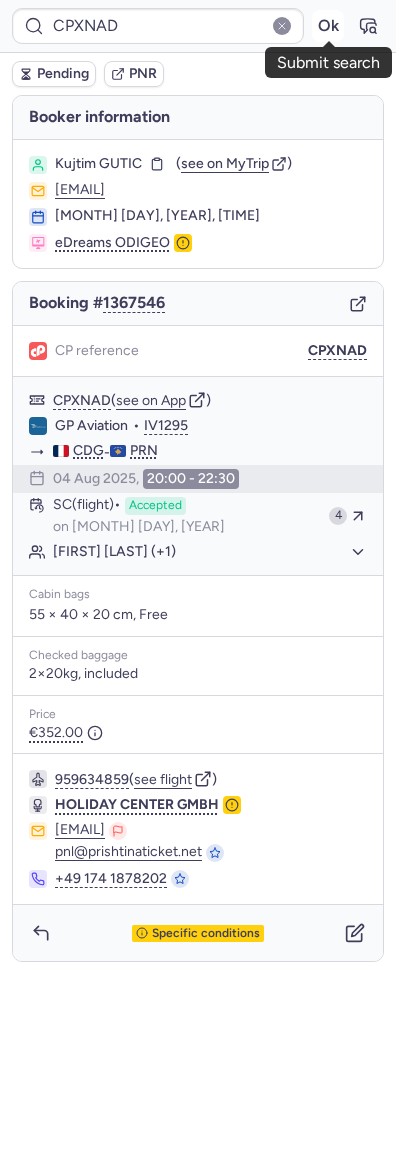 click on "Ok" at bounding box center [328, 26] 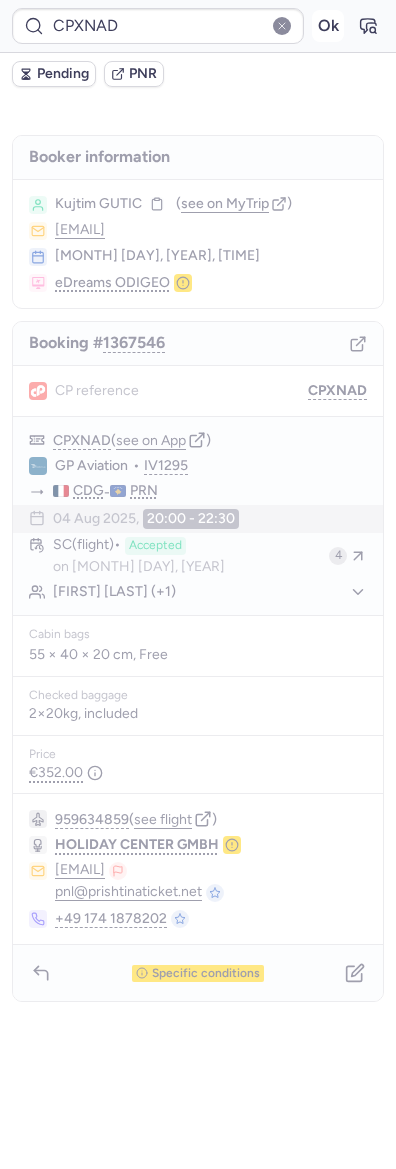 type 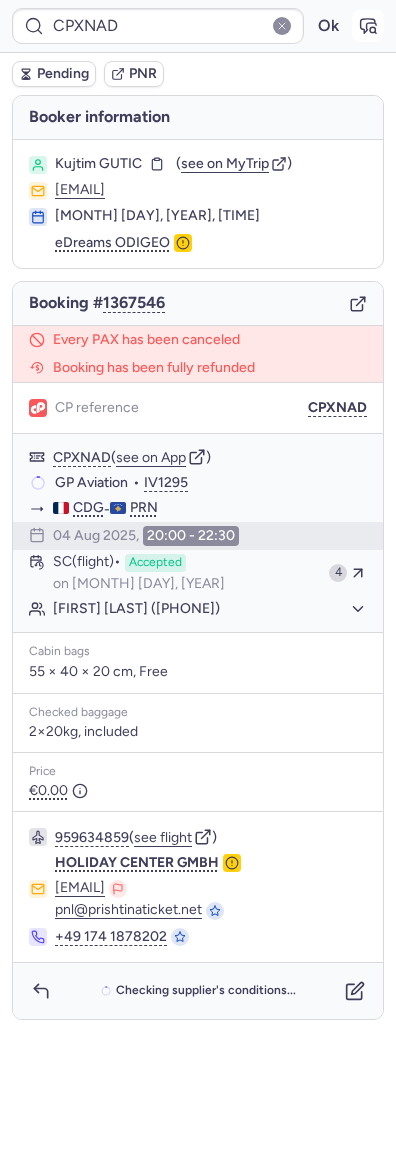 click 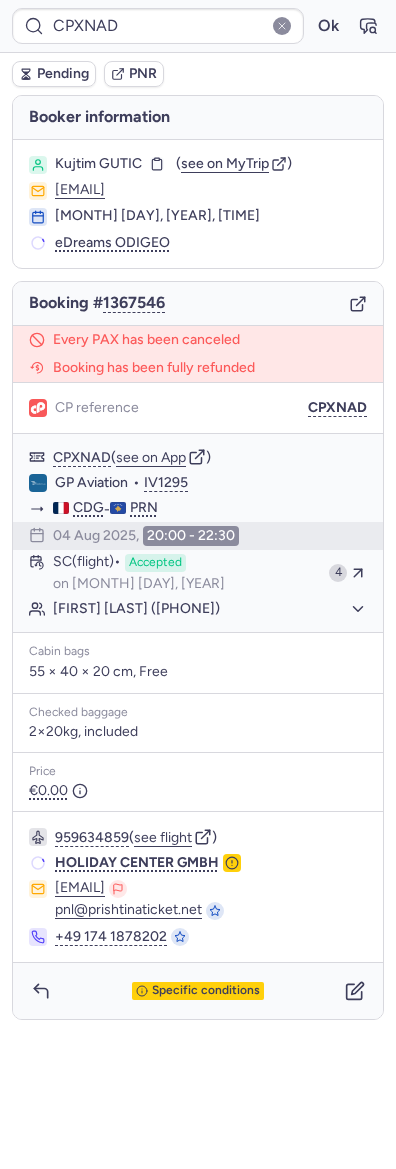 type on "CPYT7K" 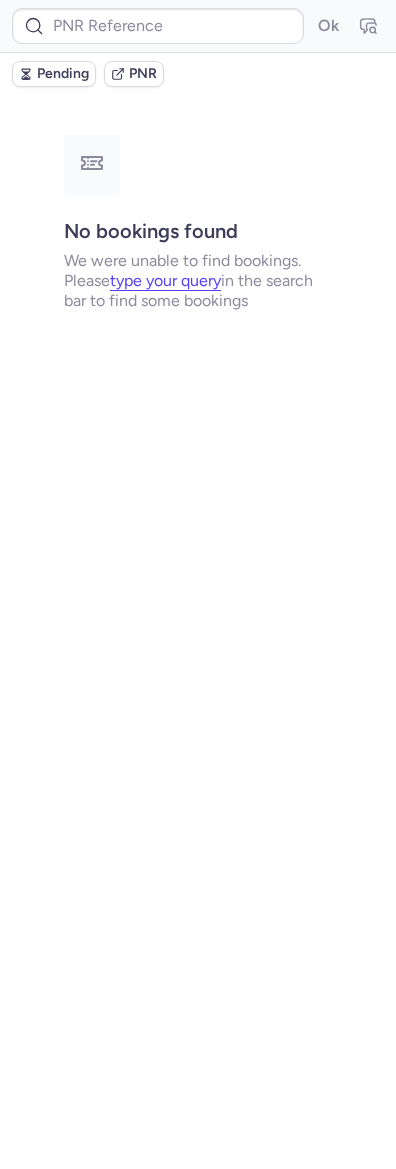 type on "CPCXXD" 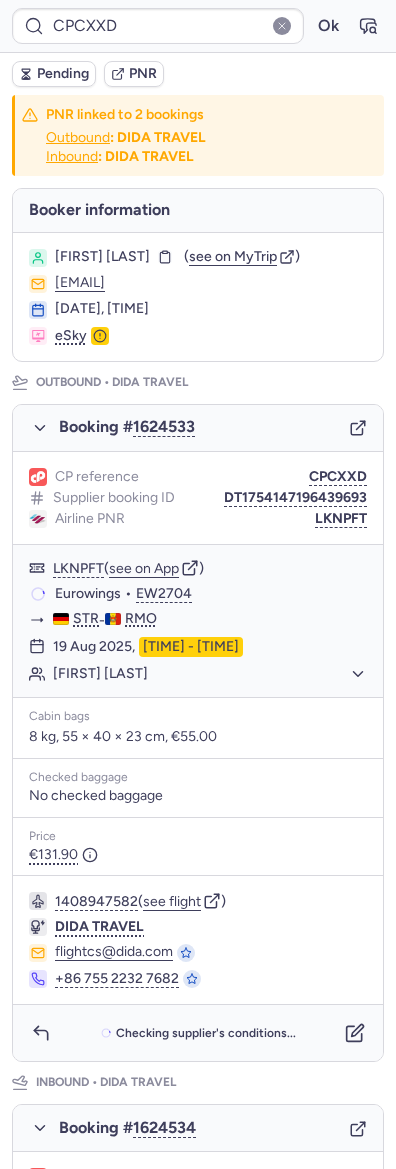 scroll, scrollTop: 625, scrollLeft: 0, axis: vertical 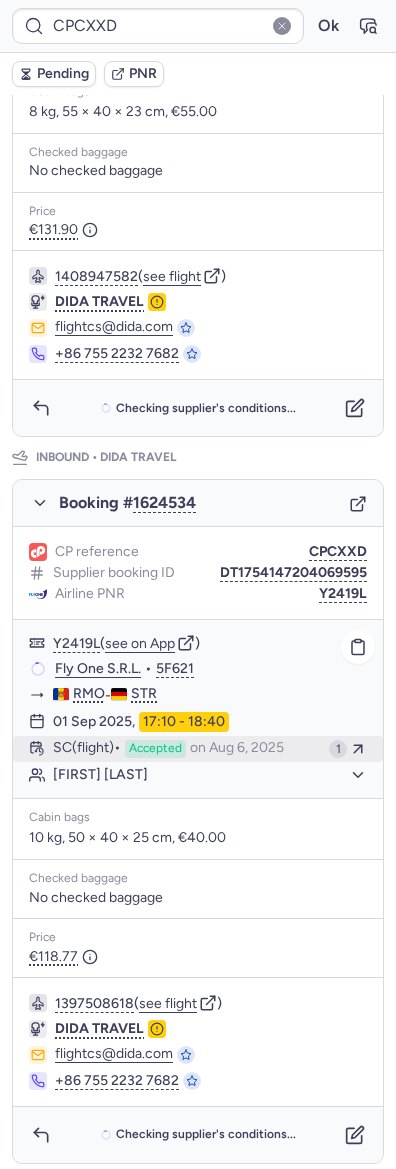 click on "SC   (flight)  Accepted  on [DATE] 1" 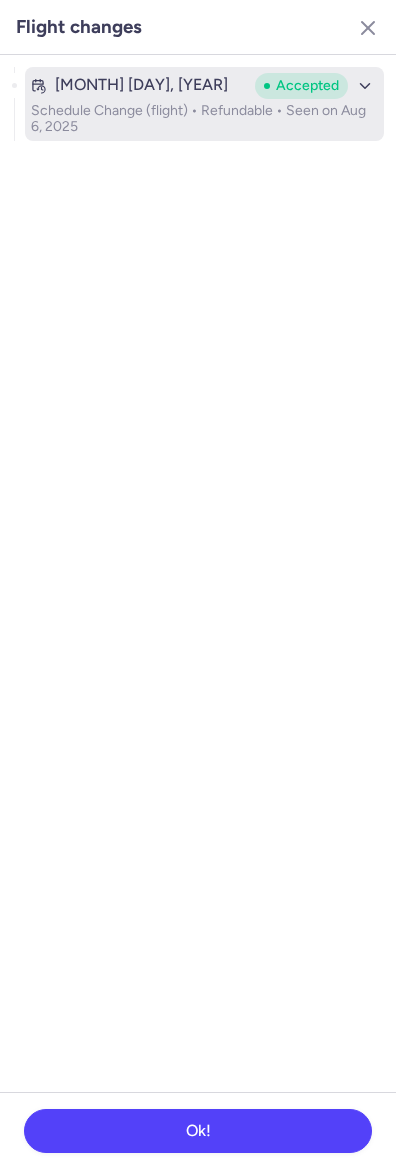 click on "Schedule Change (flight) • Refundable • Seen on Aug 6, 2025" at bounding box center (204, 119) 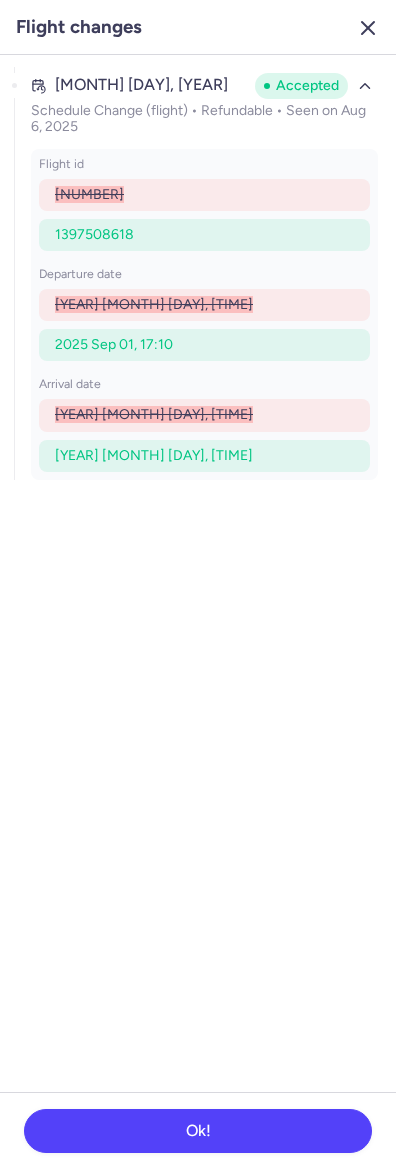 click 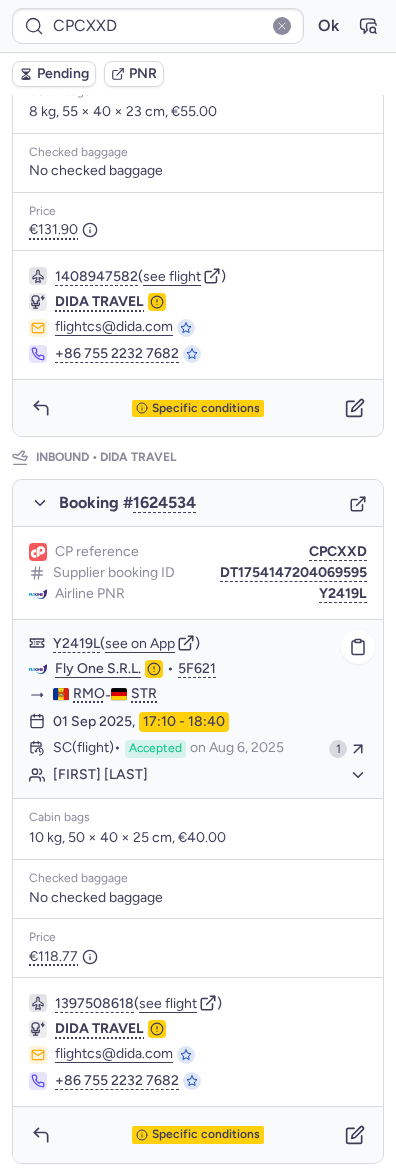 click on "[FIRST] [LAST]" 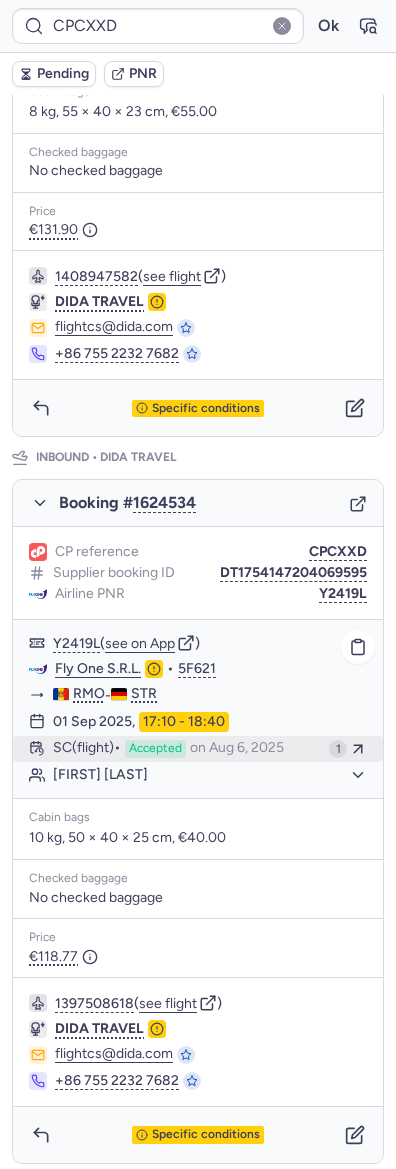 click on "on Aug 6, 2025" at bounding box center (237, 749) 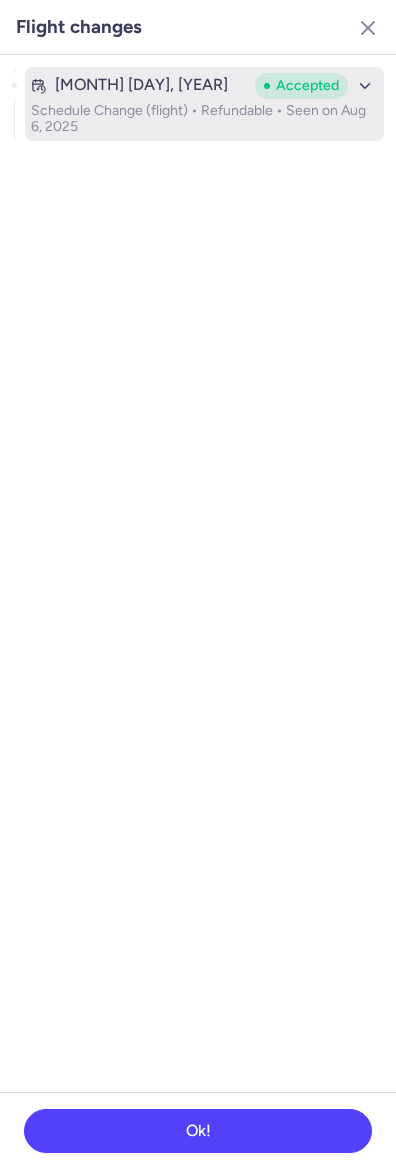 click on "[MONTH] [DAY], [YEAR] Accepted Schedule Change (flight) • Refundable • Seen on [MONTH] [DAY], [YEAR]" at bounding box center [204, 104] 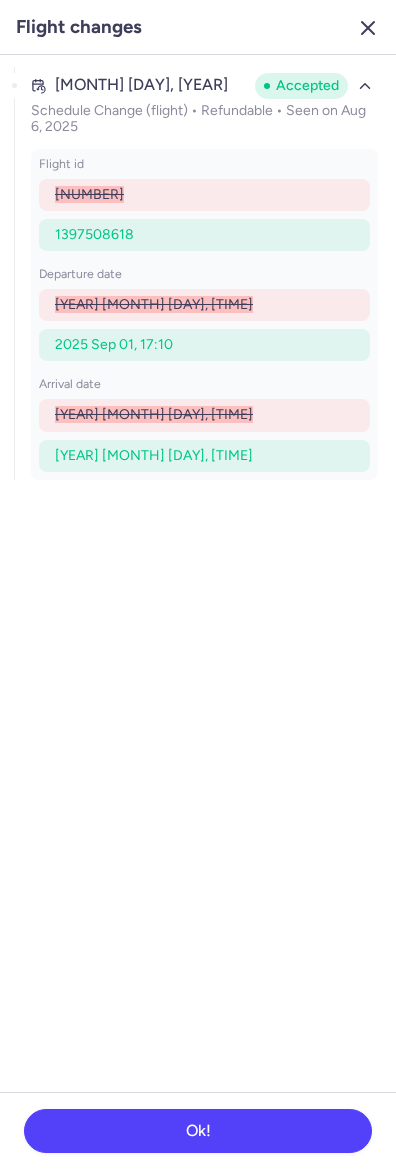 click 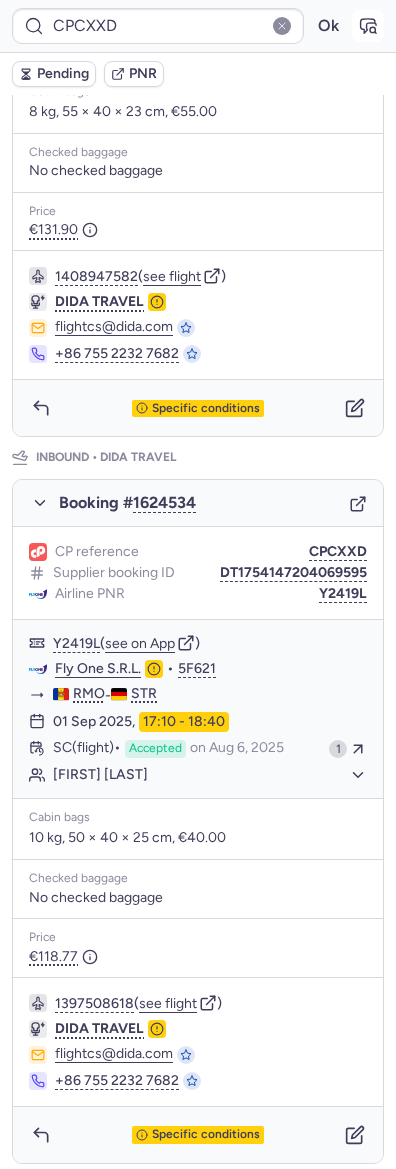 click 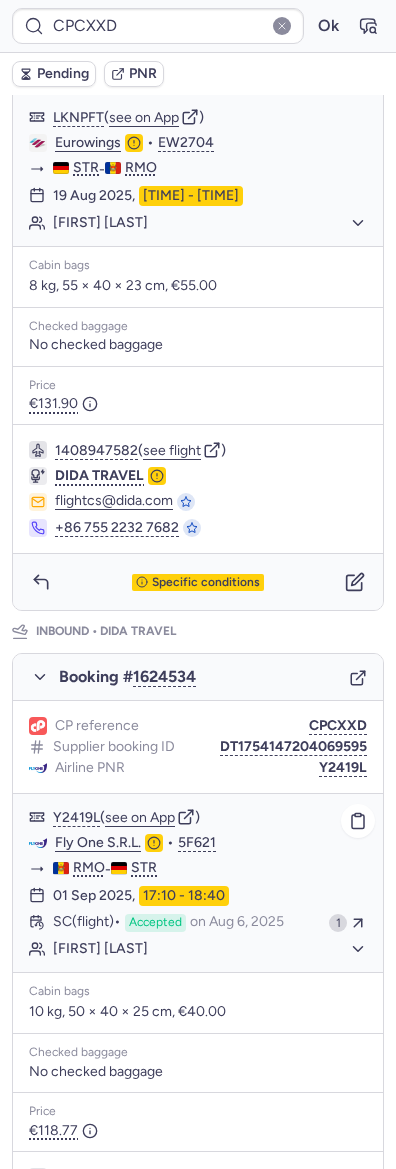scroll, scrollTop: 625, scrollLeft: 0, axis: vertical 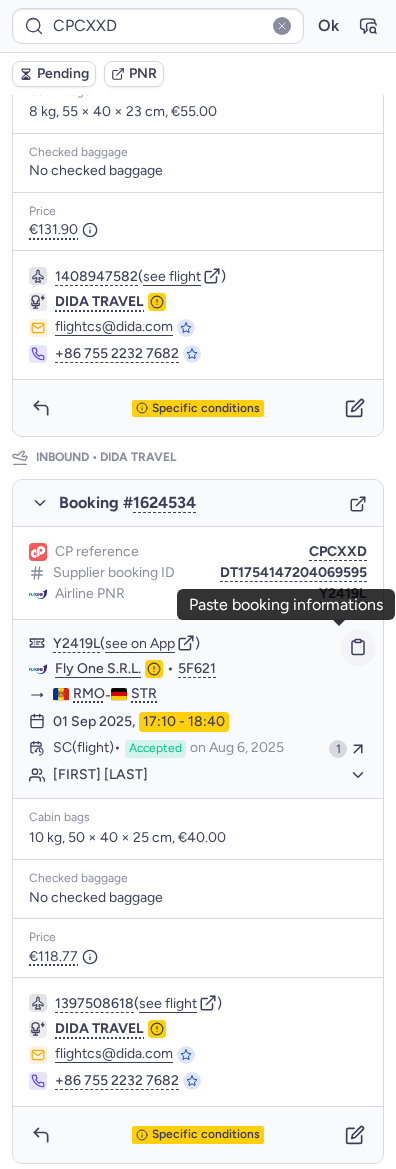 click 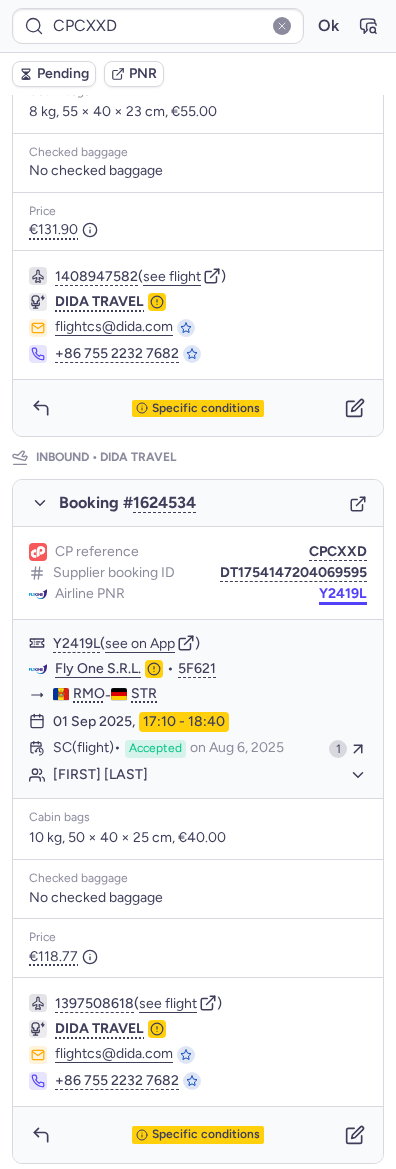click on "Y2419L" at bounding box center [343, 594] 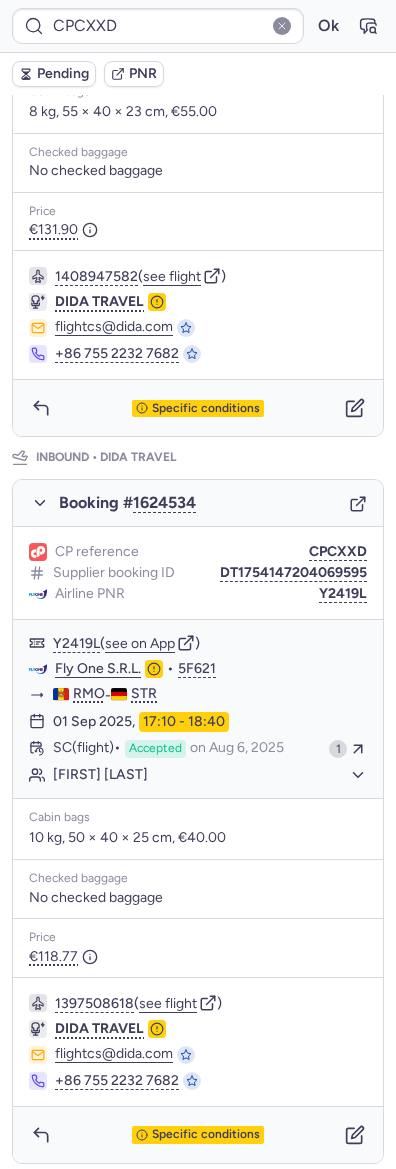 type on "CPYT7K" 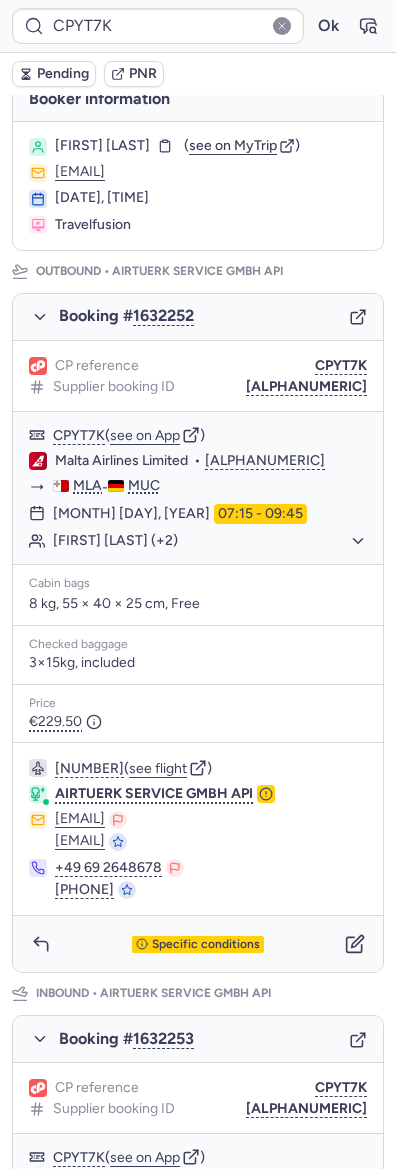scroll, scrollTop: 109, scrollLeft: 0, axis: vertical 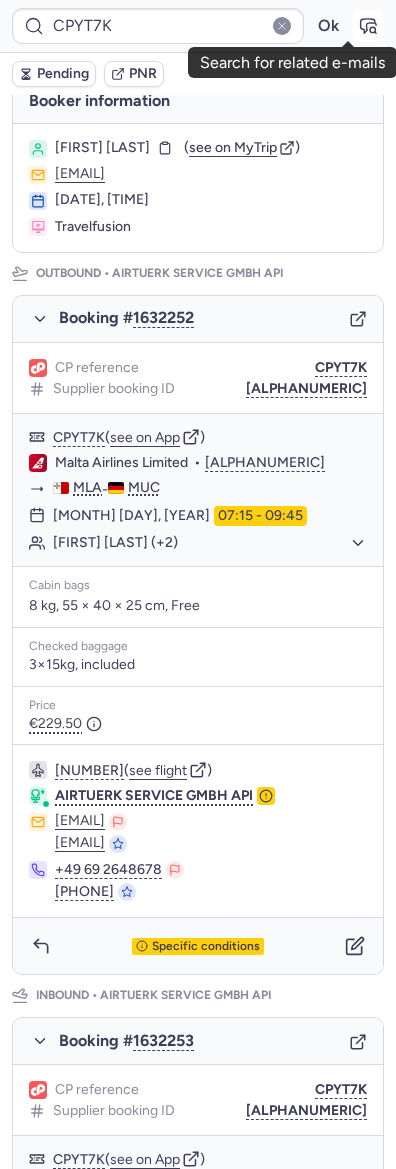 click 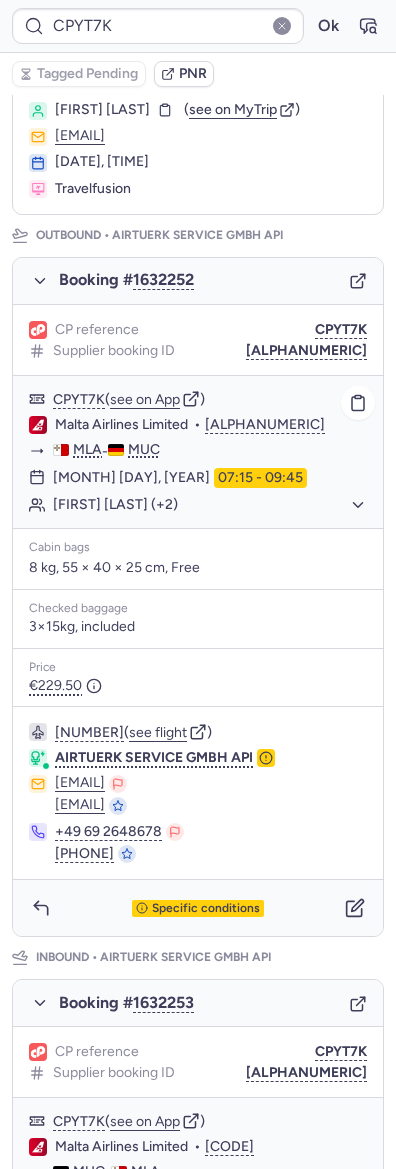 scroll, scrollTop: 109, scrollLeft: 0, axis: vertical 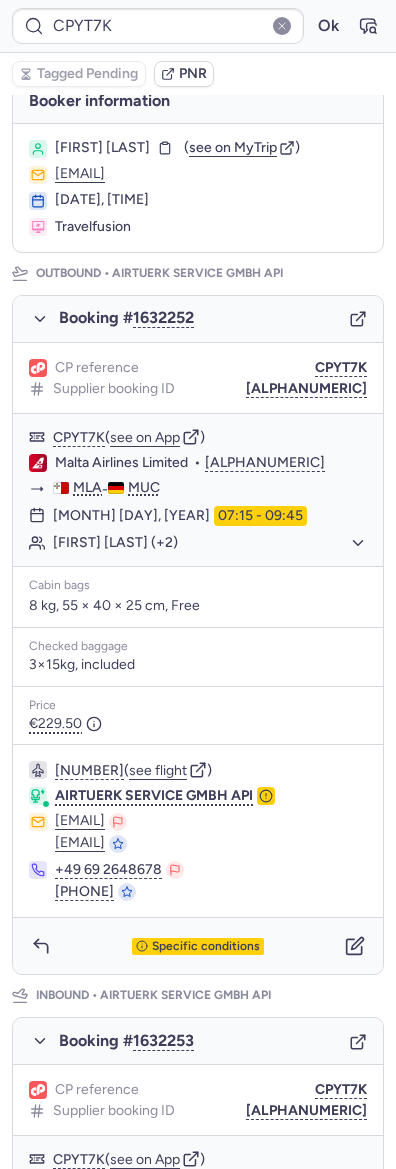 type on "[CODE]" 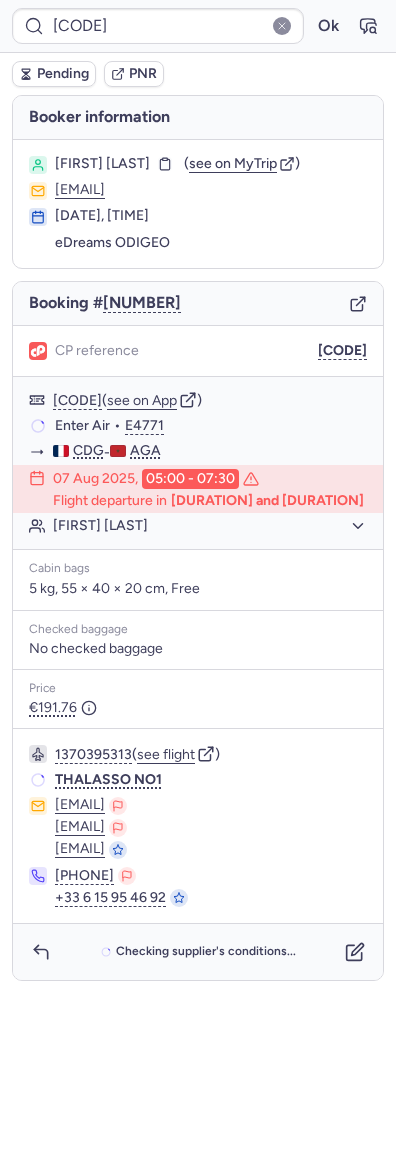 scroll, scrollTop: 0, scrollLeft: 0, axis: both 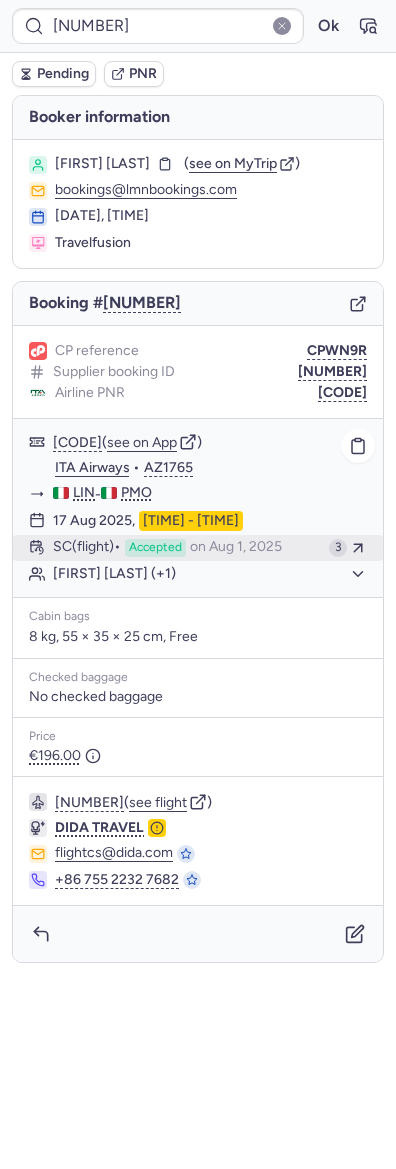 click on "Accepted" at bounding box center [155, 548] 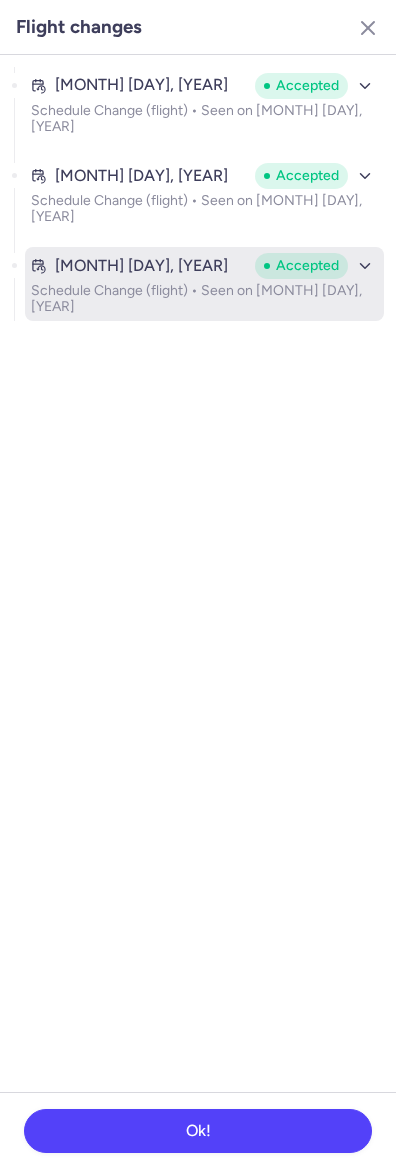 click on "Schedule Change (flight) •  Seen on [MONTH] [DAY], [YEAR]" at bounding box center [204, 299] 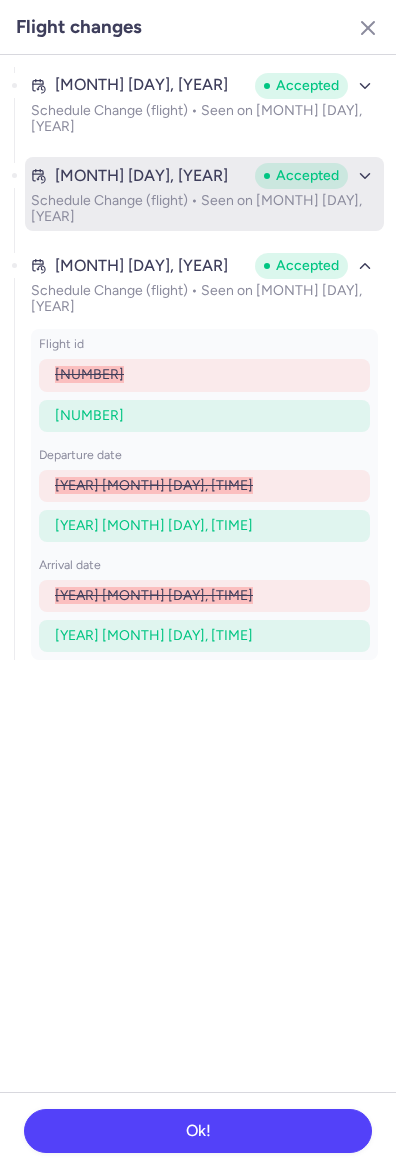 click on "Schedule Change (flight) •  Seen on [MONTH] [DAY], [YEAR]" at bounding box center (204, 209) 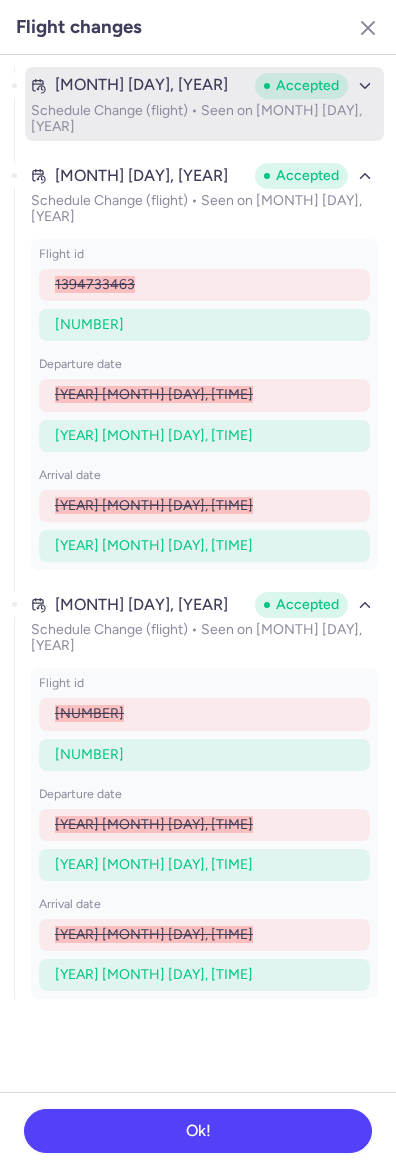 click on "Schedule Change (flight) •  Seen on [MONTH] [DAY], [YEAR]" at bounding box center [204, 119] 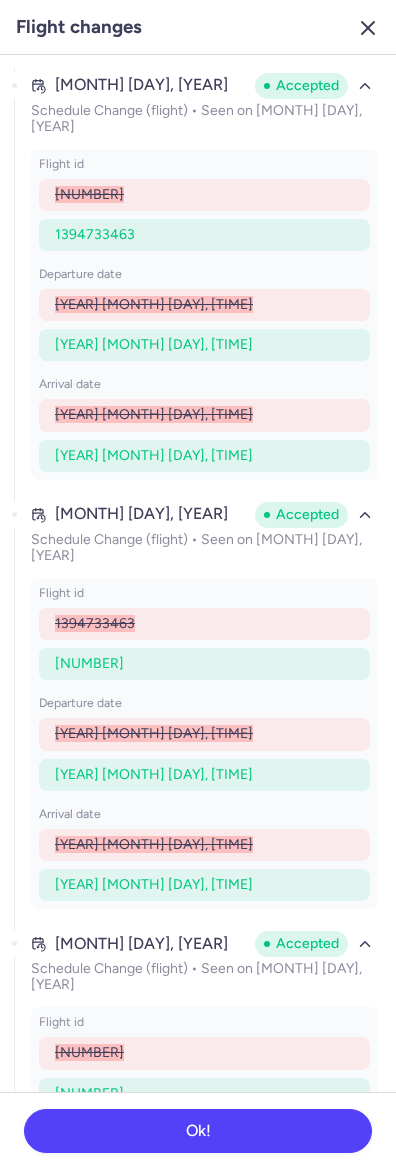 click 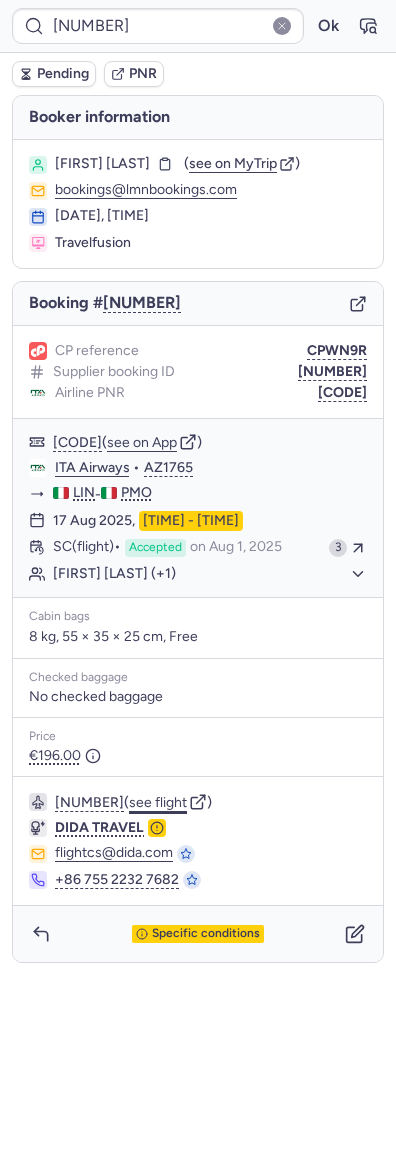 click on "see flight" 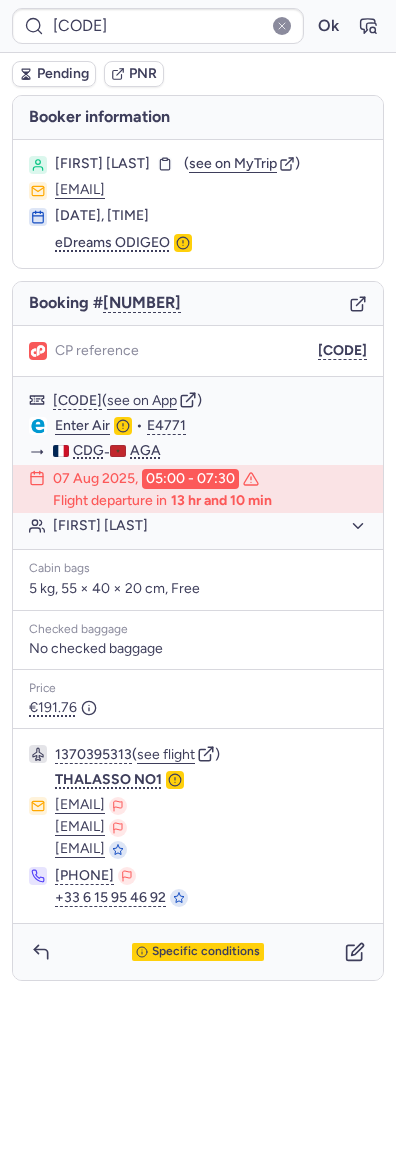 type on "[CODE]" 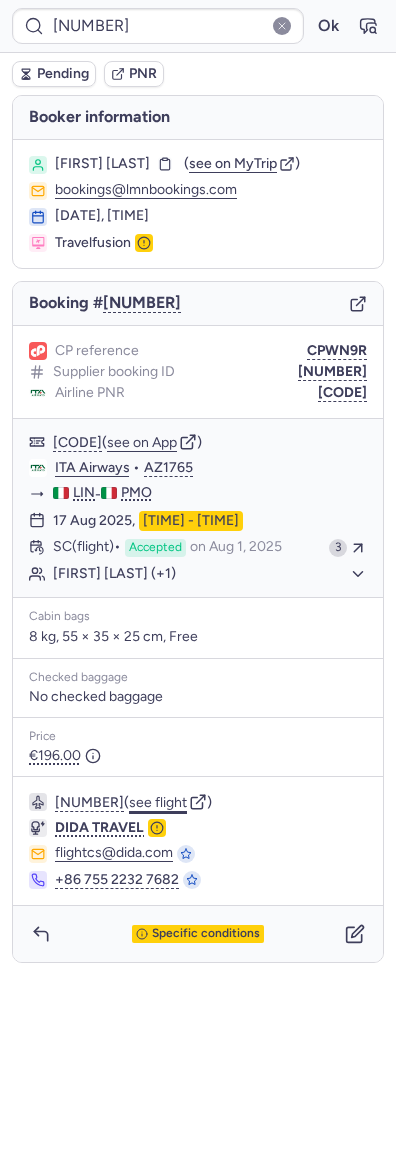 click on "see flight" 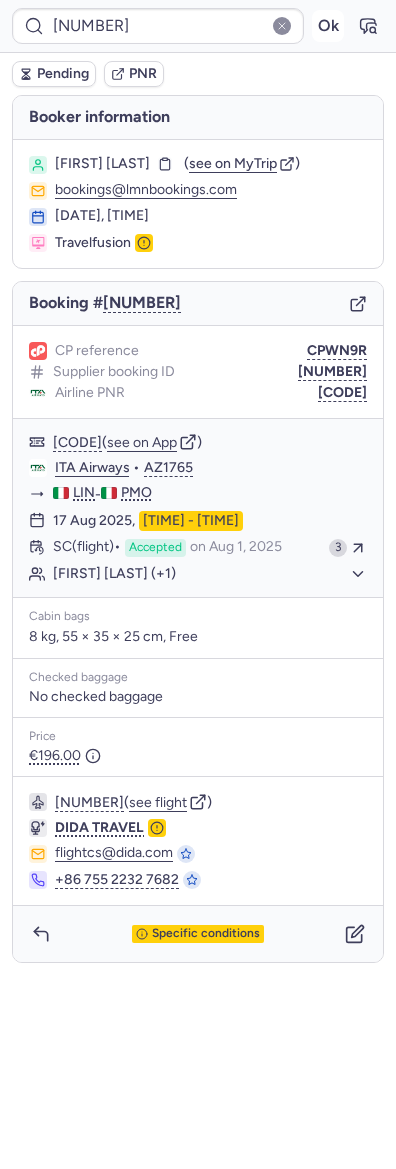click on "Ok" at bounding box center (328, 26) 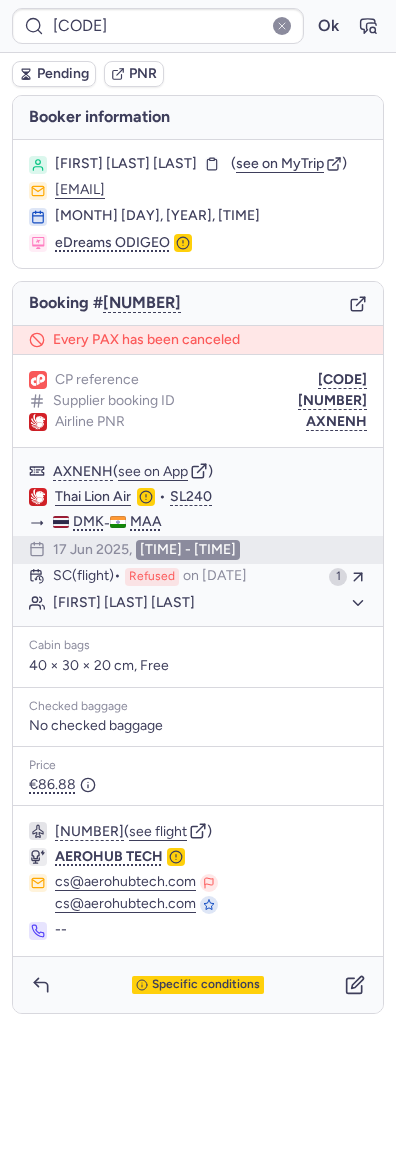 click on "Pending" at bounding box center [63, 74] 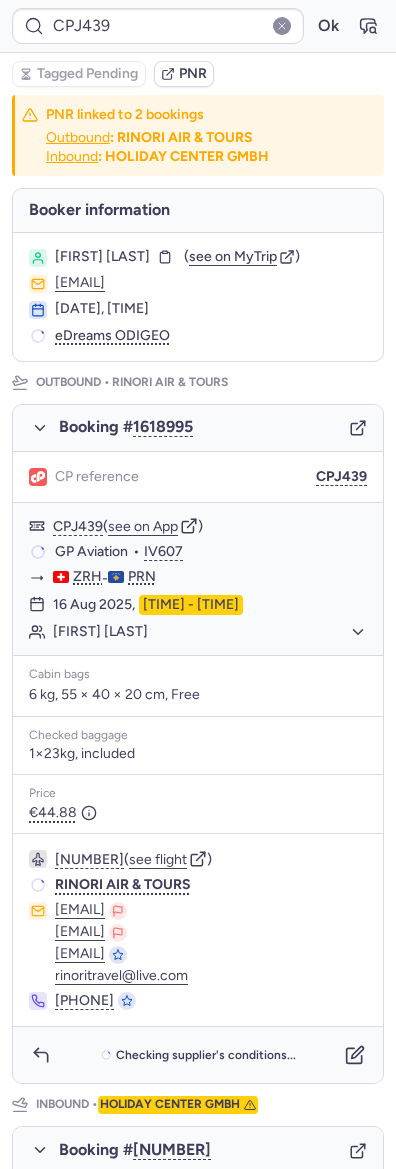 type on "[NUMBER]" 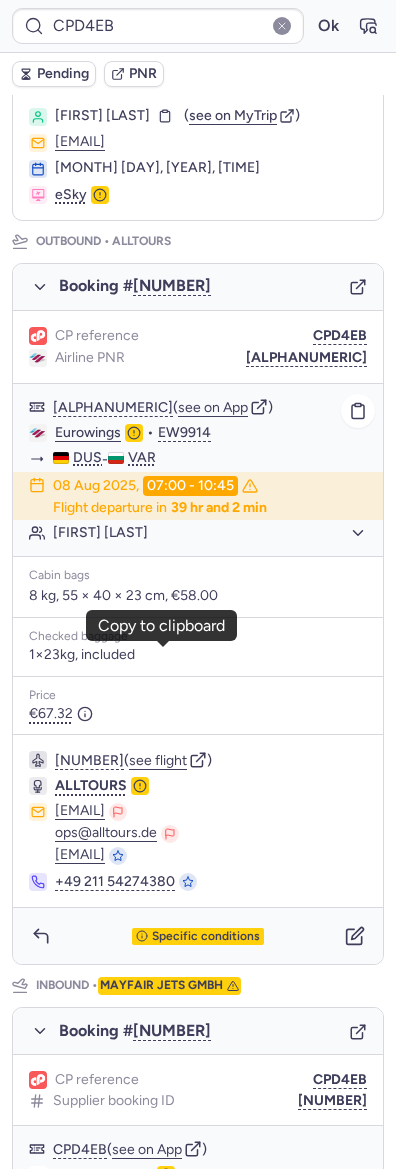 scroll, scrollTop: 133, scrollLeft: 0, axis: vertical 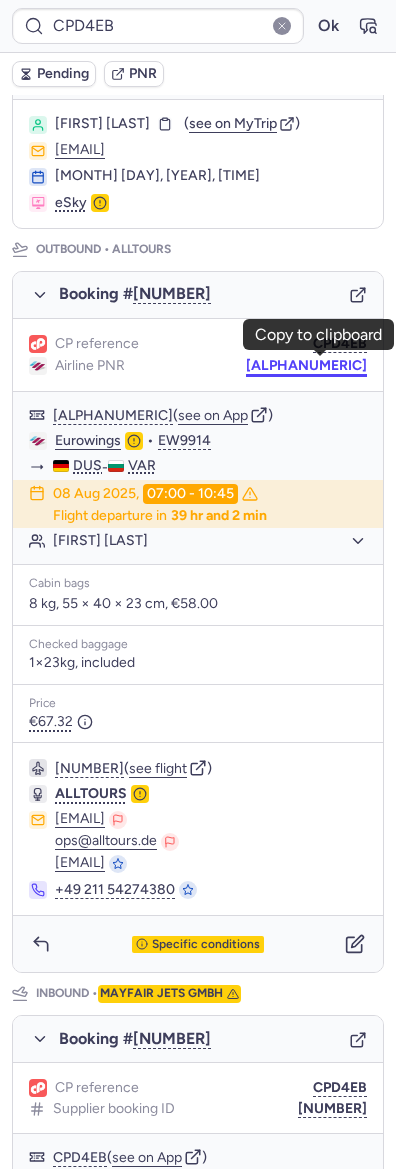click on "[ALPHANUMERIC]" at bounding box center (306, 366) 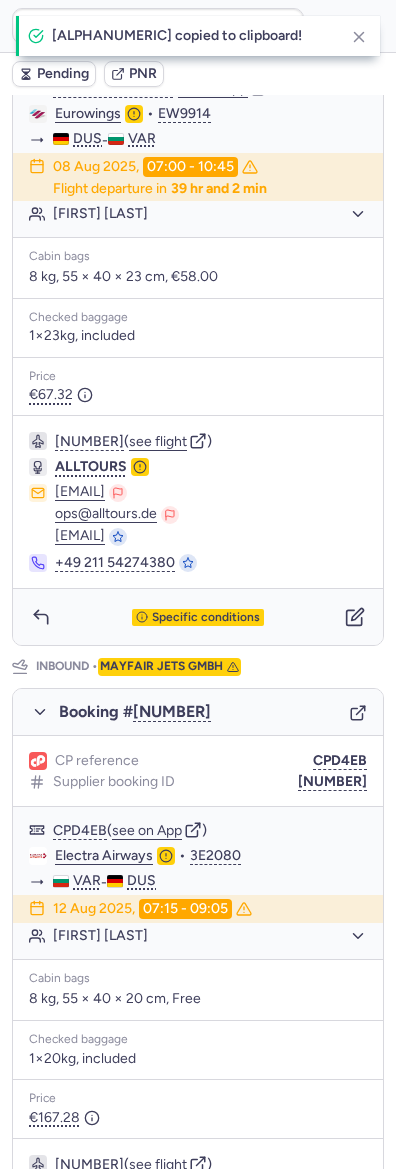 scroll, scrollTop: 0, scrollLeft: 0, axis: both 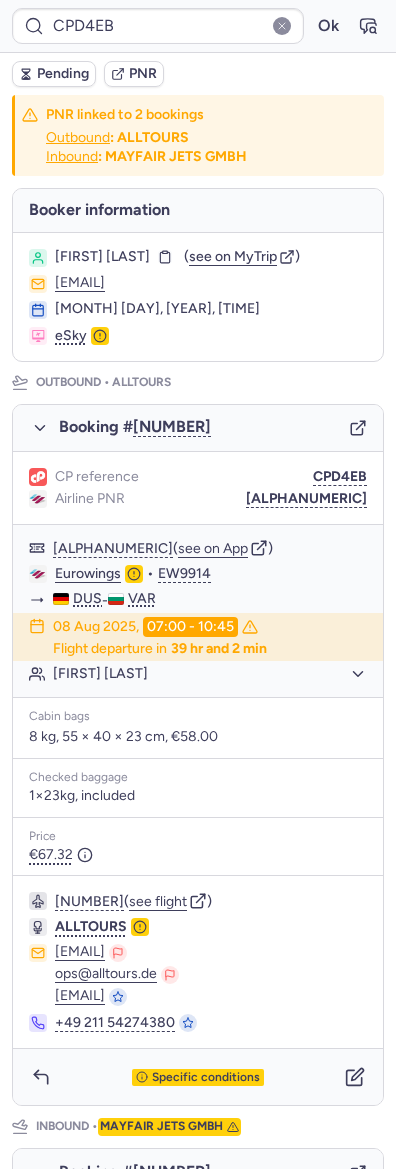 click on "[FIRST] [LAST]" at bounding box center [102, 257] 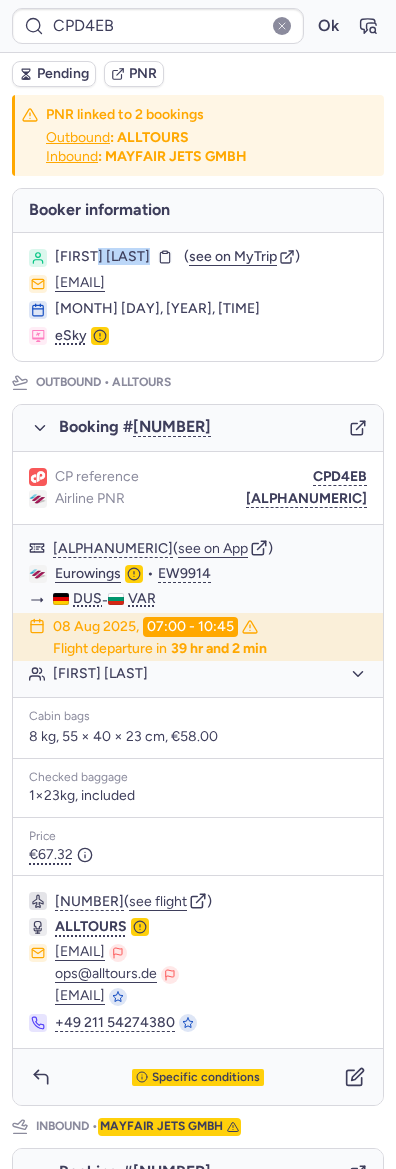 click on "[FIRST] [LAST]" at bounding box center [102, 257] 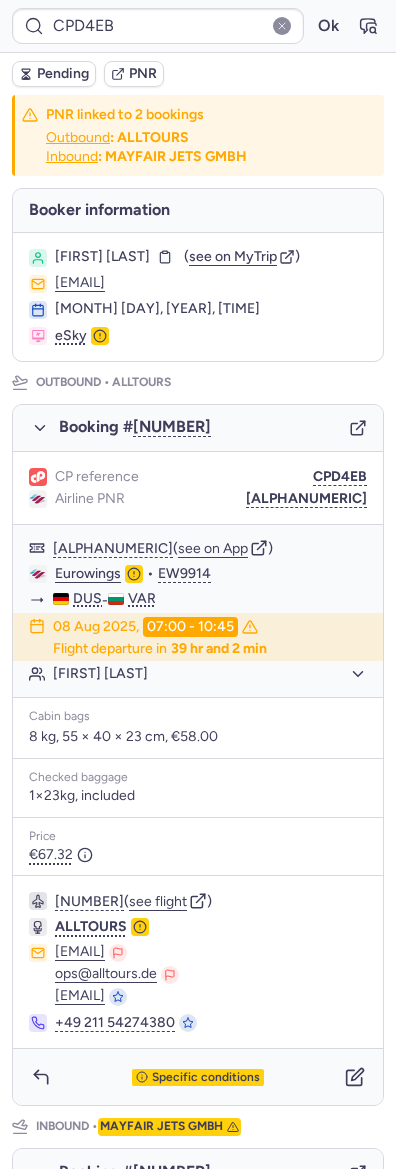 click on "Booking # [NUMBER]" at bounding box center [198, 428] 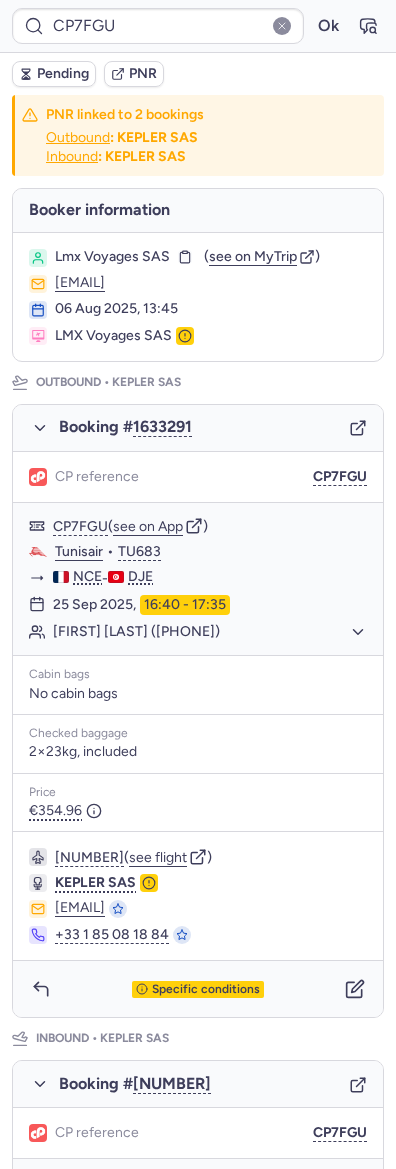 type on "CPJ439" 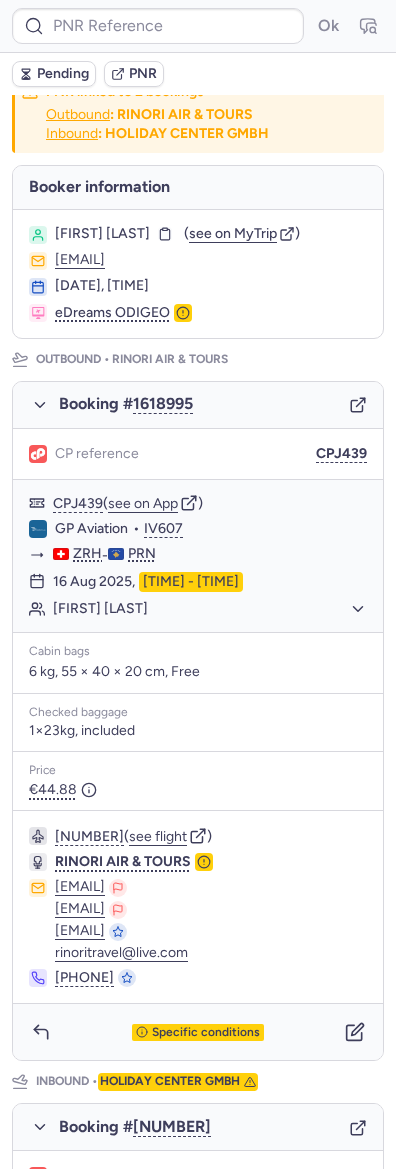 scroll, scrollTop: 0, scrollLeft: 0, axis: both 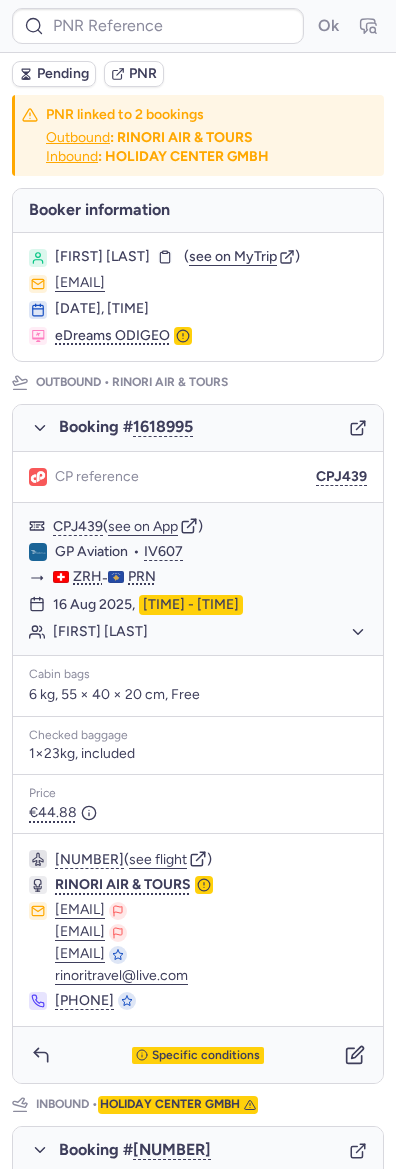 type on "CPX8TK" 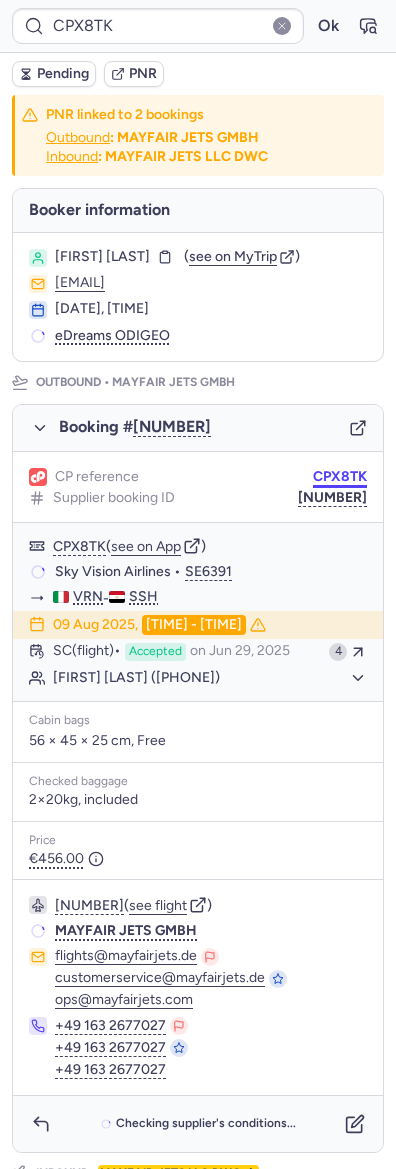 click on "CPX8TK" at bounding box center (340, 477) 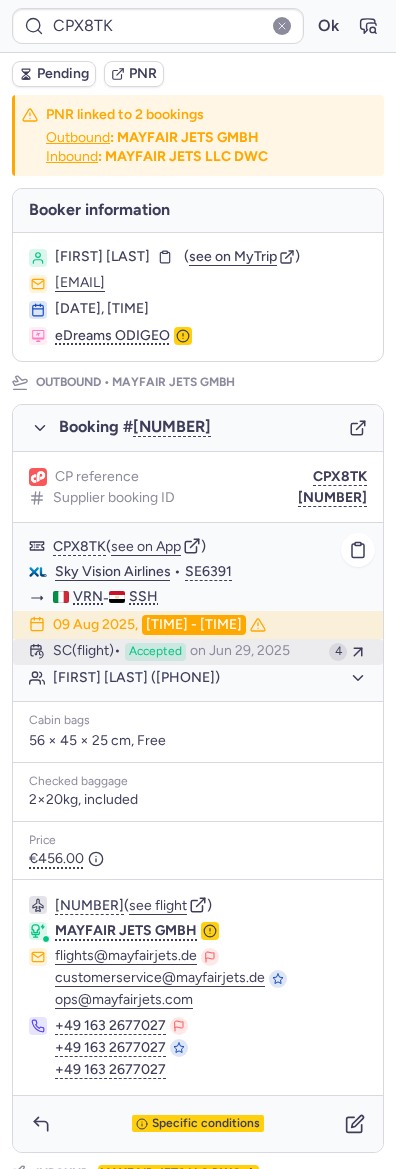 click on "Accepted" at bounding box center [155, 652] 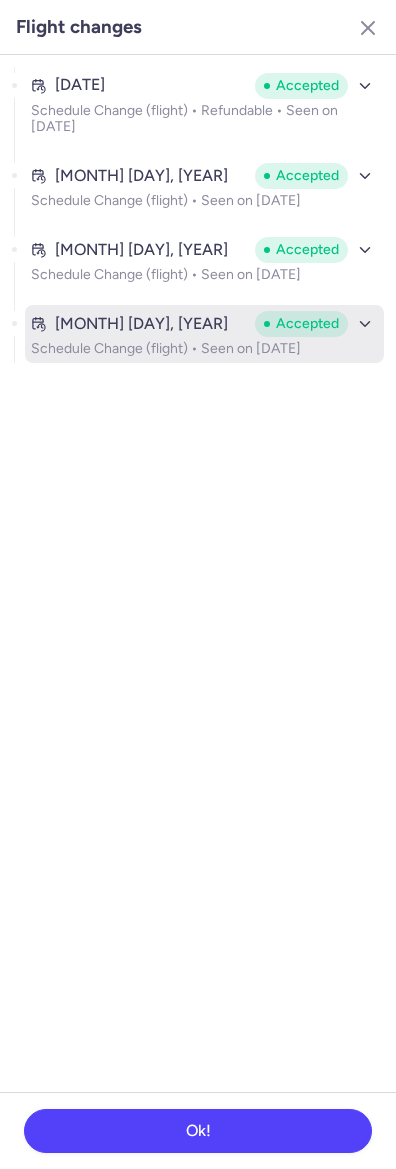 click on "Schedule Change (flight) •  Seen on [DATE]" at bounding box center (204, 349) 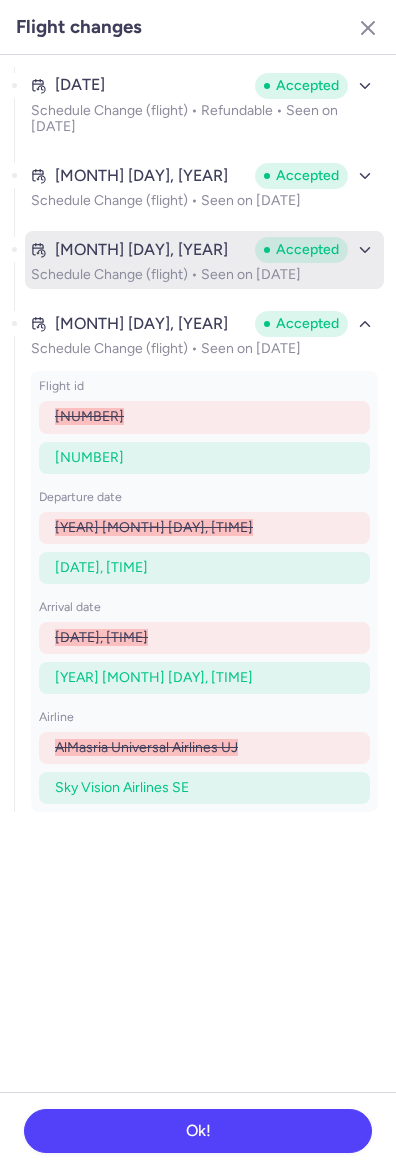 click on "Schedule Change (flight) •  Seen on [DATE]" at bounding box center [204, 275] 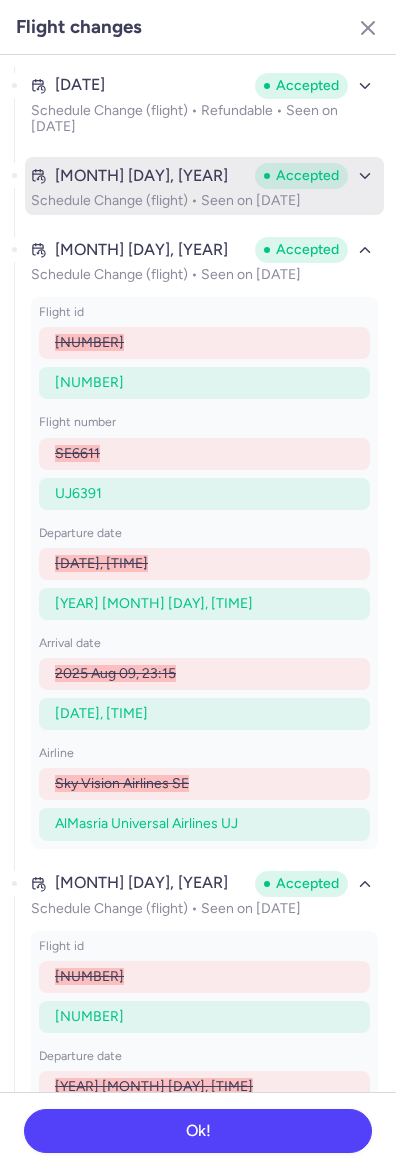 click on "Schedule Change (flight) •  Seen on [DATE]" at bounding box center [204, 201] 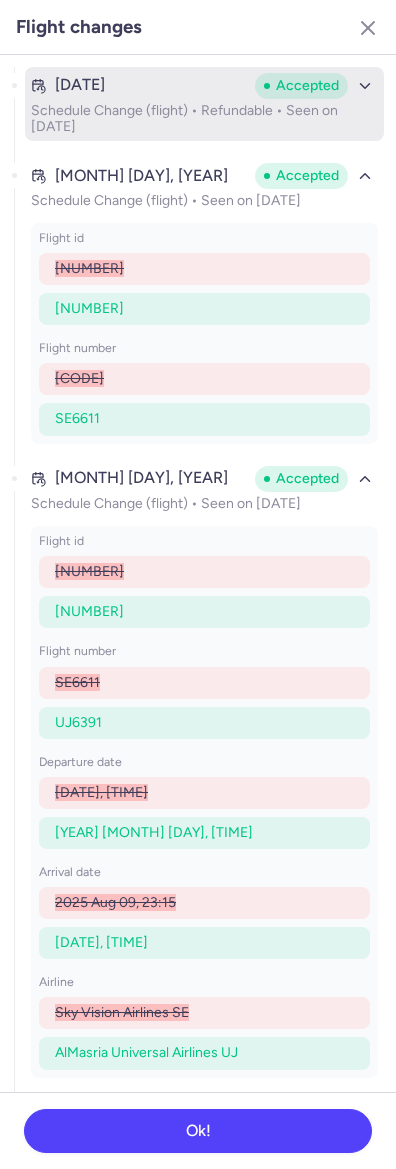 click on "Schedule Change (flight) • Refundable • Seen on [DATE]" at bounding box center [204, 119] 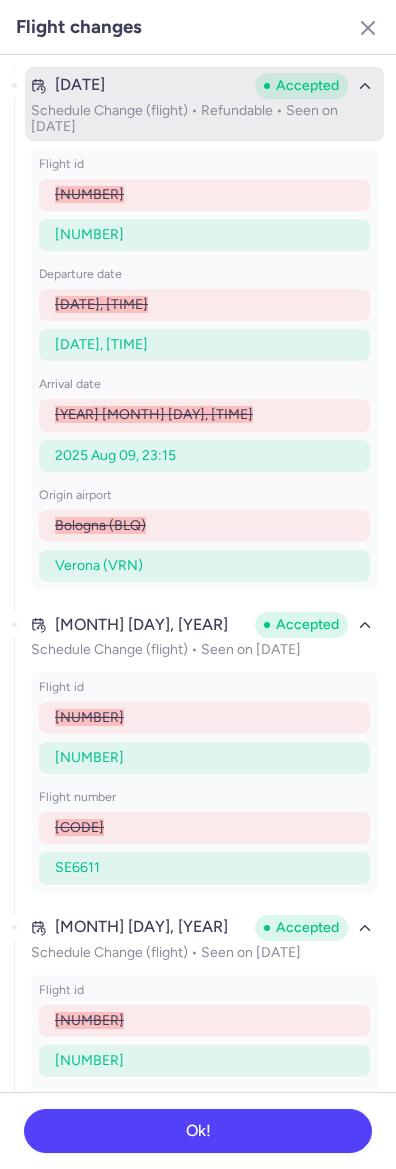 click on "Schedule Change (flight) • Refundable • Seen on [DATE]" at bounding box center (204, 119) 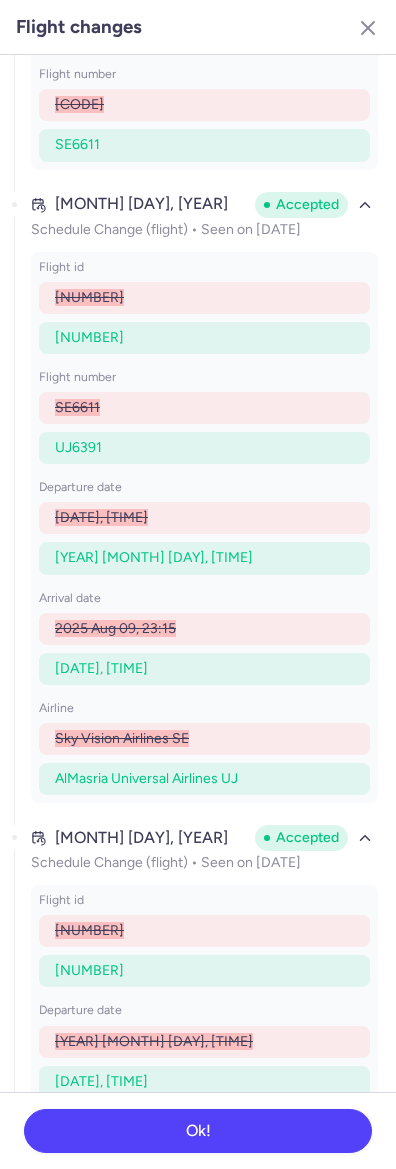 scroll, scrollTop: 0, scrollLeft: 0, axis: both 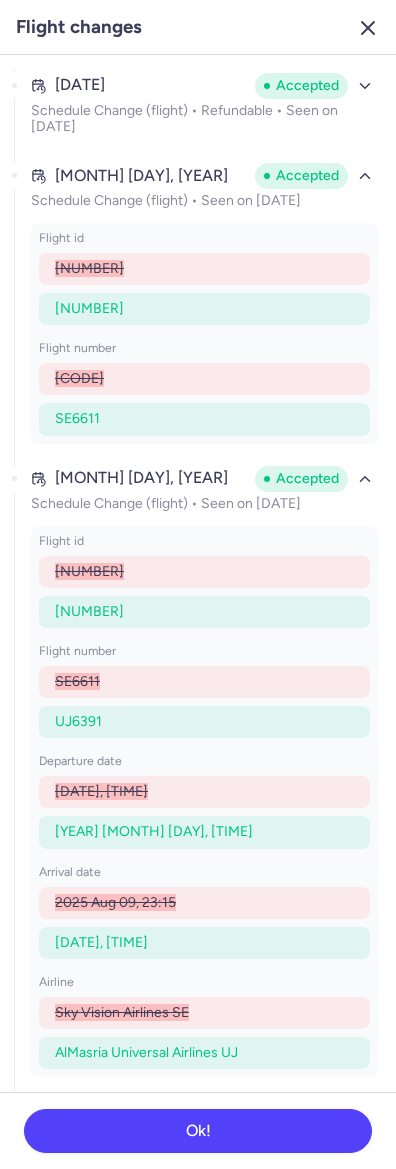 click 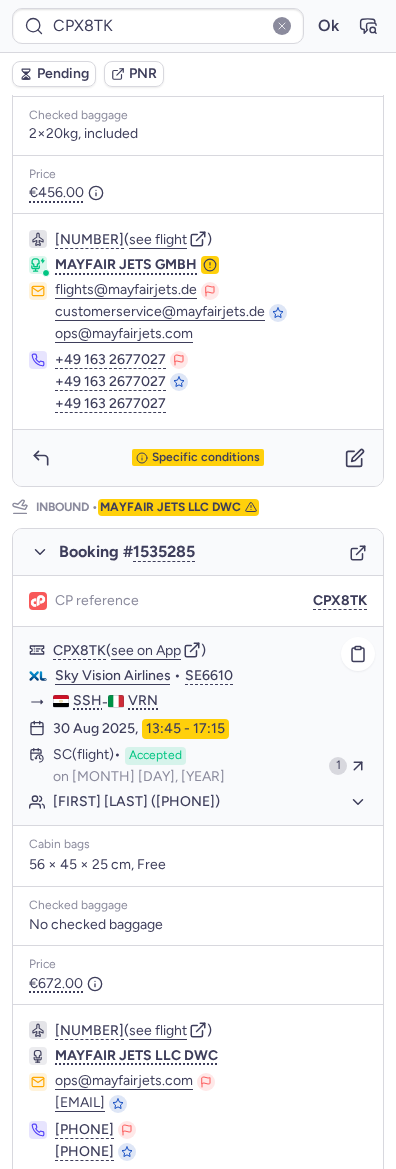 scroll, scrollTop: 266, scrollLeft: 0, axis: vertical 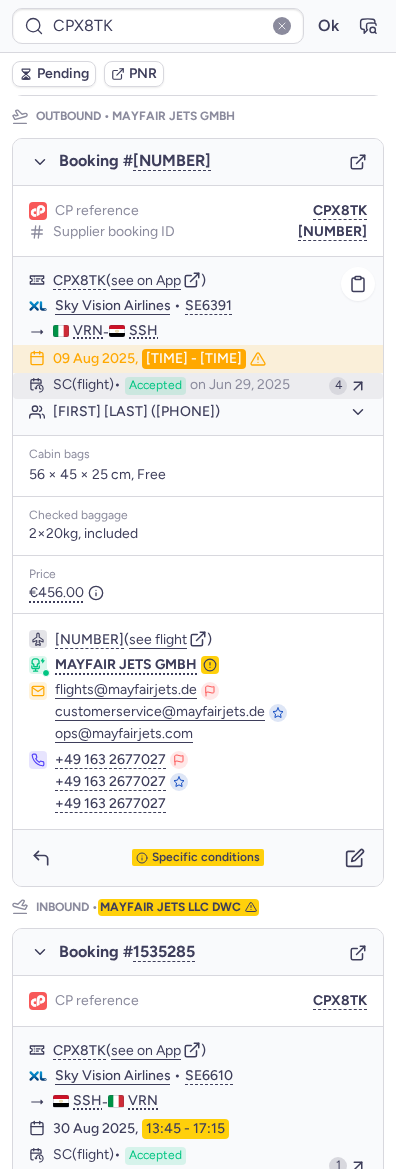 click on "SC   (flight)" at bounding box center (87, 386) 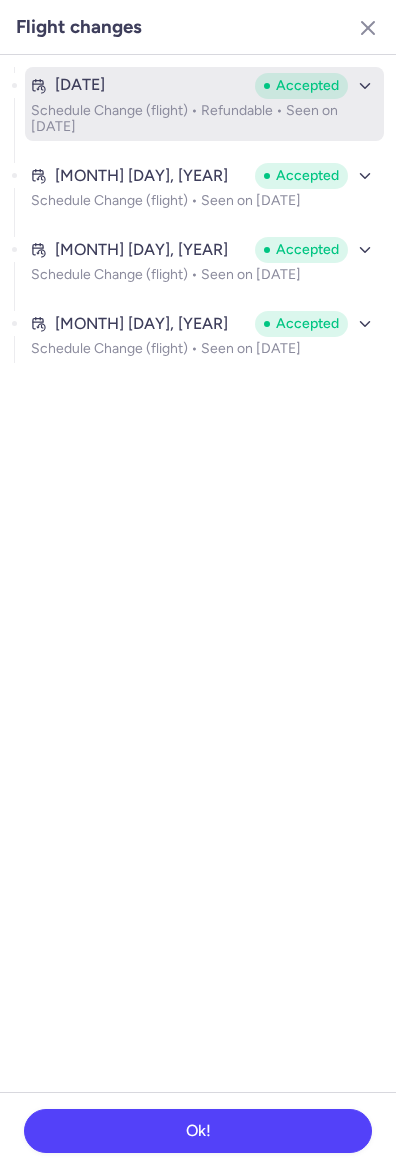 click on "Schedule Change (flight) • Refundable • Seen on [DATE]" at bounding box center (204, 119) 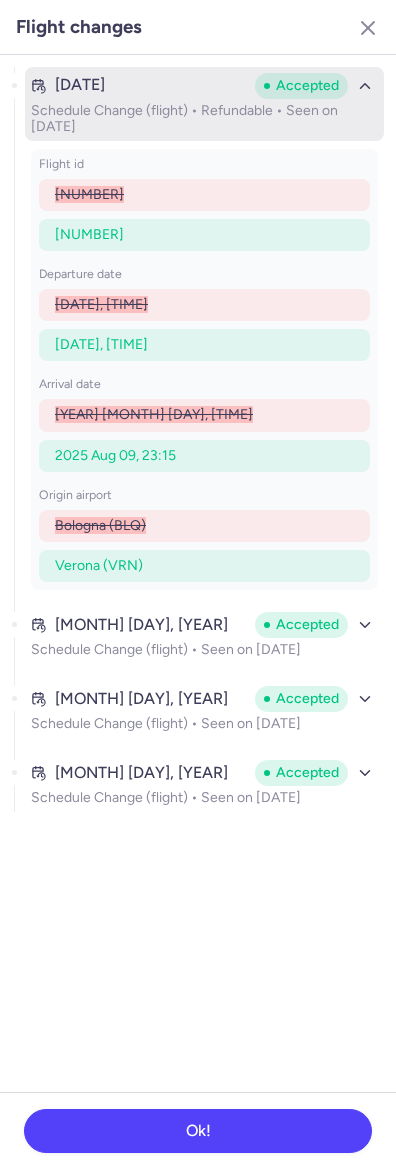 click on "[DATE] Accepted" at bounding box center (204, 86) 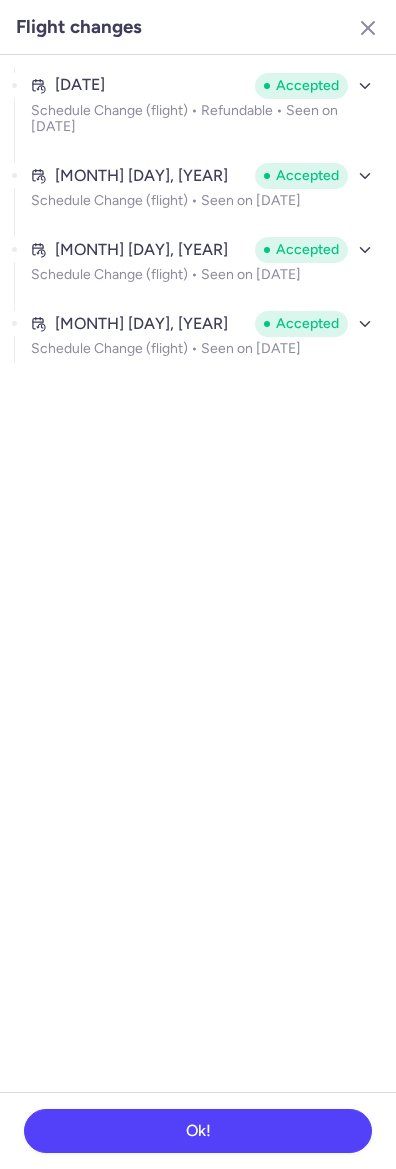 click on "[MONTH] [DAY], [YEAR] Accepted Schedule Change (flight) • Refundable • Seen on [MONTH] [DAY], [YEAR]" at bounding box center [204, 112] 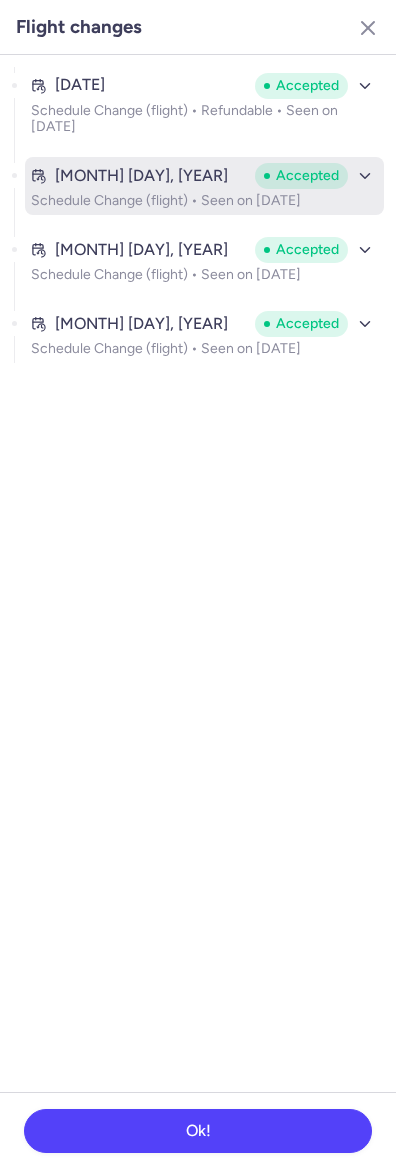 click on "Jun 28, 2025 Accepted" at bounding box center [204, 176] 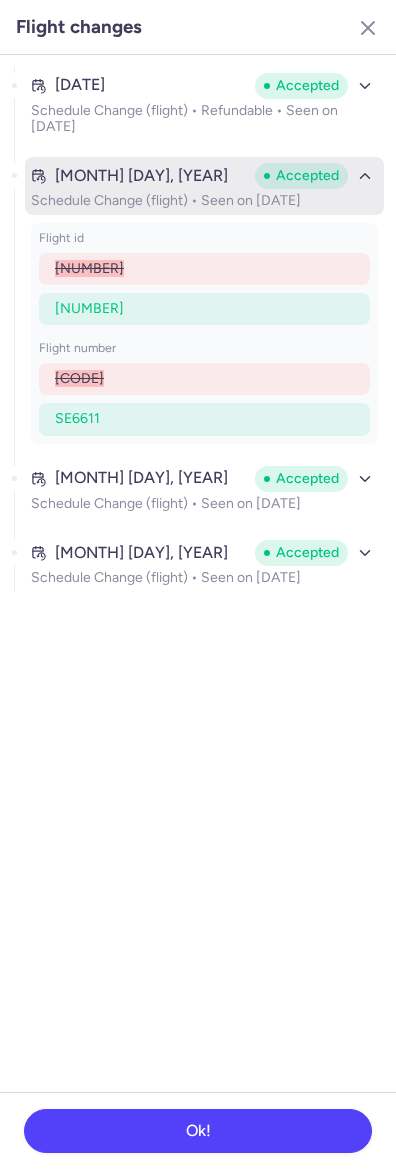 click on "Jun 28, 2025 Accepted" at bounding box center (204, 176) 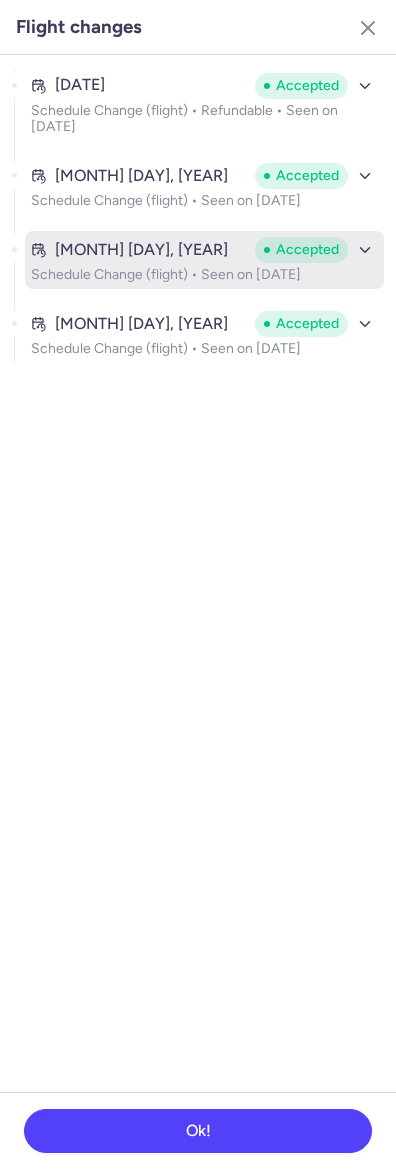 click on "Schedule Change (flight) •  Seen on [DATE]" at bounding box center (204, 275) 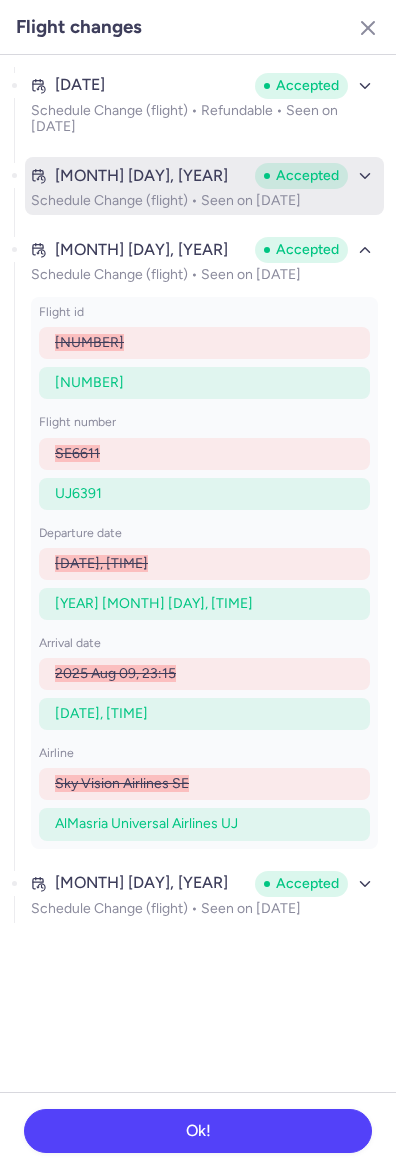 click on "Schedule Change (flight) •  Seen on [DATE]" at bounding box center (204, 201) 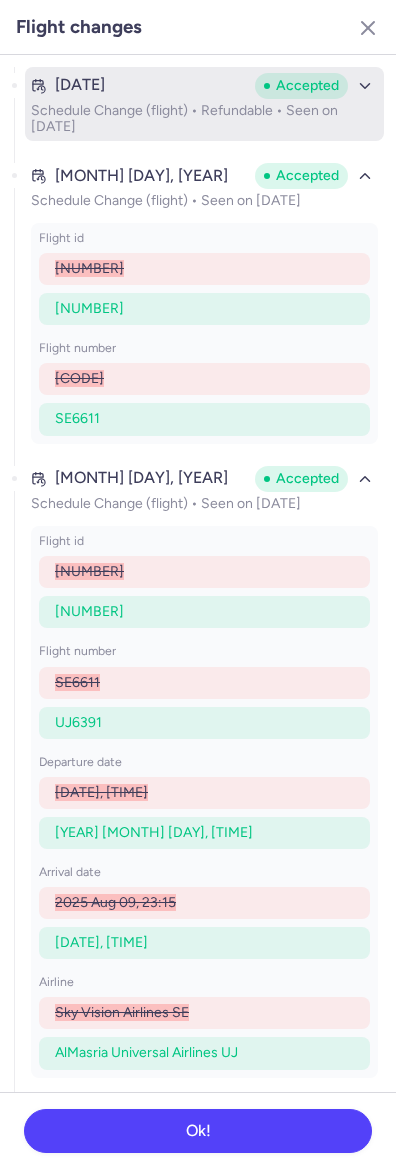 click on "Schedule Change (flight) • Refundable • Seen on [DATE]" at bounding box center [204, 119] 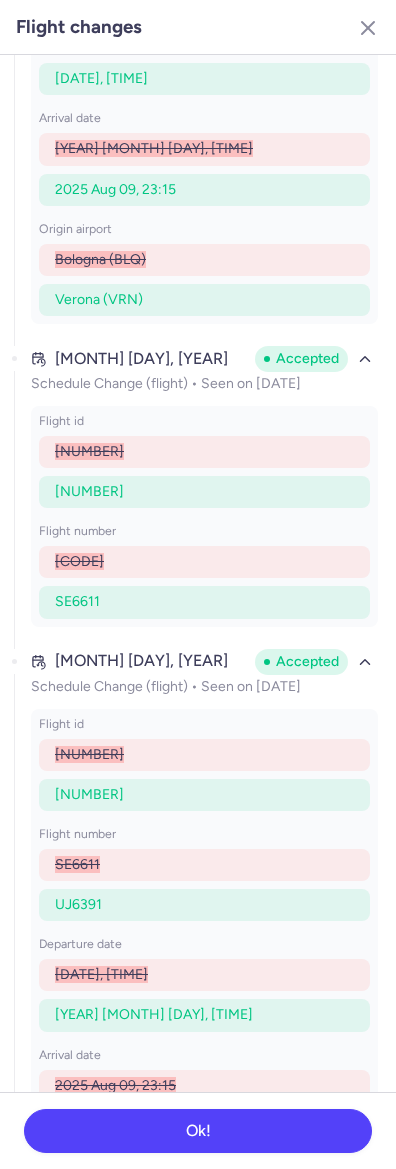 scroll, scrollTop: 506, scrollLeft: 0, axis: vertical 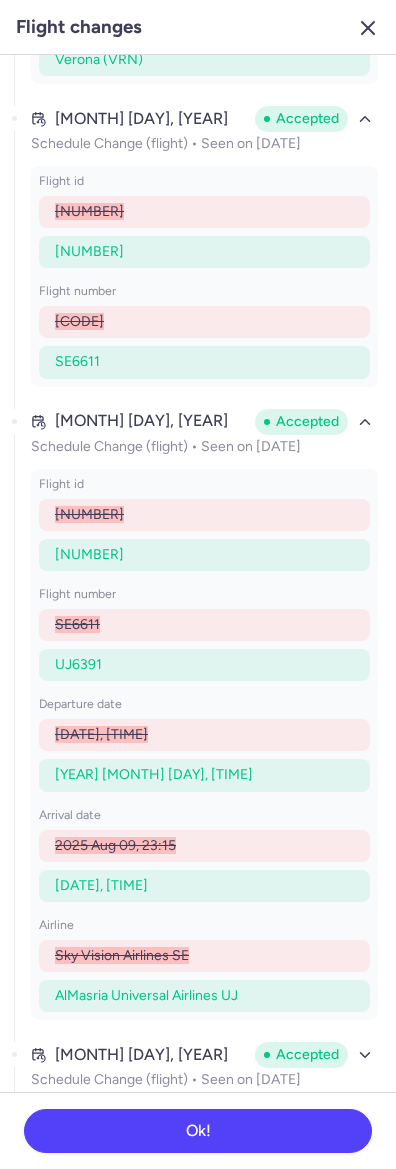 click 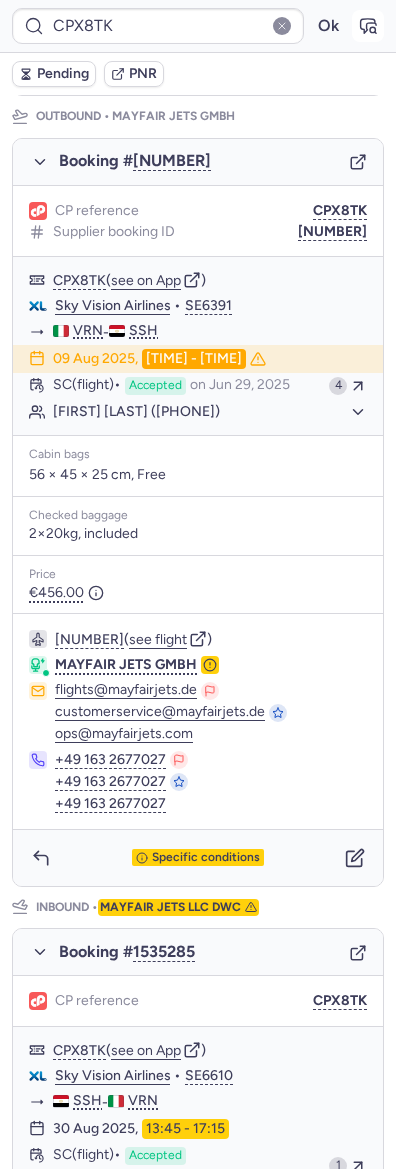 click at bounding box center (368, 26) 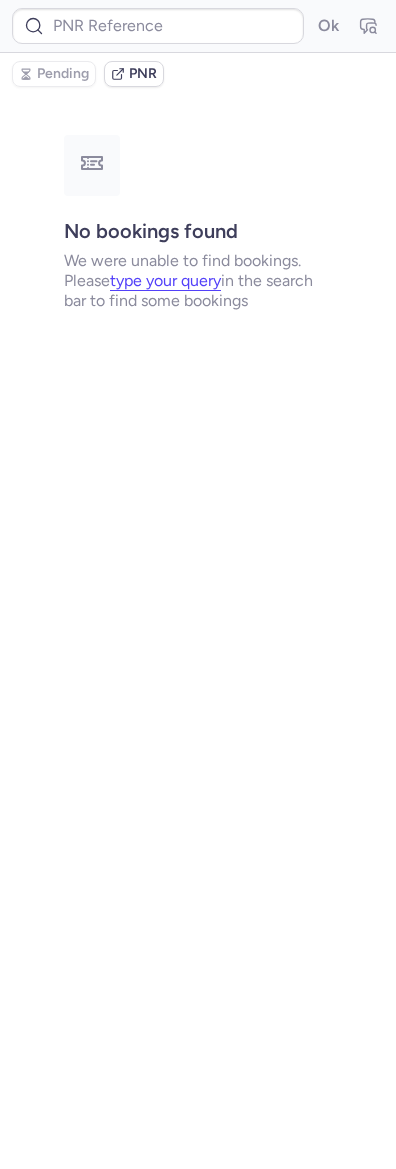 scroll, scrollTop: 0, scrollLeft: 0, axis: both 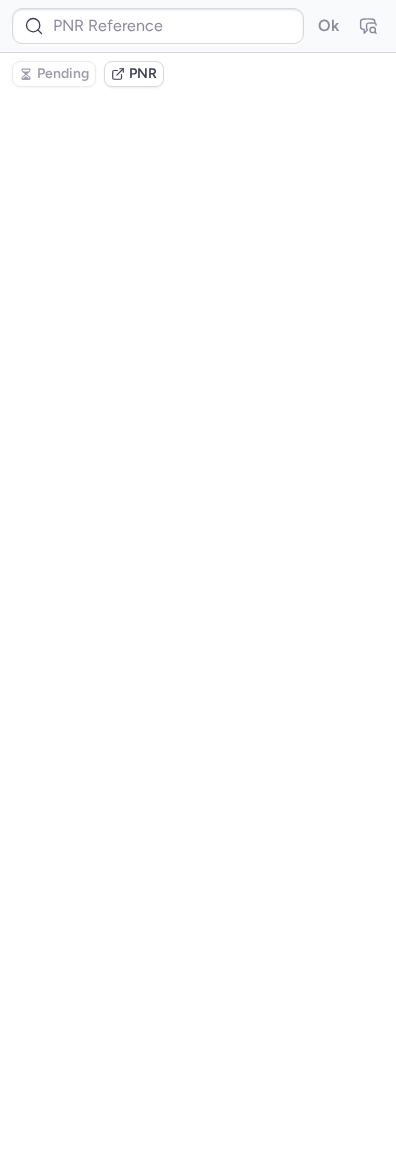 type on "CPX8TK" 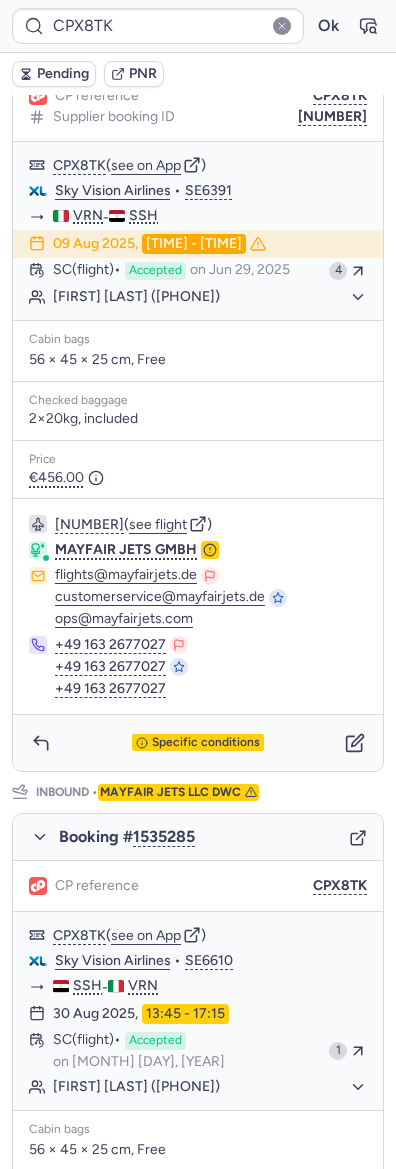 scroll, scrollTop: 666, scrollLeft: 0, axis: vertical 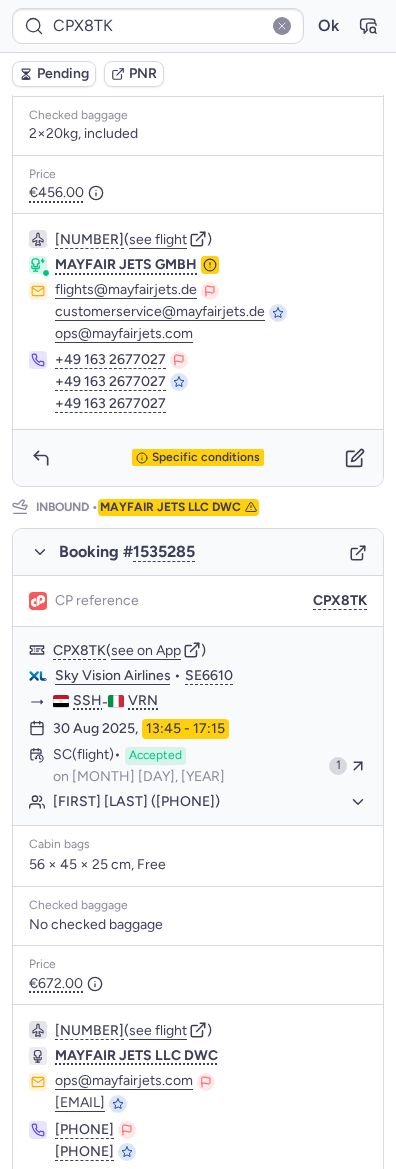 click on "Specific conditions" at bounding box center [198, 458] 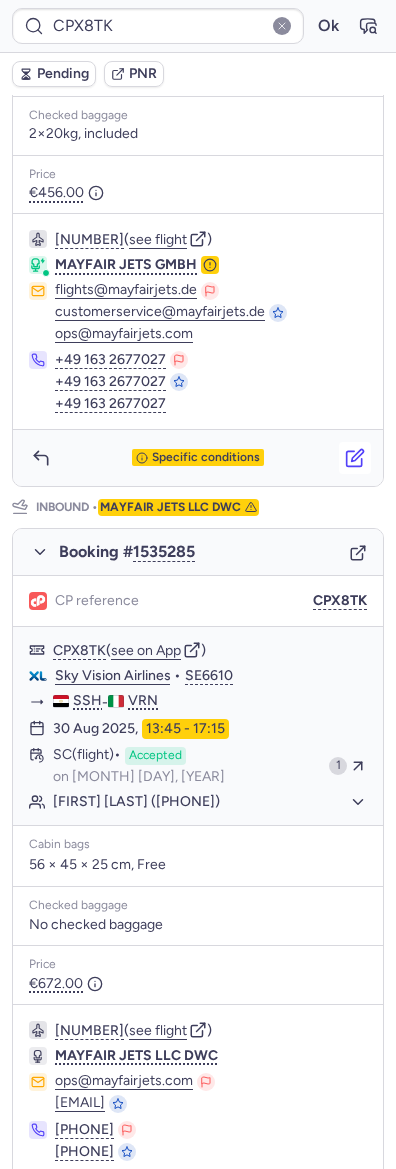 click at bounding box center [355, 458] 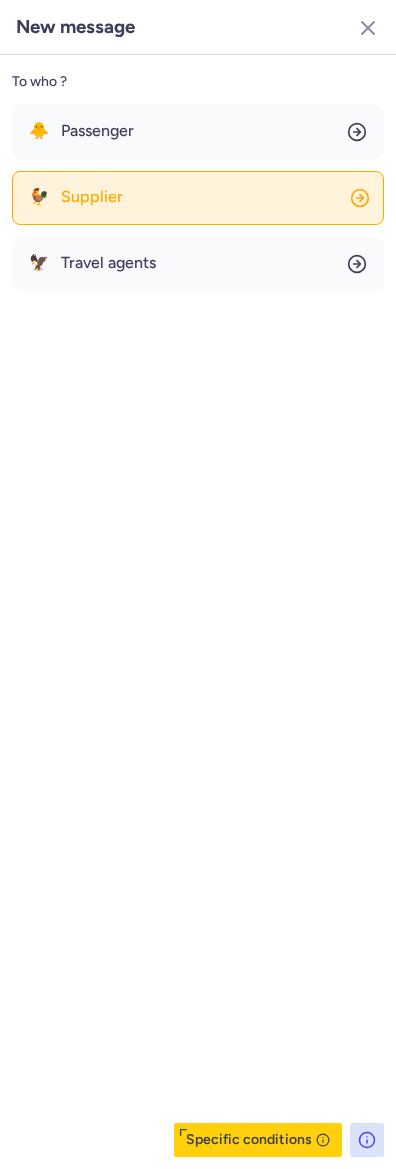 click on "🐓 Supplier" 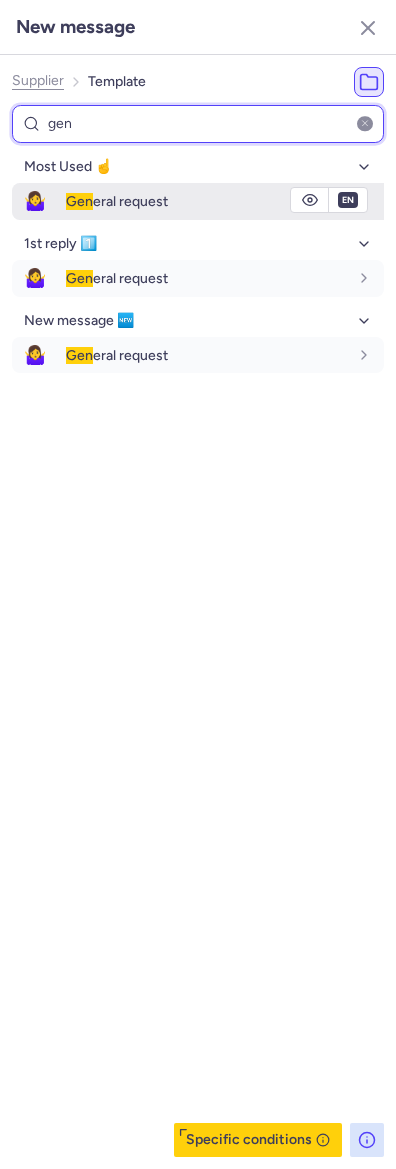 type on "gen" 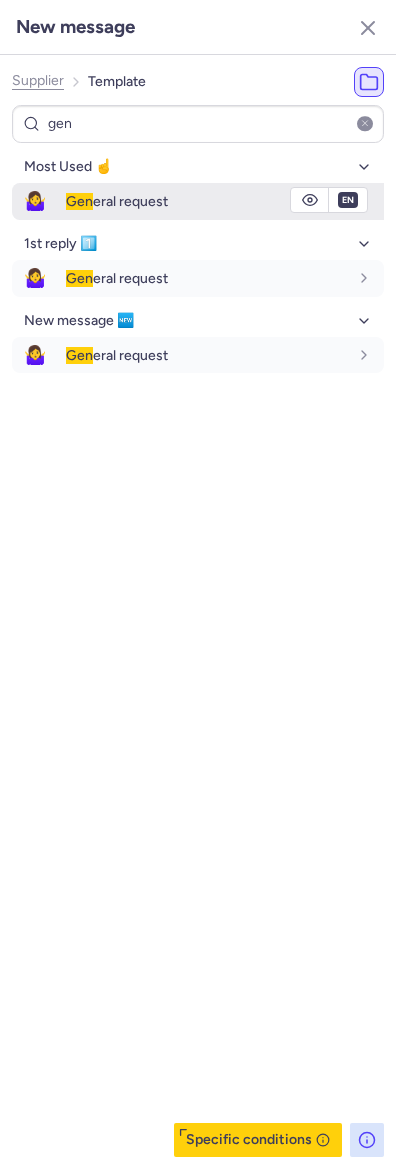 click on "🤷‍♀️ Gen eral request" at bounding box center (198, 201) 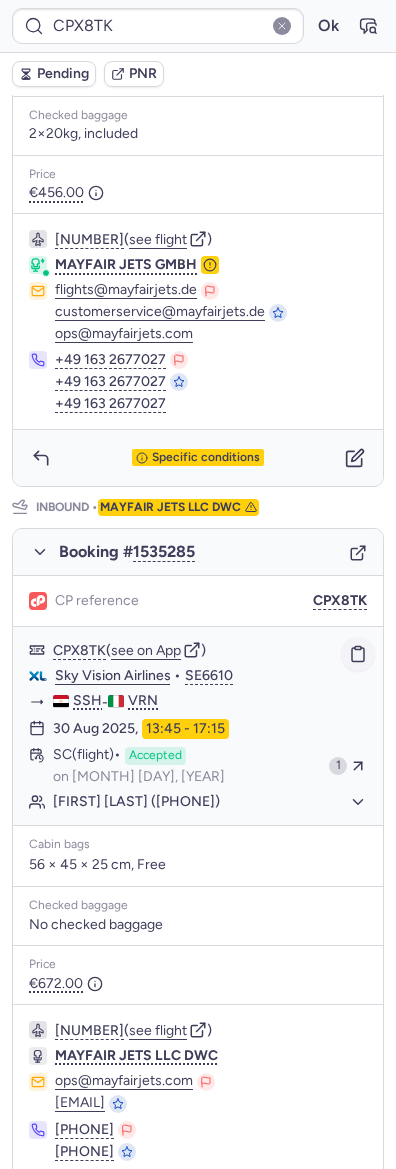 click 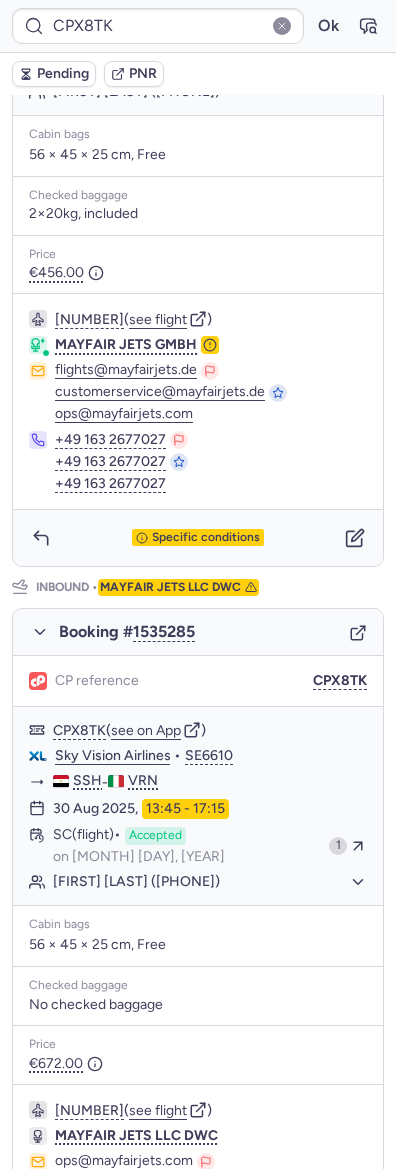scroll, scrollTop: 716, scrollLeft: 0, axis: vertical 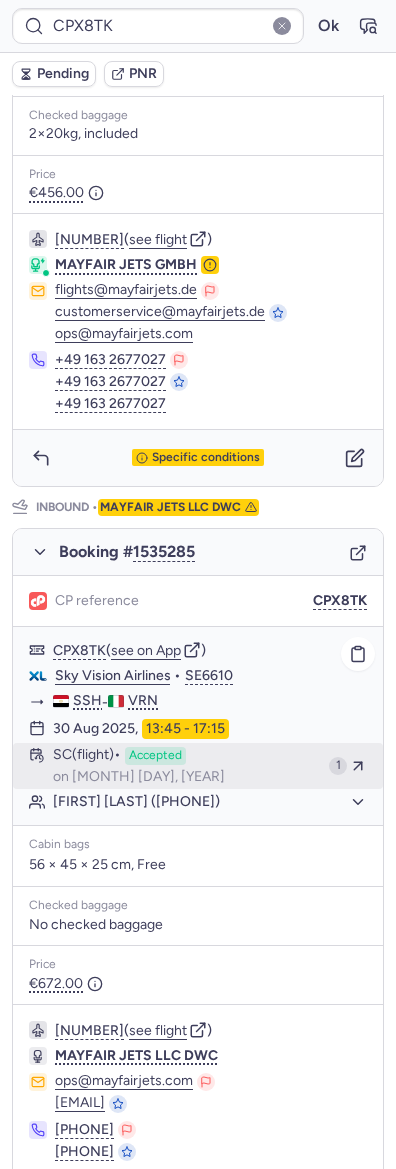 click on "on [MONTH] [DAY], [YEAR]" at bounding box center (139, 777) 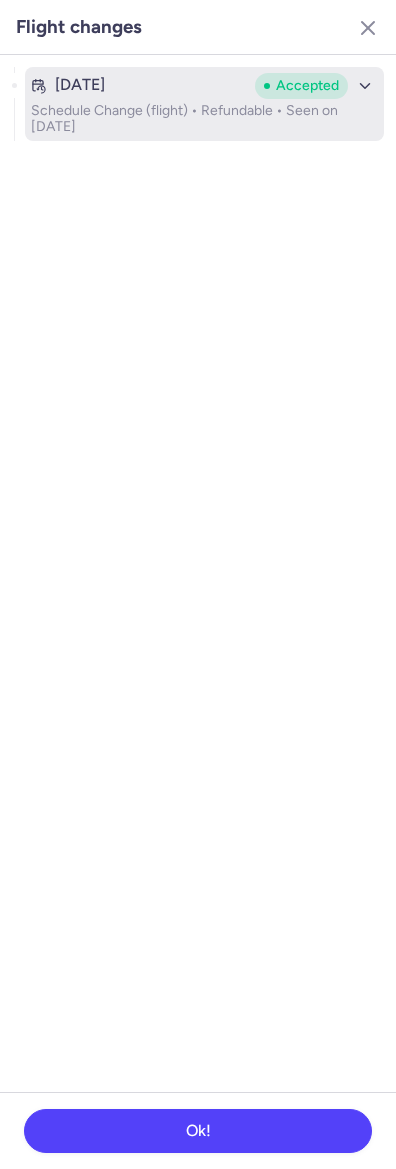 click on "Schedule Change (flight) • Refundable • Seen on [DATE]" at bounding box center [204, 119] 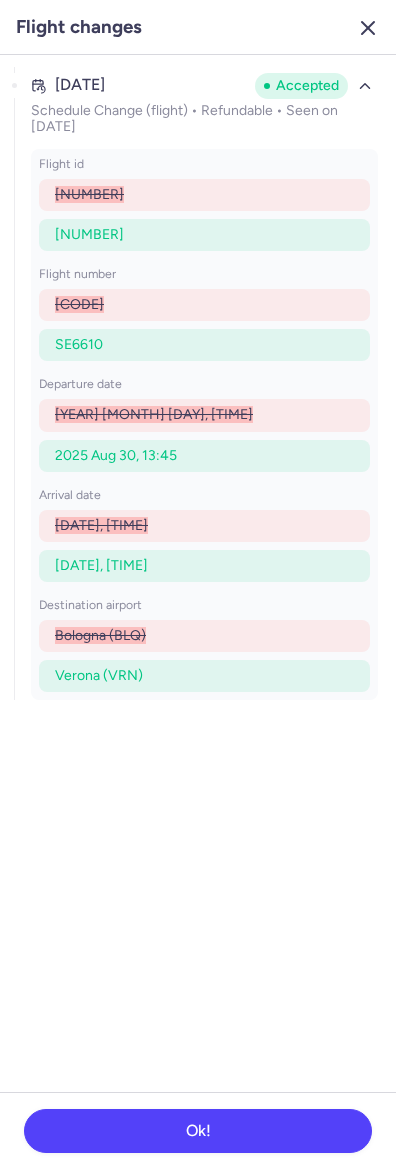 click 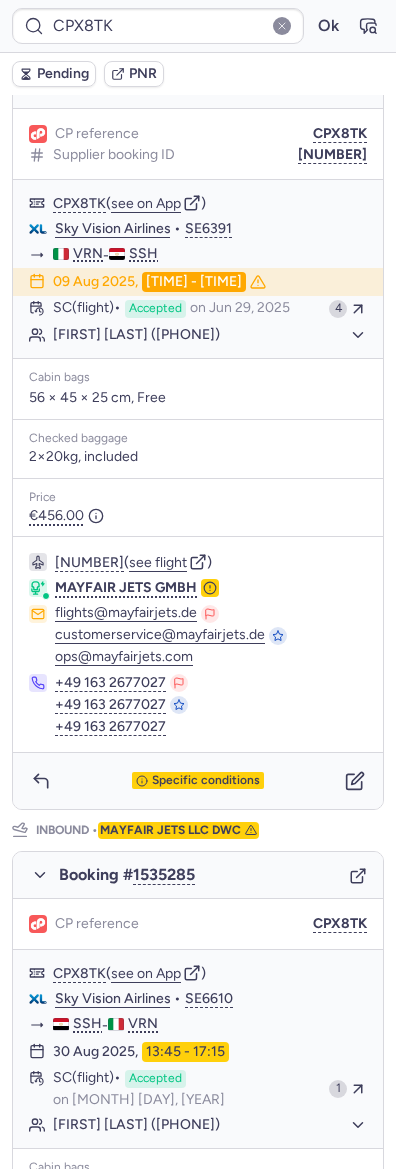 scroll, scrollTop: 266, scrollLeft: 0, axis: vertical 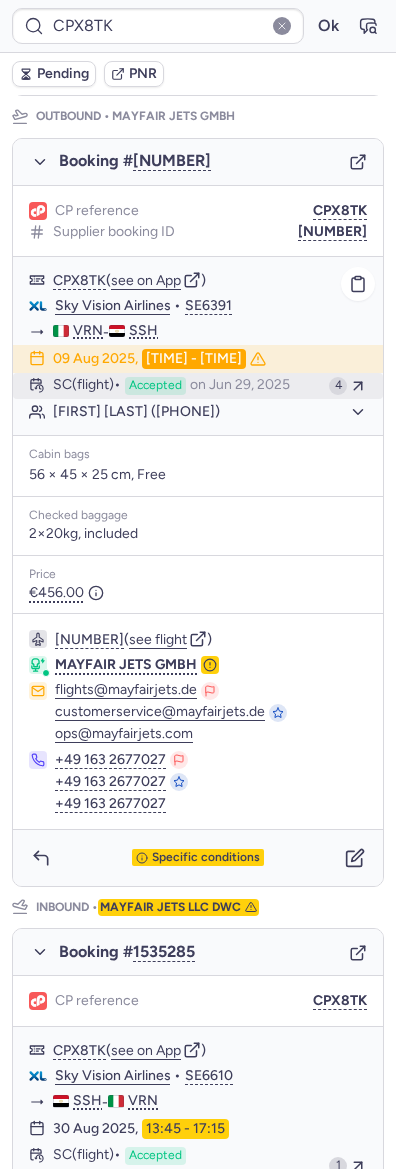 click on "on Jun 29, 2025" at bounding box center (240, 386) 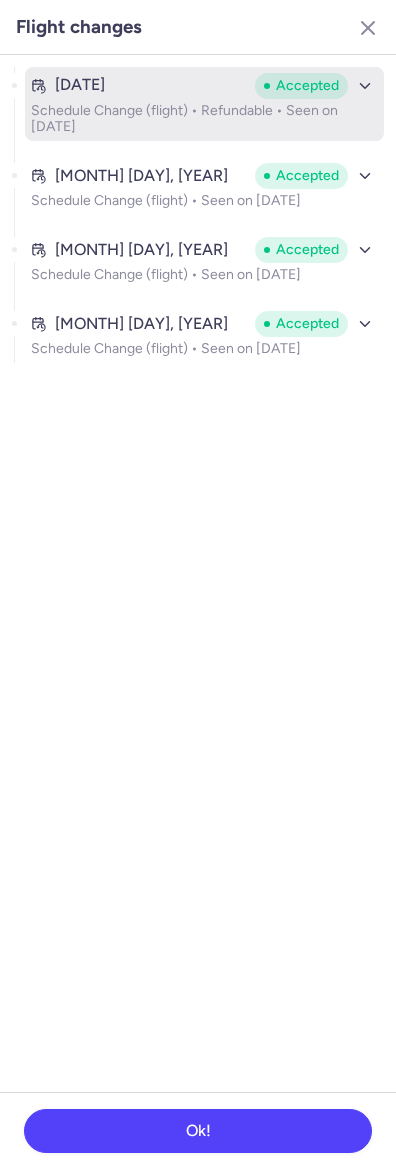 click on "Schedule Change (flight) • Refundable • Seen on [DATE]" at bounding box center [204, 119] 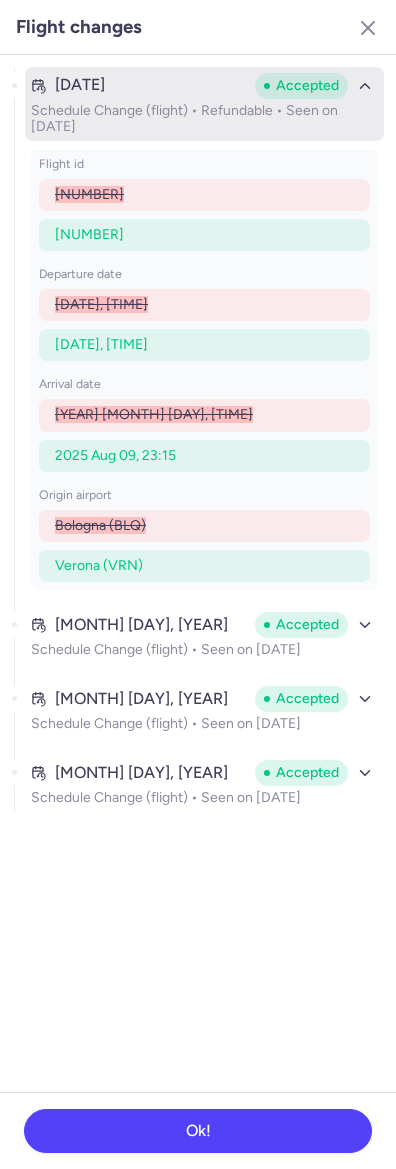 click on "Schedule Change (flight) • Refundable • Seen on [DATE]" at bounding box center (204, 119) 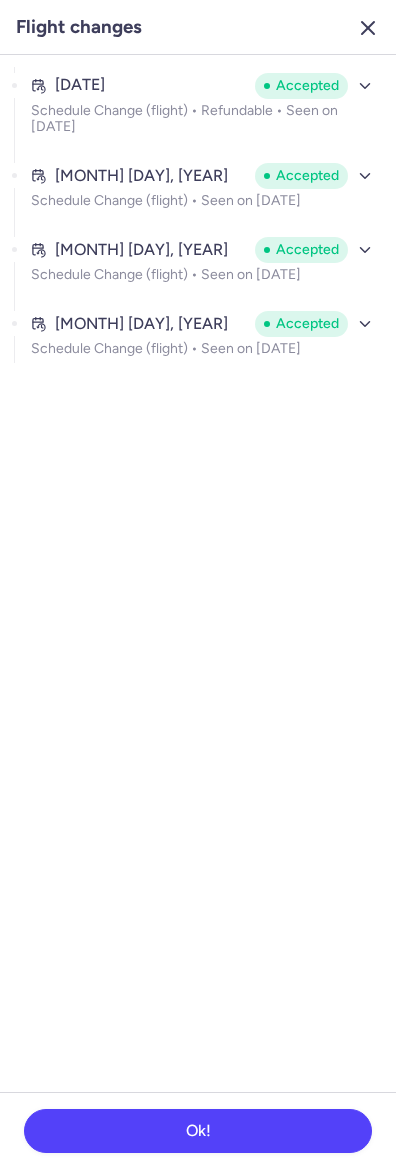 click 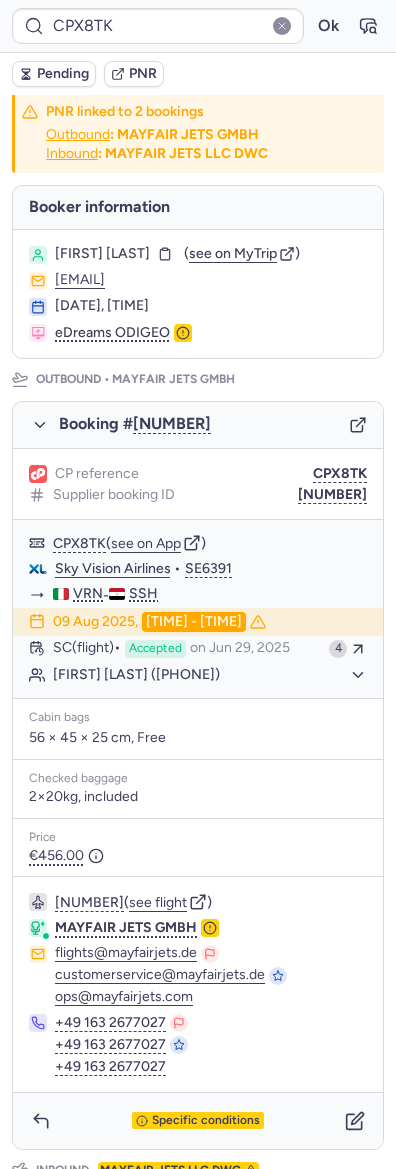 scroll, scrollTop: 0, scrollLeft: 0, axis: both 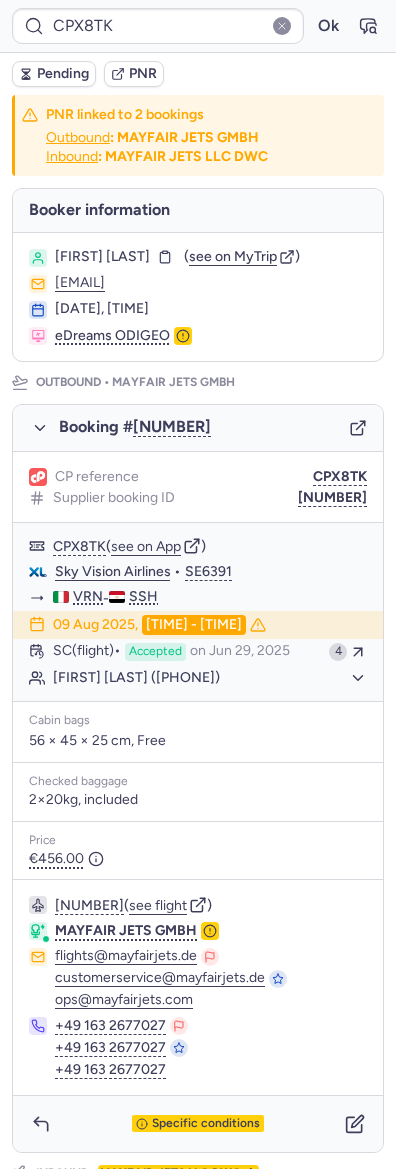 drag, startPoint x: 216, startPoint y: 285, endPoint x: 35, endPoint y: 270, distance: 181.62048 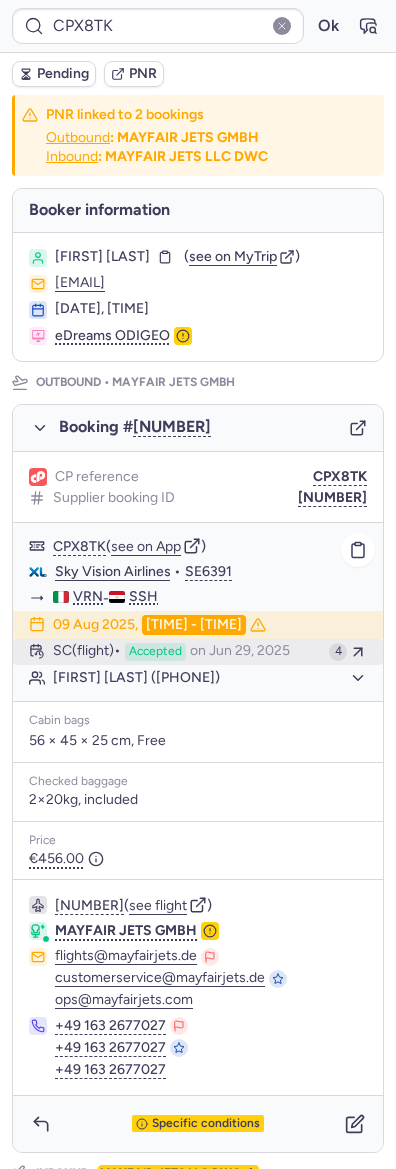 click on "on Jun 29, 2025" at bounding box center (240, 652) 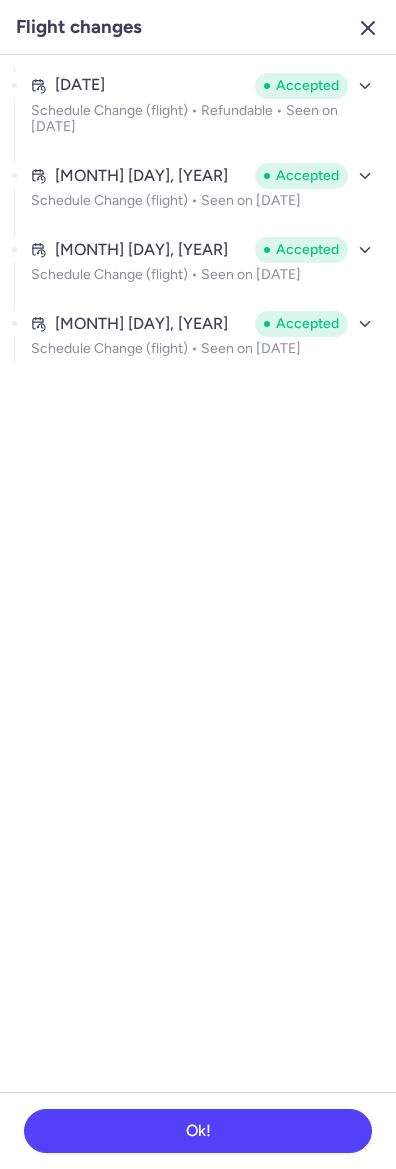 click 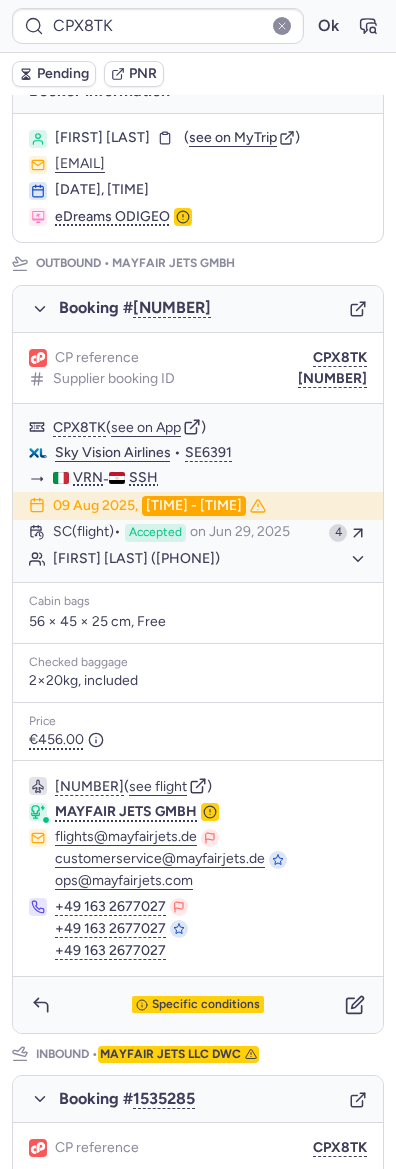 scroll, scrollTop: 716, scrollLeft: 0, axis: vertical 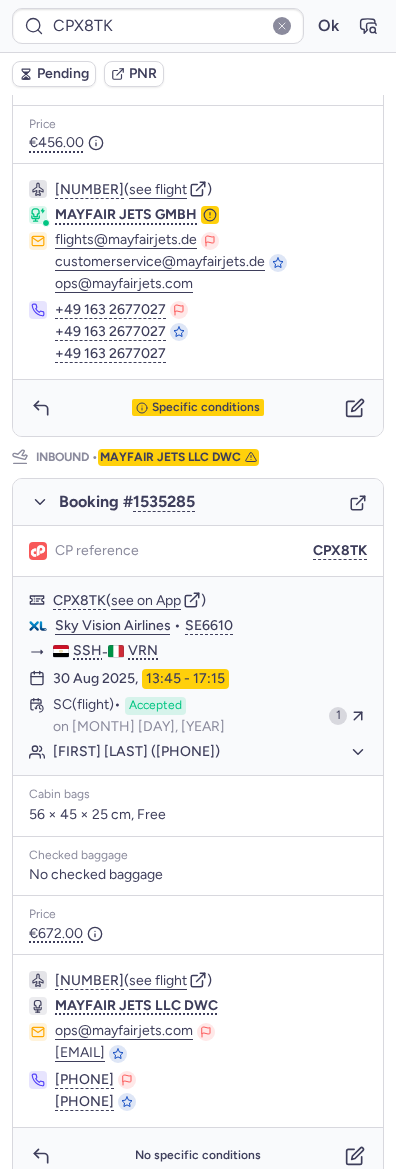click on "Pending" at bounding box center (63, 74) 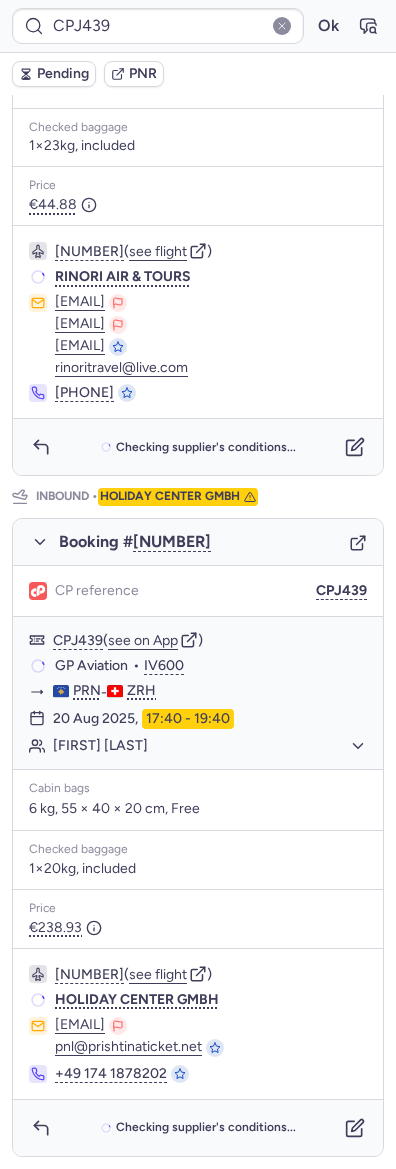 scroll, scrollTop: 0, scrollLeft: 0, axis: both 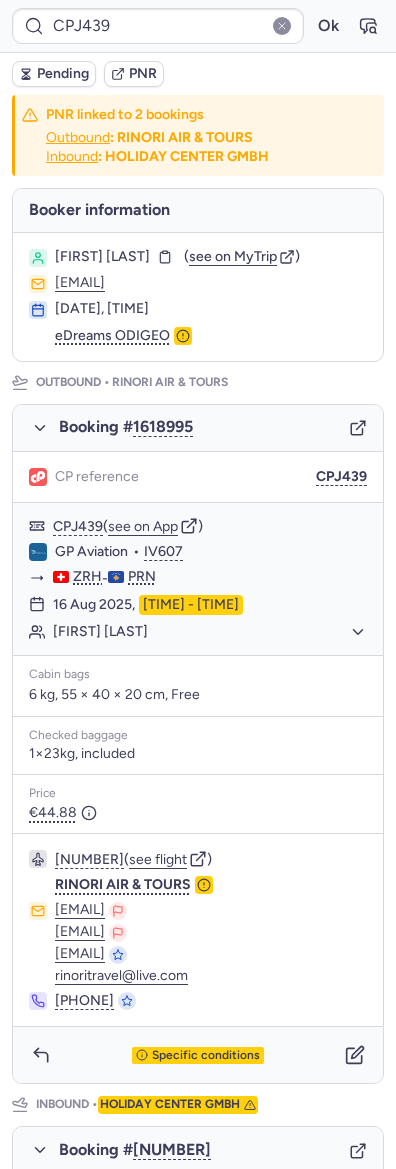 type on "CPIJCG" 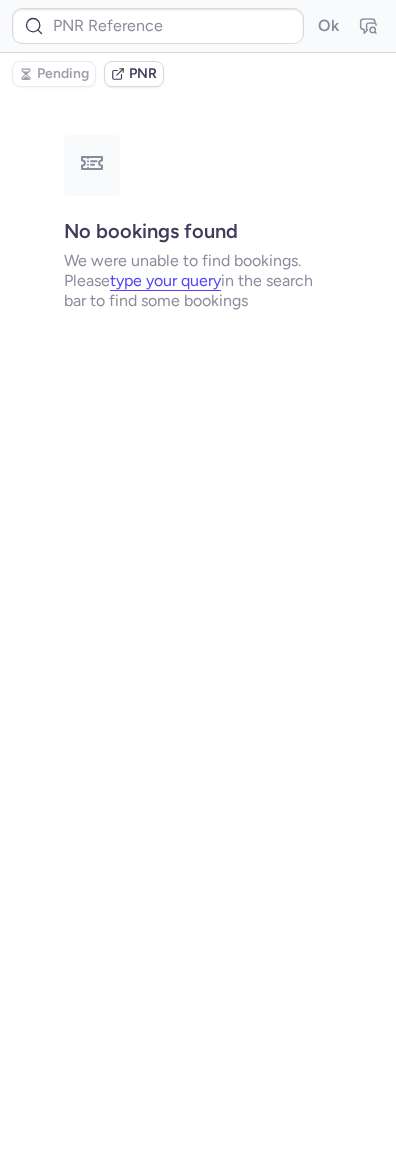 type on "[CODE]" 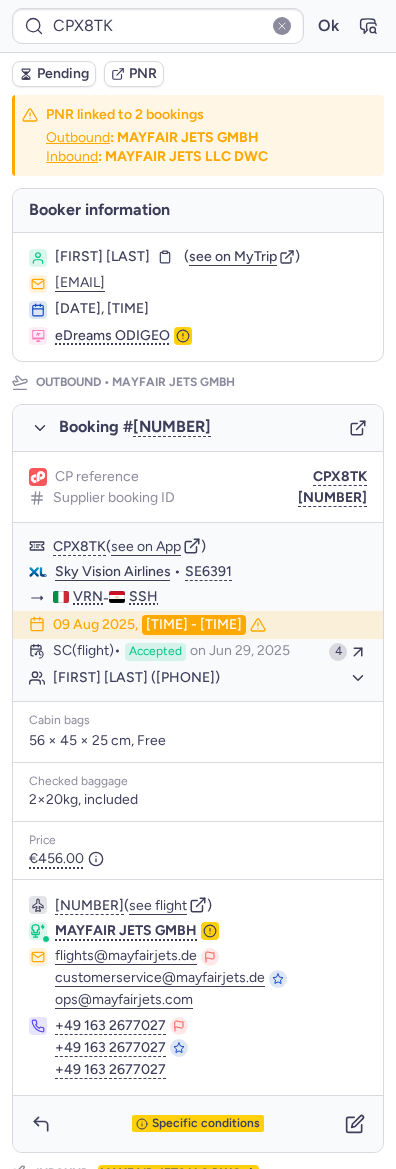 type on "CPD4EB" 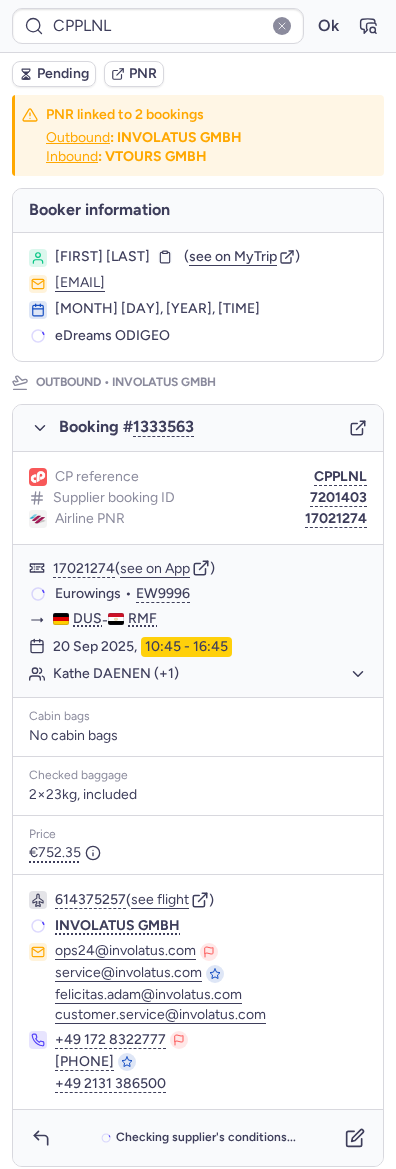 type on "[CODE]" 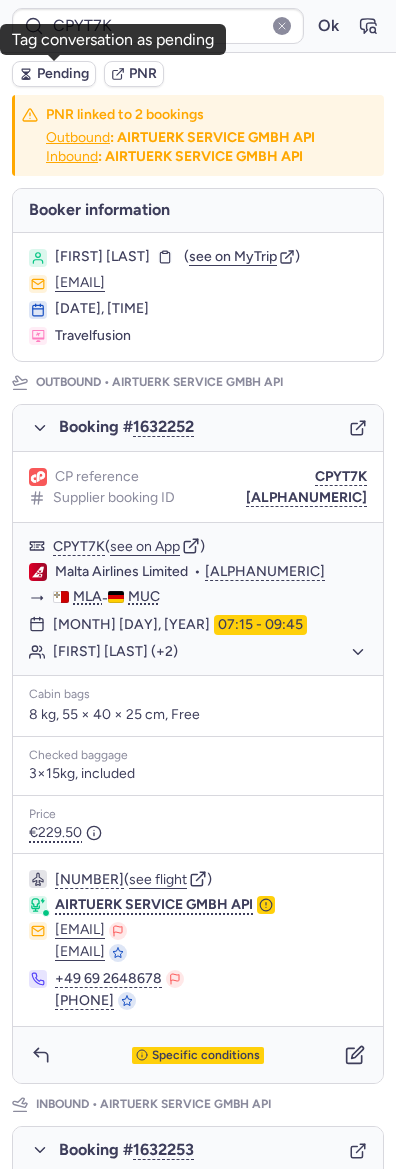 click on "Pending" at bounding box center (54, 74) 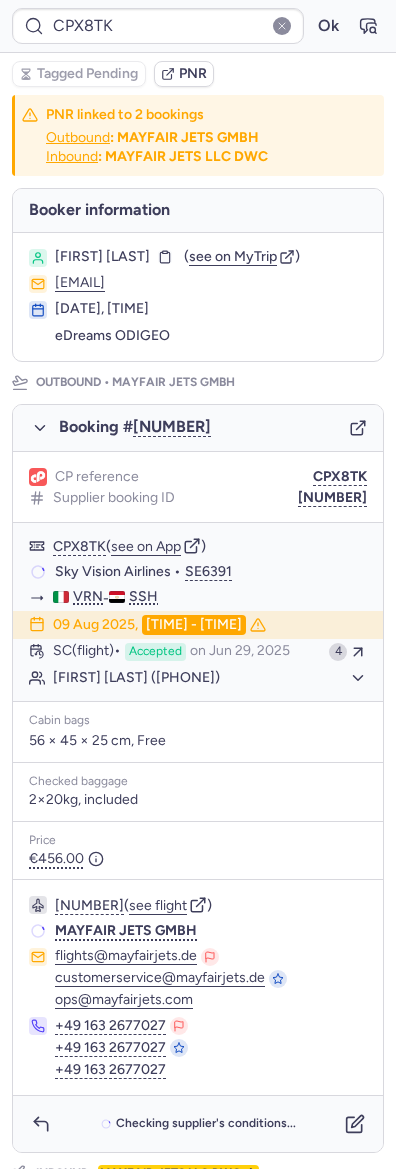 type on "[NUMBER]" 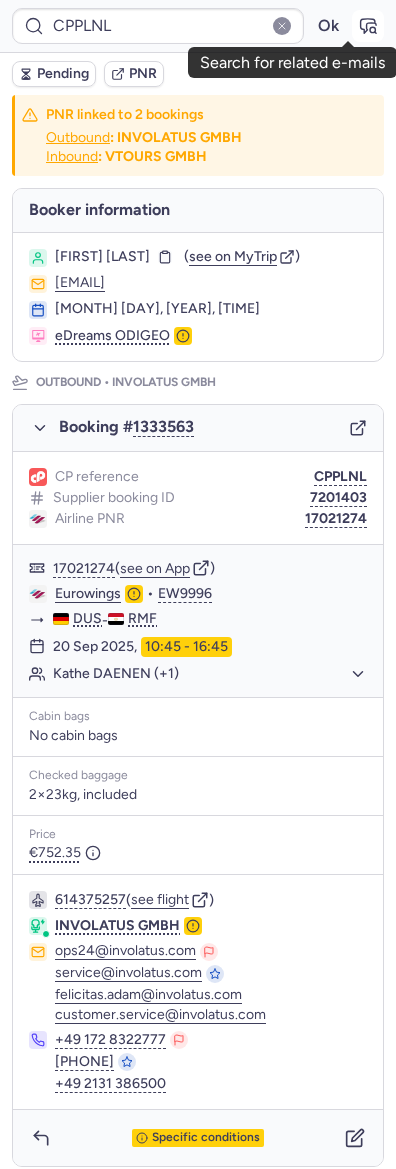 click at bounding box center (368, 26) 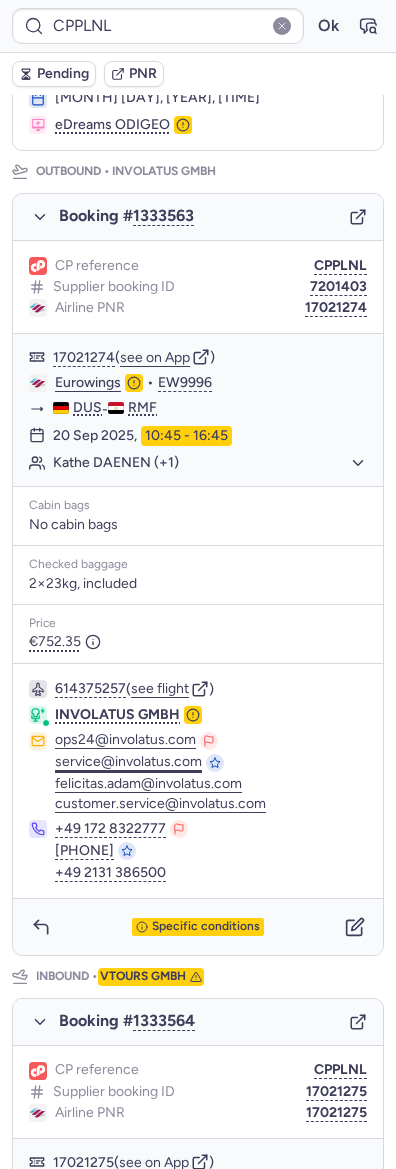 scroll, scrollTop: 168, scrollLeft: 0, axis: vertical 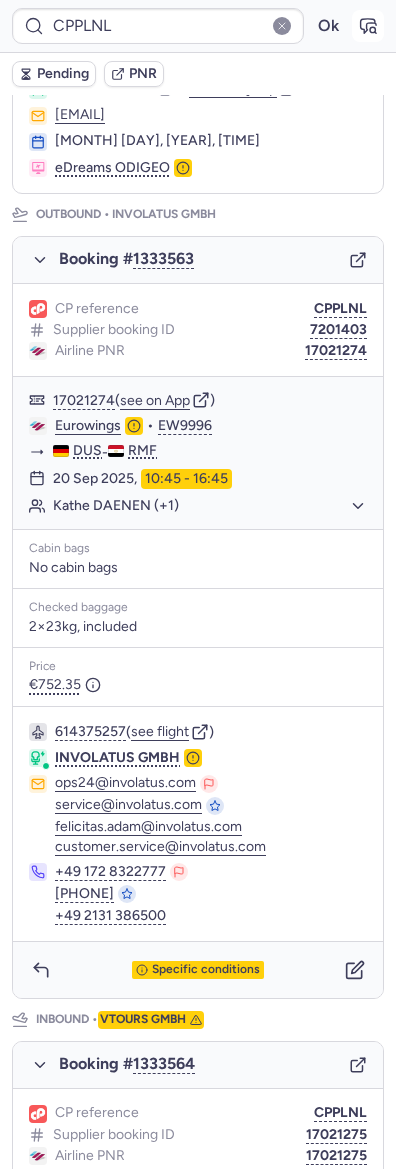 click at bounding box center [368, 26] 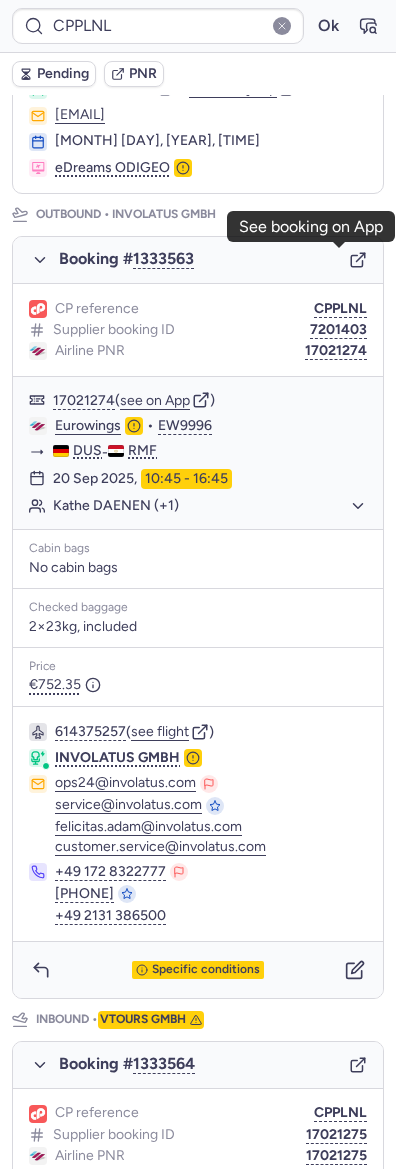 click 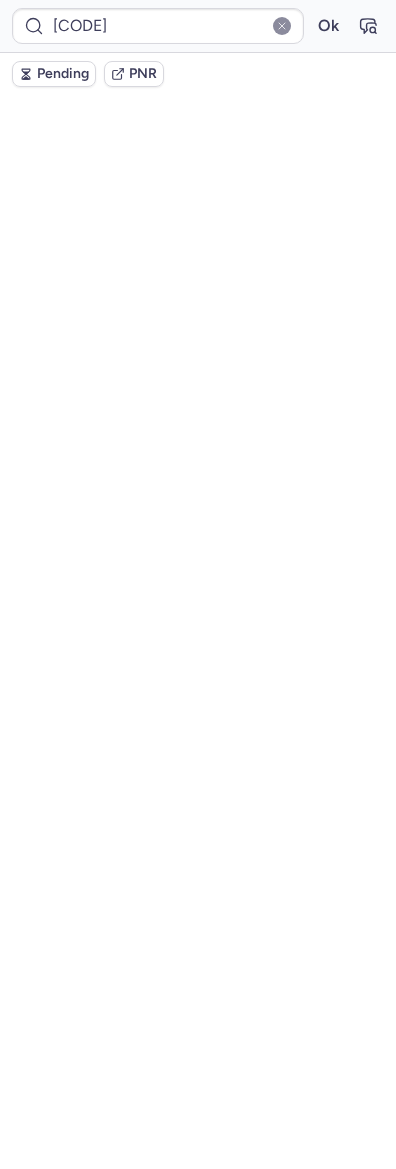 scroll, scrollTop: 0, scrollLeft: 0, axis: both 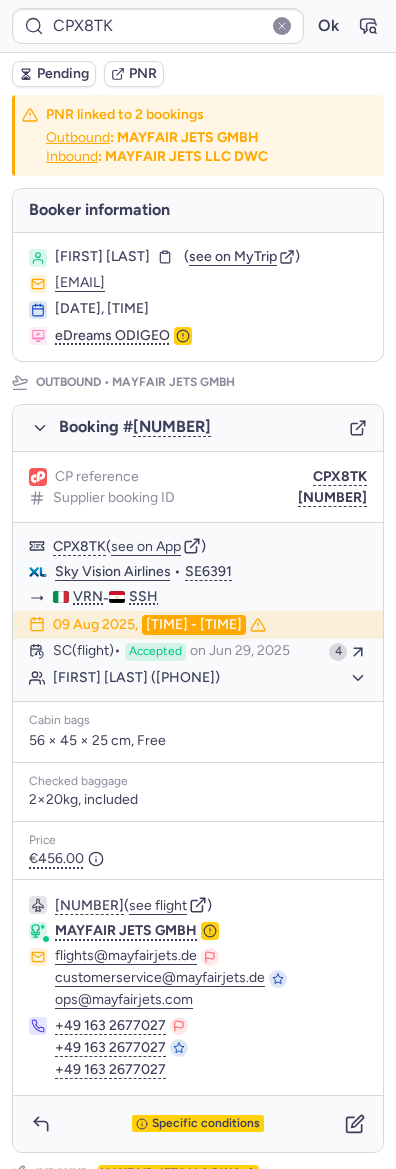 type on "[CODE]" 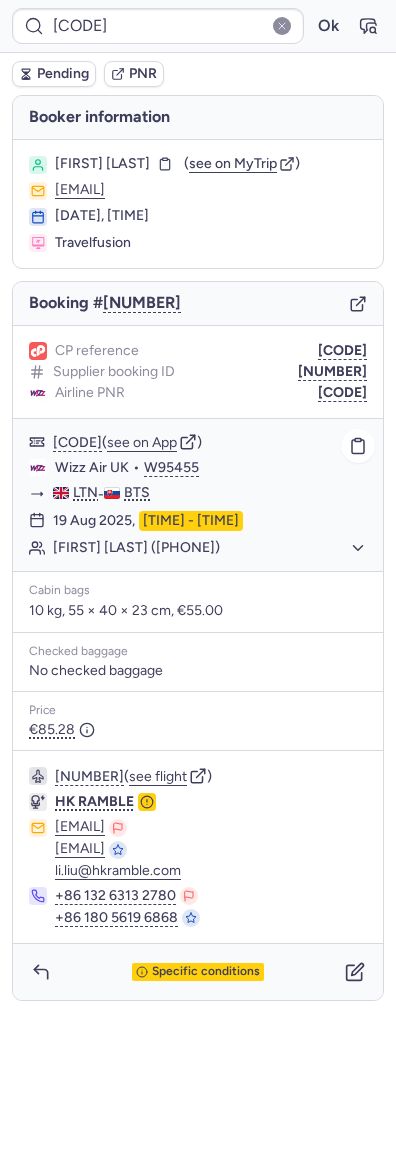 click on "[FIRST] [LAST] ([PHONE])" 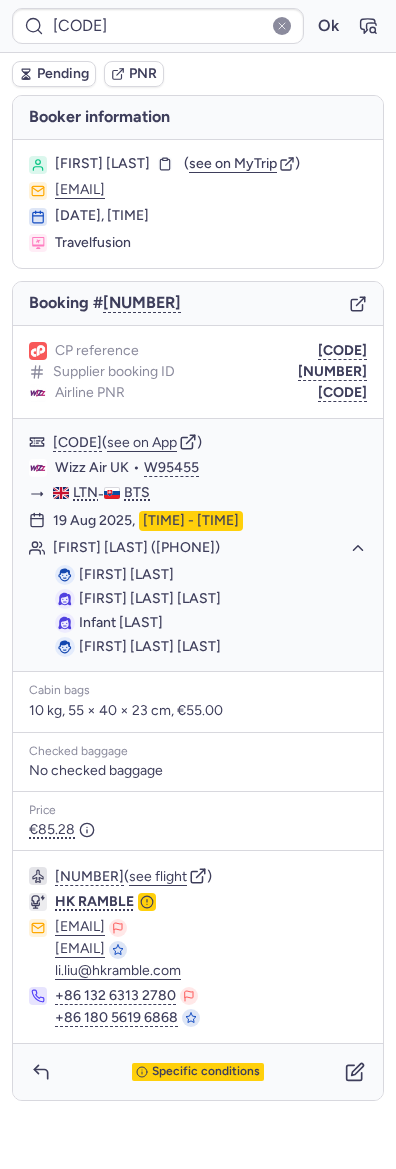 click on "Booker information Martin HORNANSKY  ( see on MyTrip  )  hornansky.martin188@example.com 31 Jul 2025, 02:15 Travelfusion Booking # 1618569 CP reference CPZMVW Supplier booking ID 10812521210499 Airline PNR MGVL3F MGVL3F  ( see on App )  Wizz Air UK  •  W95455 LTN  -  BTS 19 Aug 2025,  05:30 - 08:50 Martin HORNANSKY (+3)  Martin HORNANSKY Heilyn Carolina CAMPOS SANTOS Infant HORNANSKA Stefan HORNANSKY CAMPOS Cabin bags  10 kg, 55 × 40 × 23 cm, €55.00 Checked baggage No checked baggage Price €85.28  1367925815  ( see flight )  HK RAMBLE support_service@example.com support_service@example.com li.liu@example.com +86 [PHONE] +86 [PHONE] Specific conditions" at bounding box center [198, 597] 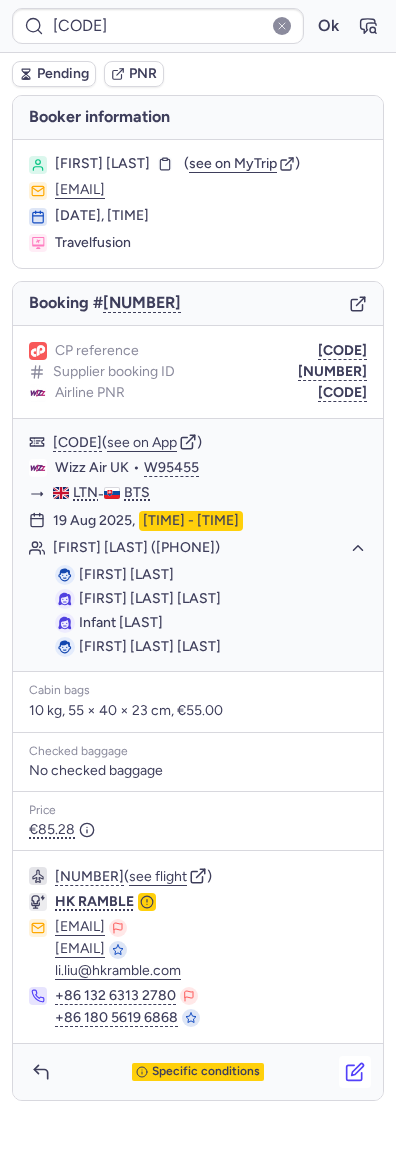 click 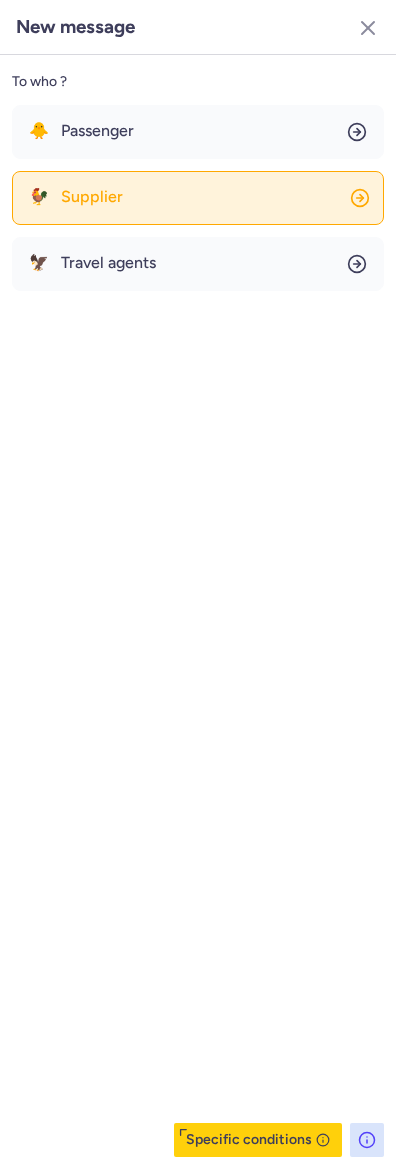 click on "🐓 Supplier" 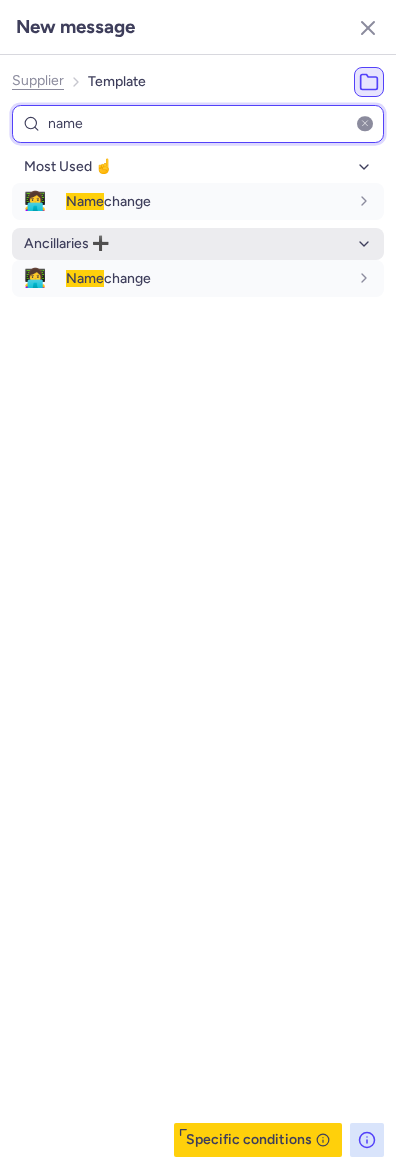 type on "name" 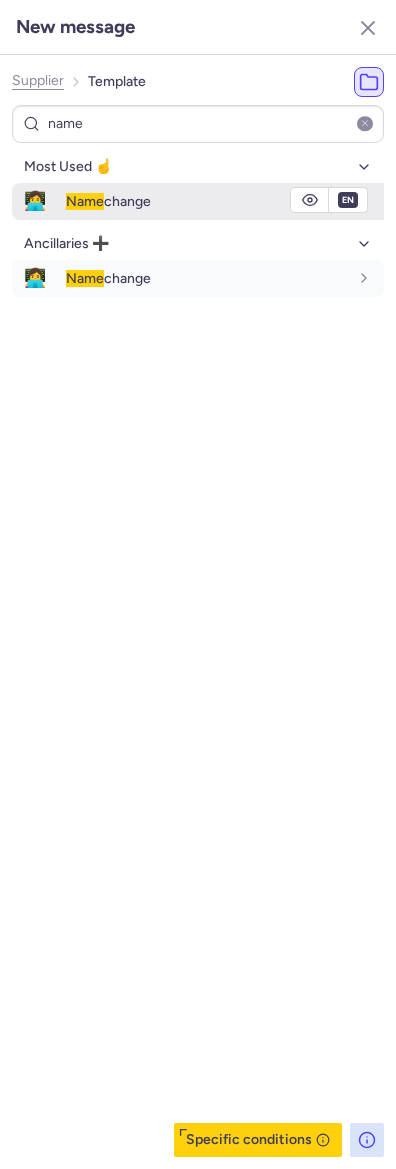 click on "Name  change" at bounding box center [225, 201] 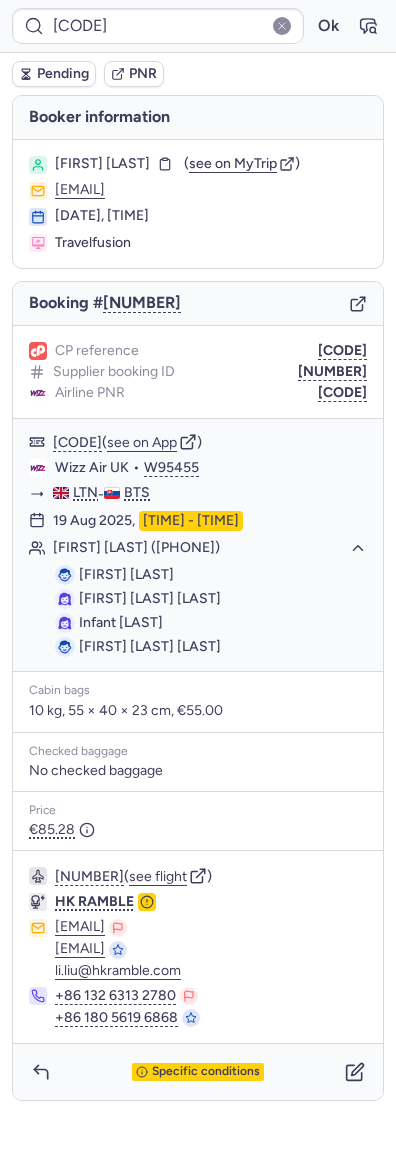 click 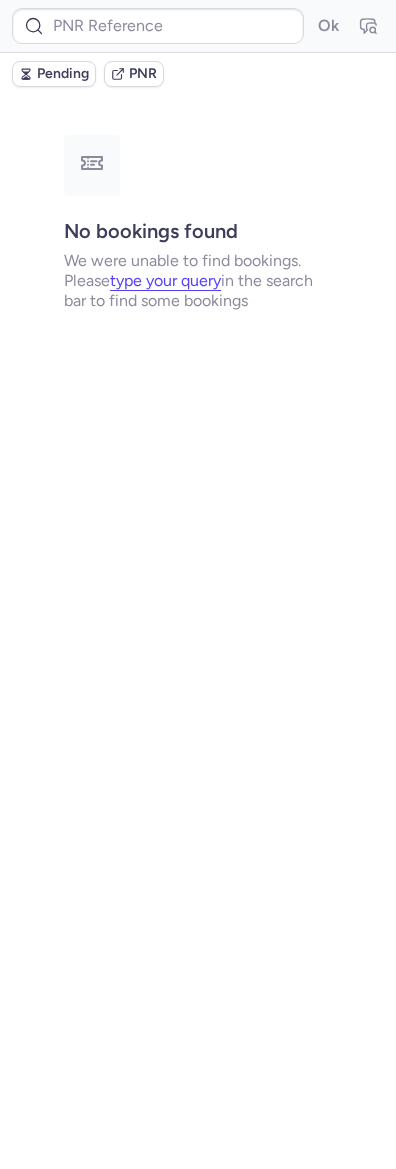 type on "[CODE]" 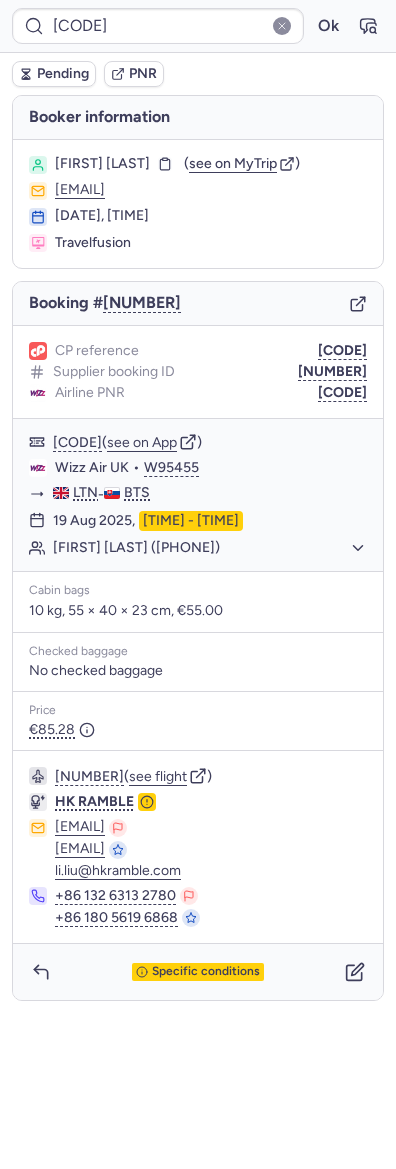 click on "Pending" at bounding box center (63, 74) 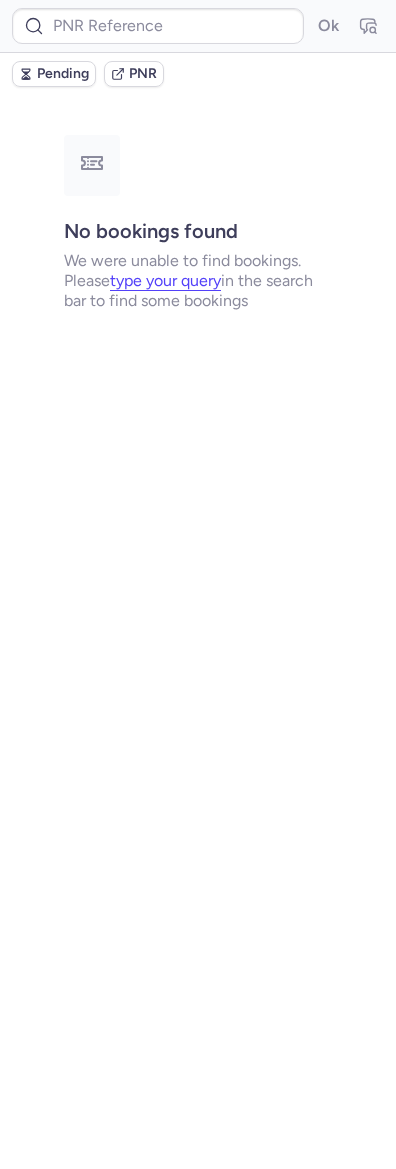 type on "[NUMBER]" 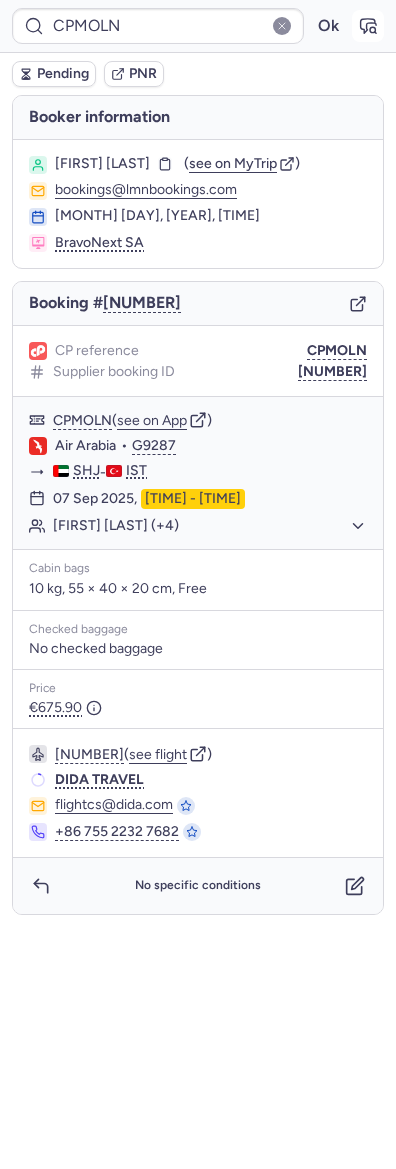 click 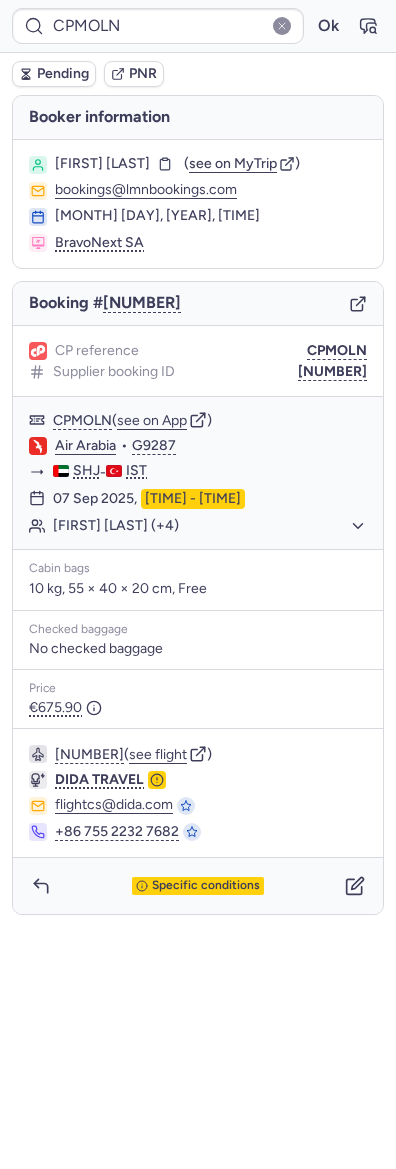 type on "CPOVEG" 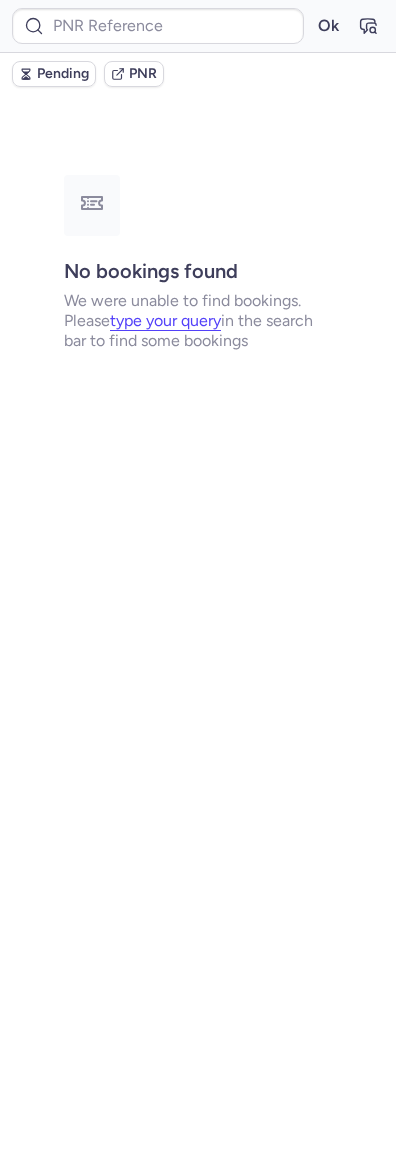 type on "[NUMBER]" 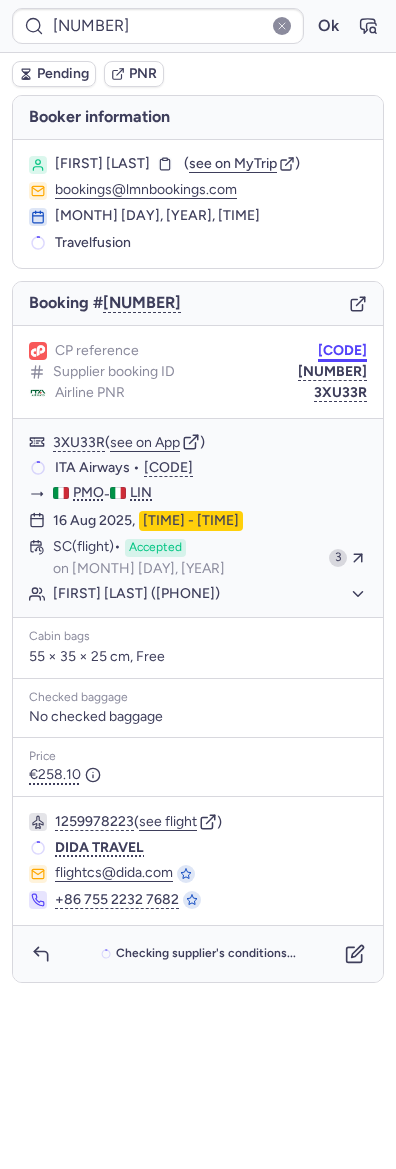 click on "[CODE]" at bounding box center (342, 351) 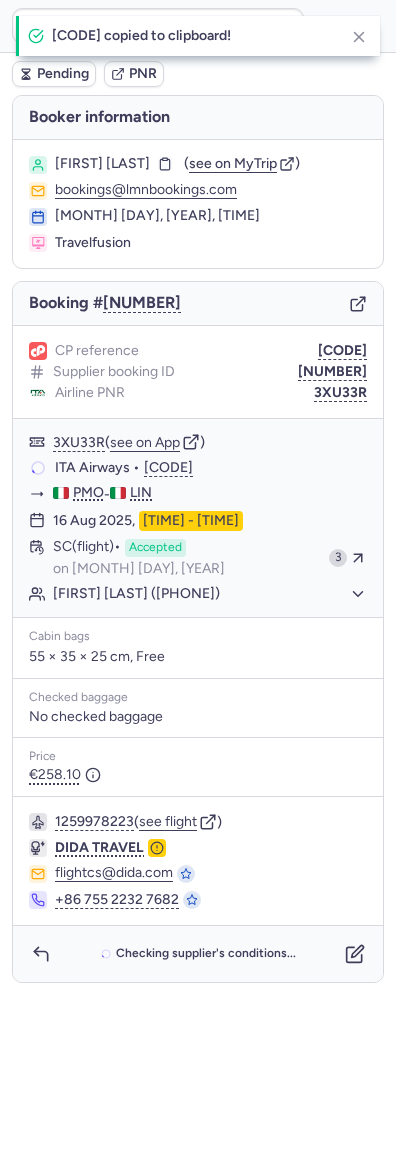 type on "[CODE]" 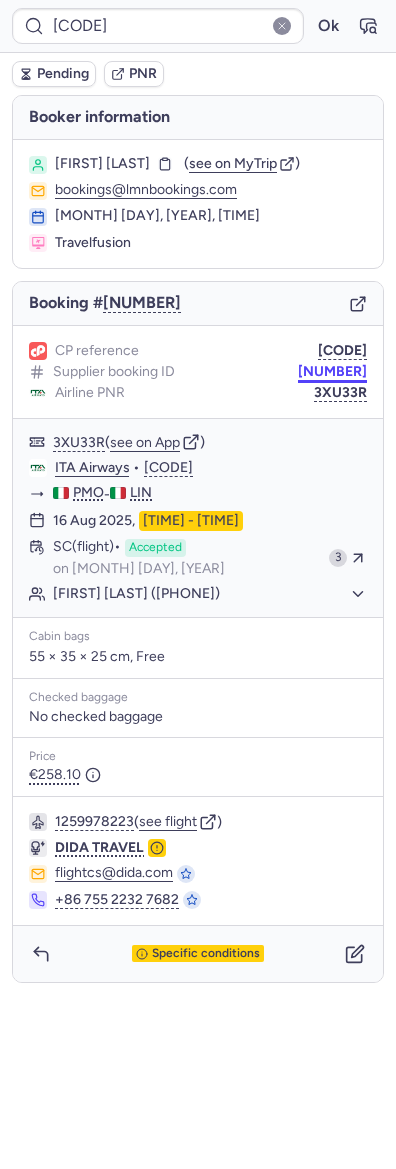 click on "[NUMBER]" at bounding box center [332, 372] 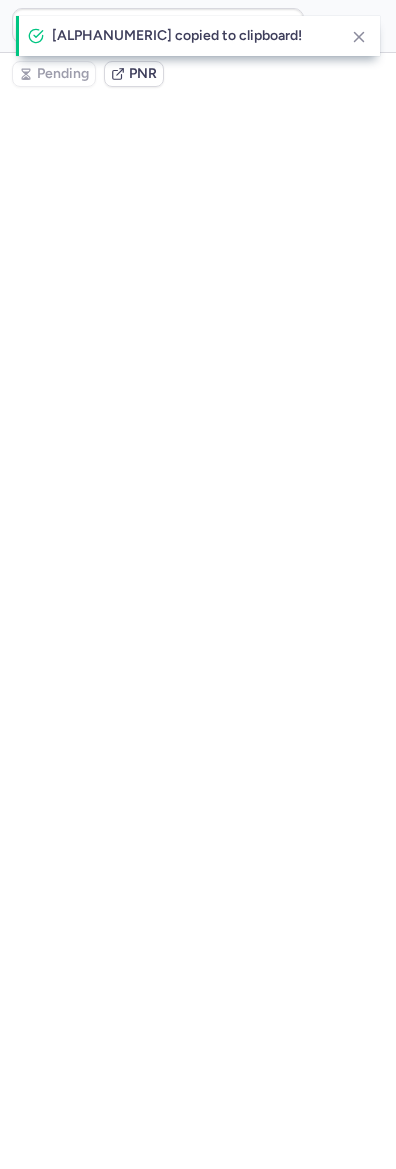 type on "[CODE]" 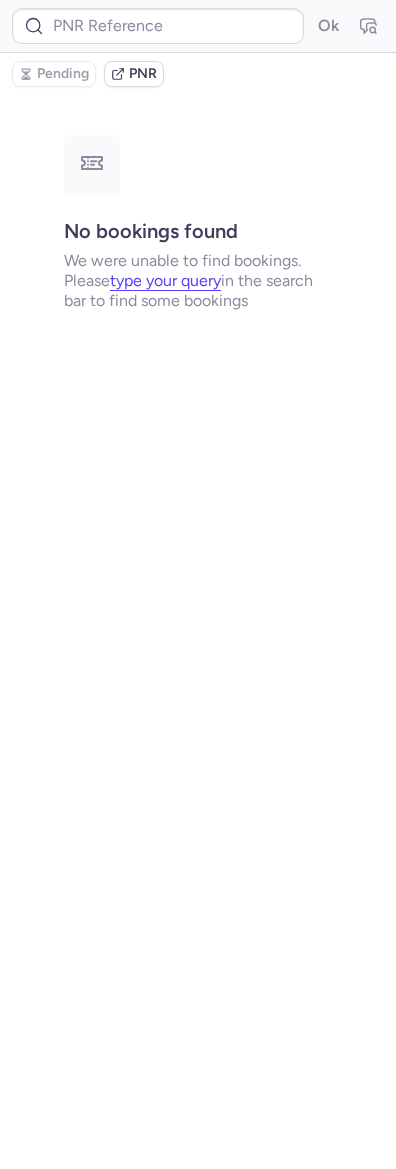 type on "[NUMBER]" 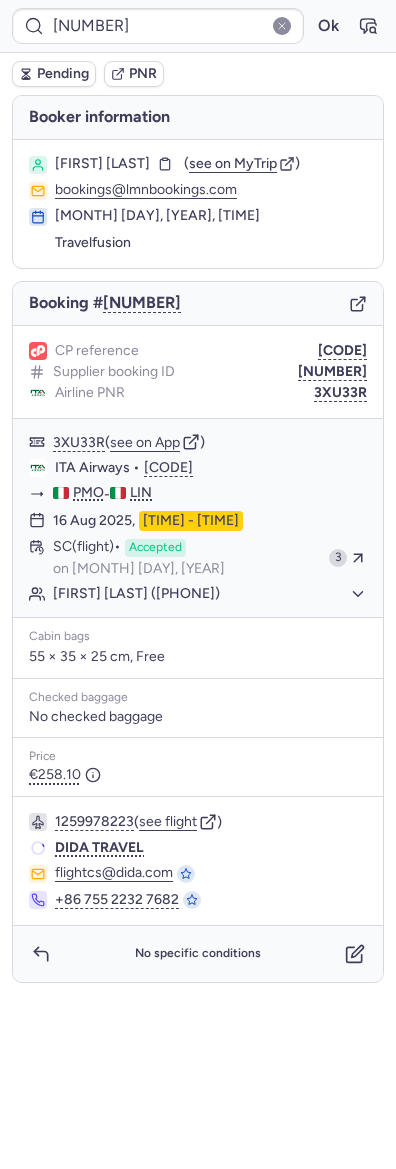 type on "[CODE]" 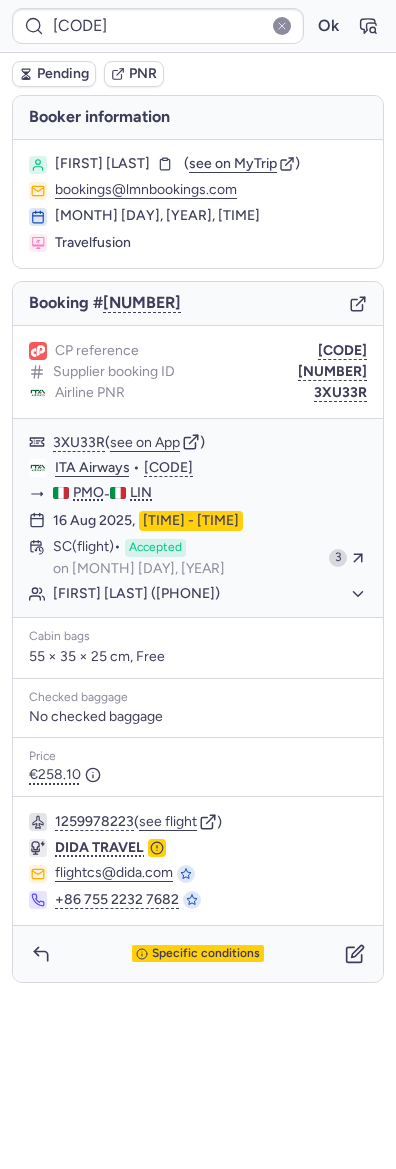 click 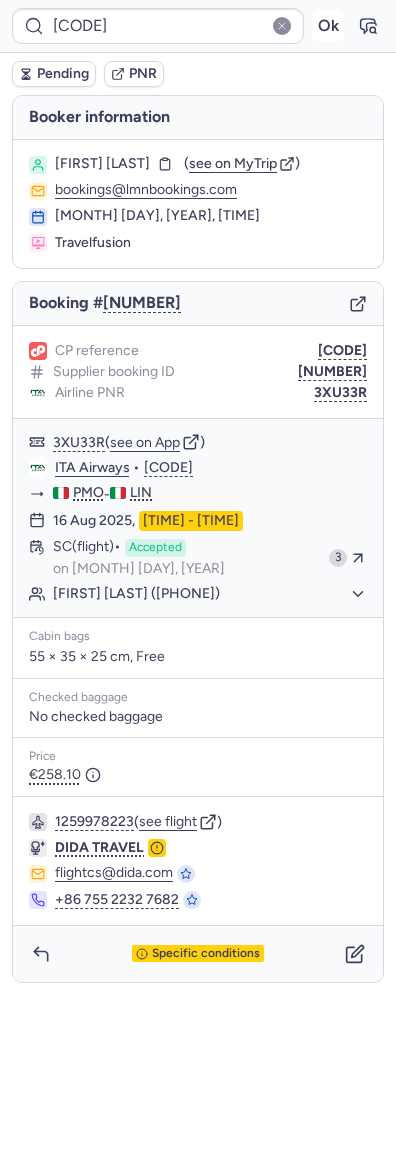 click on "Ok" at bounding box center (328, 26) 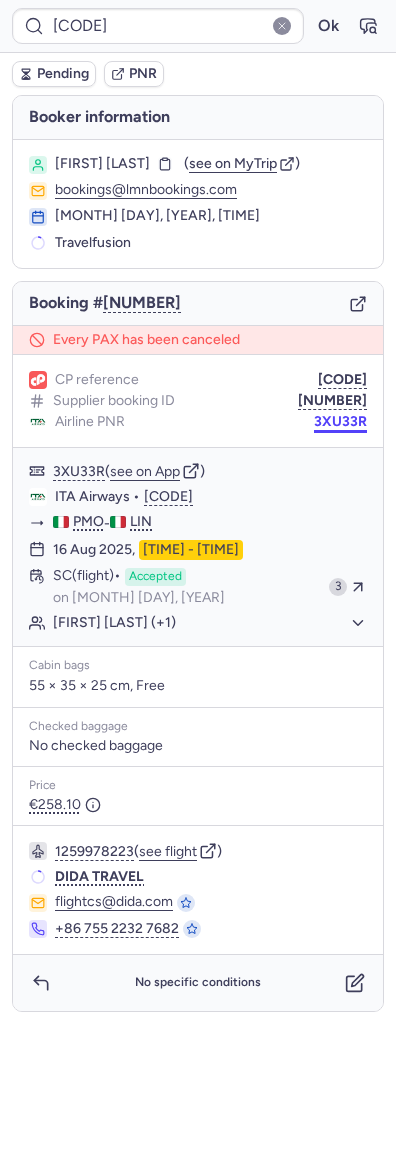click on "3XU33R" at bounding box center (340, 422) 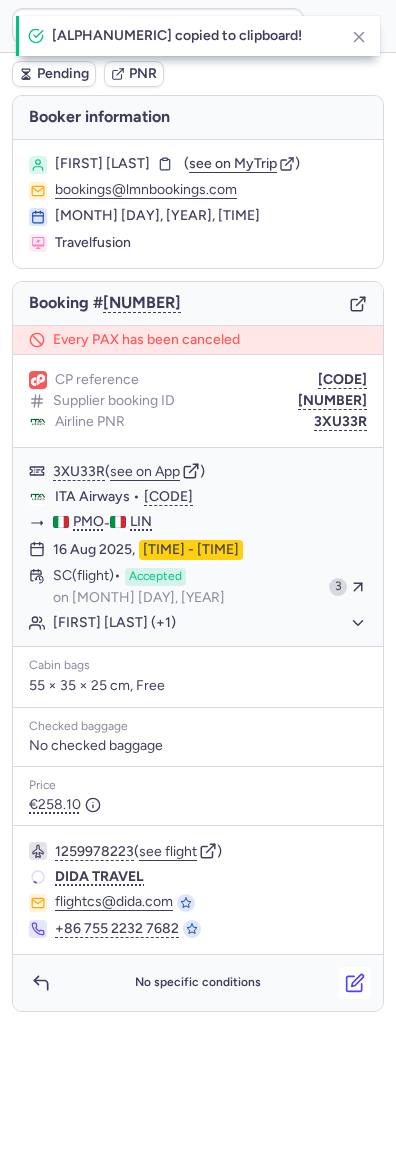 click 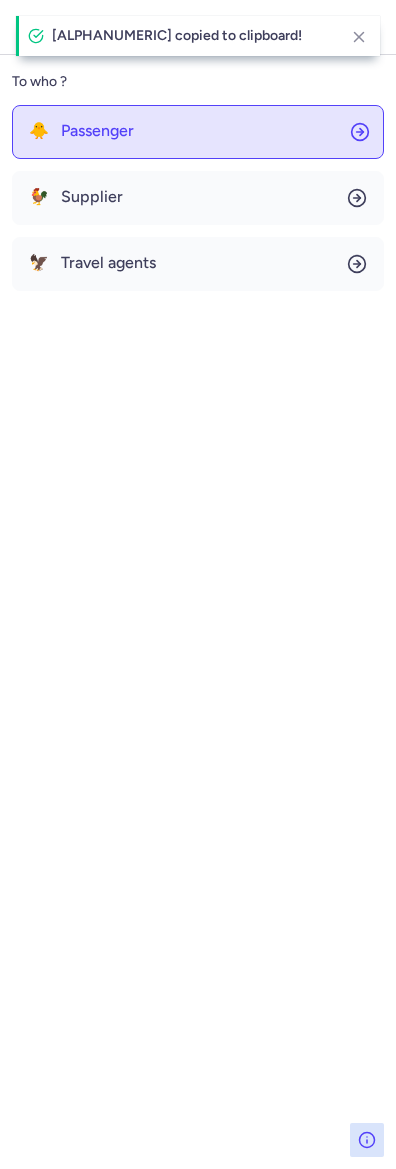 click on "🐥 Passenger" 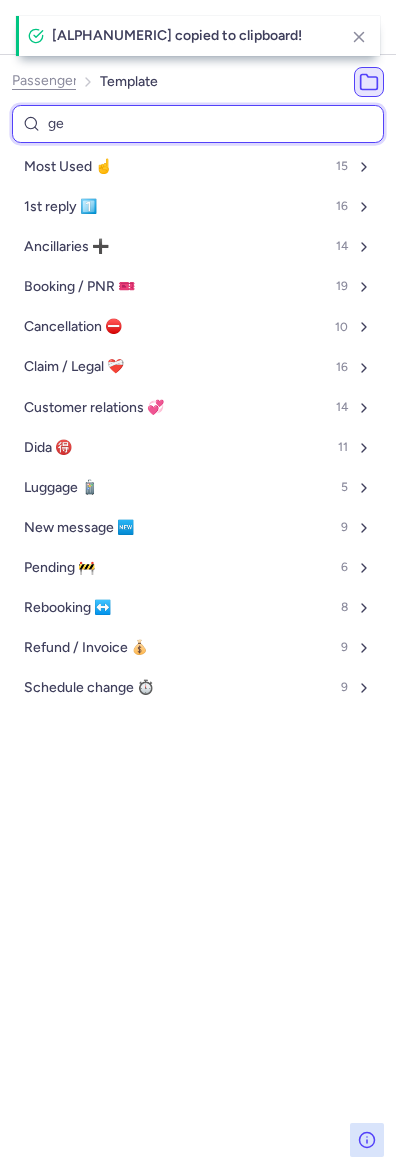 type on "gen" 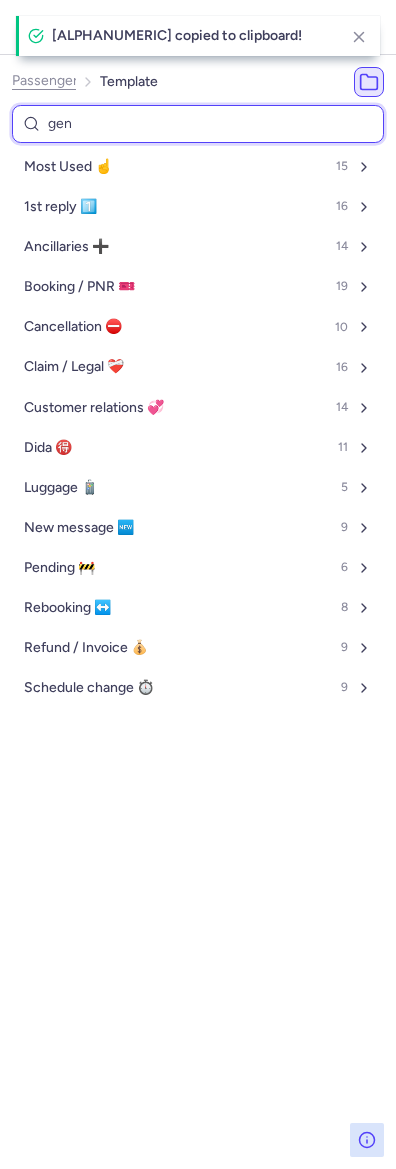 select on "en" 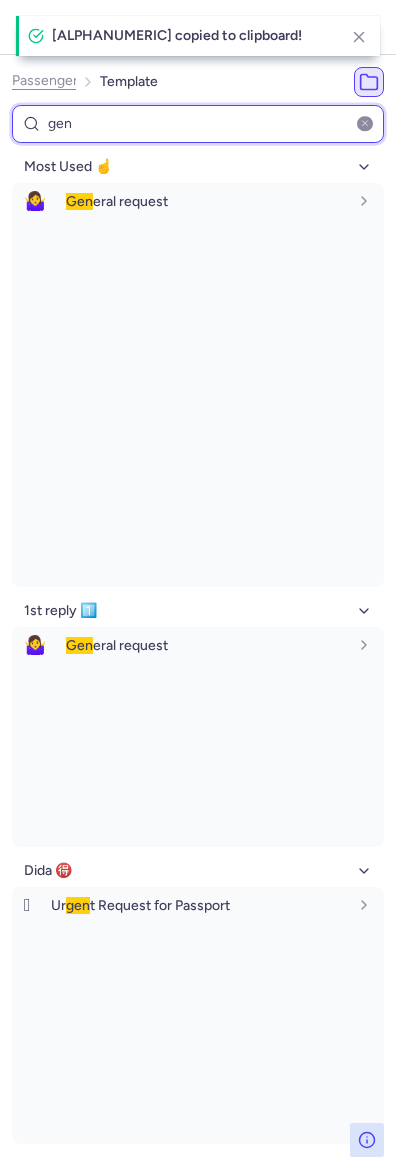 click on "gen" at bounding box center (198, 124) 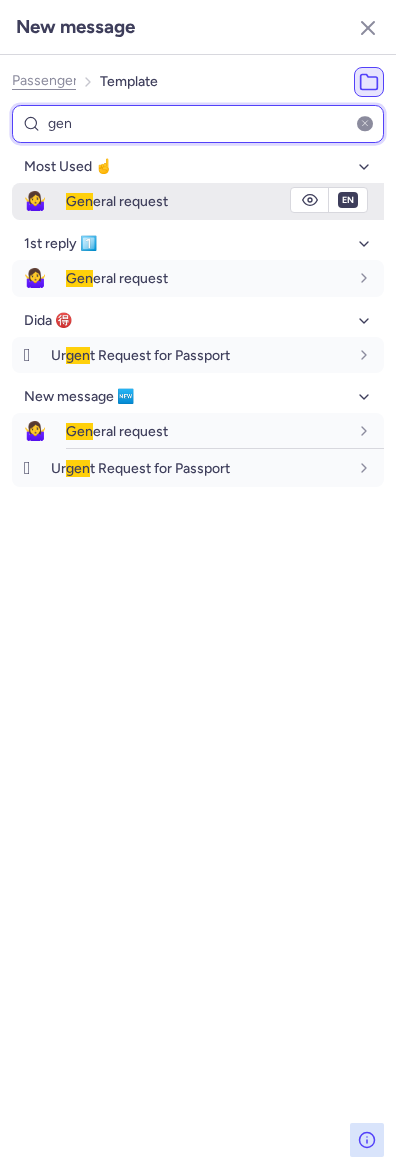 type on "gen" 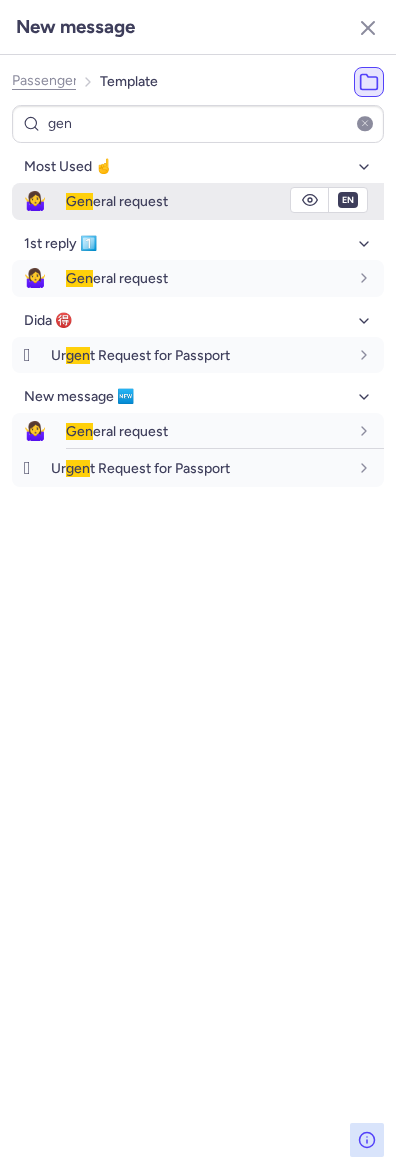 click on "Gen eral request" at bounding box center [225, 201] 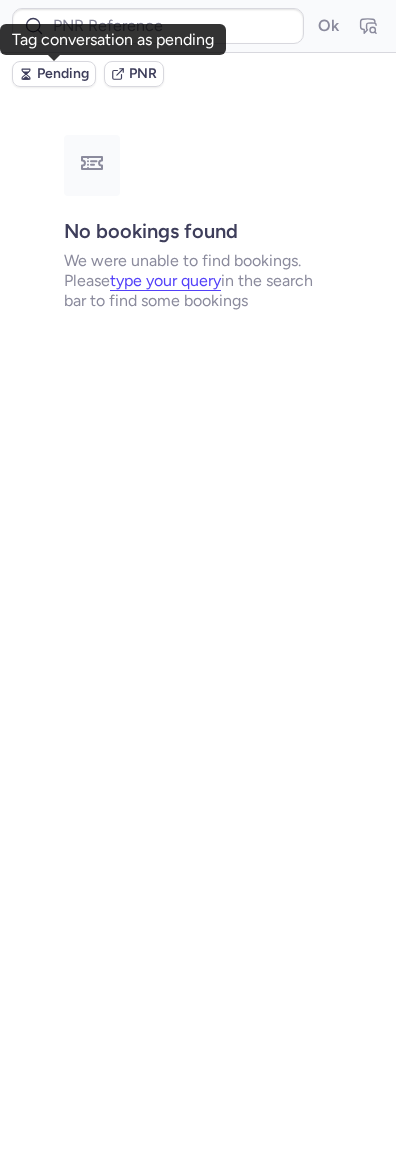 click 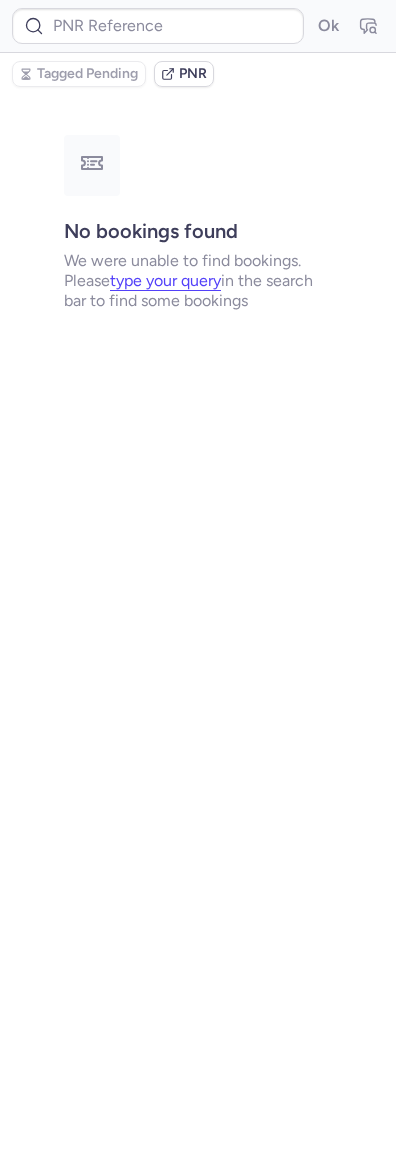 type on "[CODE]" 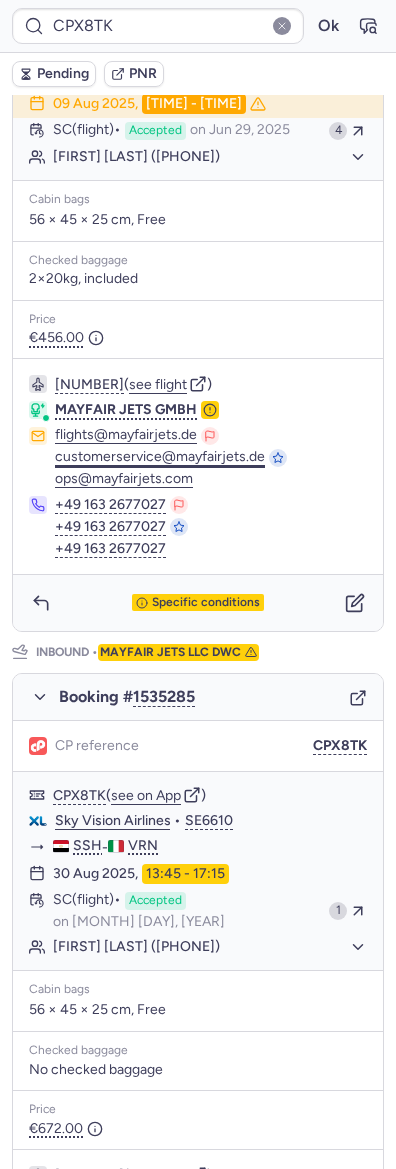 scroll, scrollTop: 533, scrollLeft: 0, axis: vertical 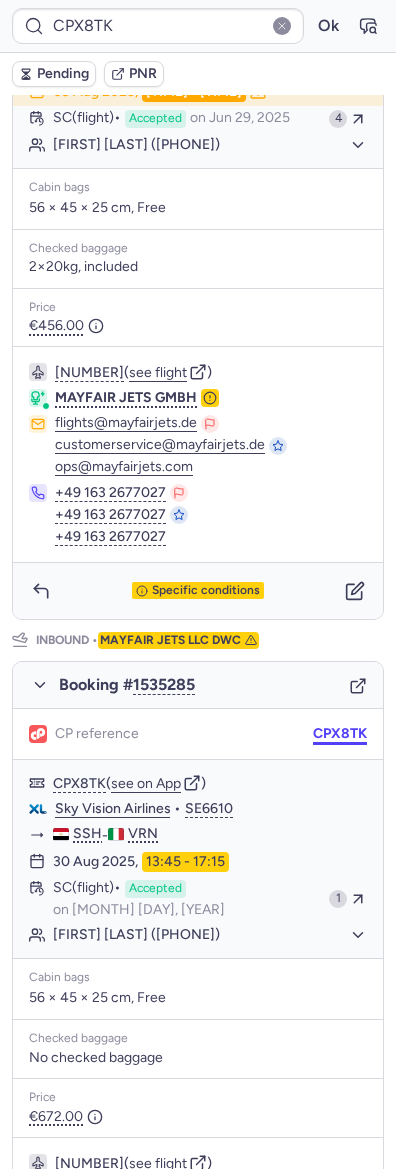 click on "CPX8TK" at bounding box center (340, 734) 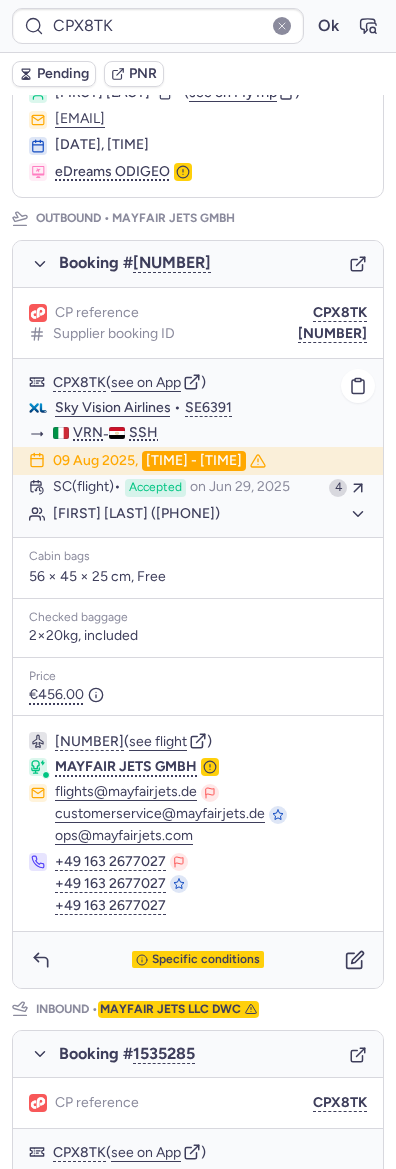 scroll, scrollTop: 133, scrollLeft: 0, axis: vertical 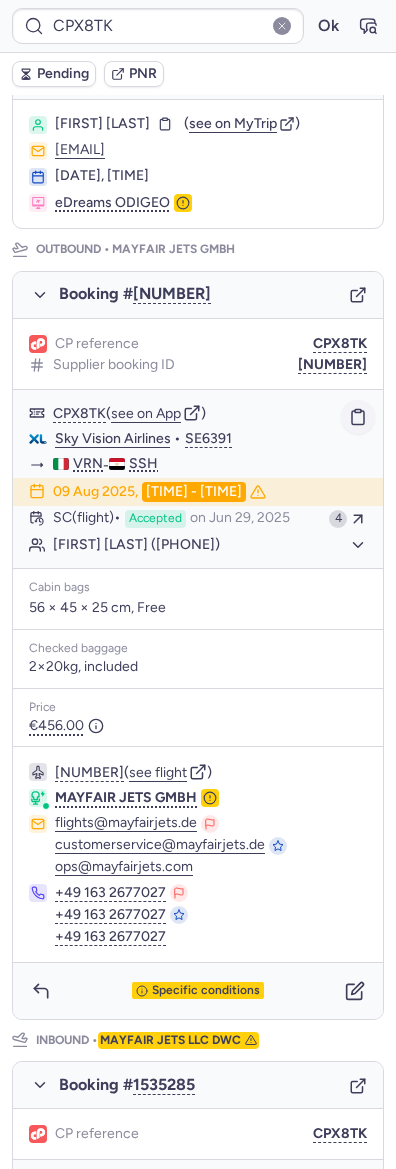 click 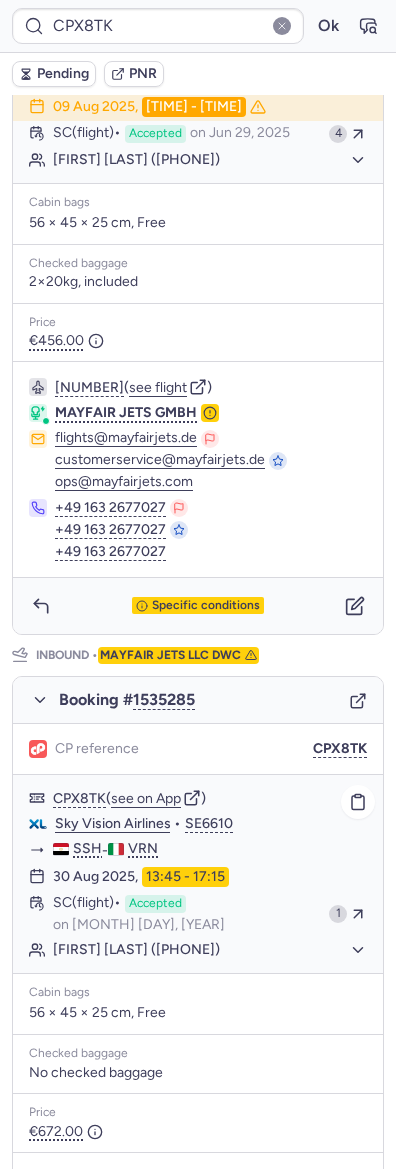 scroll, scrollTop: 666, scrollLeft: 0, axis: vertical 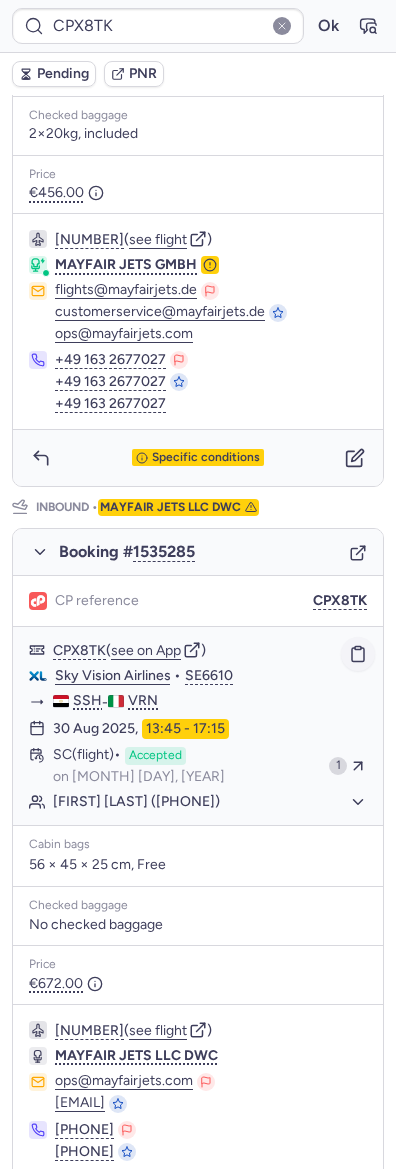 click 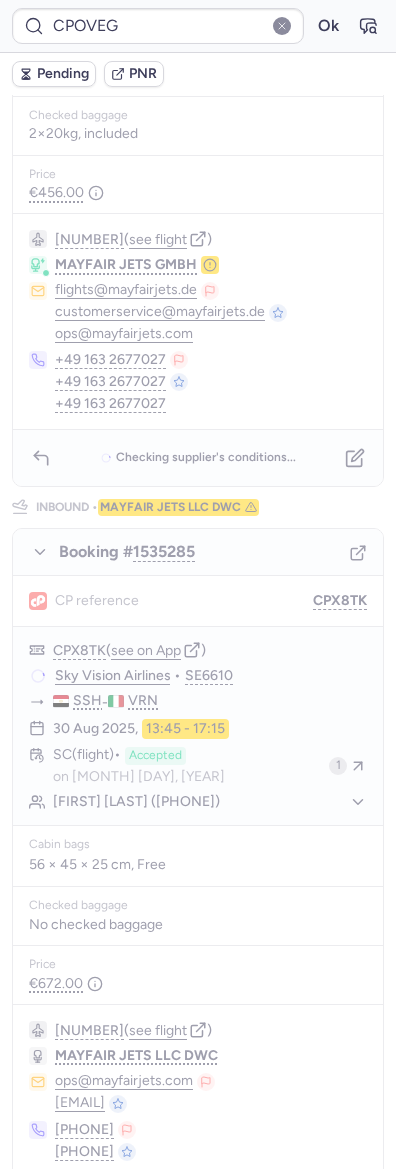 scroll, scrollTop: 0, scrollLeft: 0, axis: both 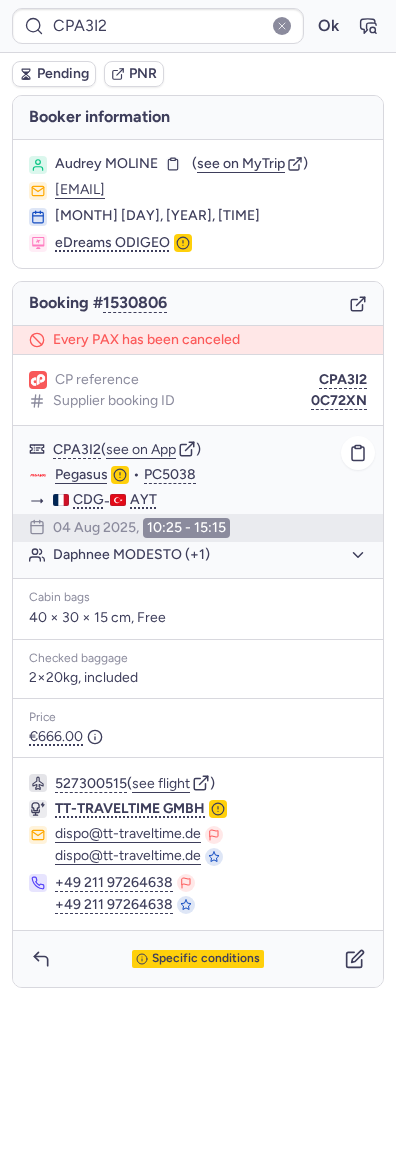 type on "CPOVEG" 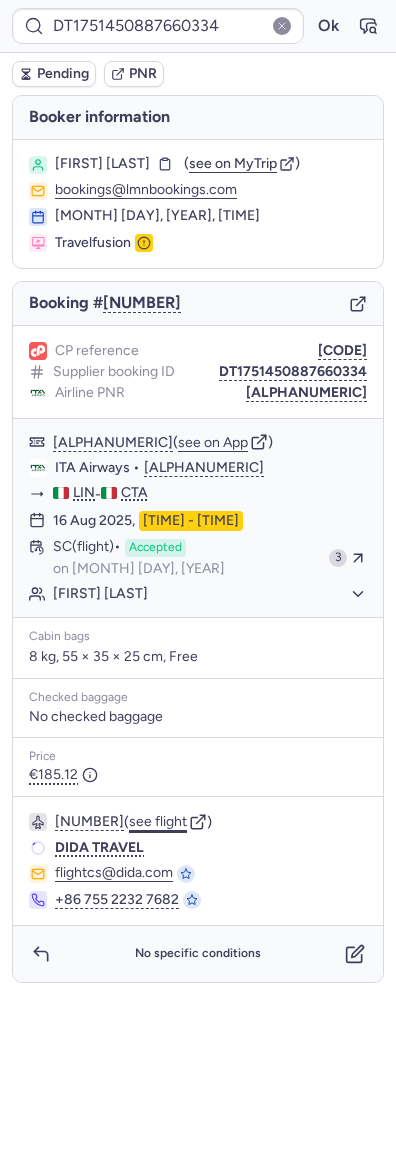 click on "see flight" 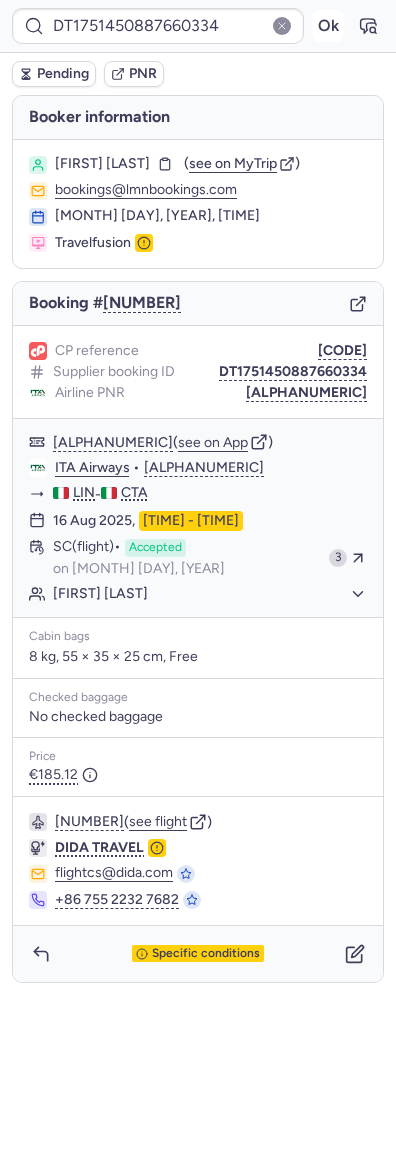 click on "Ok" at bounding box center (328, 26) 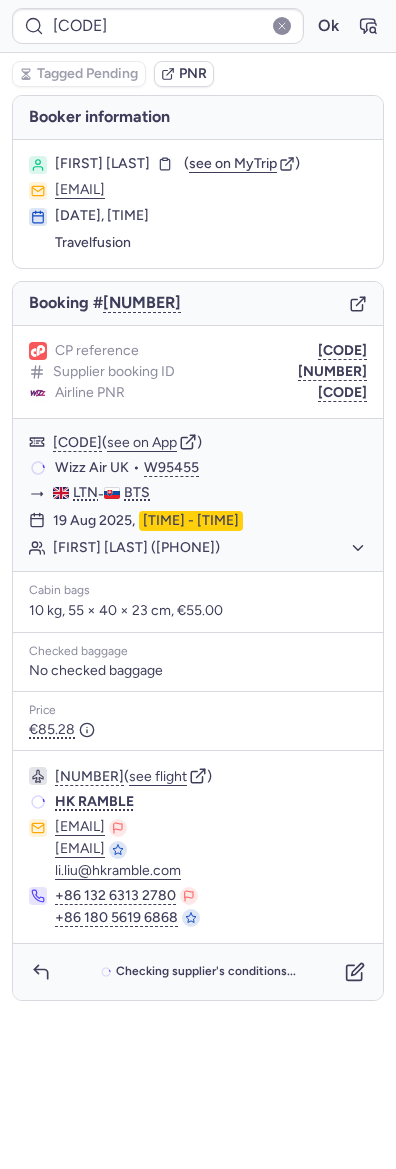 type on "[NUMBER]" 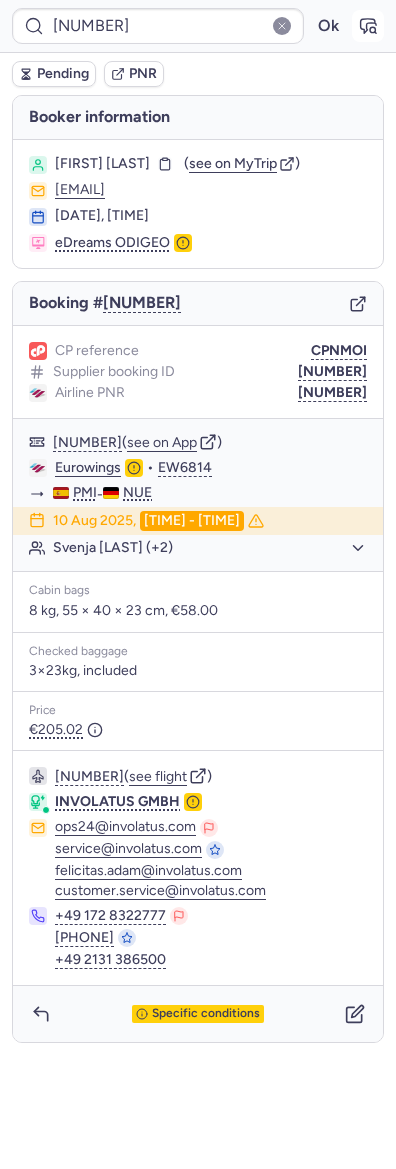 click at bounding box center (368, 26) 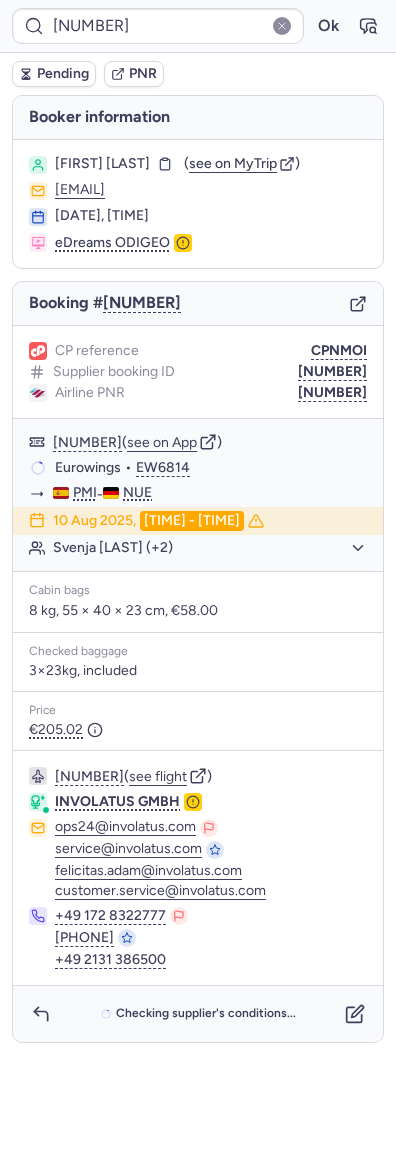click 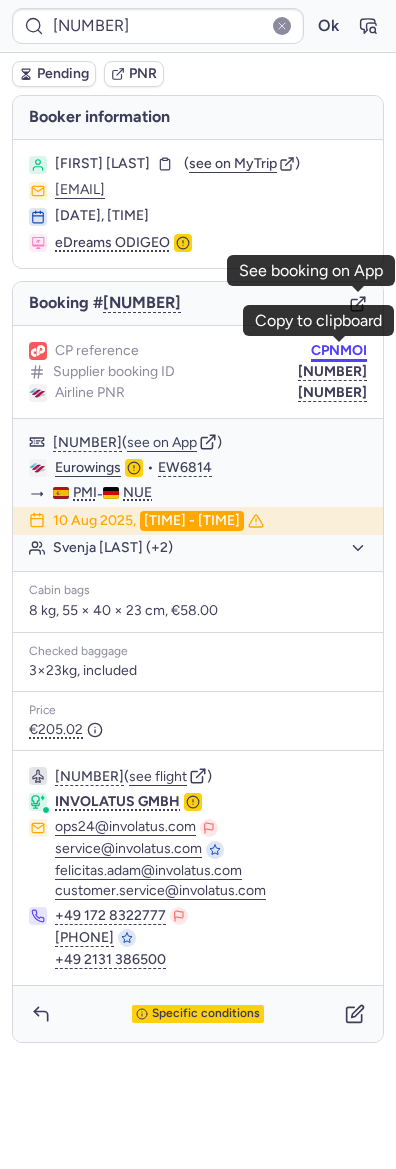 click on "CPNMOI" at bounding box center (339, 351) 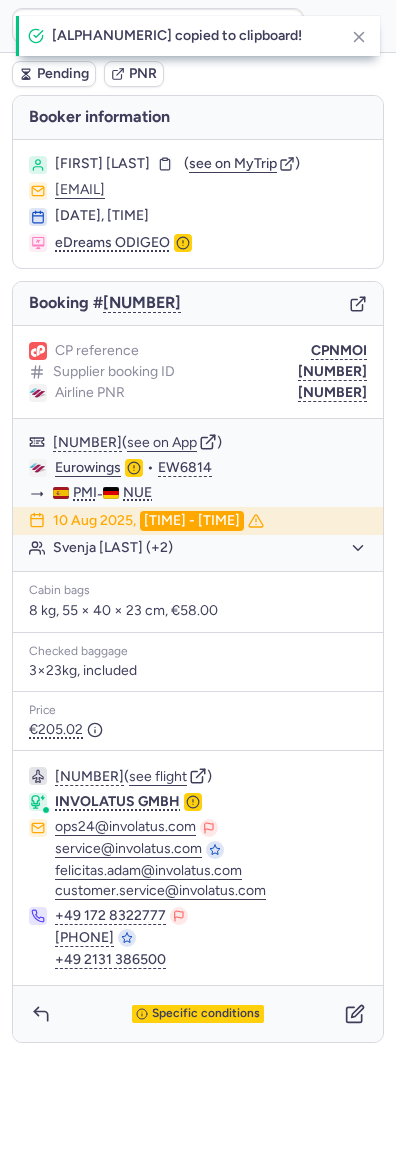 type on "CPNMOI" 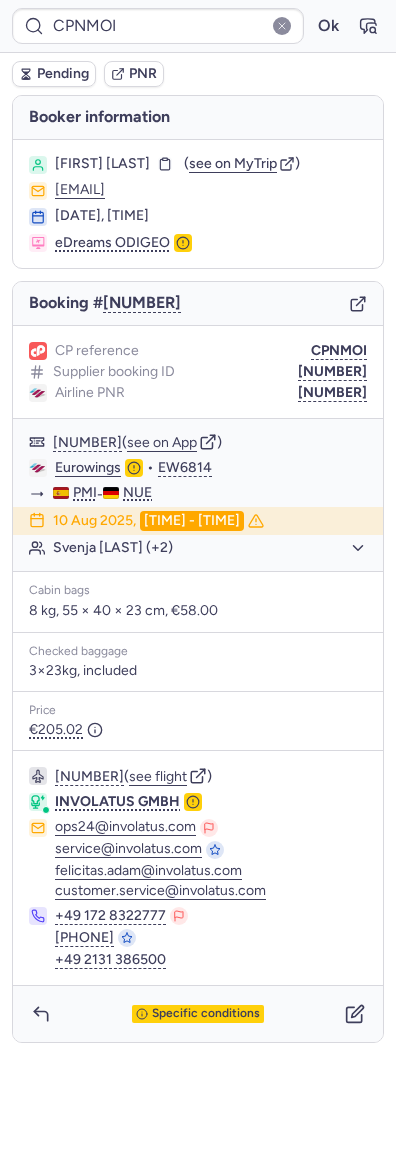 click on "[ALPHANUMERIC] Ok" at bounding box center [198, 26] 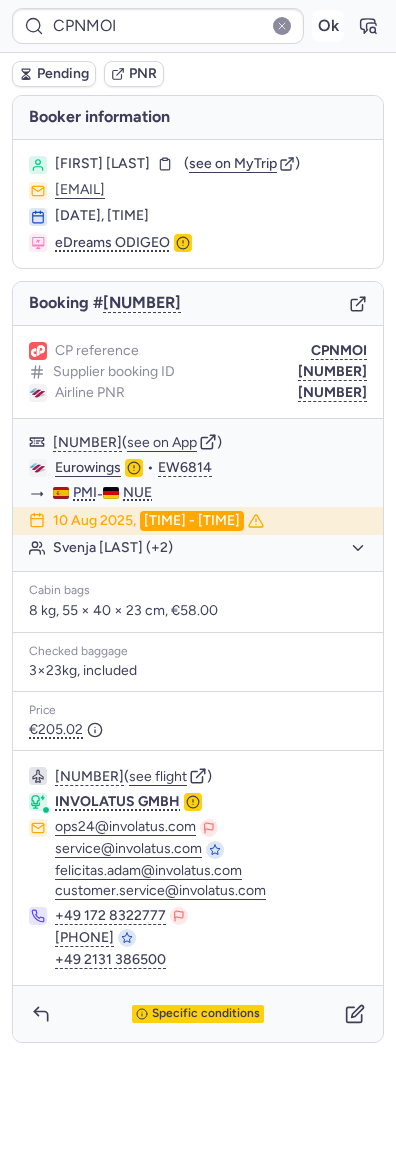 click on "Ok" at bounding box center [328, 26] 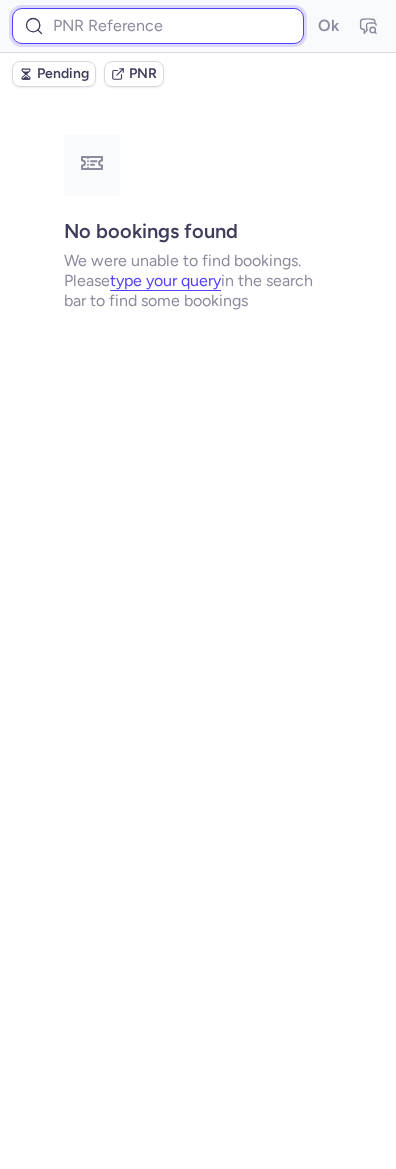 click at bounding box center (158, 26) 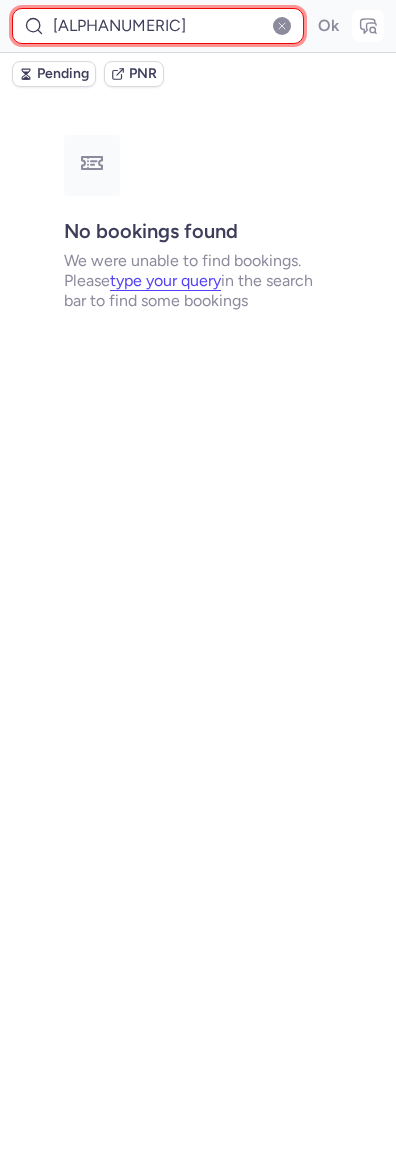 click on "Ok" at bounding box center (328, 26) 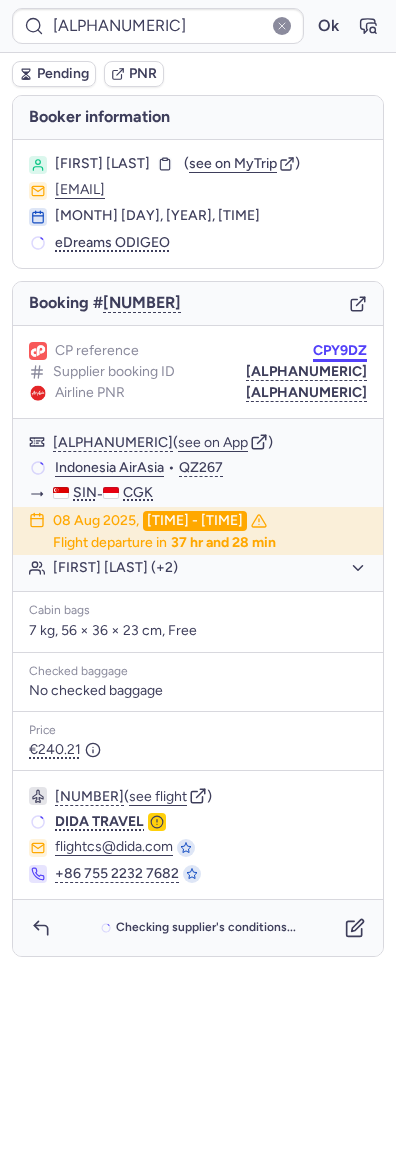 click on "CPY9DZ" at bounding box center [340, 351] 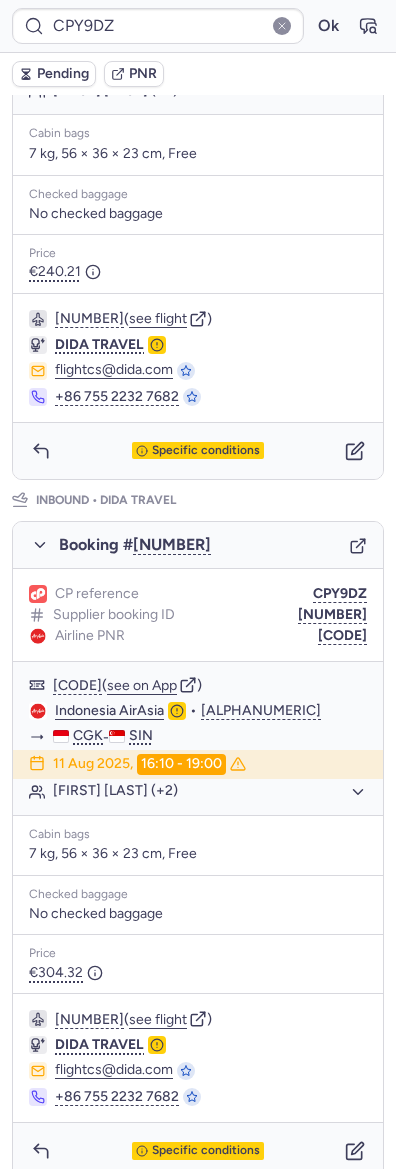 scroll, scrollTop: 619, scrollLeft: 0, axis: vertical 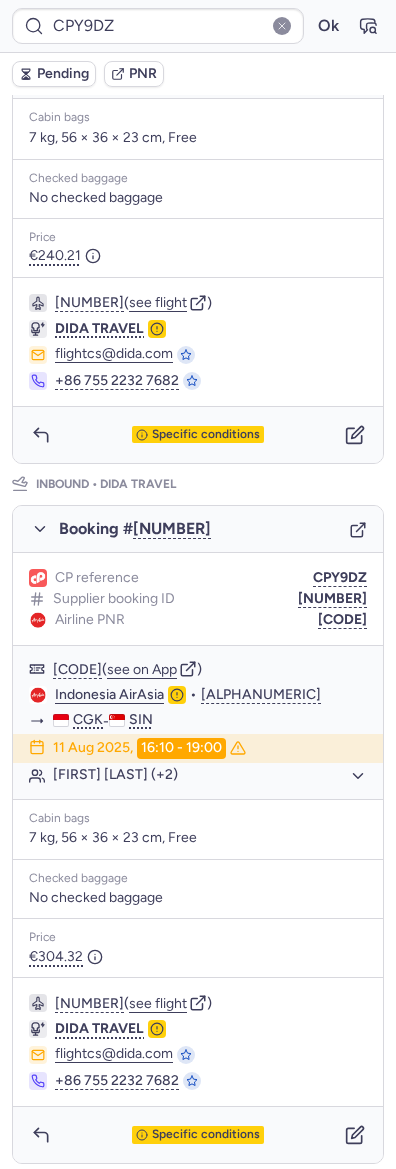 click 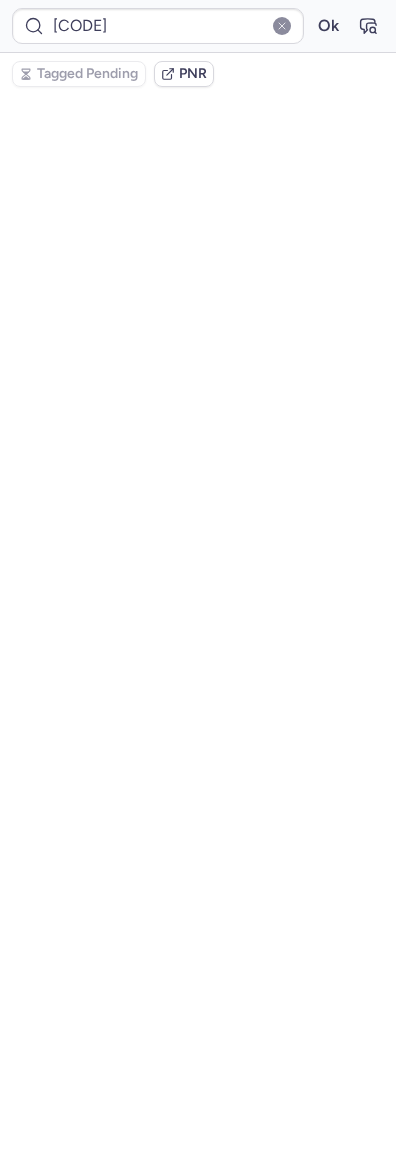 scroll, scrollTop: 0, scrollLeft: 0, axis: both 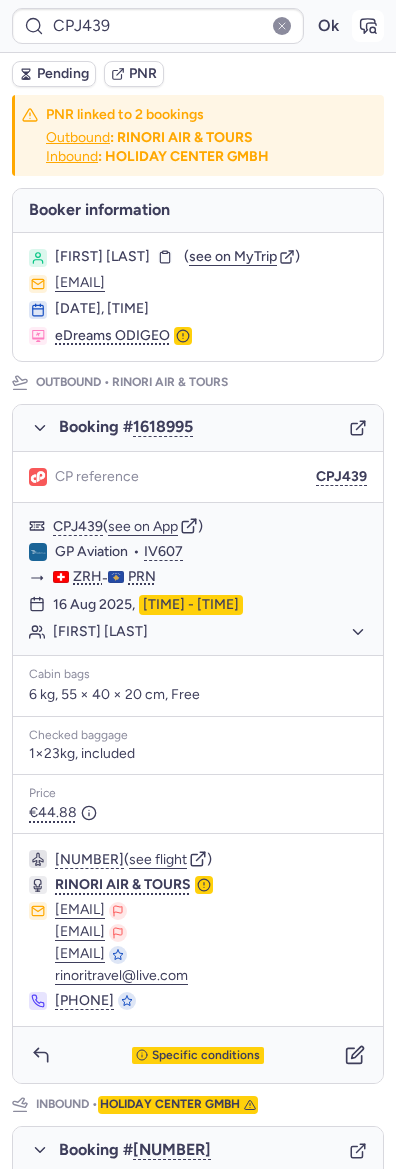 click 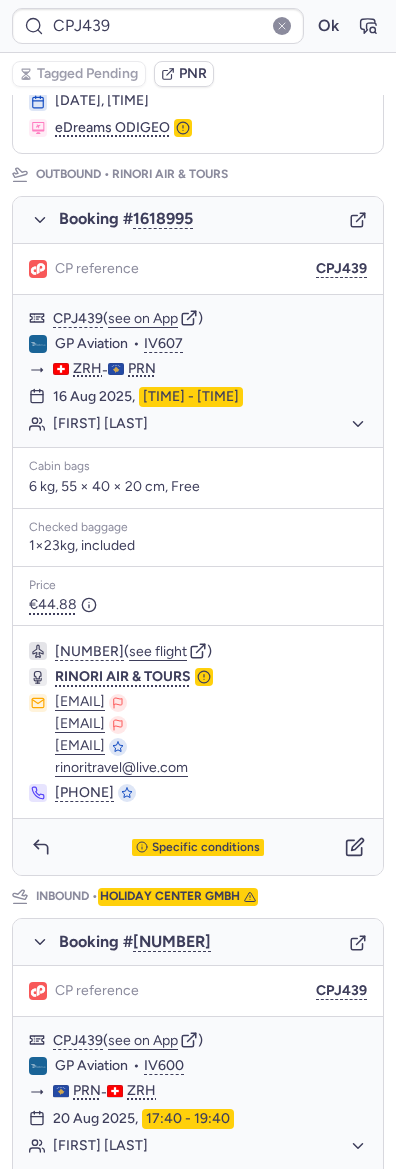 scroll, scrollTop: 601, scrollLeft: 0, axis: vertical 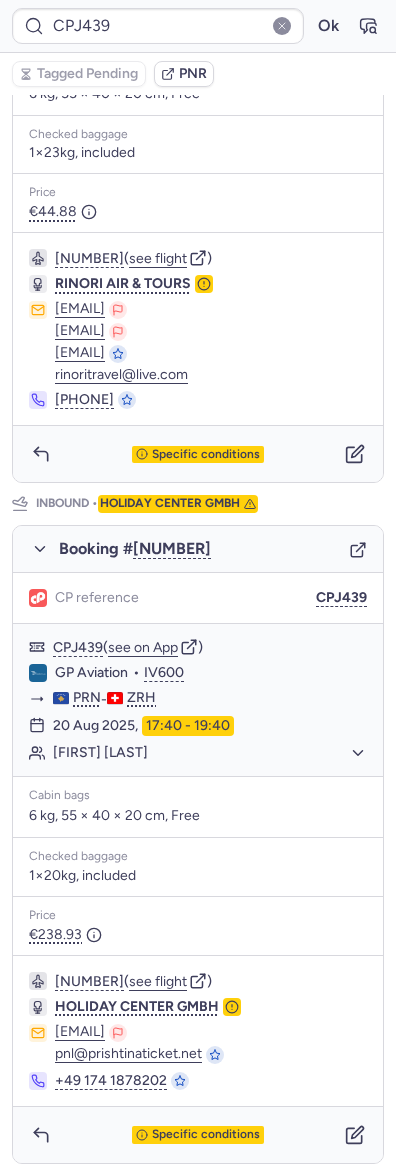 click on "Booking # [NUMBER]" at bounding box center (198, 549) 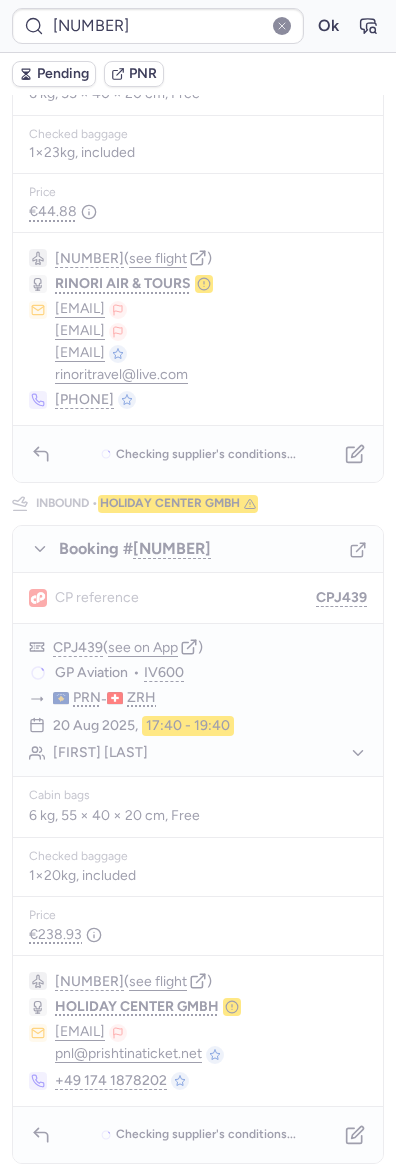 scroll, scrollTop: 0, scrollLeft: 0, axis: both 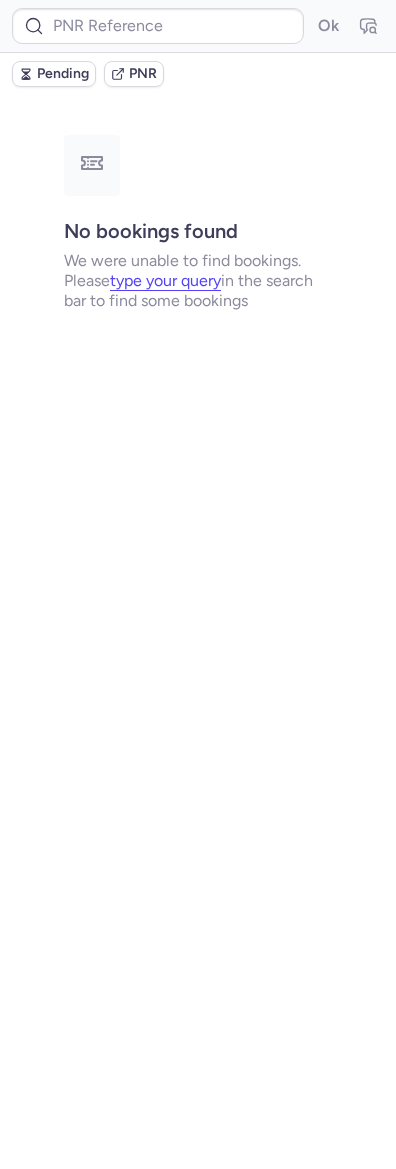 type on "CPLWFJ" 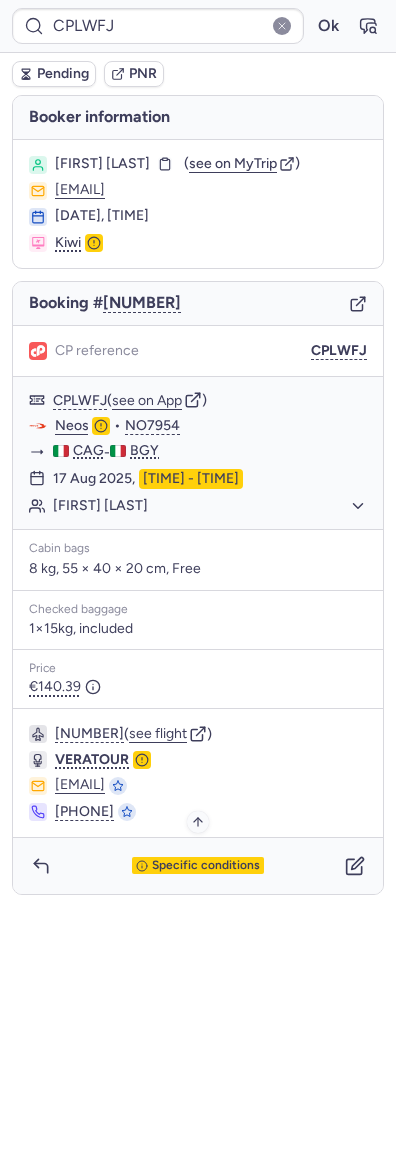 click on "Specific conditions" at bounding box center (206, 866) 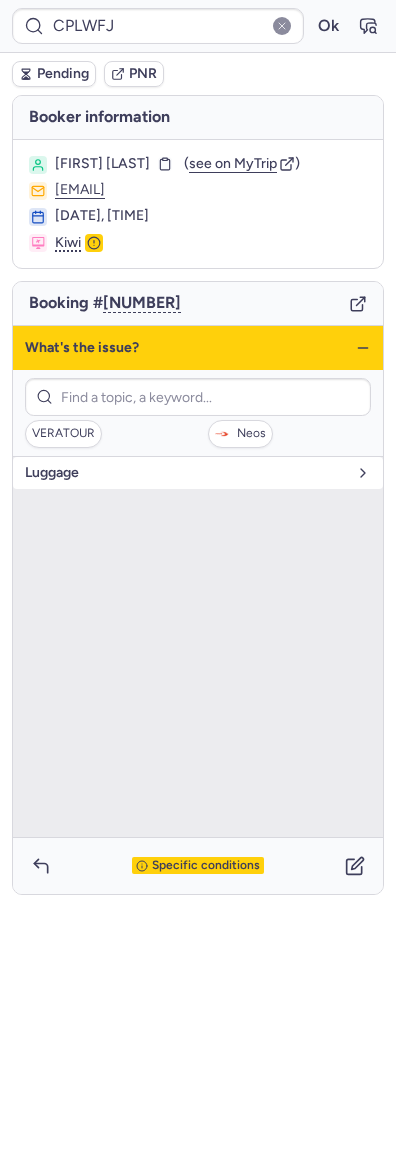 click on "luggage" at bounding box center [186, 473] 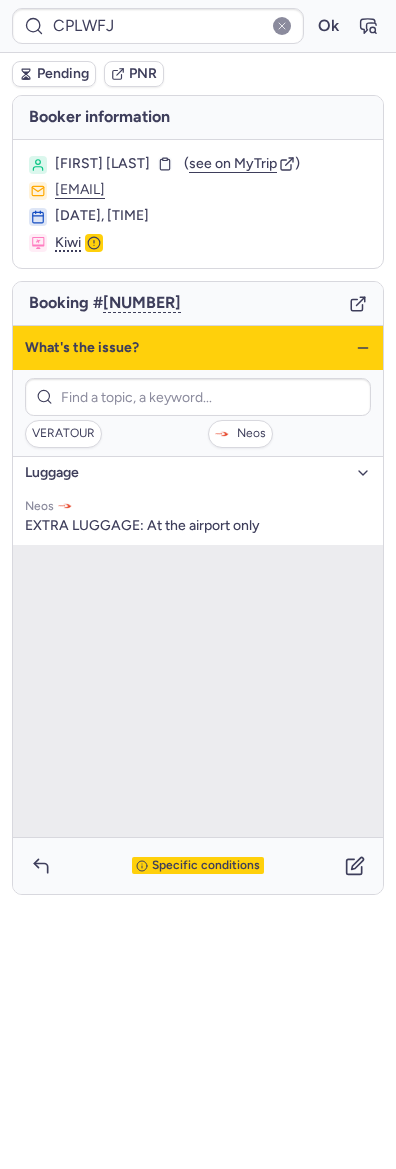 click on "luggage" at bounding box center (186, 473) 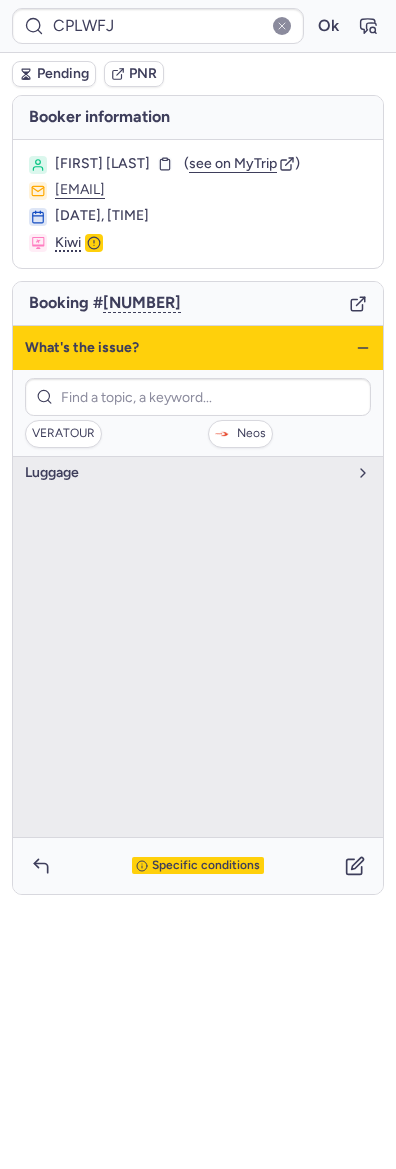click 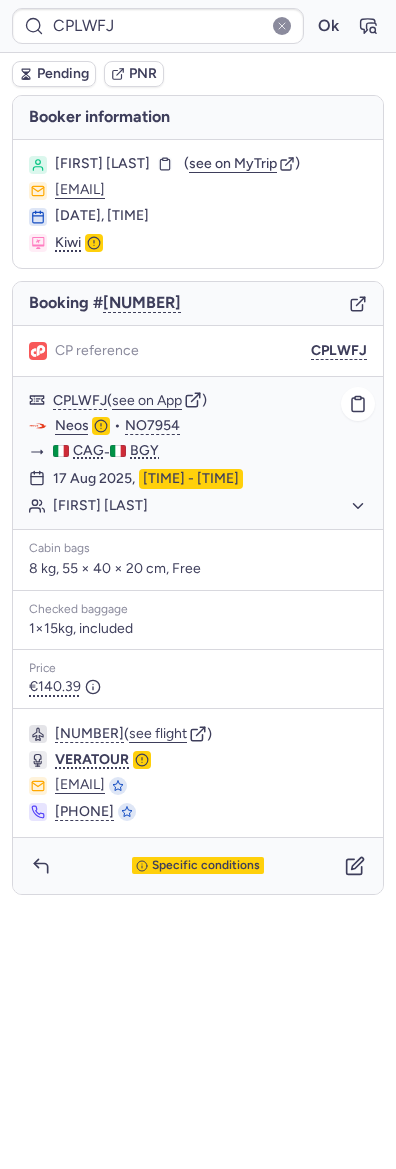 click on "[FIRST] [LAST]" 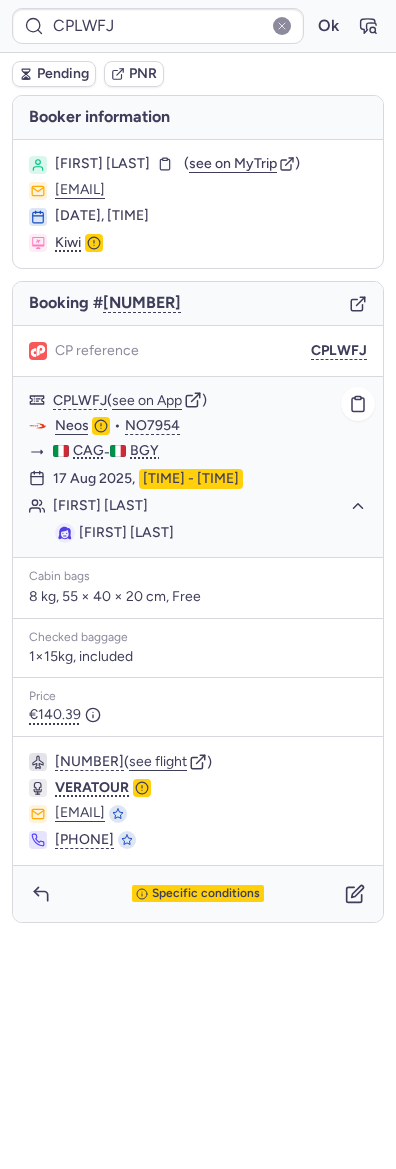 click on "[FIRST] [LAST]" 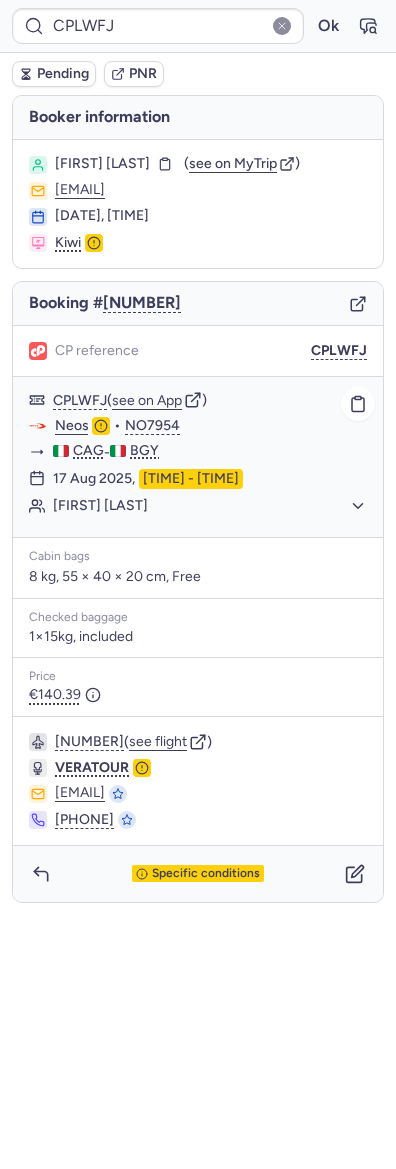 click on "[FIRST] [LAST]" 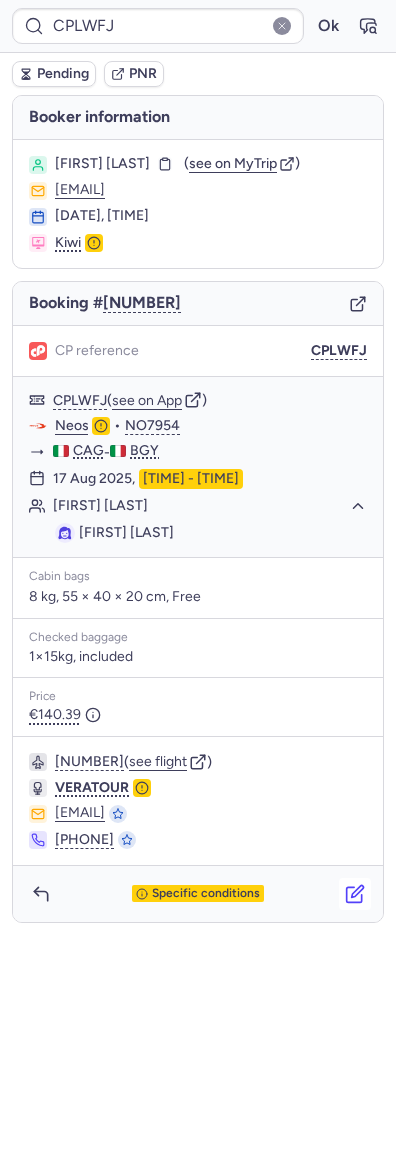 drag, startPoint x: 352, startPoint y: 867, endPoint x: 348, endPoint y: 885, distance: 18.439089 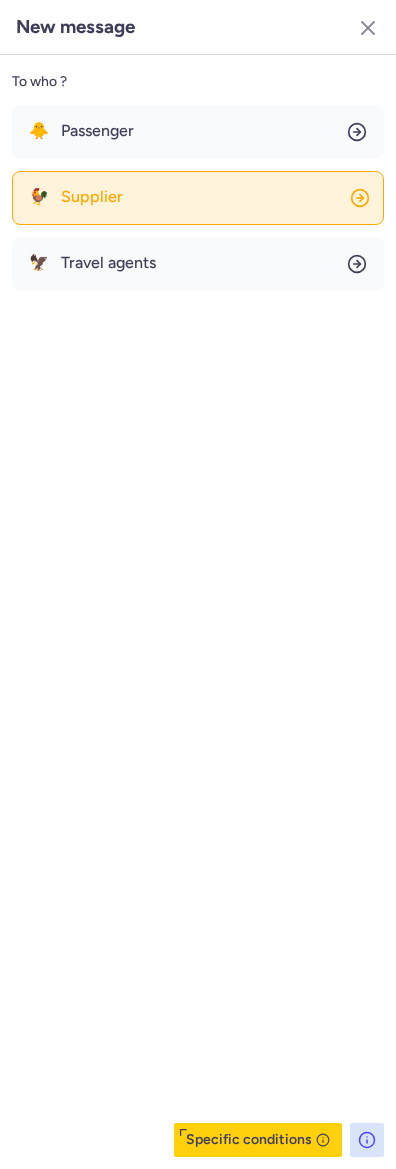 click on "Supplier" at bounding box center (92, 197) 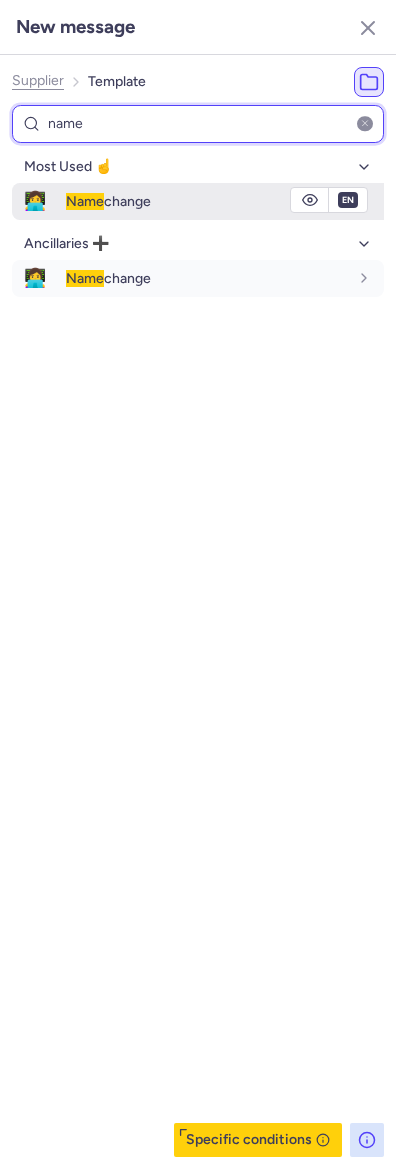 type on "name" 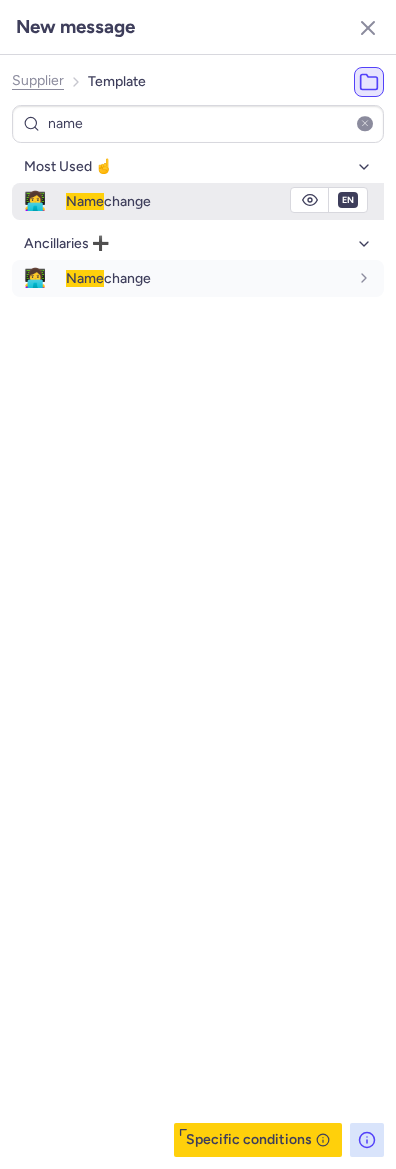 click on "Name" at bounding box center (85, 201) 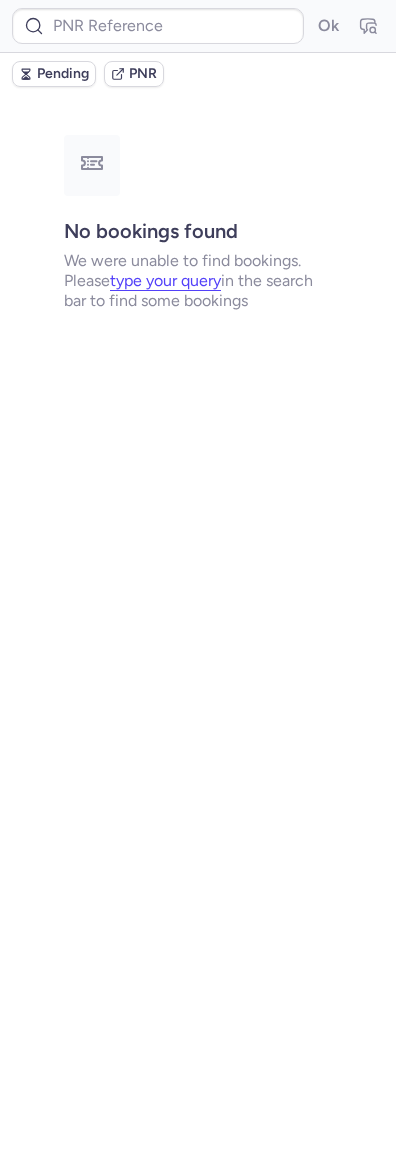type on "CPLWFJ" 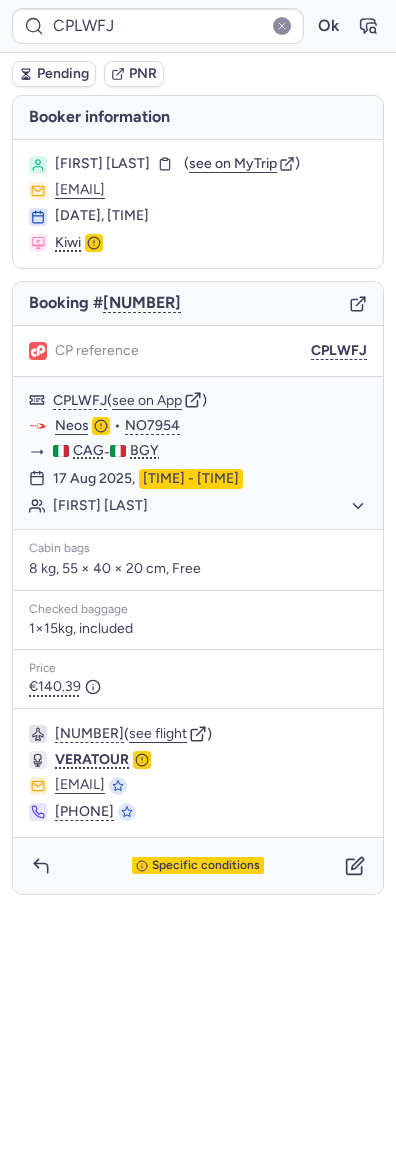 click on "Pending" at bounding box center [63, 74] 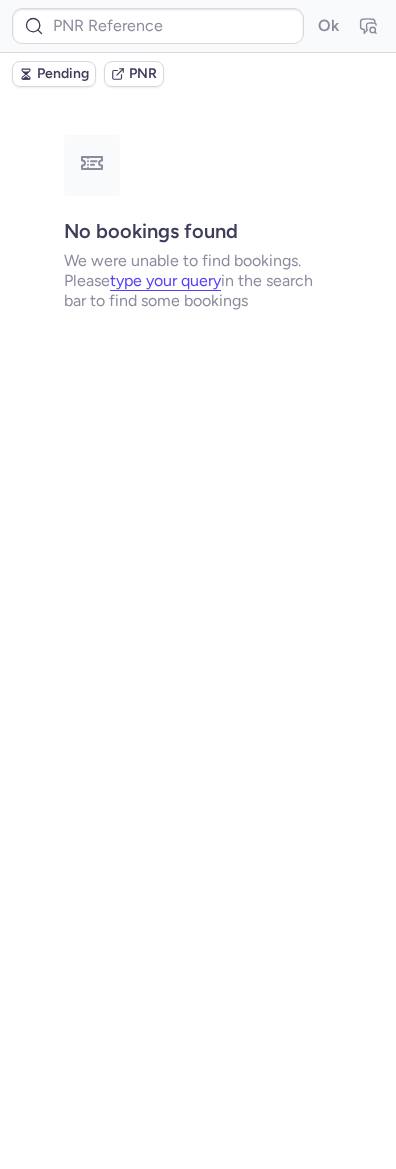 type on "CPLWFJ" 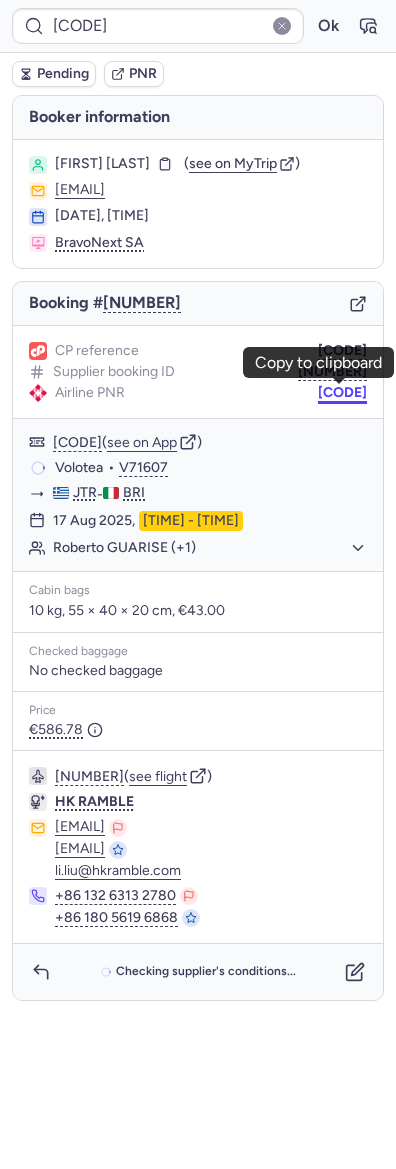 click on "[CODE]" at bounding box center [342, 393] 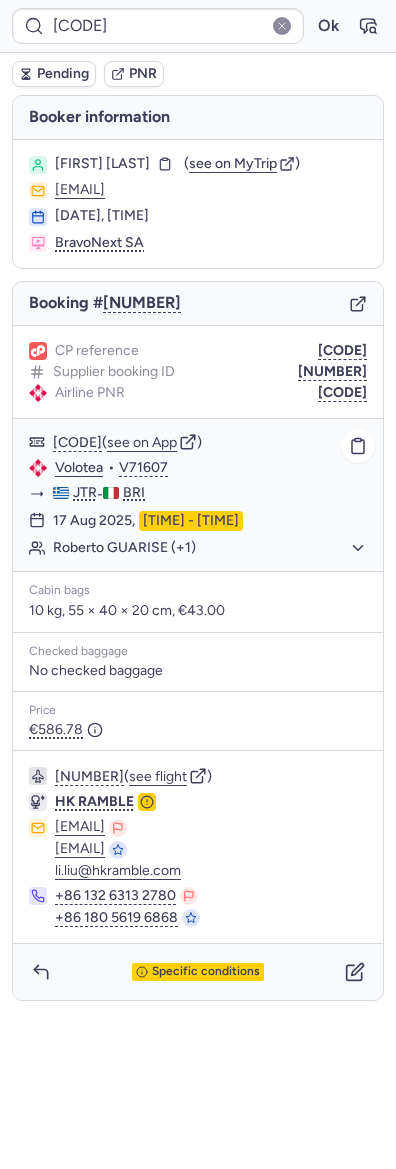 click on "Volotea  •  V71607" 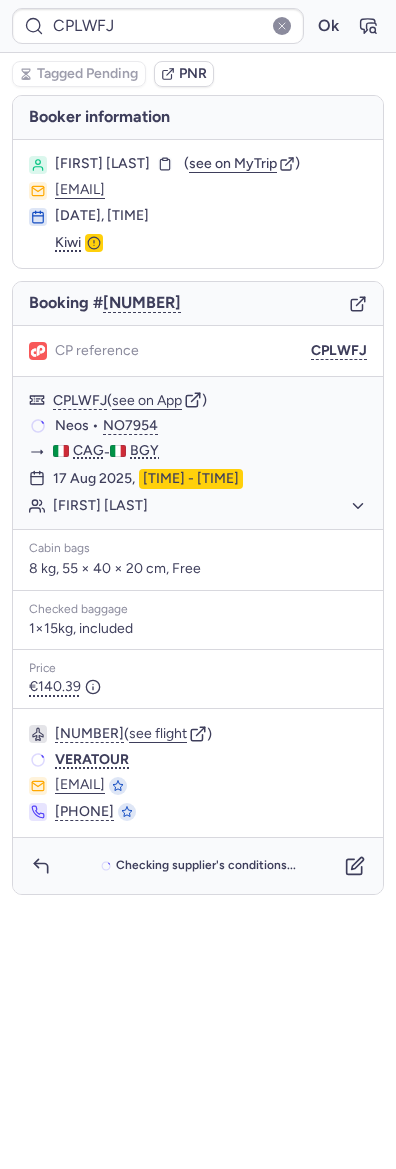 type on "CPOVEG" 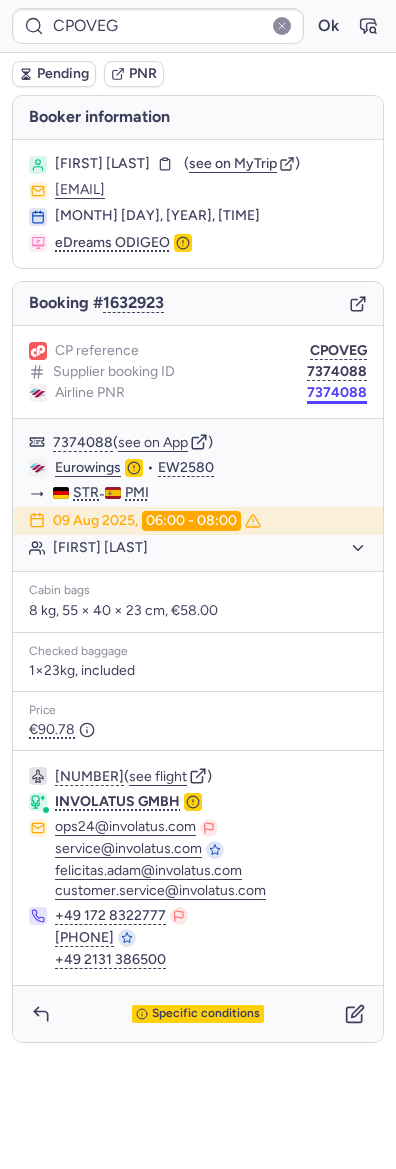 click on "7374088" at bounding box center [337, 393] 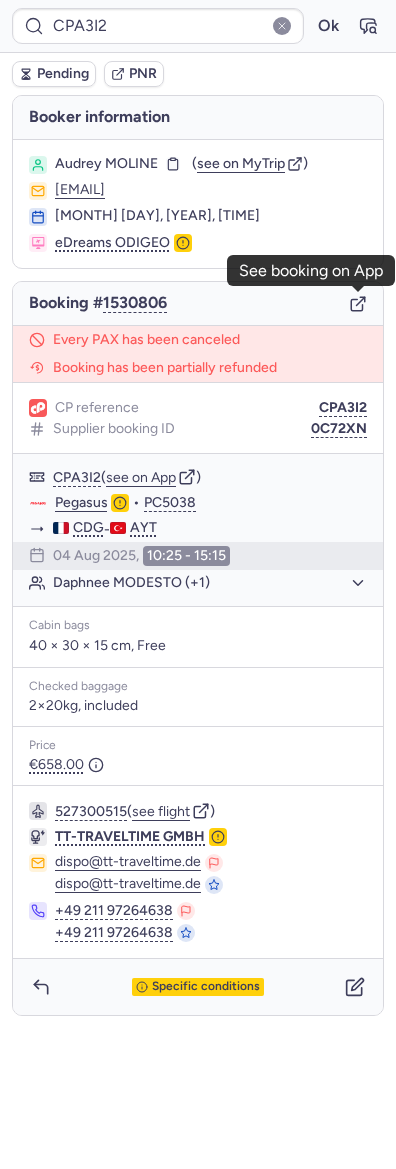 click 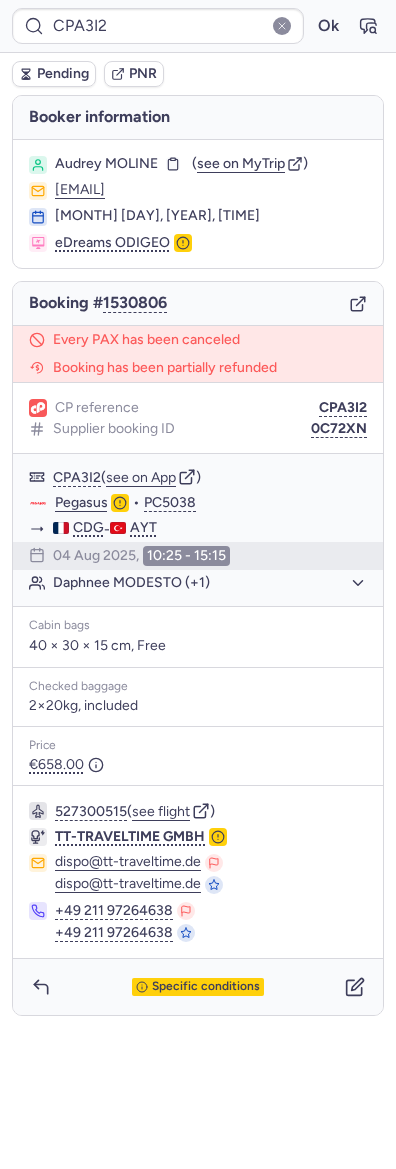 type on "[NUMBER]" 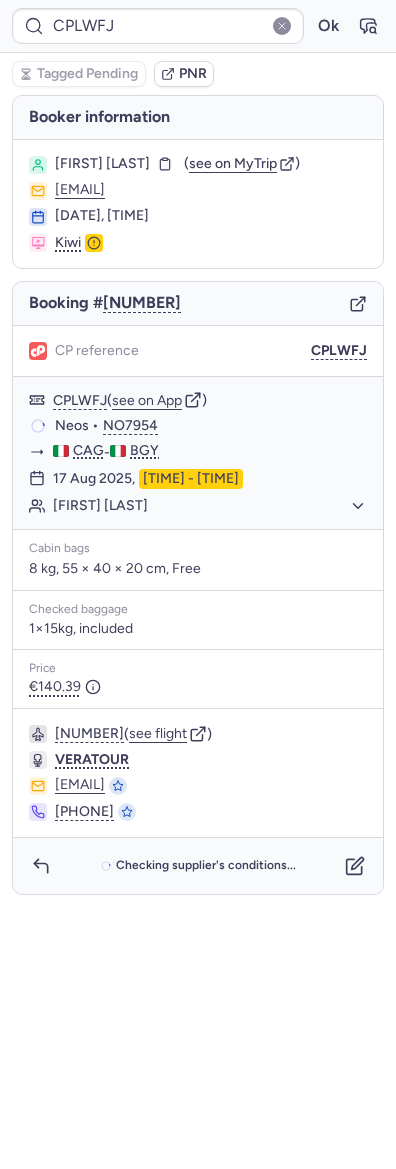 type on "CPJNZ9" 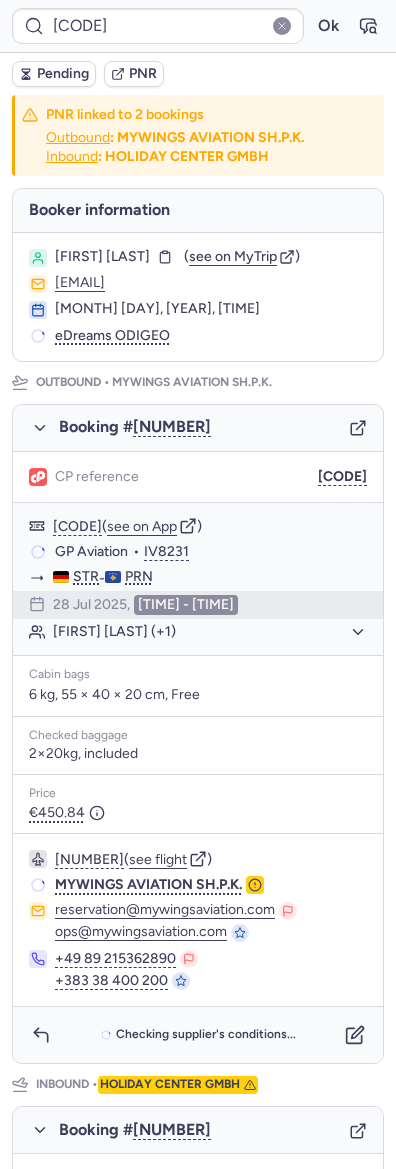 type on "CPJNZ9" 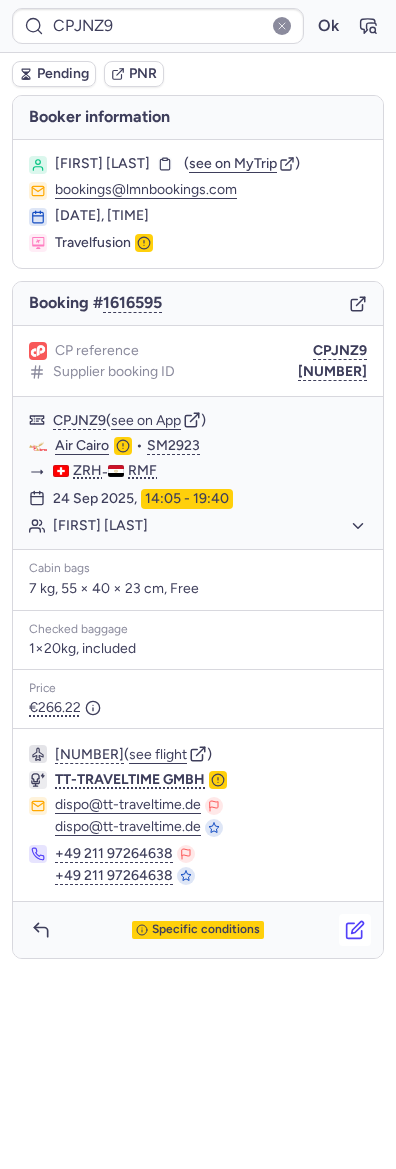 click 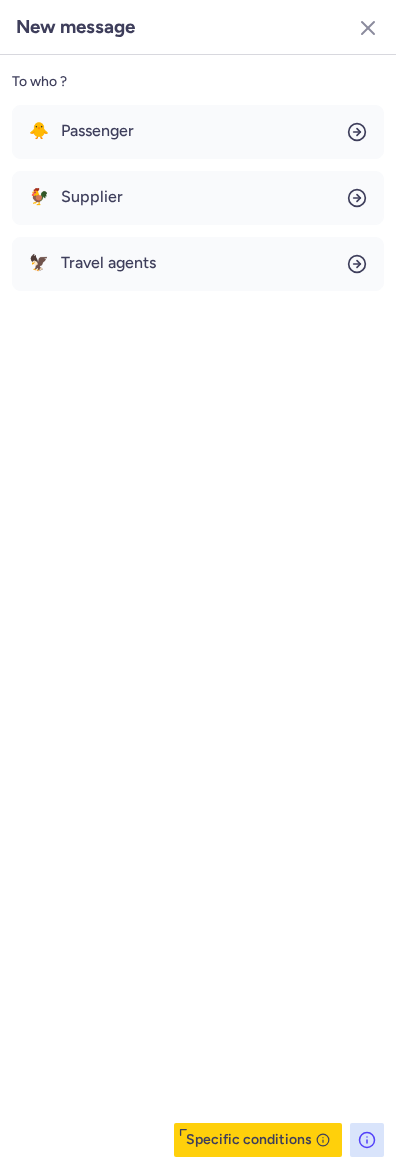 click on "To who ? 🐥 Passenger 🐓 Supplier 🦅 Travel agents  Specific conditions" 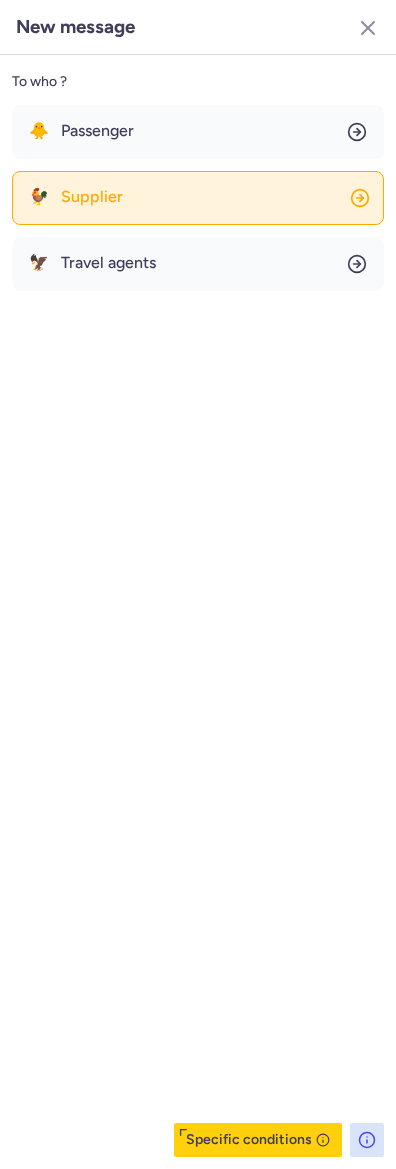 click on "🐓 Supplier" 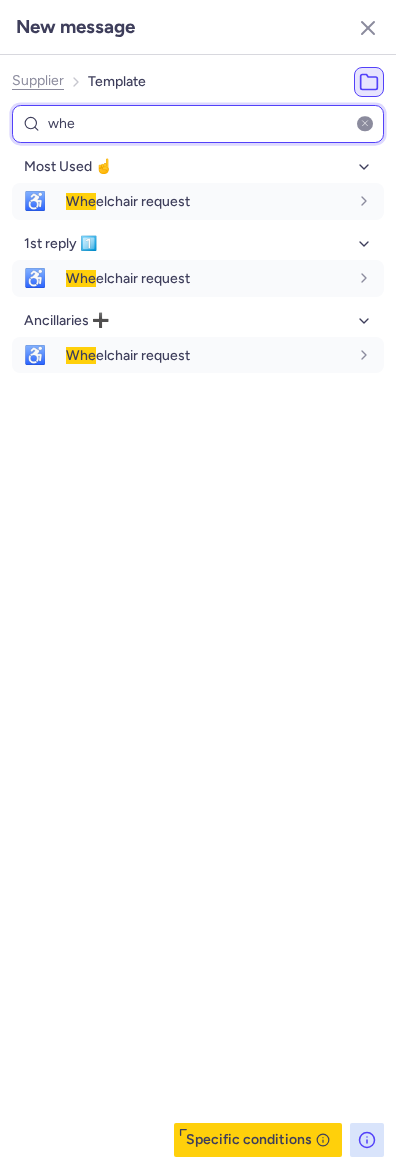 type on "whe" 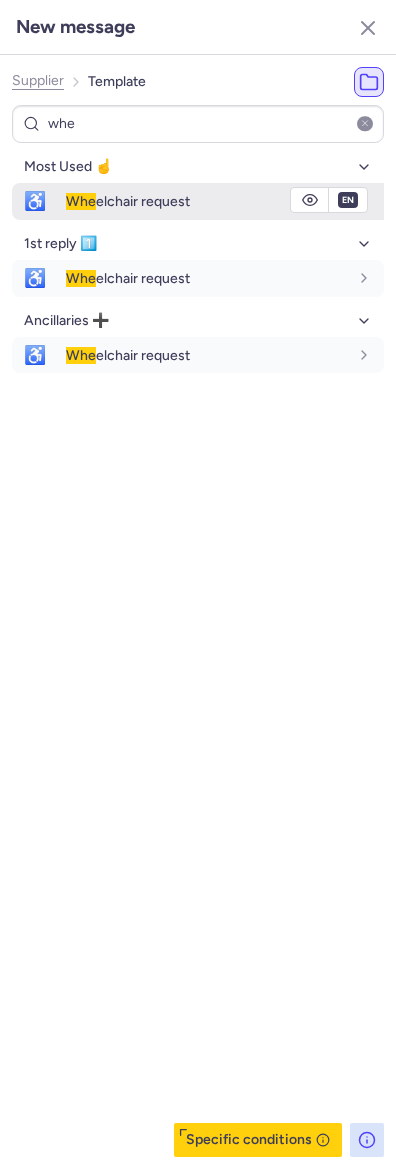 click on "Whe" at bounding box center (81, 201) 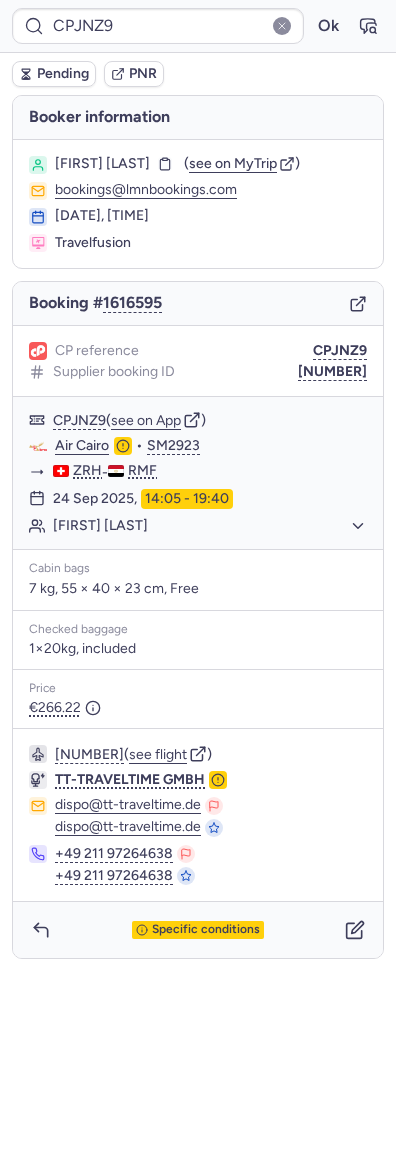 click on "Pending" at bounding box center [63, 74] 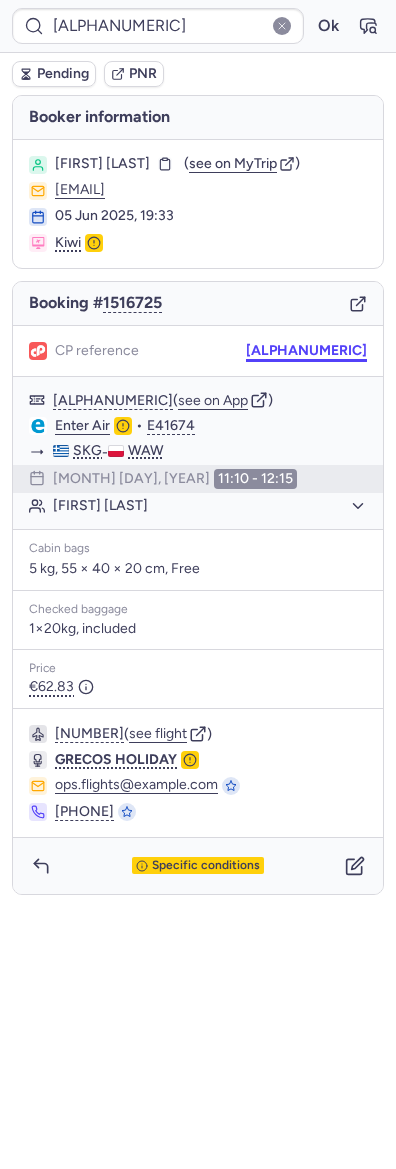 click on "[ALPHANUMERIC]" at bounding box center (306, 351) 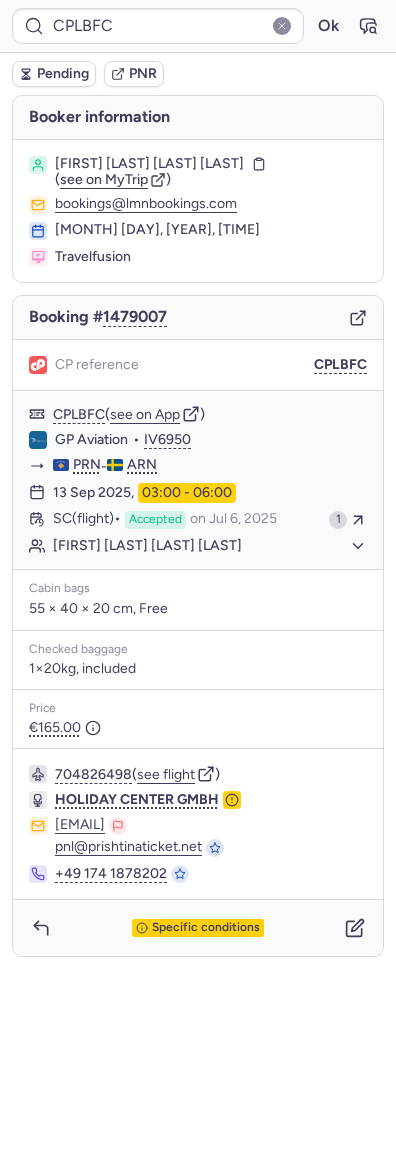 click on "Booking # [NUMBER]" at bounding box center [198, 318] 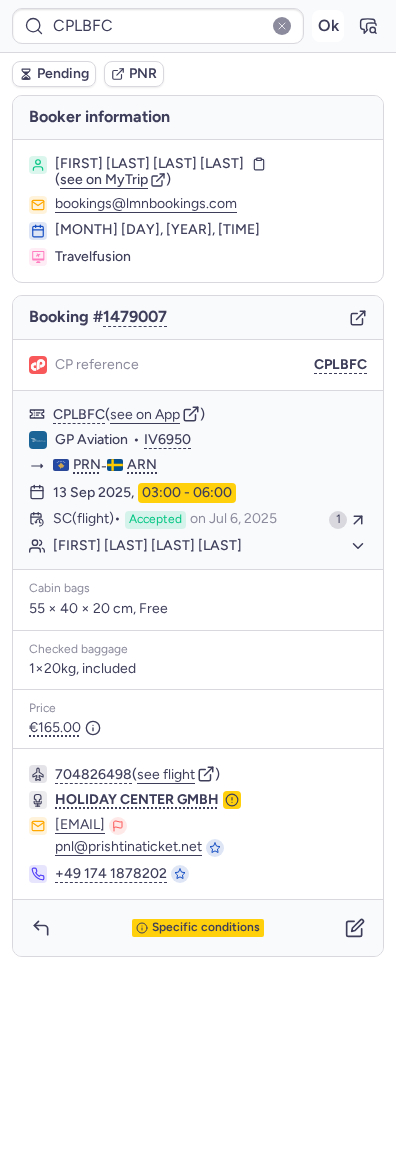 click on "Ok" at bounding box center (328, 26) 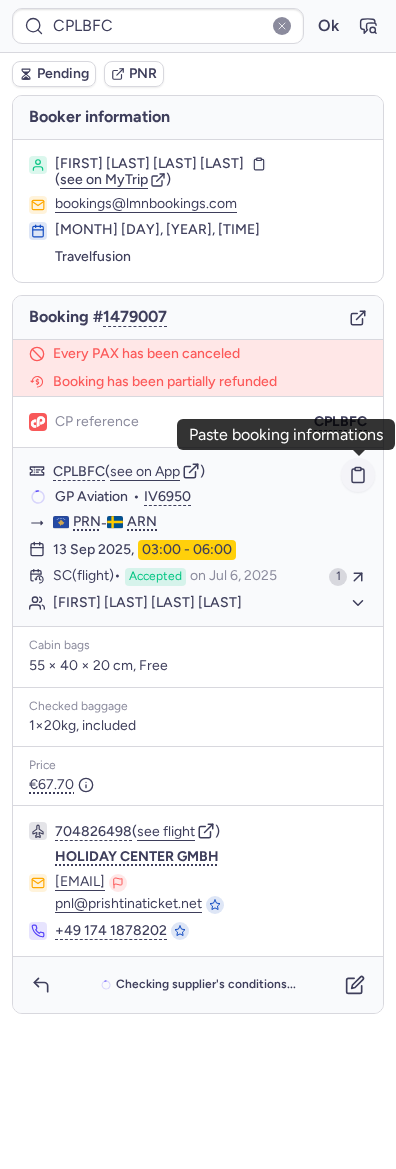 click 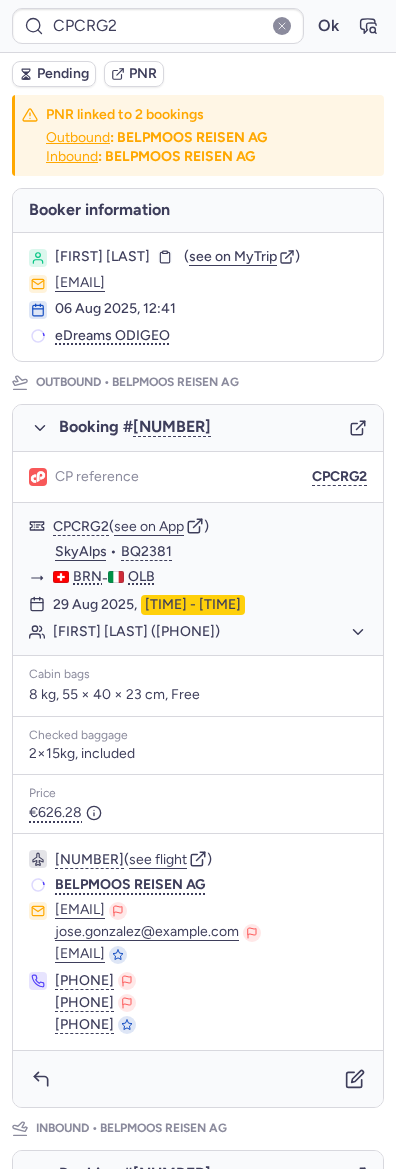 type on "CPIJCG" 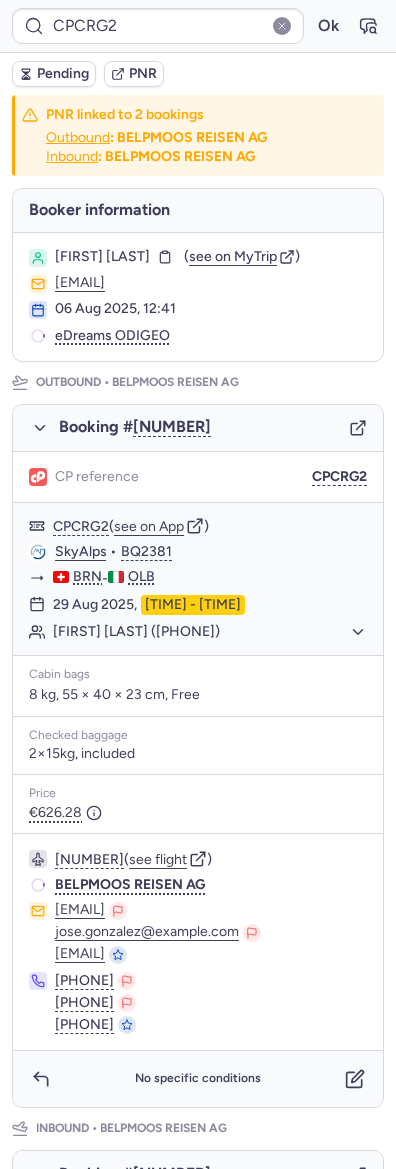 type on "[CODE]" 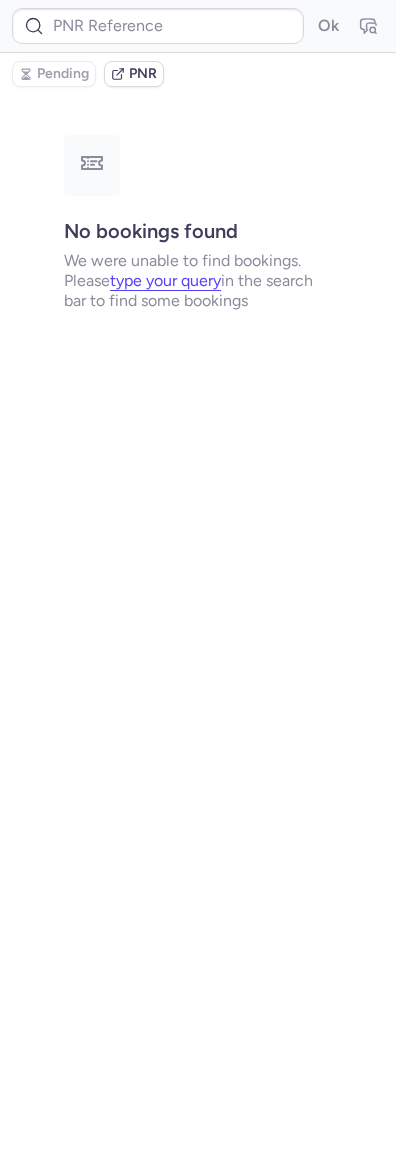 type on "[CODE]" 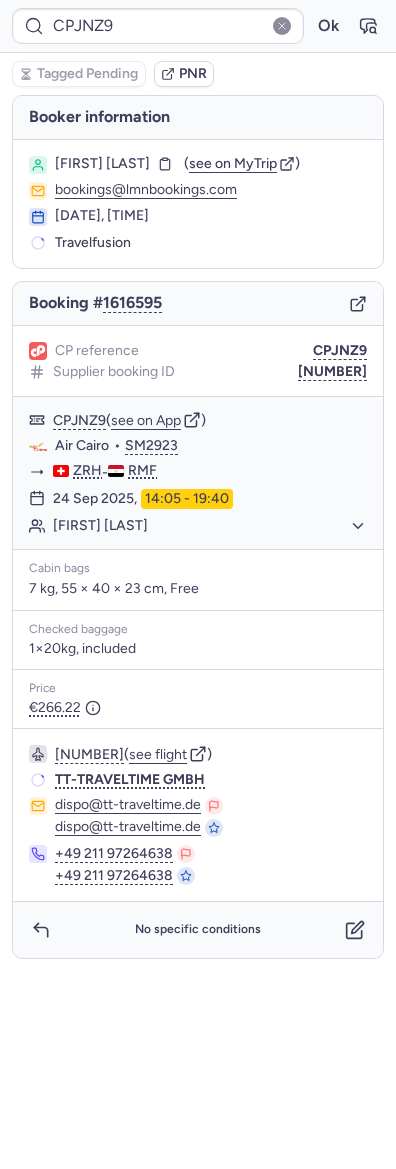 type on "[CODE]" 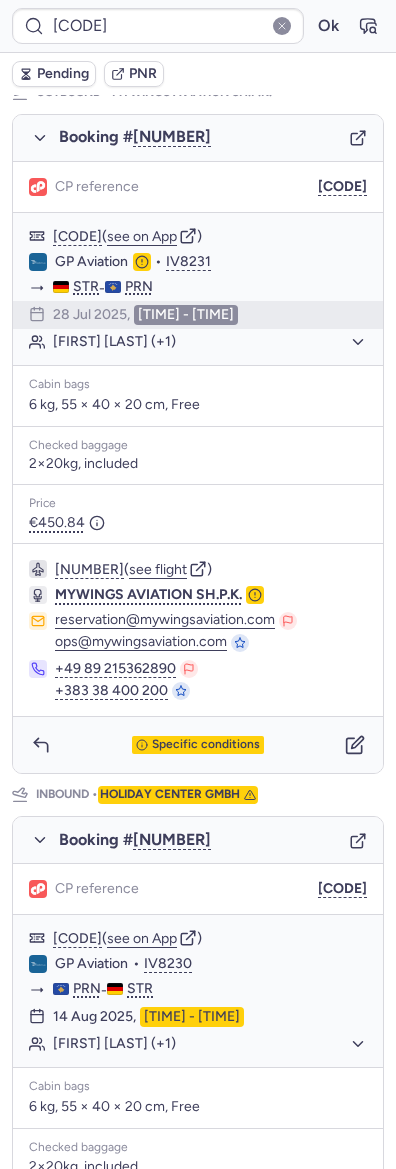 scroll, scrollTop: 314, scrollLeft: 0, axis: vertical 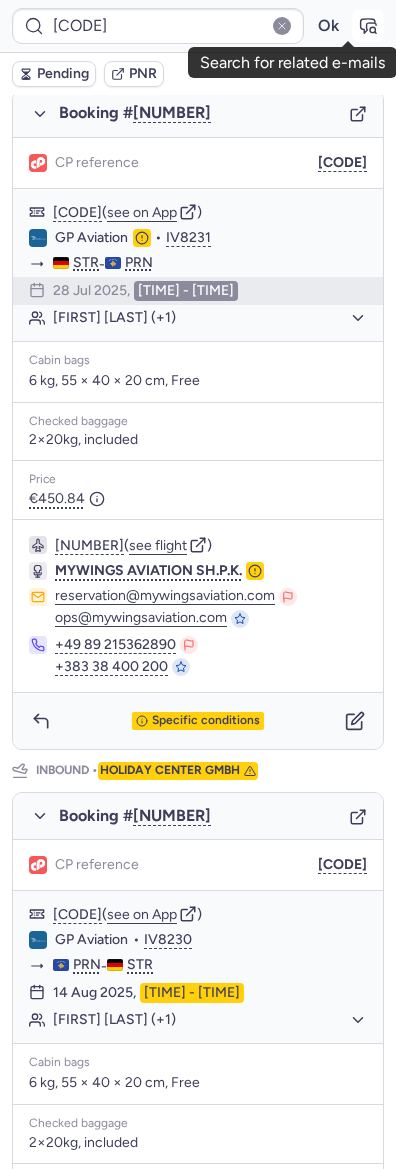 click at bounding box center (368, 26) 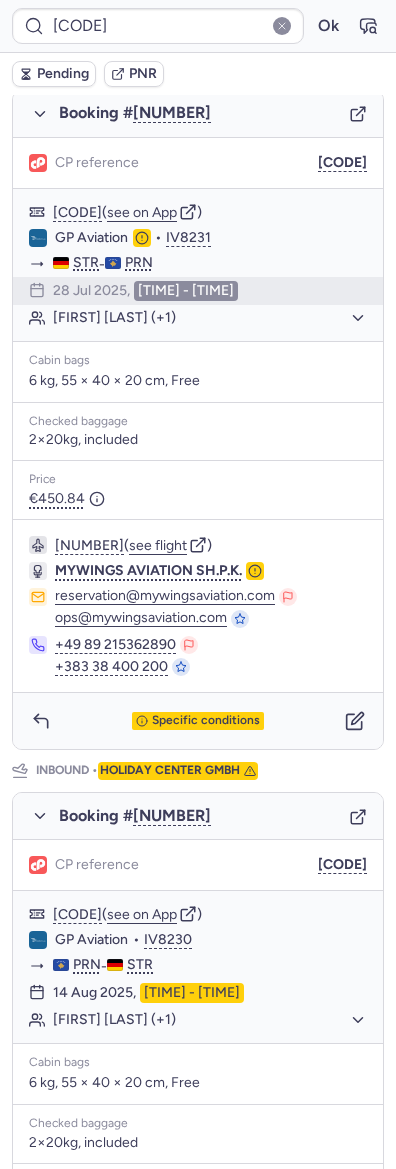 scroll, scrollTop: 581, scrollLeft: 0, axis: vertical 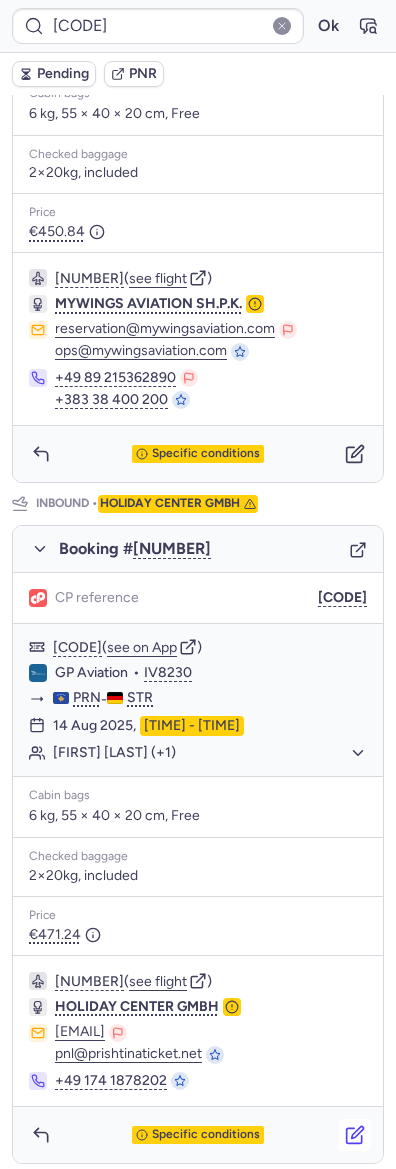 click at bounding box center (355, 1135) 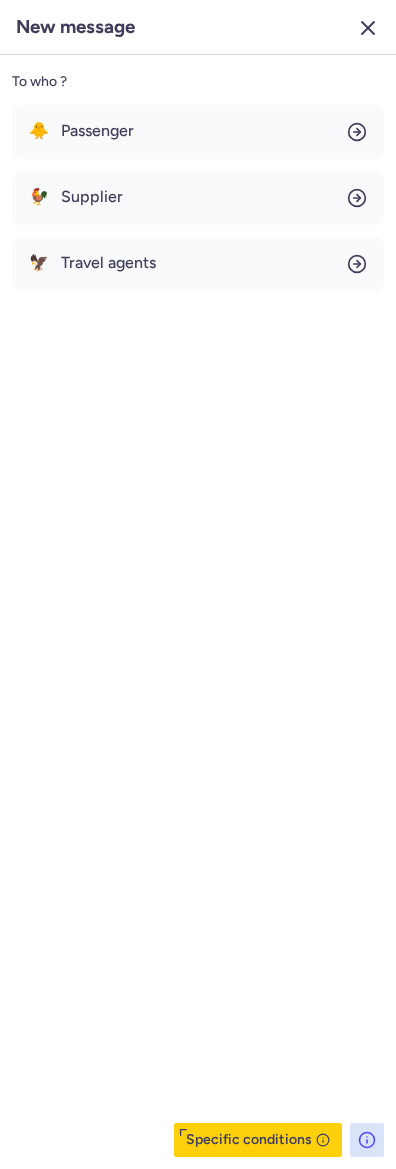 click 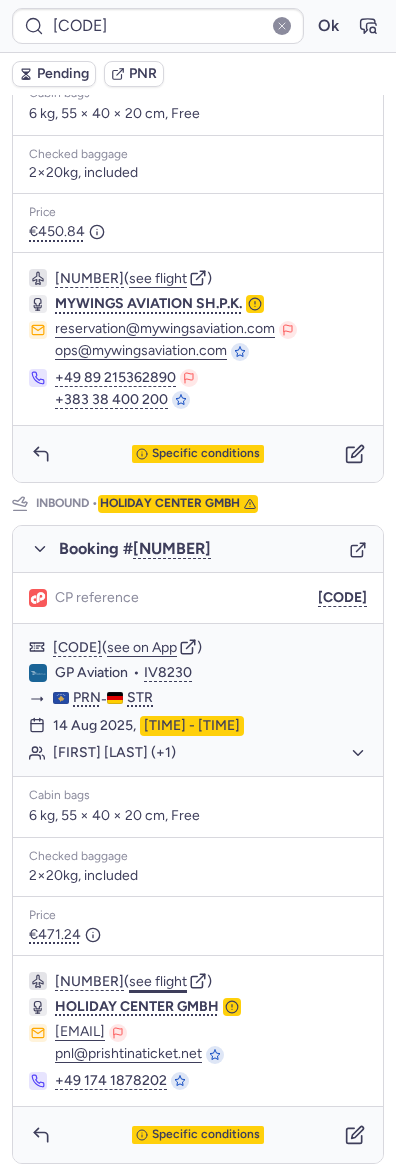 click on "see flight" 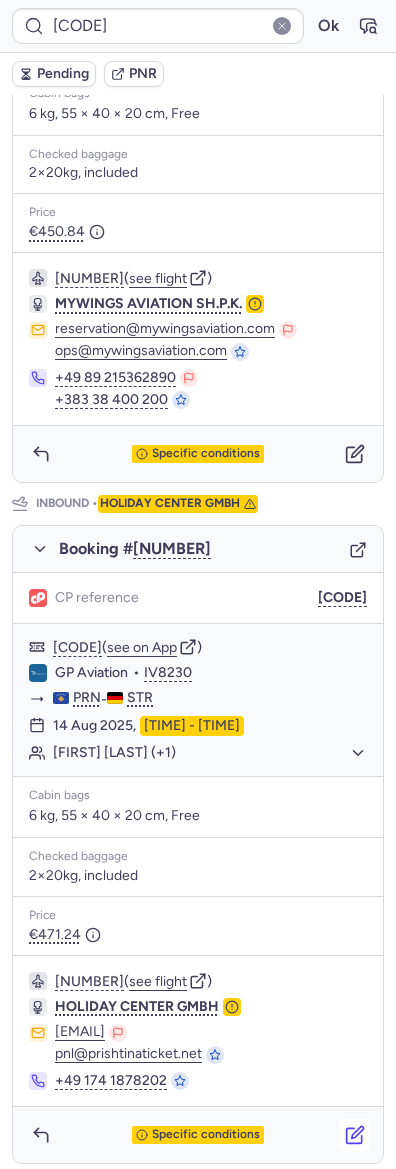 click 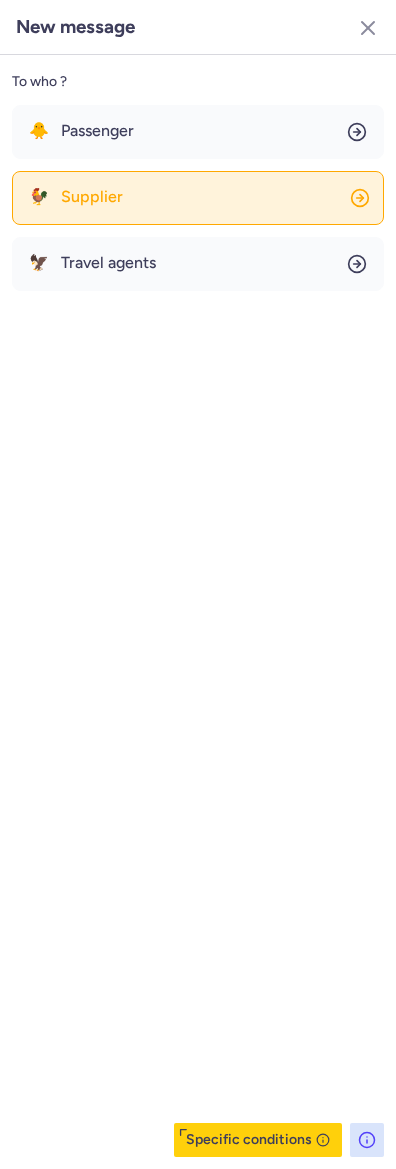 click on "Supplier" at bounding box center [92, 197] 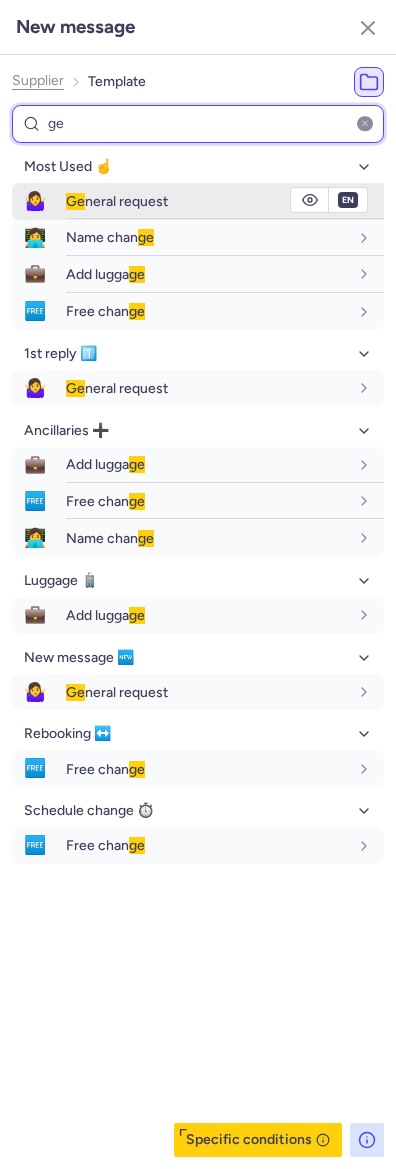 type on "ge" 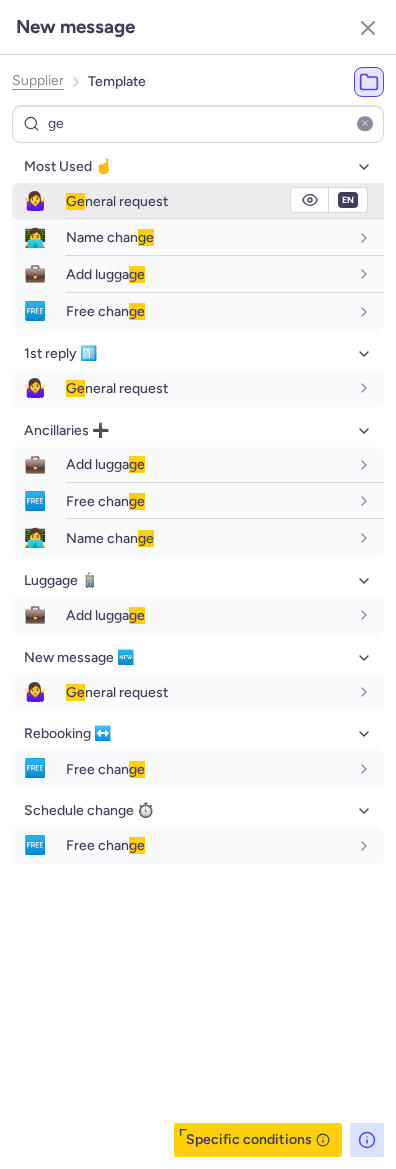 click on "Ge neral request" at bounding box center (225, 201) 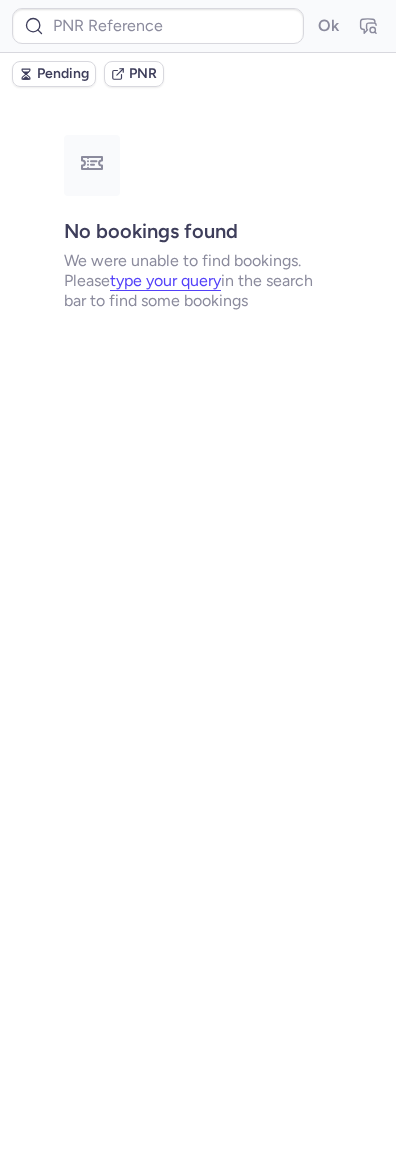 scroll, scrollTop: 0, scrollLeft: 0, axis: both 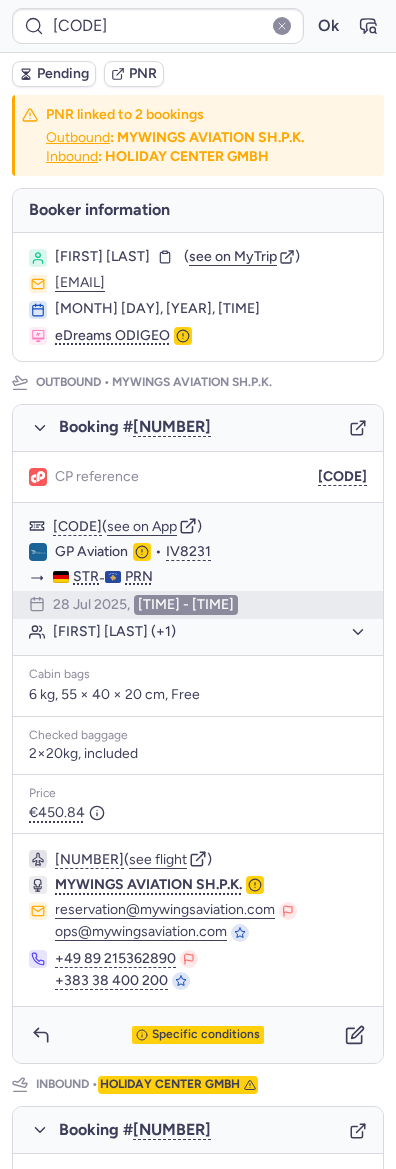 click on "Pending" at bounding box center [63, 74] 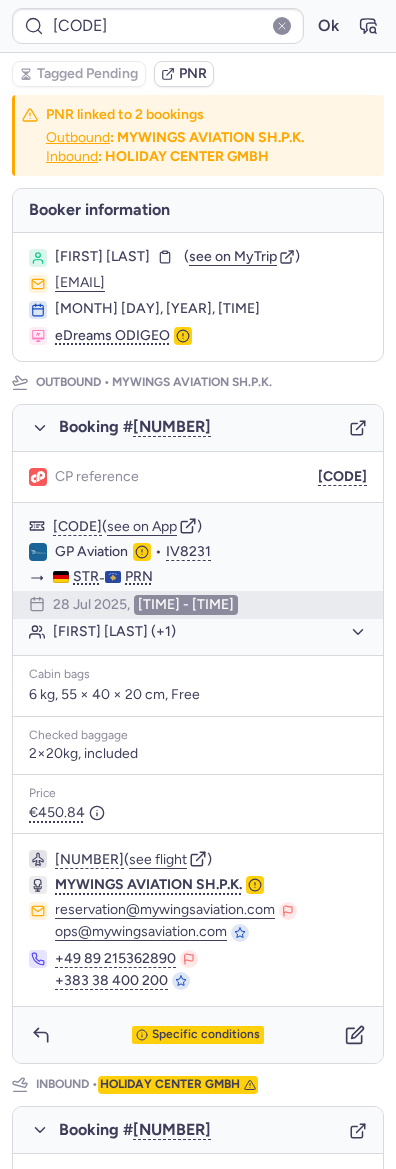 type on "CPA3I2" 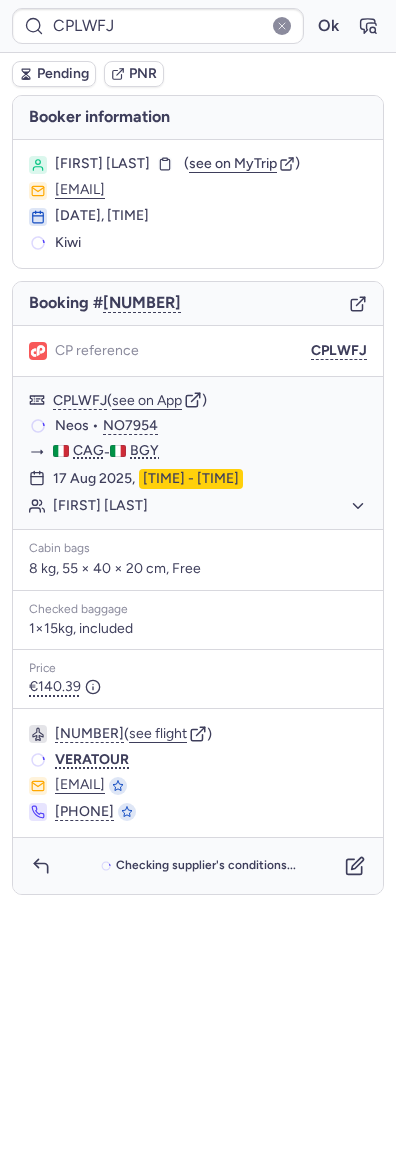 type on "[NUMBER]" 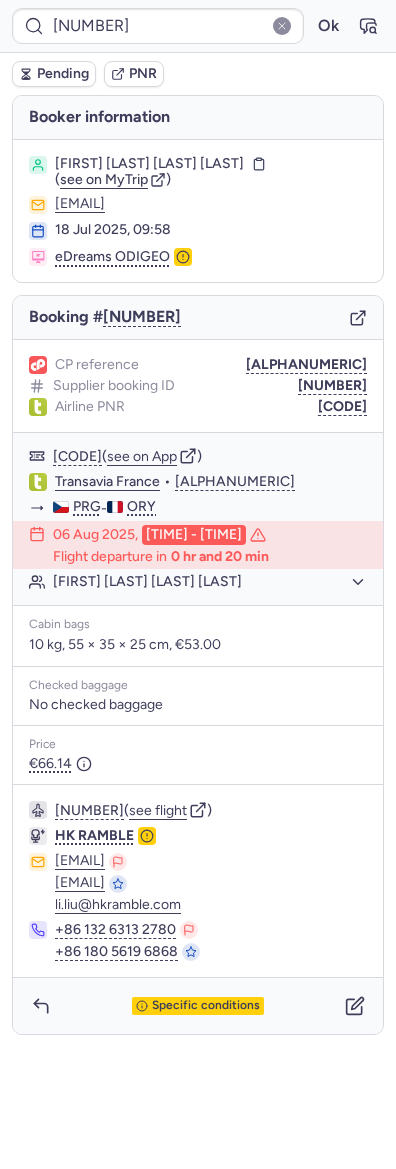click on "Price €66.14" at bounding box center [198, 755] 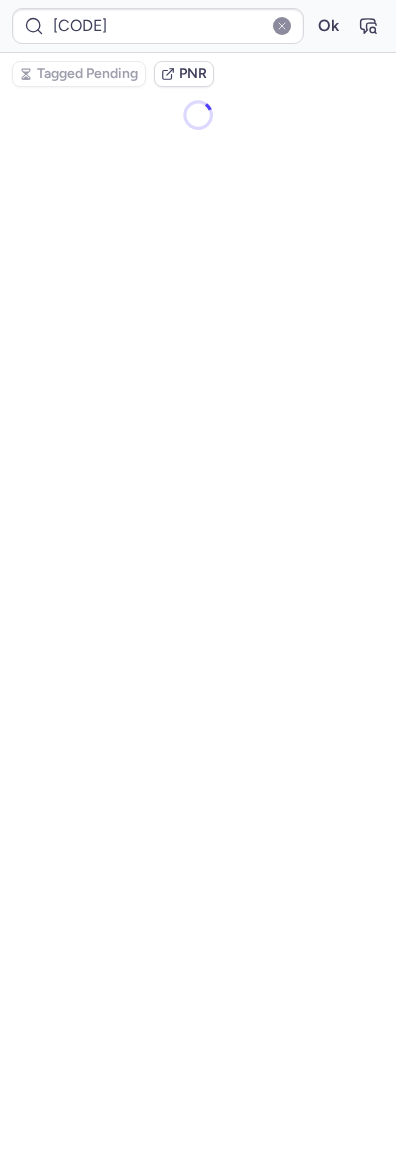 type on "CPJ439" 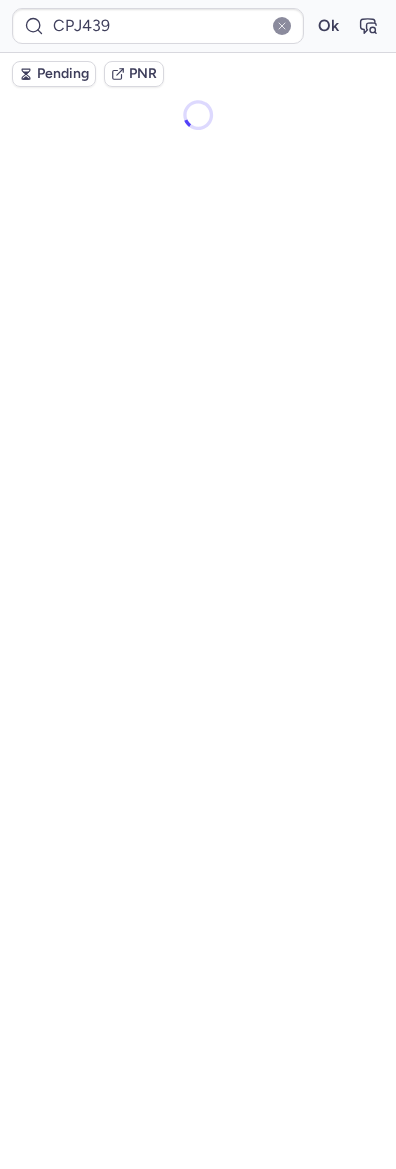 click on "[CODE]  Ok  Pending PNR" 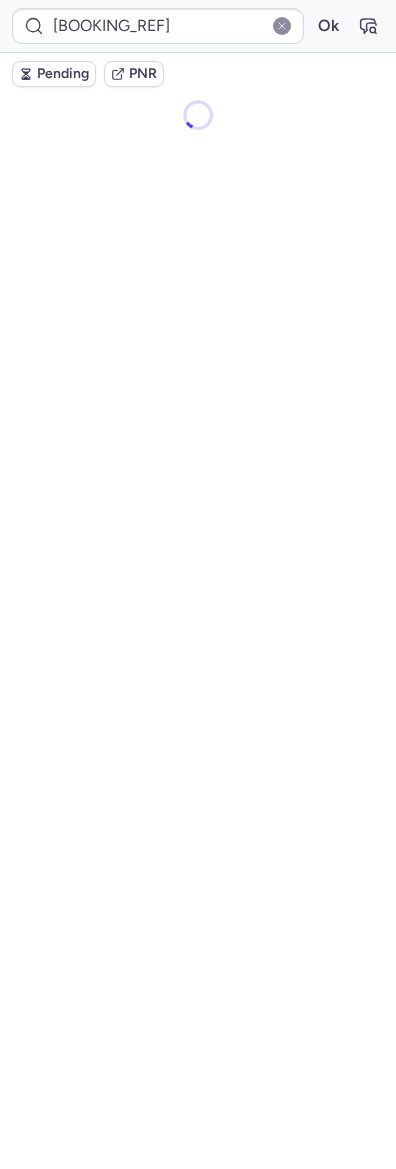 scroll, scrollTop: 0, scrollLeft: 0, axis: both 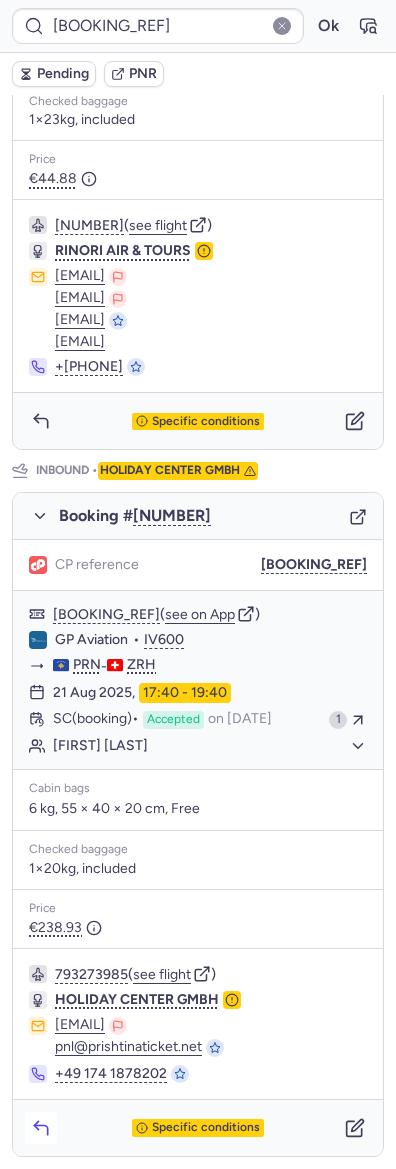click at bounding box center (41, 1128) 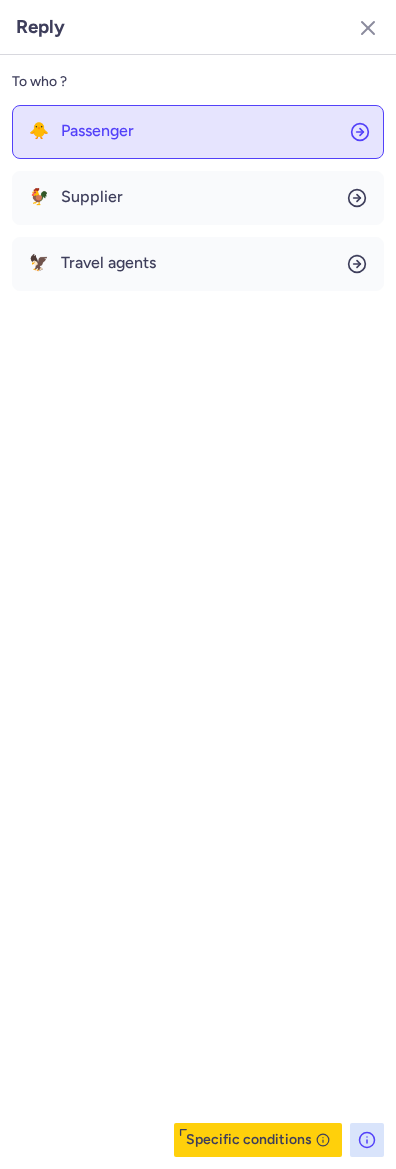 click on "🐥 Passenger" 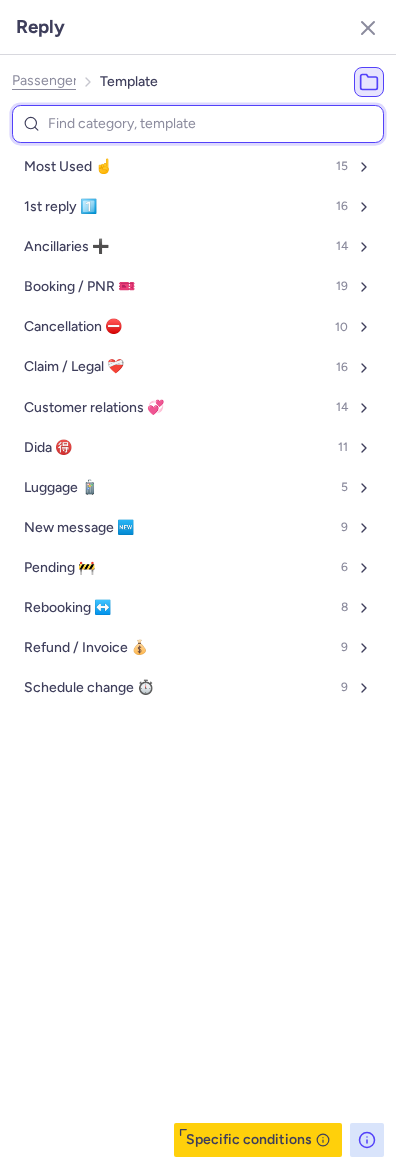 click at bounding box center (198, 124) 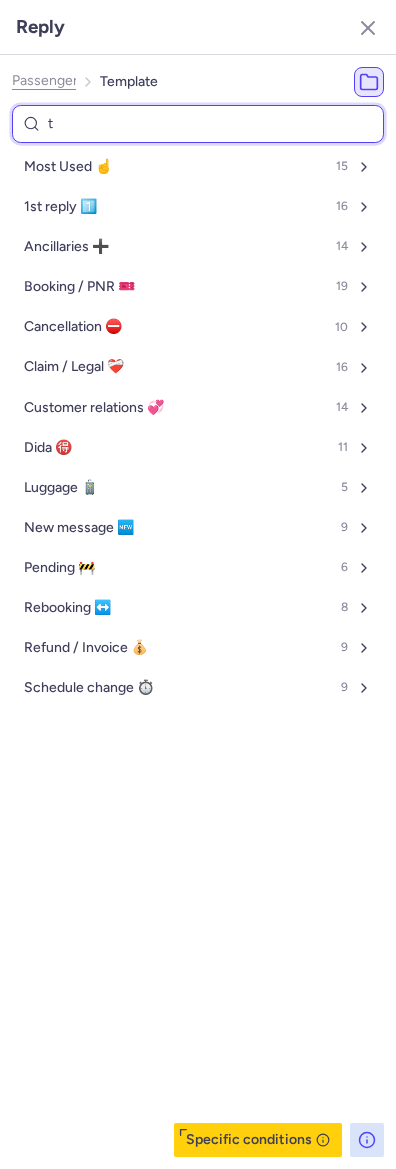 type on "tr" 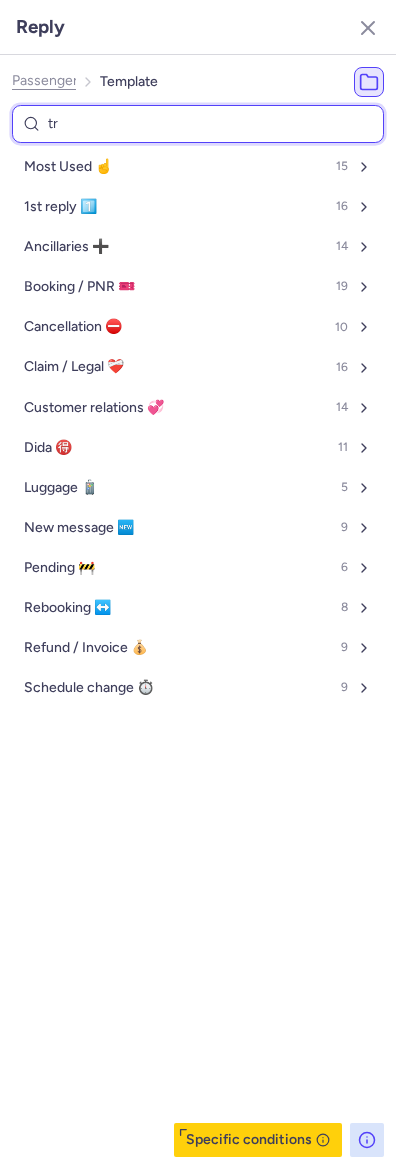 select on "en" 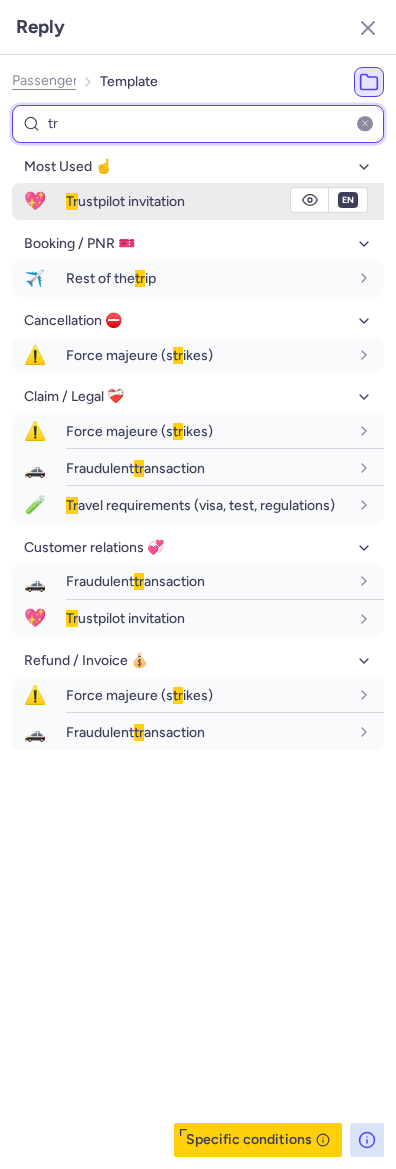 type on "tr" 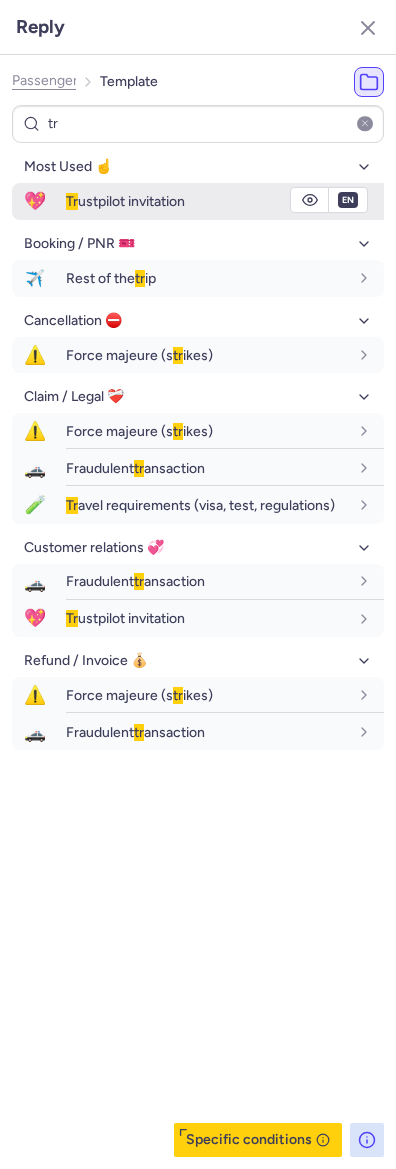 click on "Tr ustpilot invitation" at bounding box center (225, 201) 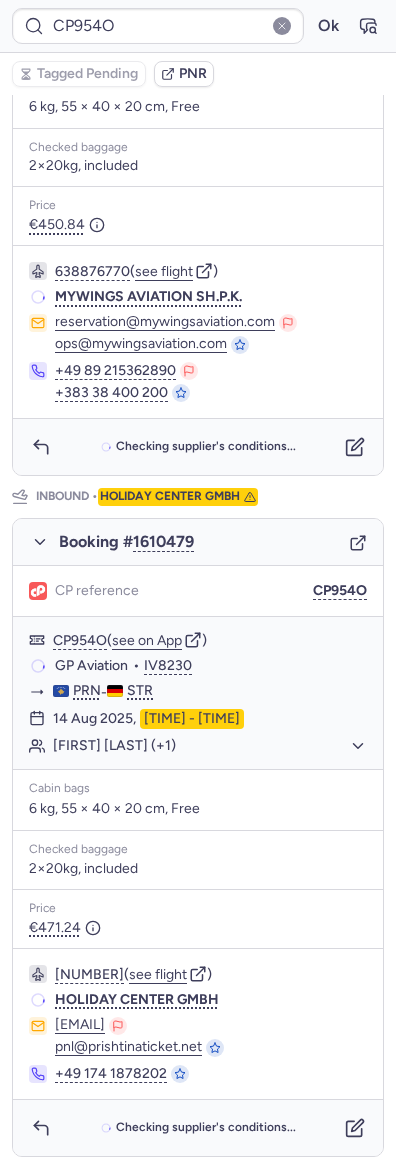 scroll, scrollTop: 0, scrollLeft: 0, axis: both 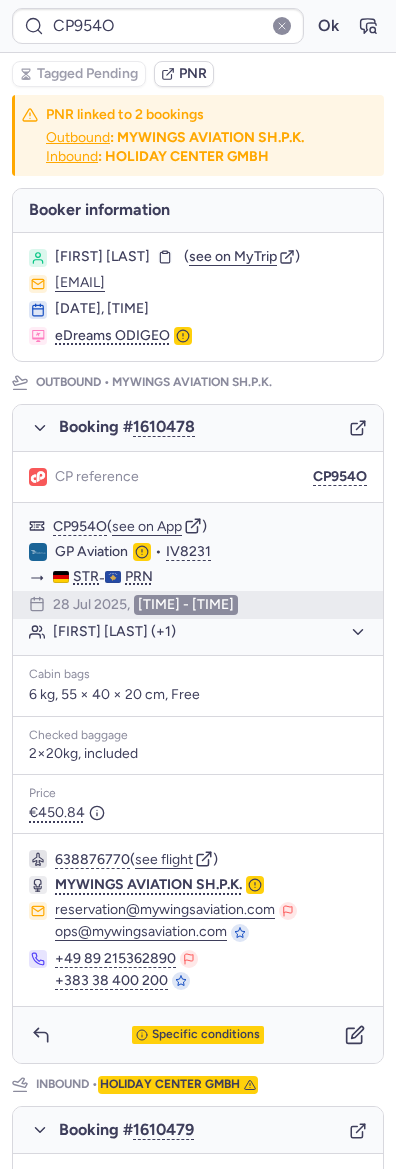 type on "CPCRG2" 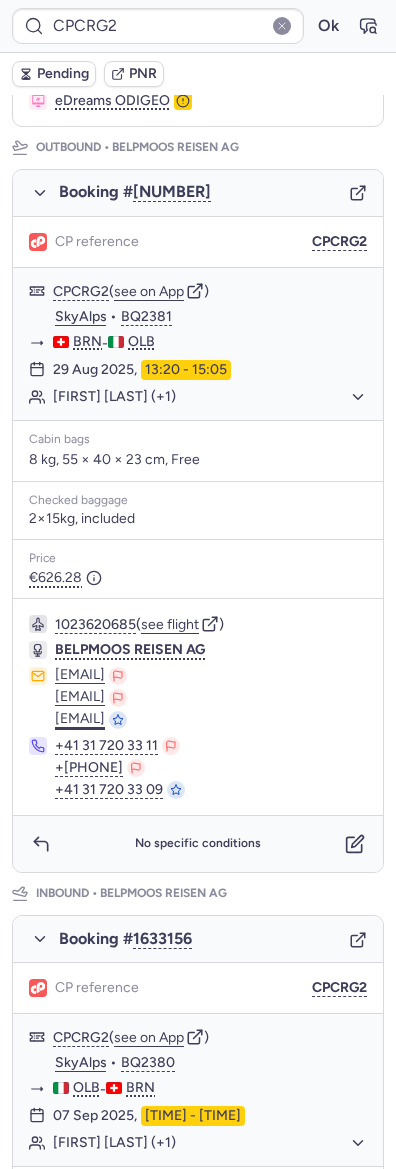 scroll, scrollTop: 172, scrollLeft: 0, axis: vertical 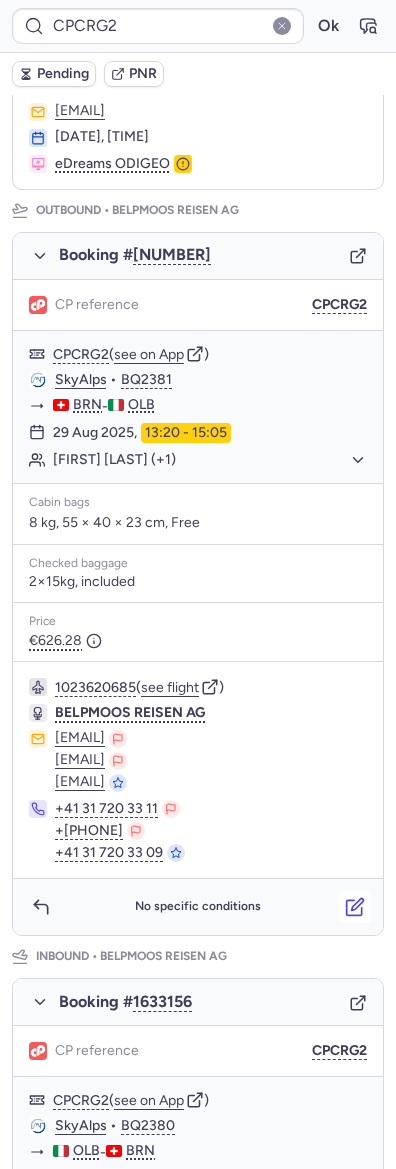 click 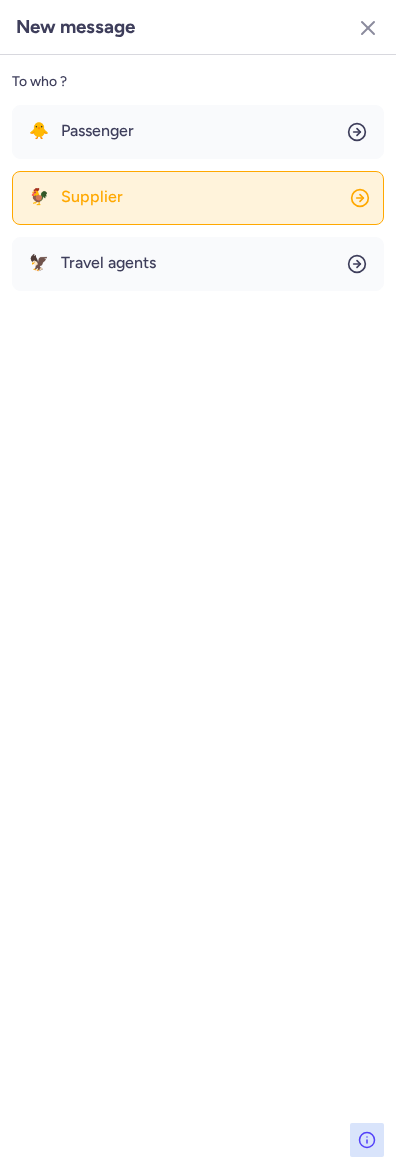 click on "🐓 Supplier" 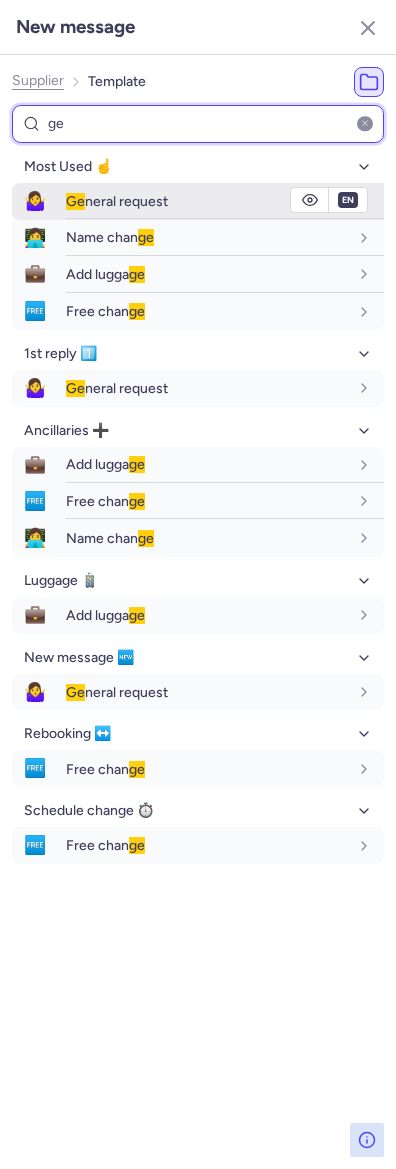 type on "ge" 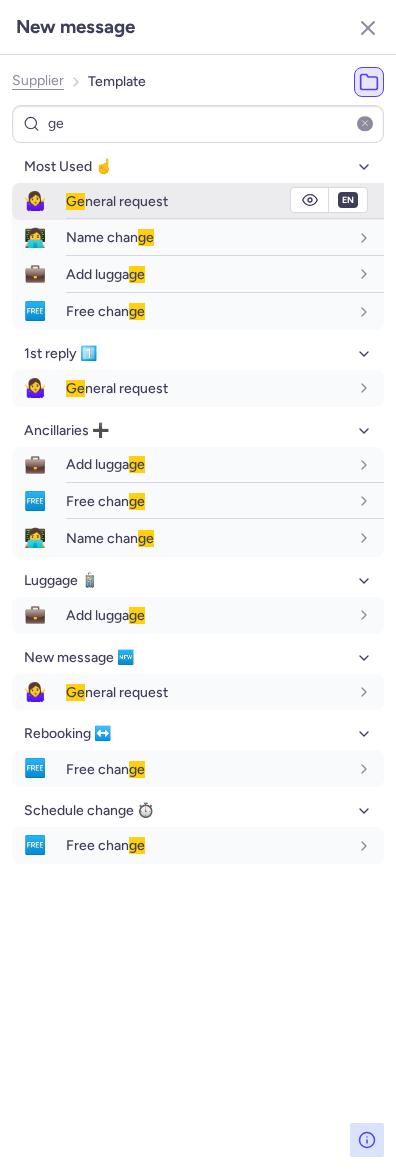 click on "Ge neral request" at bounding box center (225, 201) 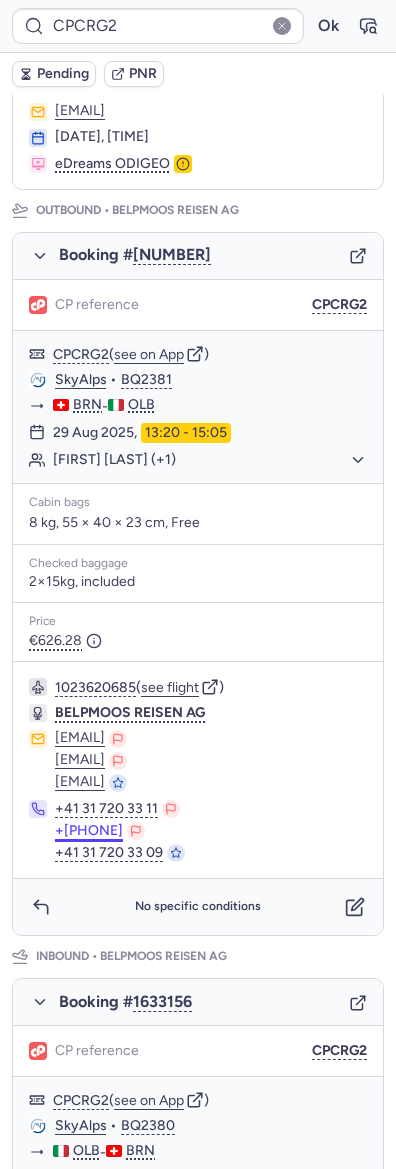 scroll, scrollTop: 705, scrollLeft: 0, axis: vertical 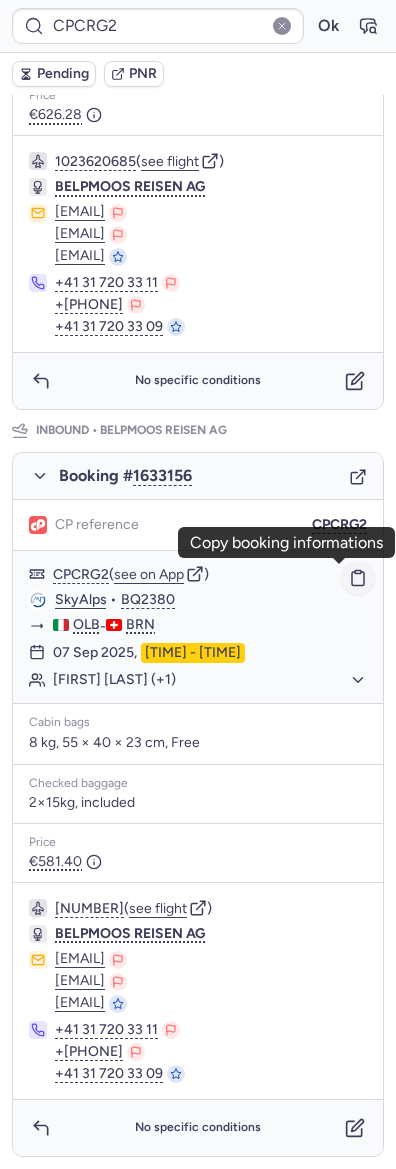 click 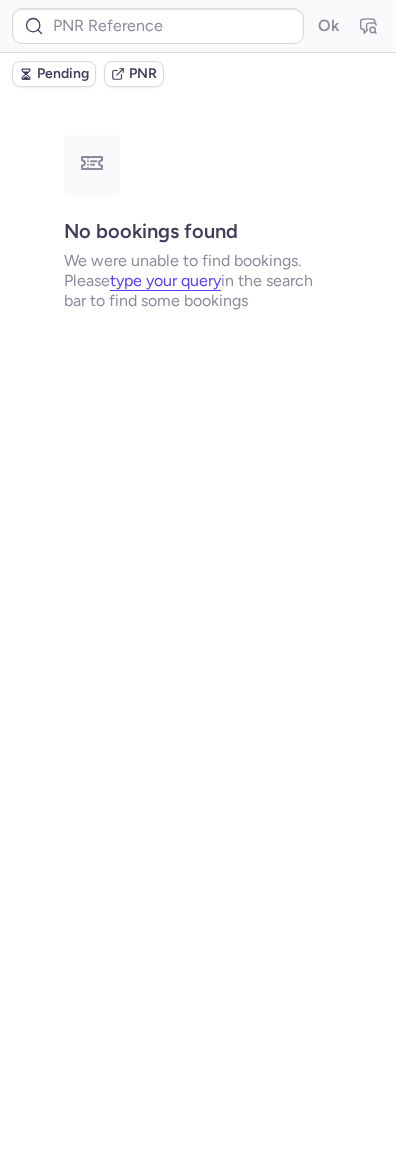 scroll, scrollTop: 0, scrollLeft: 0, axis: both 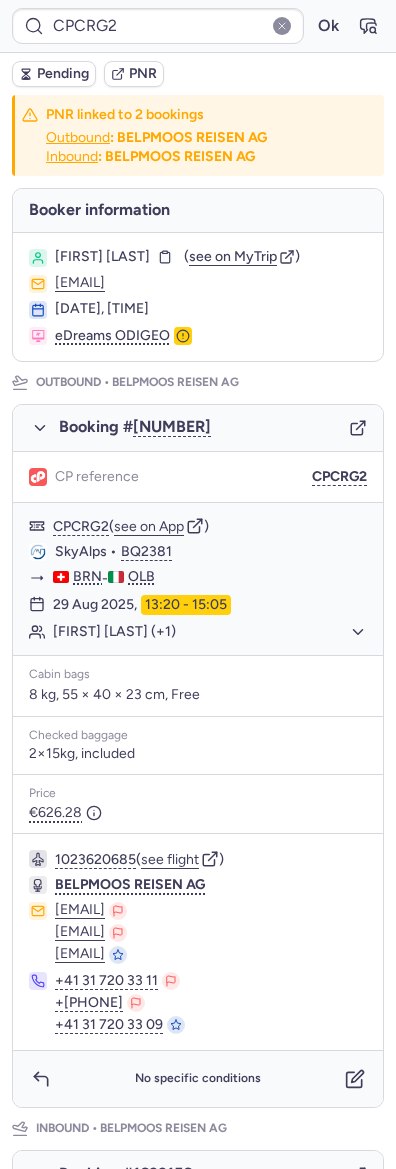 click on "Pending" at bounding box center (63, 74) 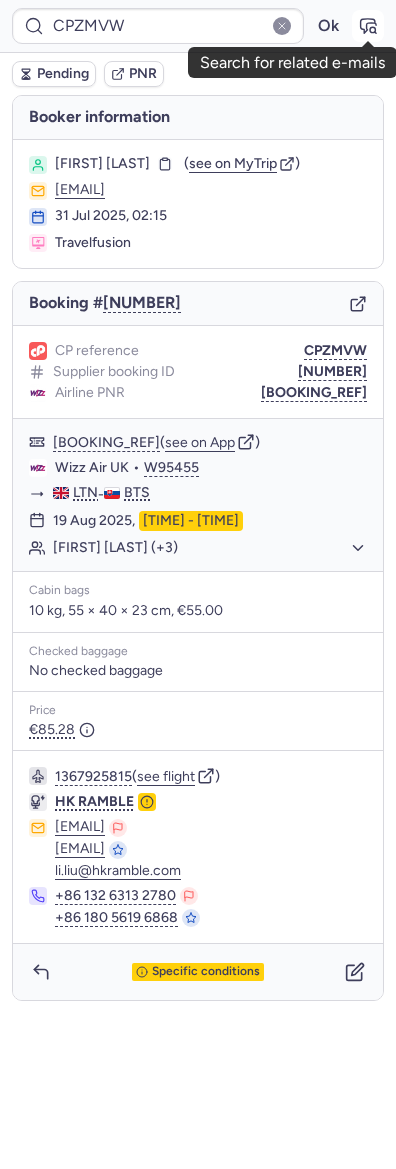 click 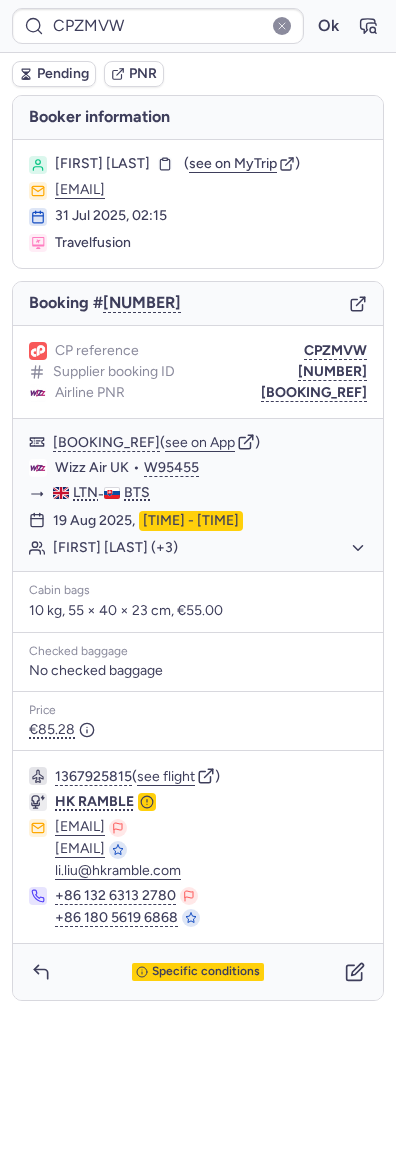 click 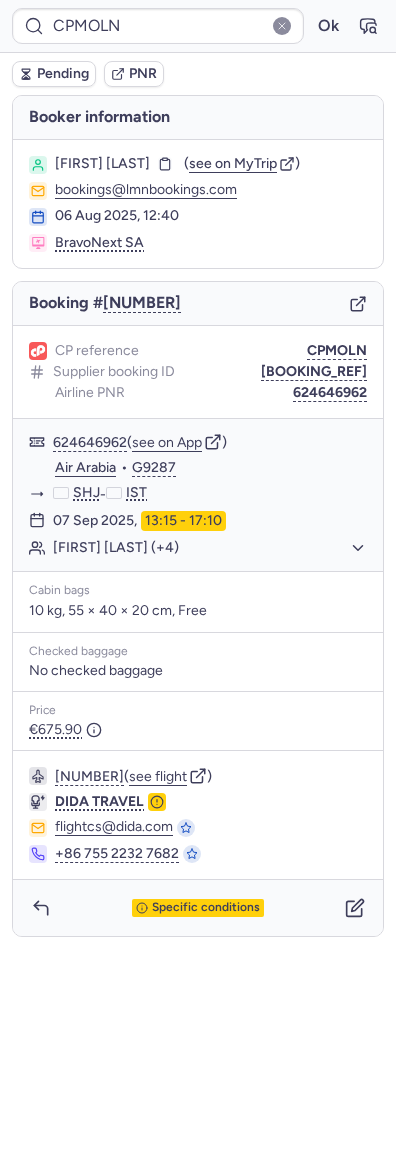 type on "CPCRG2" 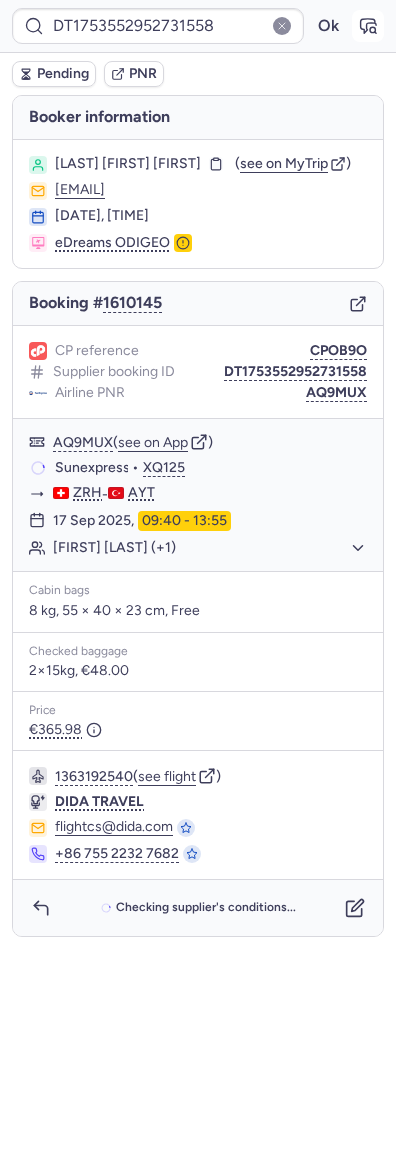 click 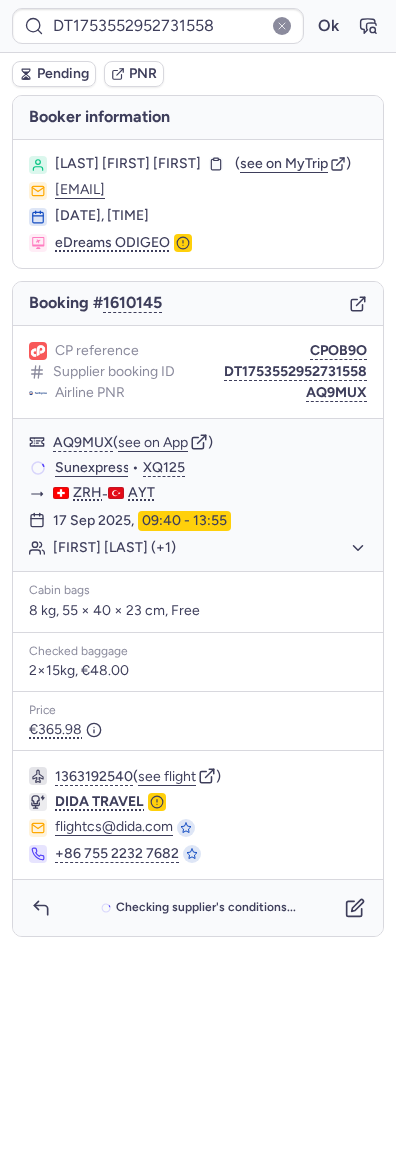 type on "CPOB9O" 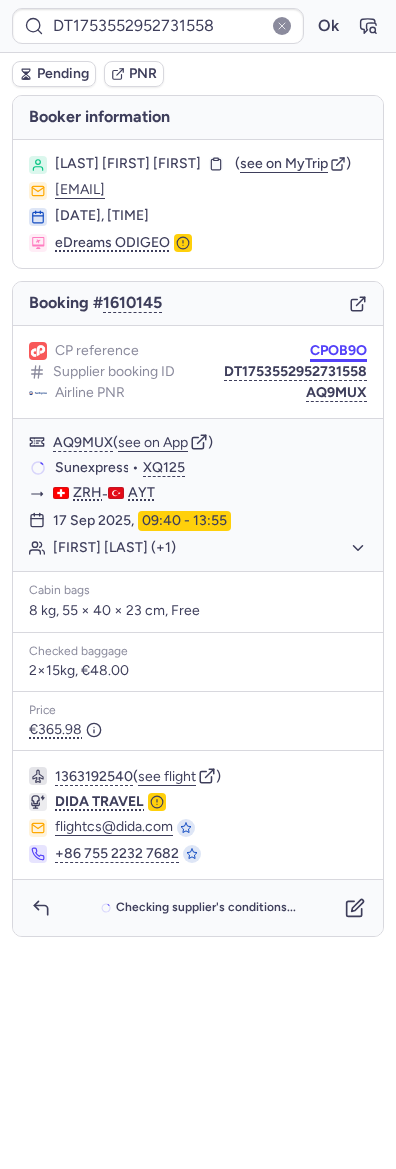 click on "CPOB9O" at bounding box center [338, 351] 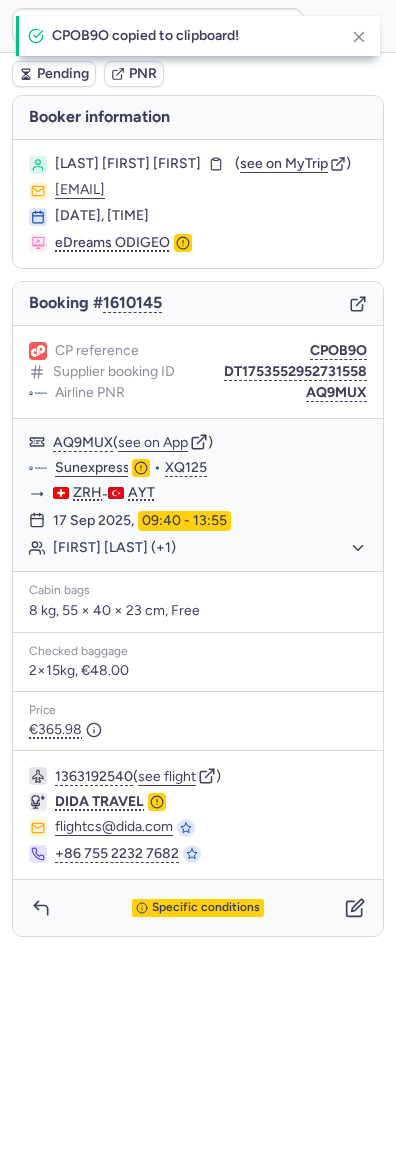 type on "CPOB9O" 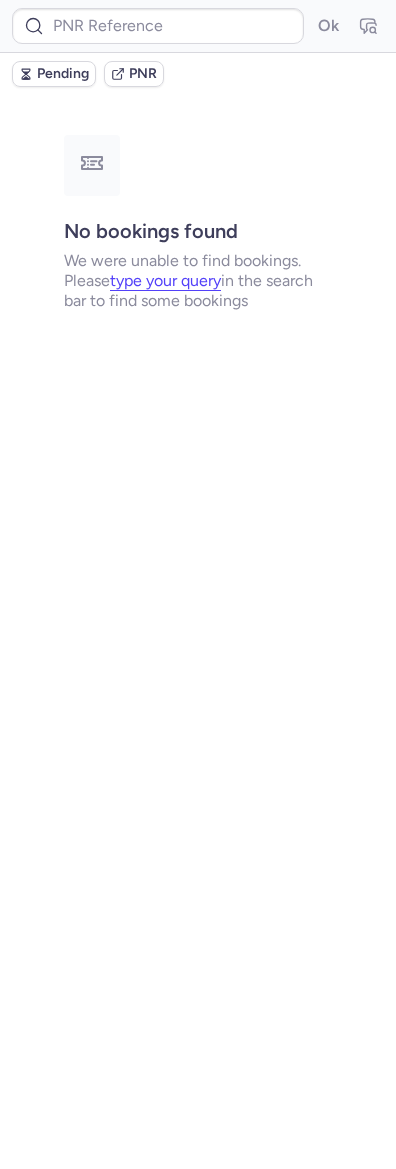 type on "CPOB9O" 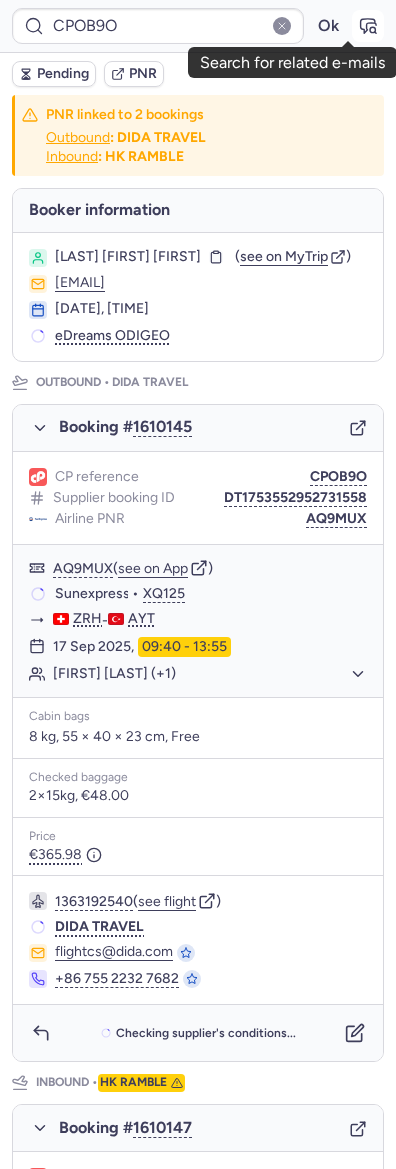 click 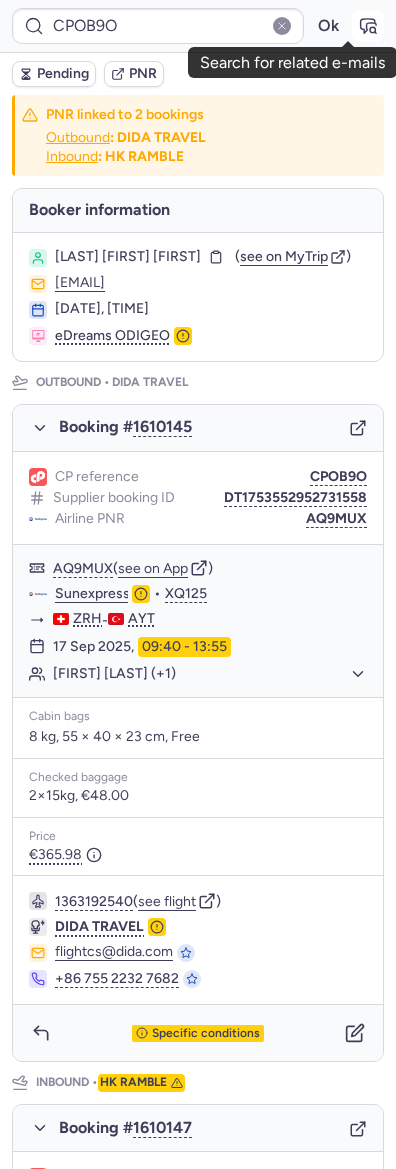 click 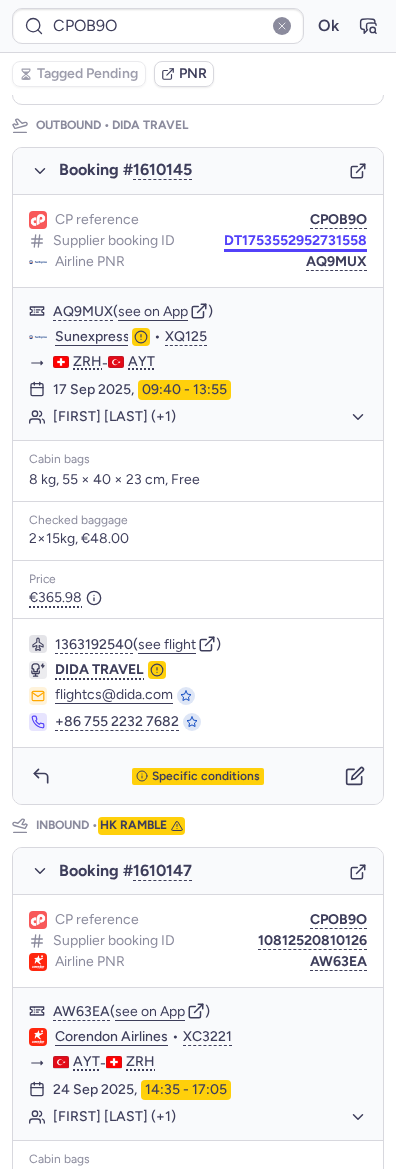 scroll, scrollTop: 133, scrollLeft: 0, axis: vertical 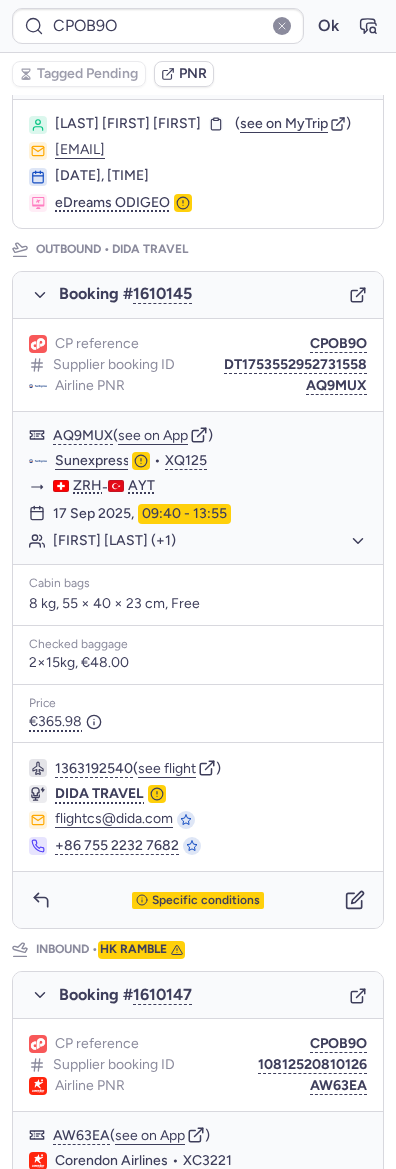 click 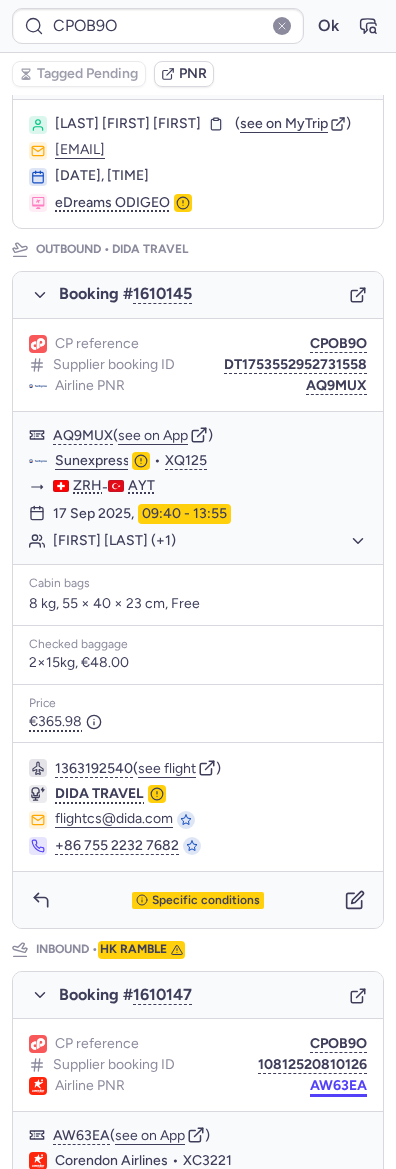 click on "AW63EA" at bounding box center (338, 1086) 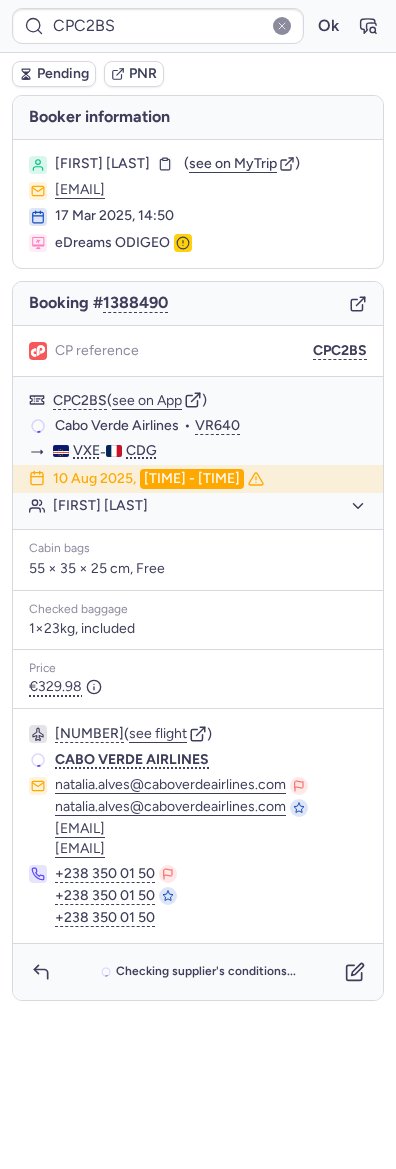 scroll, scrollTop: 0, scrollLeft: 0, axis: both 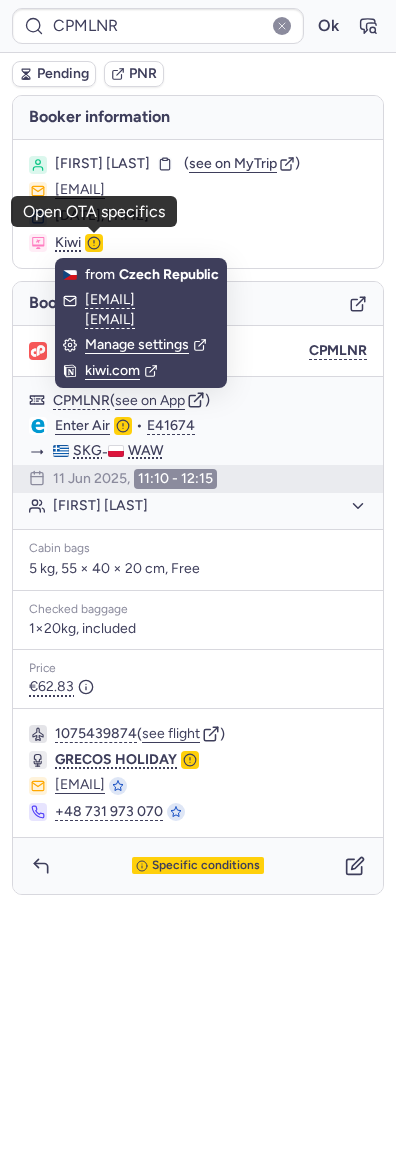 click at bounding box center (94, 243) 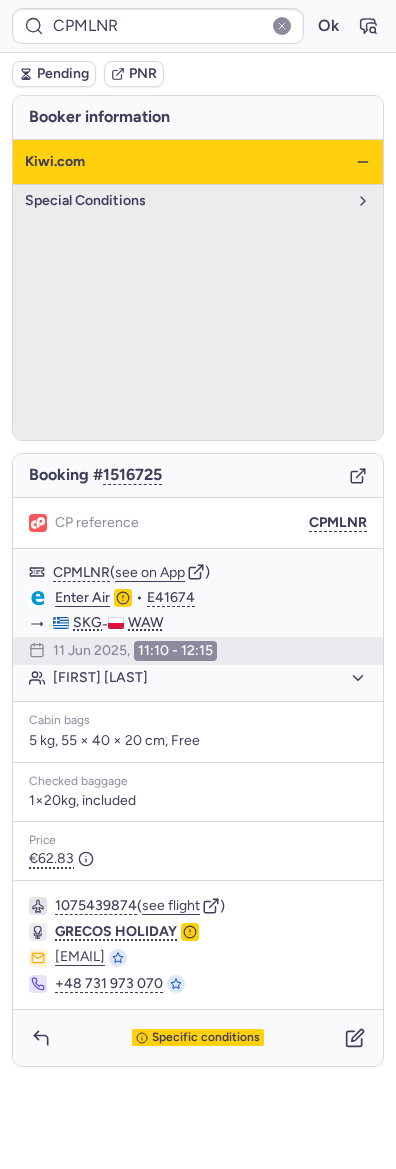 click on "kiwi.com" at bounding box center (198, 162) 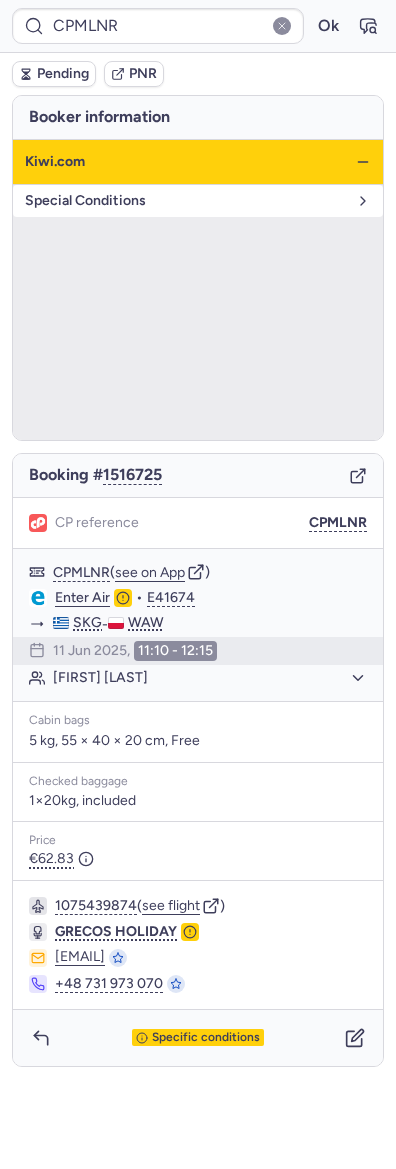 click on "Special Conditions" at bounding box center (186, 201) 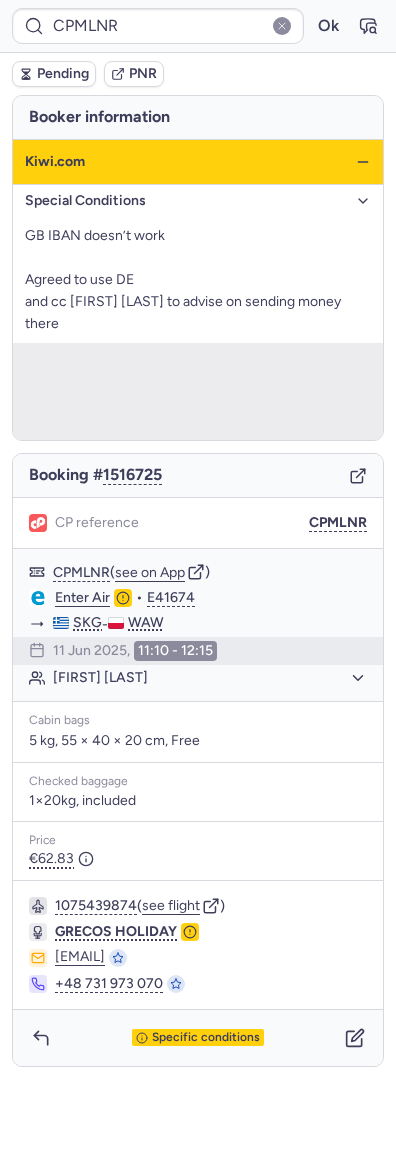 click 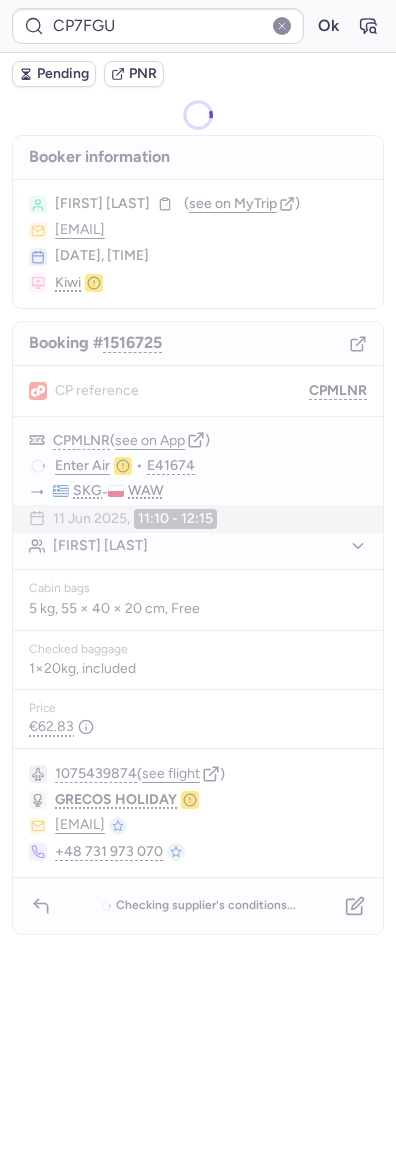 type on "23571076141" 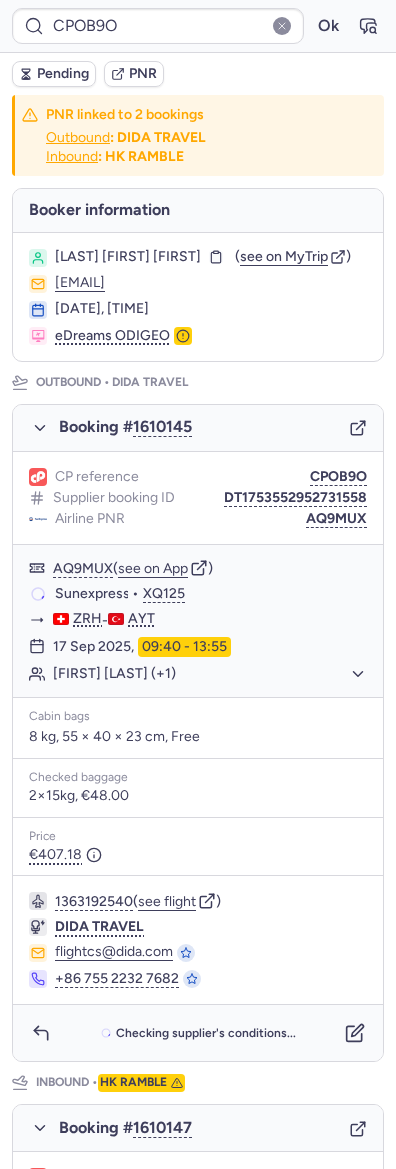 type on "[ALPHANUMERIC]" 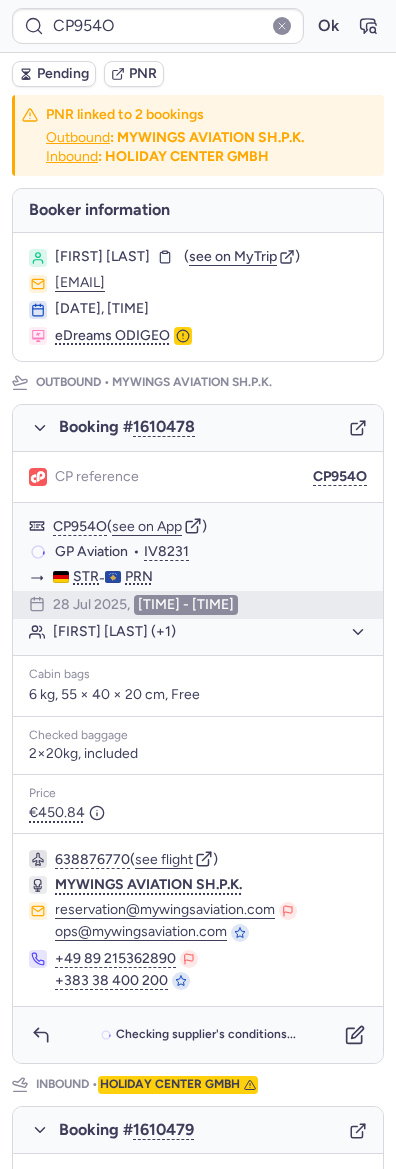 type on "CPLWFJ" 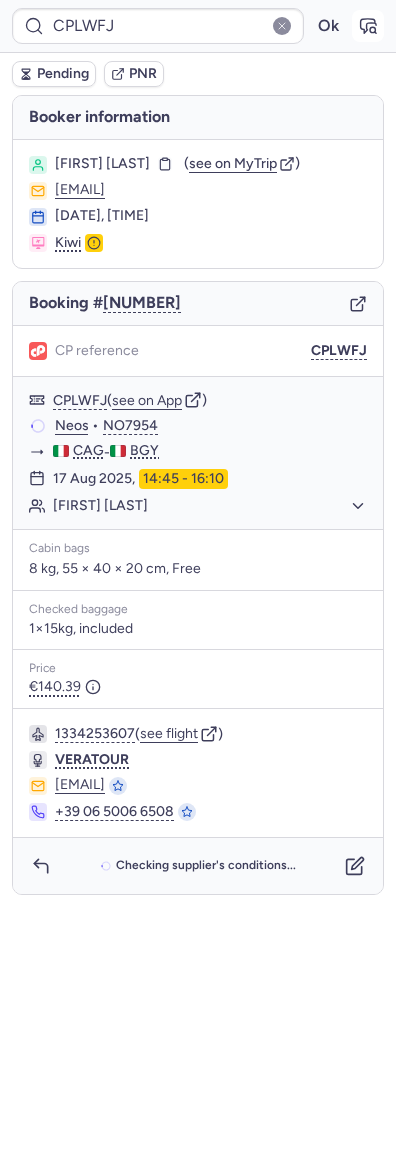 click at bounding box center (368, 26) 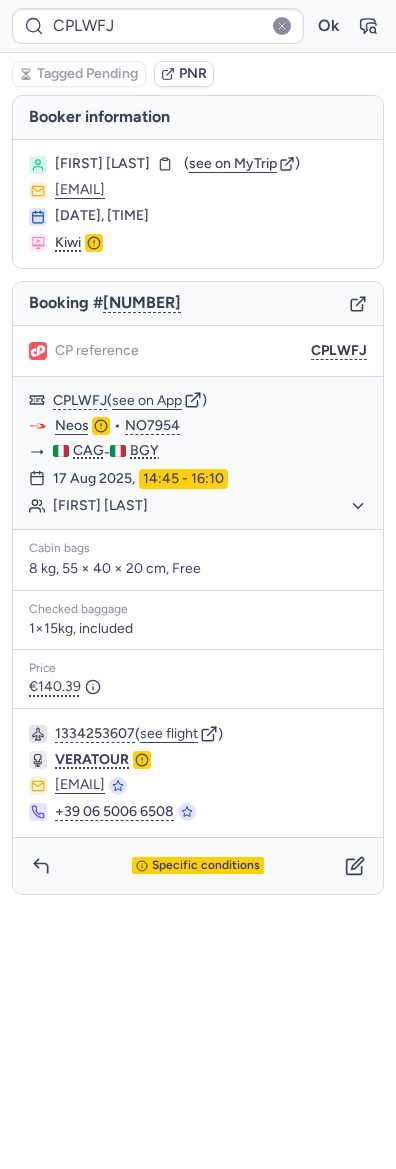 click 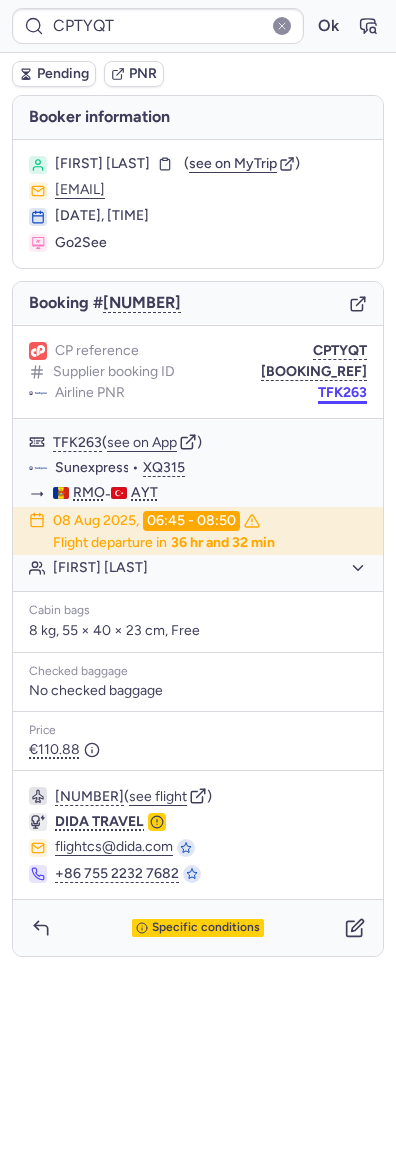 click on "[ALPHANUMERIC]" at bounding box center (342, 393) 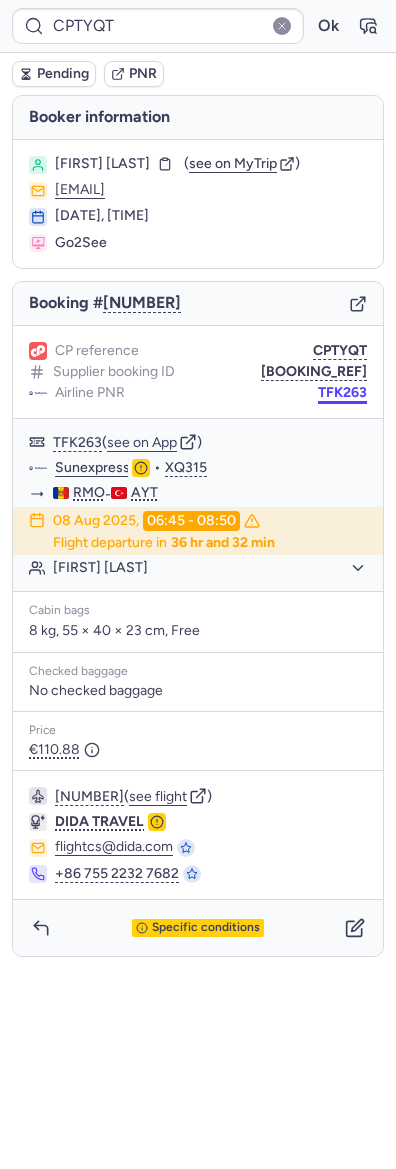 click on "[ALPHANUMERIC]" at bounding box center [342, 393] 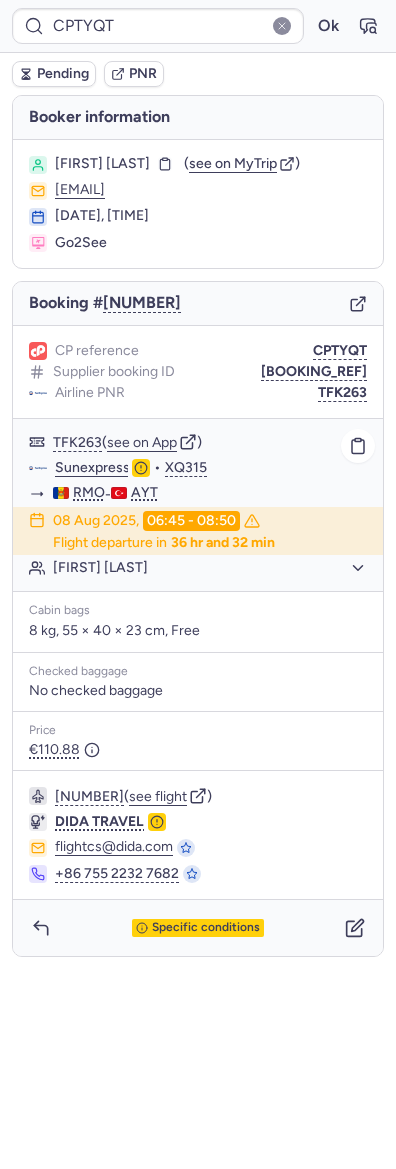 type on "CPCRG2" 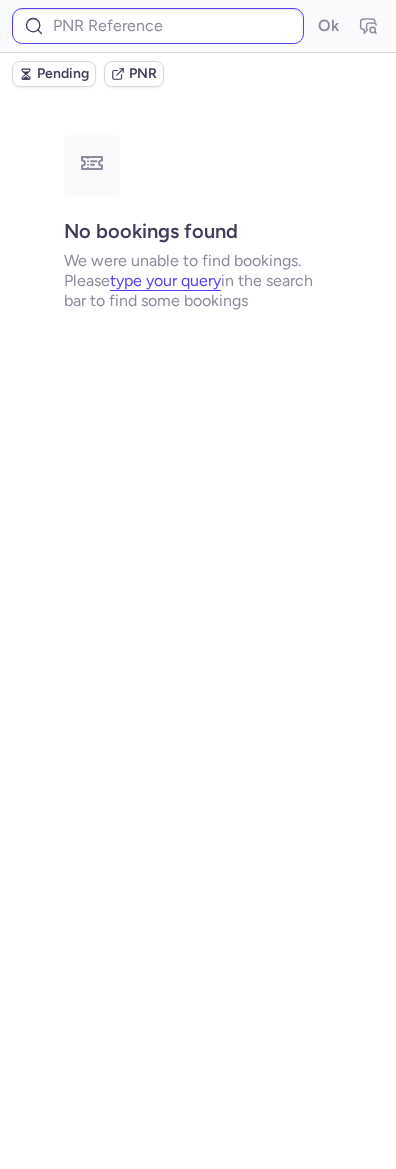 type on "CPJLQJ" 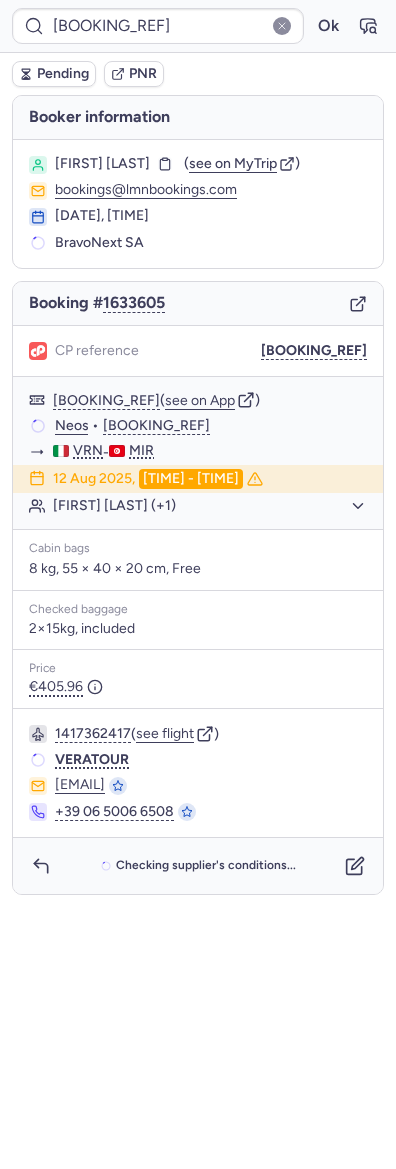 click 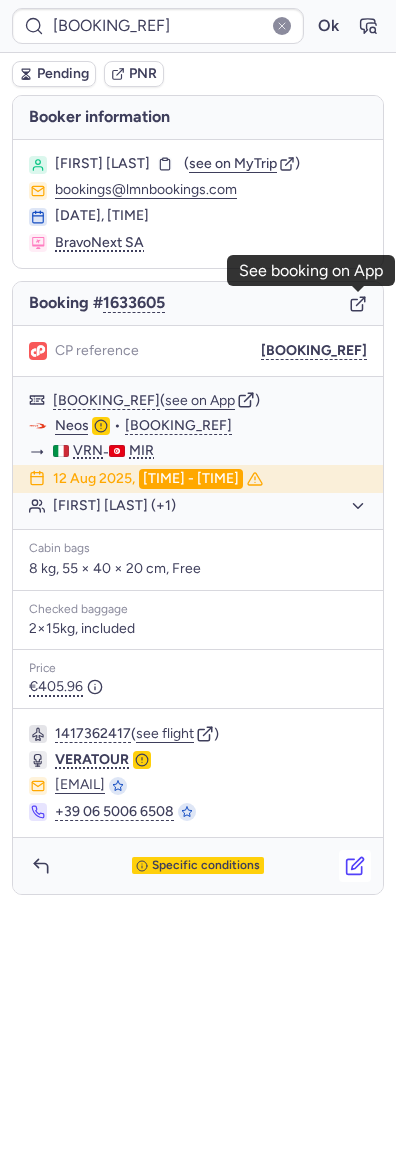 click 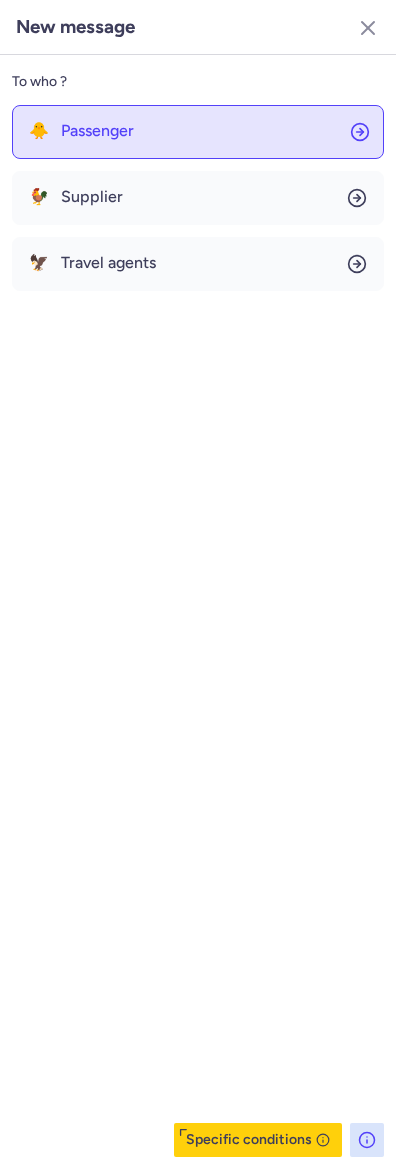 click on "🐥 Passenger" 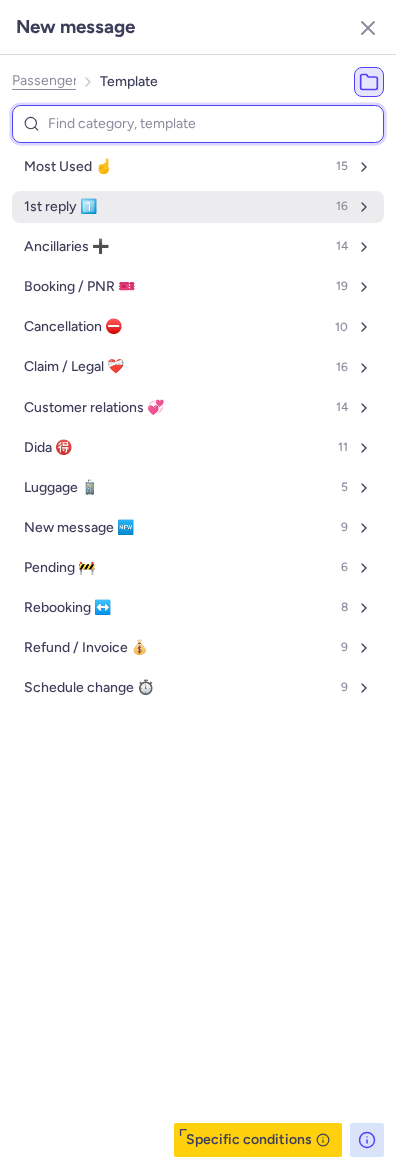type on "u" 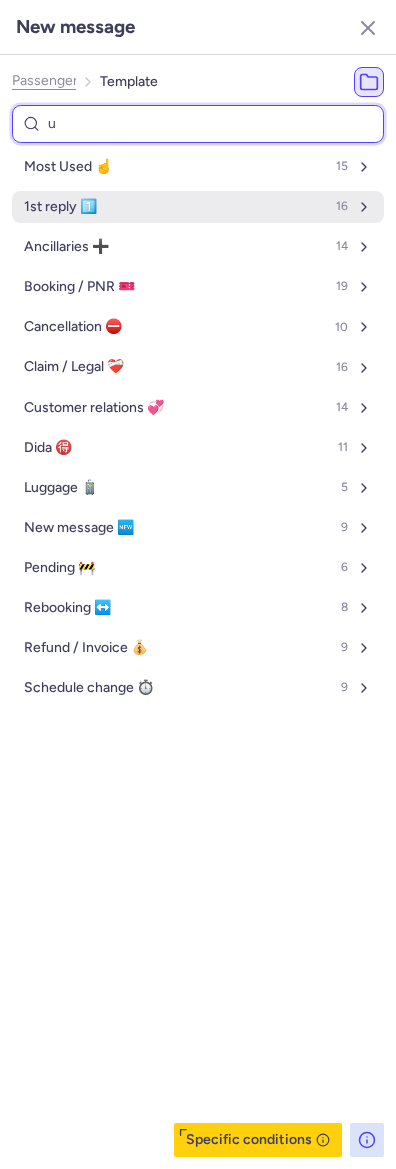 select on "en" 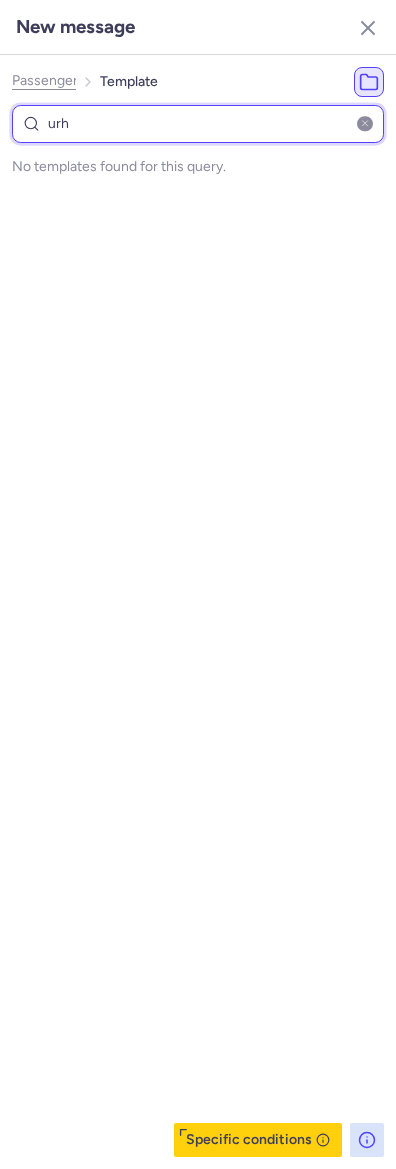 drag, startPoint x: 112, startPoint y: 121, endPoint x: 107, endPoint y: 130, distance: 10.29563 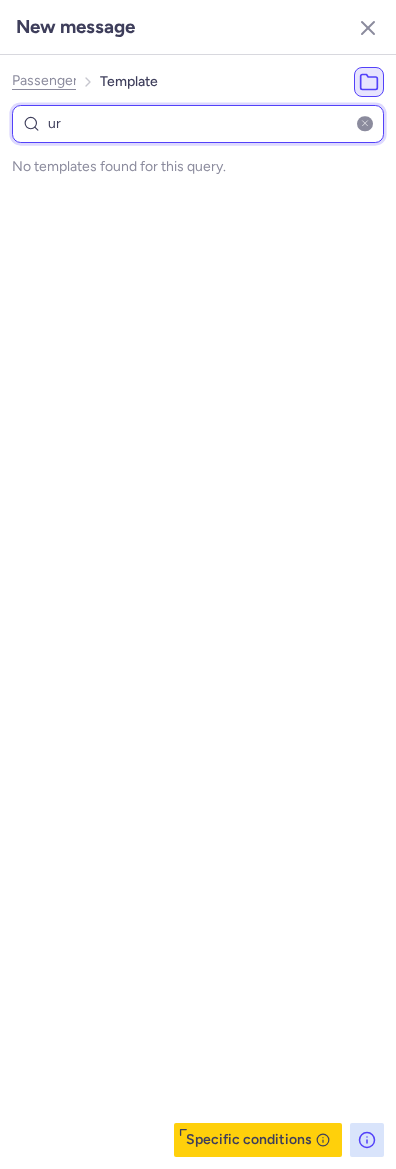 select on "en" 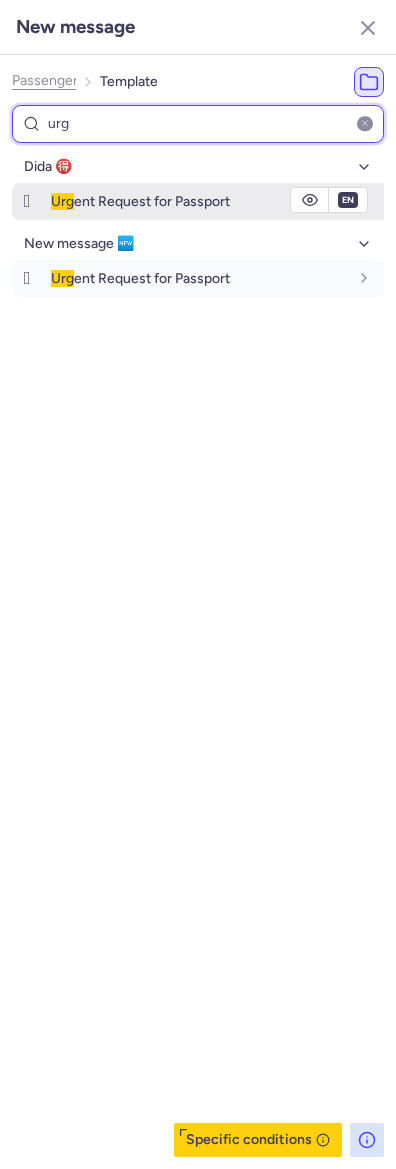type on "urg" 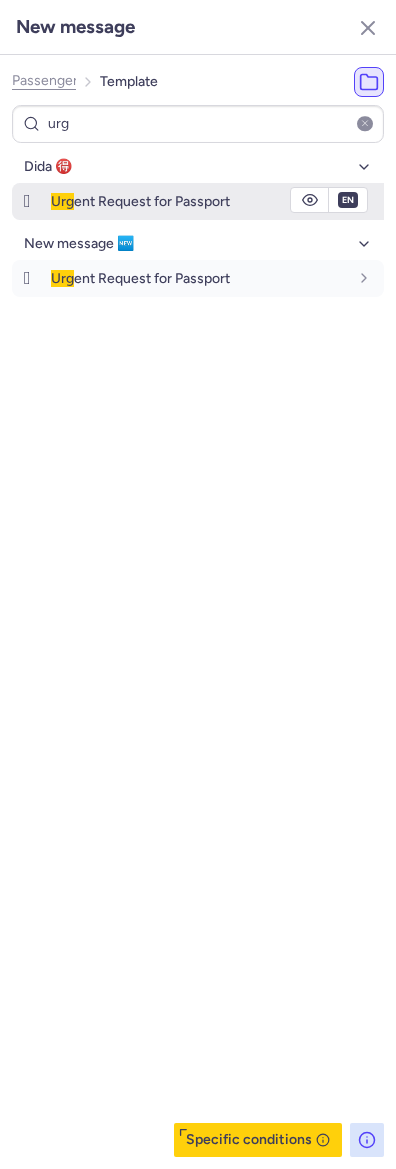 click on "Urg ent Request for Passport" at bounding box center (140, 201) 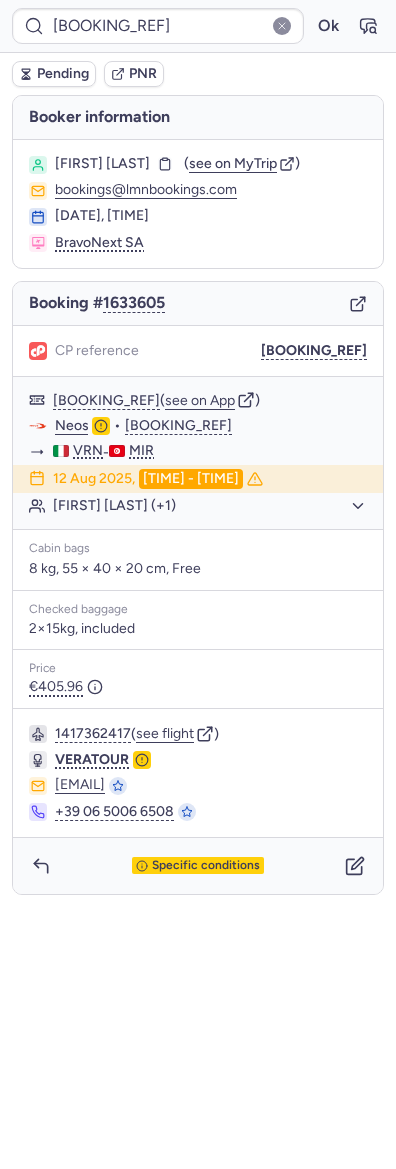 click on "Pending" at bounding box center [54, 74] 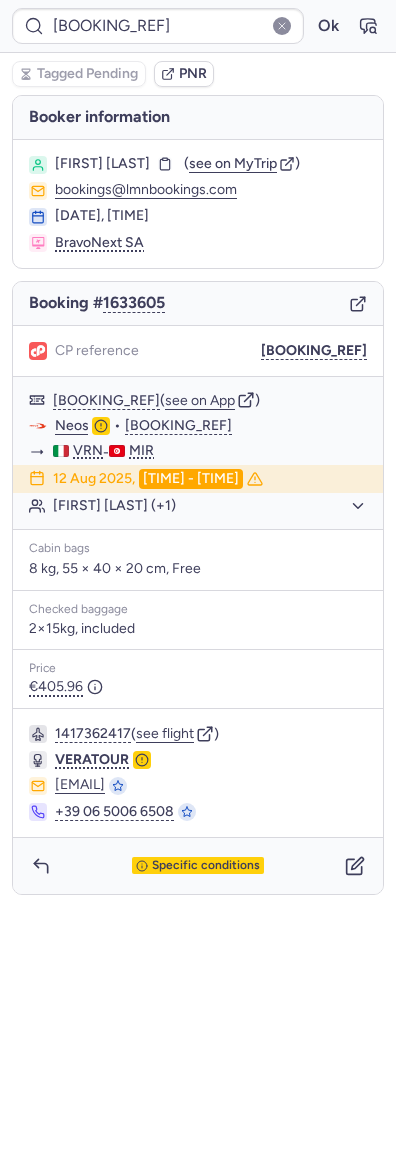 type on "CP4KJG" 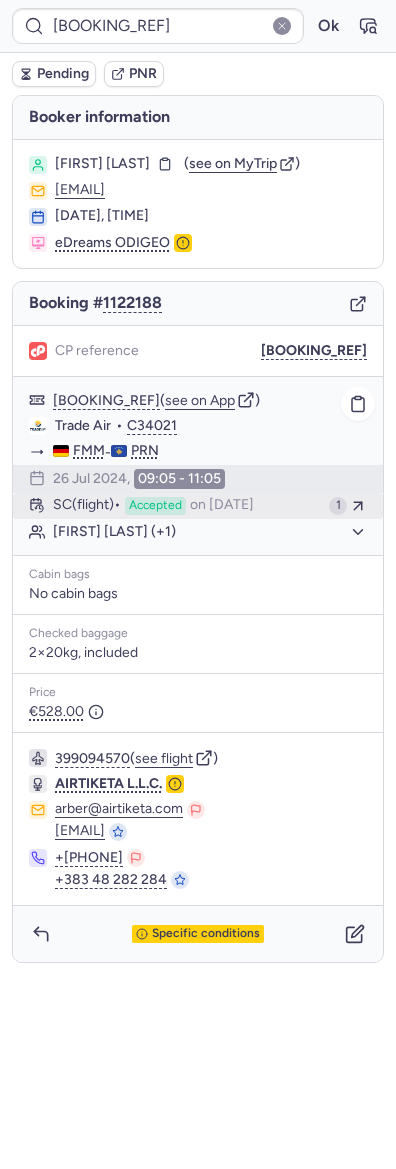 click on "SC   (flight)  Accepted  on Jul 26, 2024" at bounding box center (187, 506) 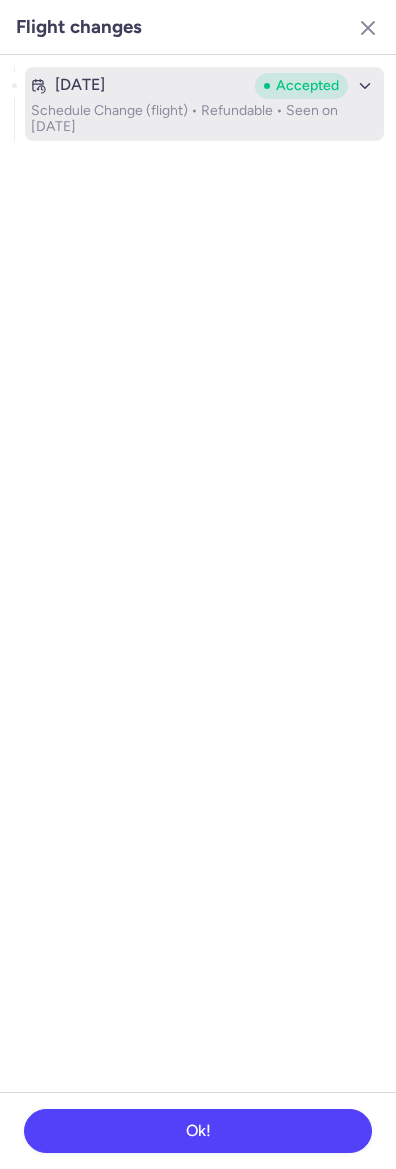 click on "Schedule Change (flight) • Refundable • Seen on Jul 26, 2024" at bounding box center (204, 119) 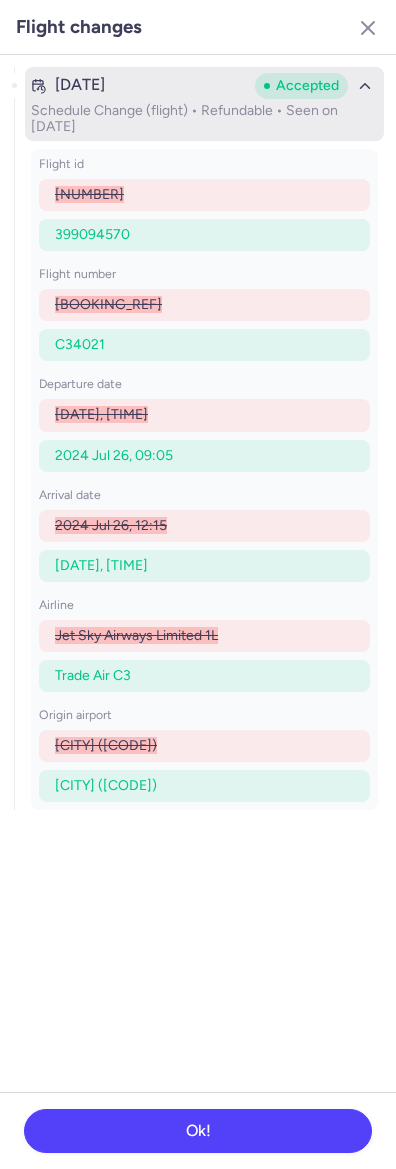 click on "Jul 25, 2024" at bounding box center [139, 85] 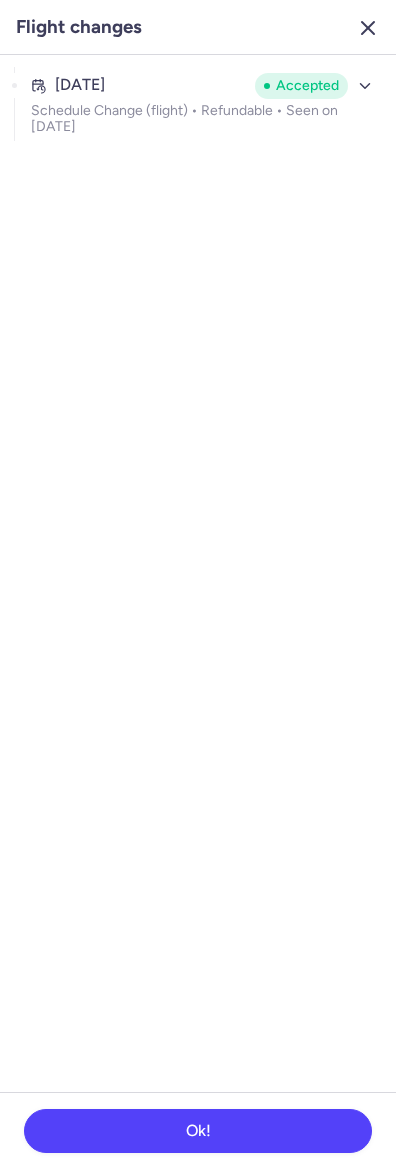 click 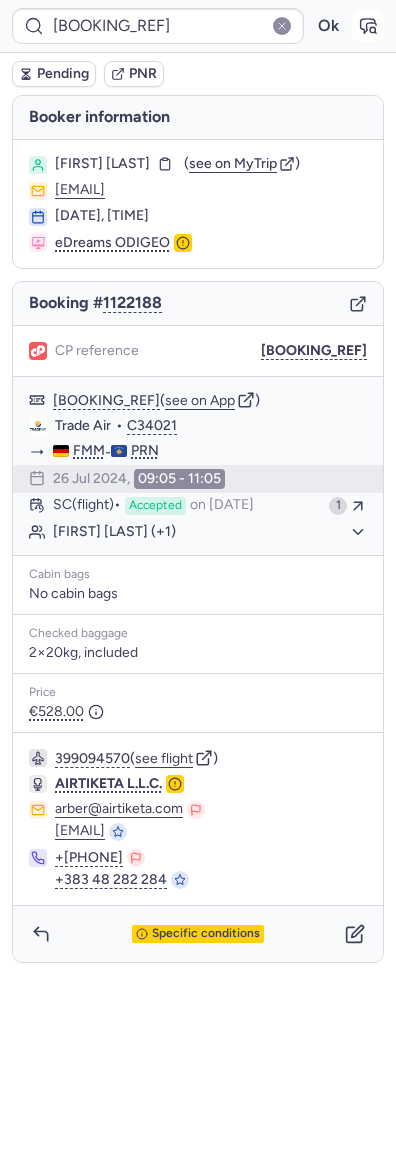 click 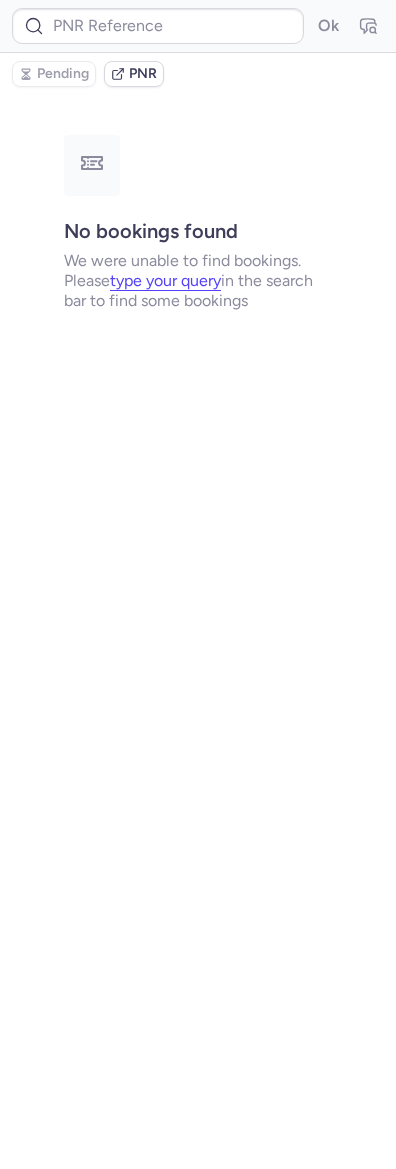 type on "CP4KJG" 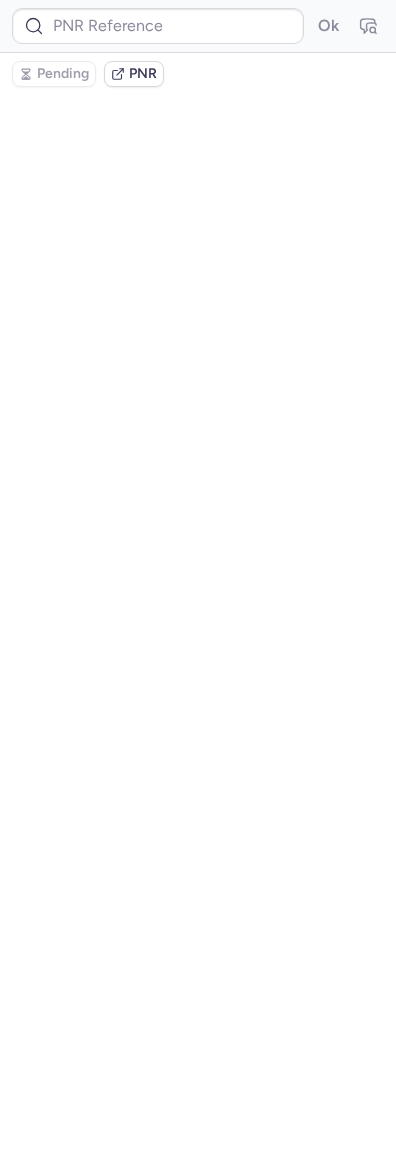 type on "CP4KJG" 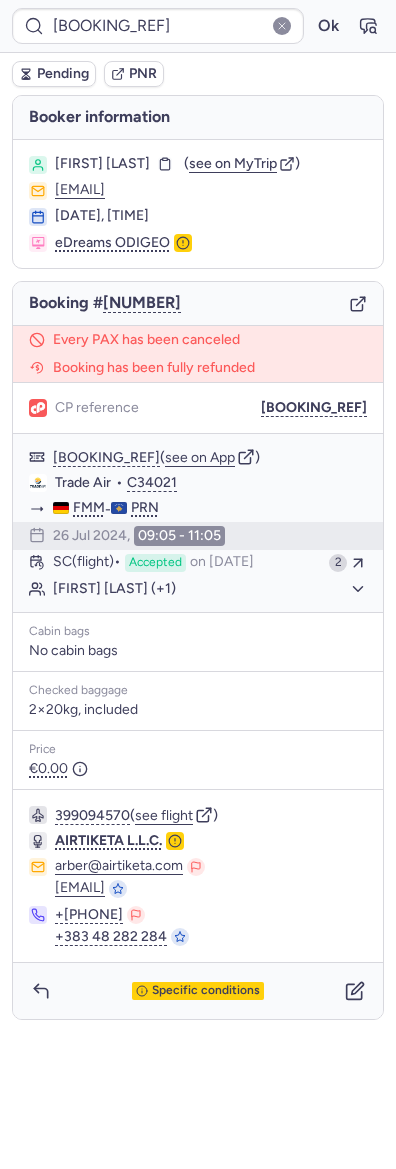 type on "CP4KJG" 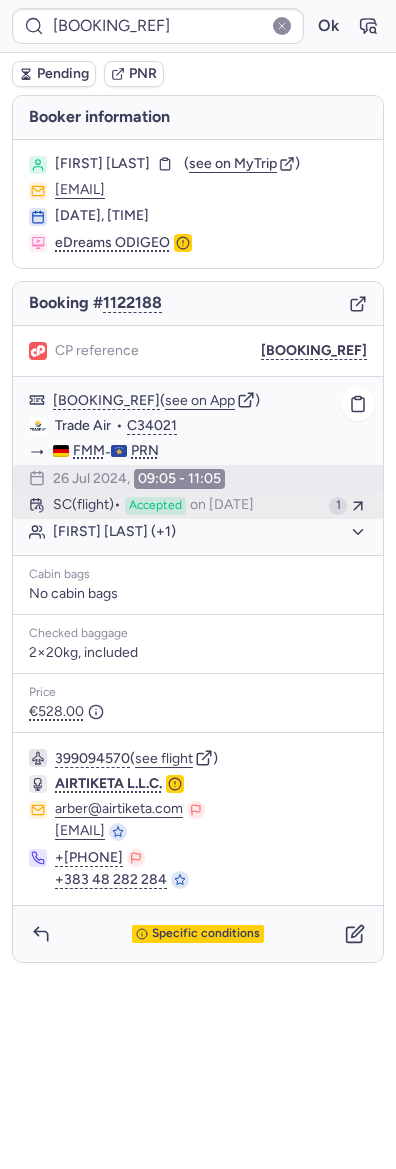 click on "SC   (flight)  Accepted  on Jul 26, 2024" at bounding box center [187, 506] 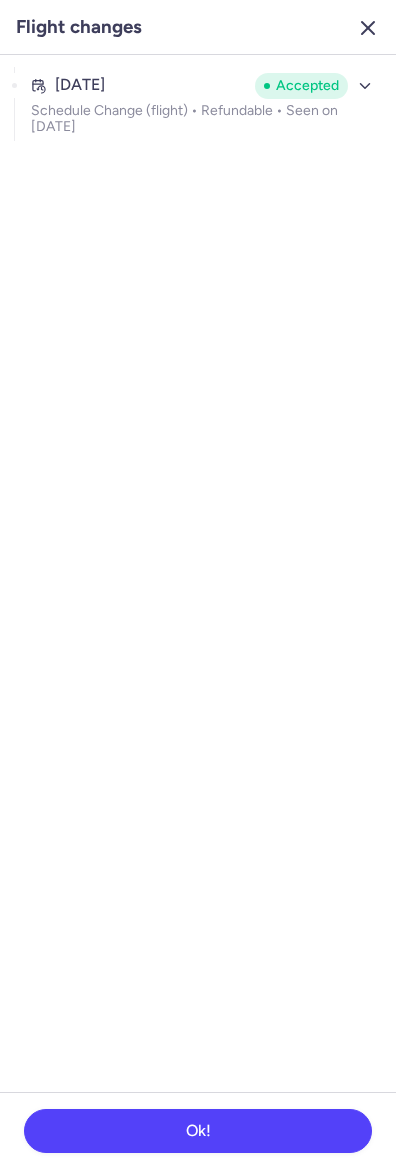 click 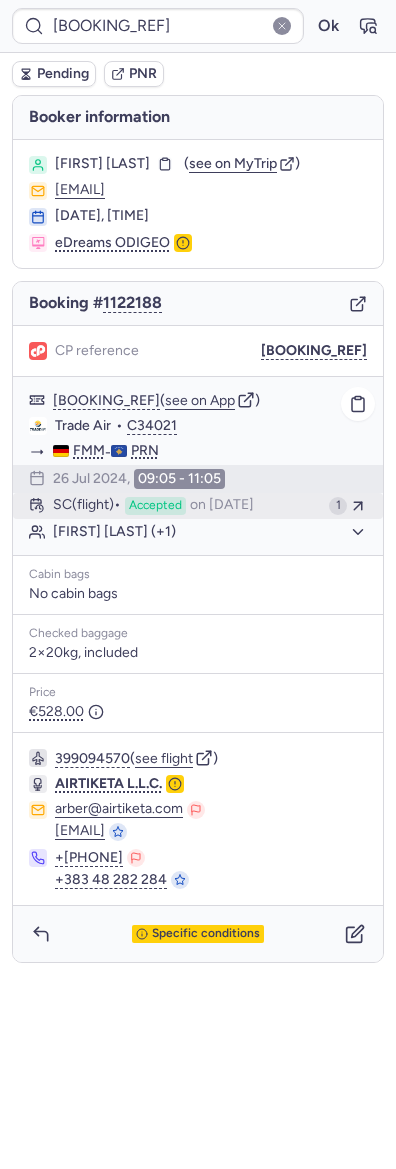 click on "SC   (flight)  Accepted  on Jul 26, 2024 1" 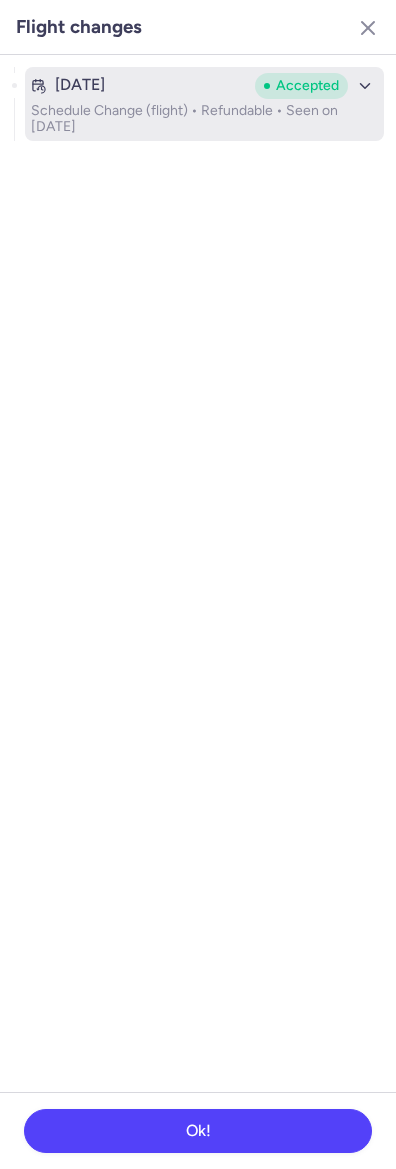 click on "Jul 25, 2024" at bounding box center [80, 85] 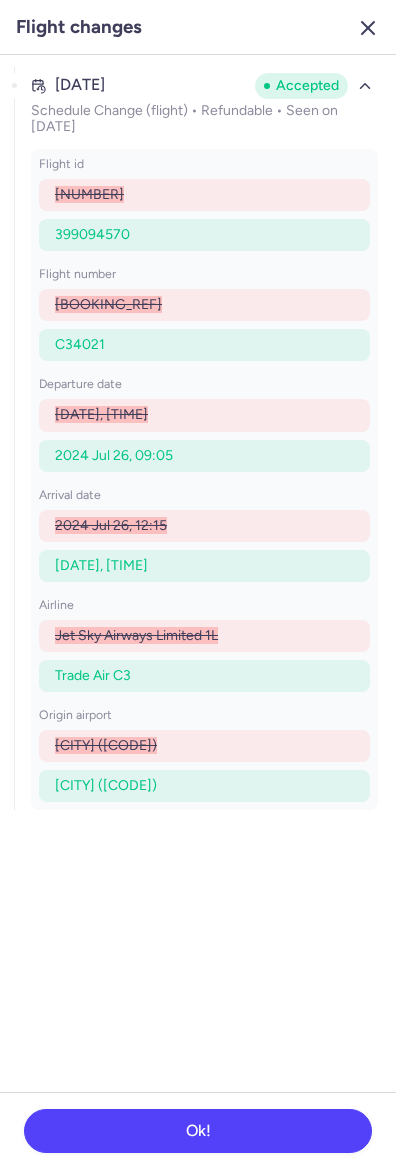 click 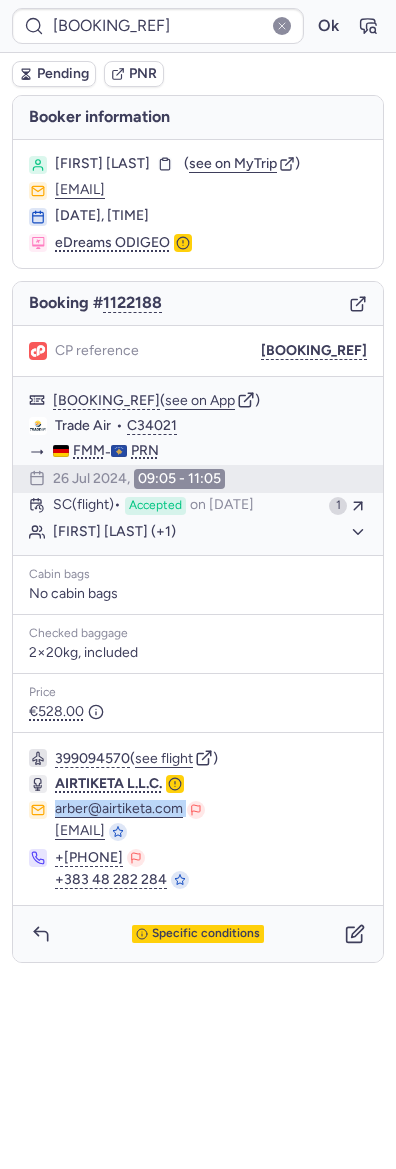 drag, startPoint x: 227, startPoint y: 807, endPoint x: 41, endPoint y: 793, distance: 186.52614 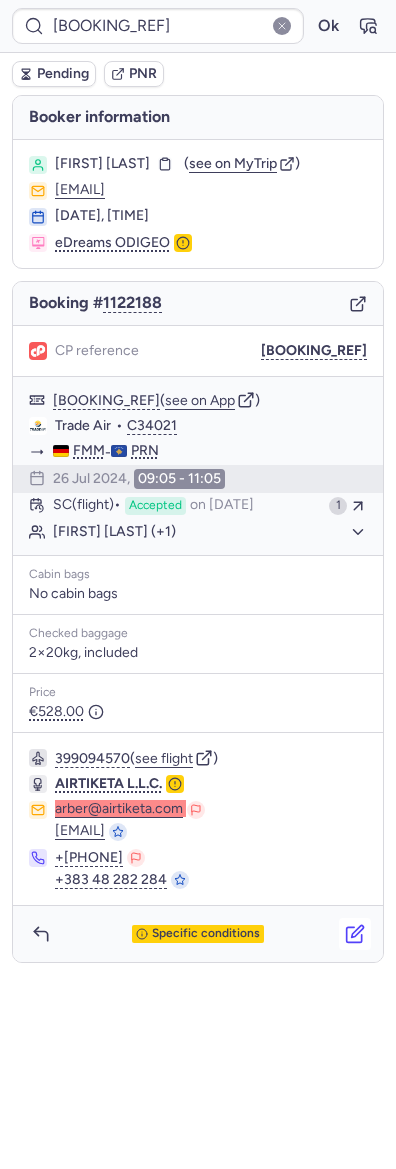 click at bounding box center (355, 934) 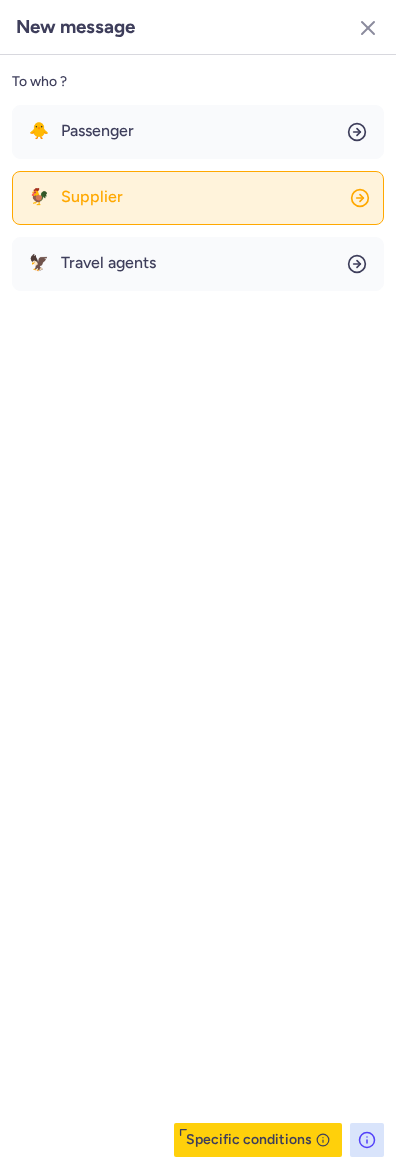 click on "🐓 Supplier" 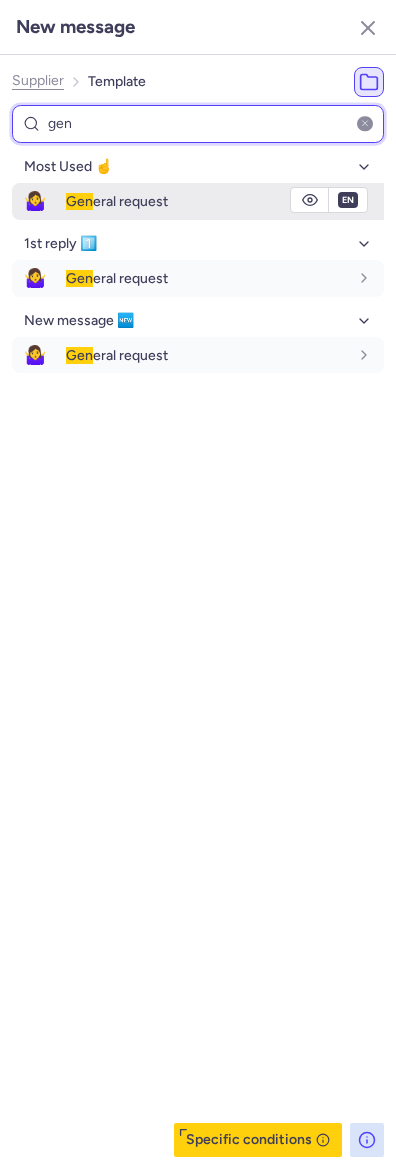 type on "gen" 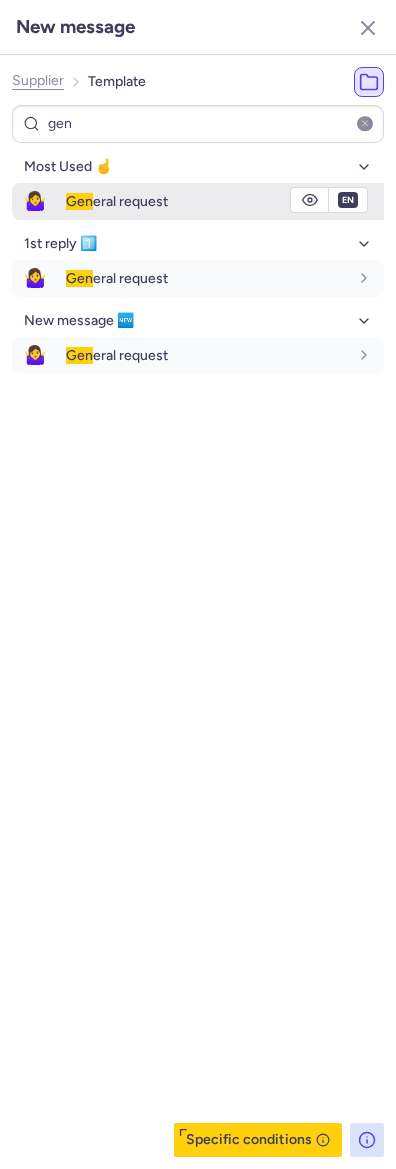 click on "🤷‍♀️" at bounding box center [35, 201] 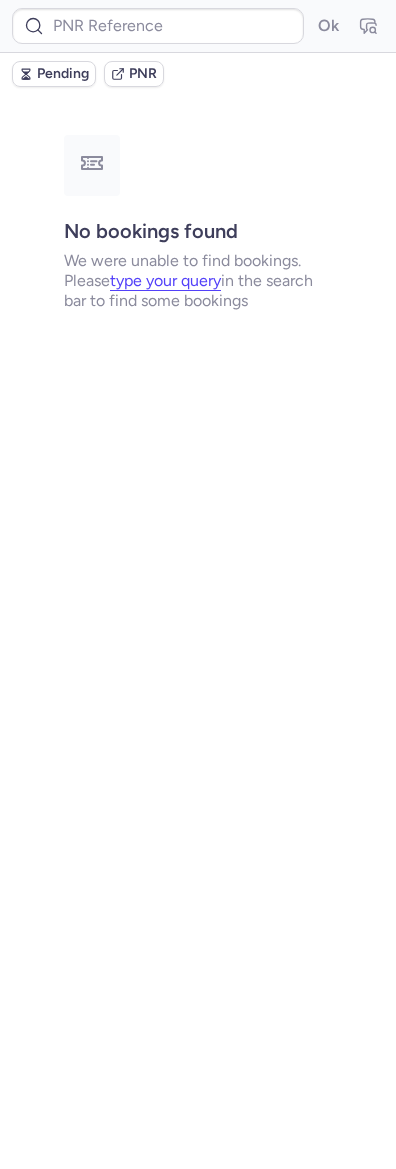 type on "CP4KJG" 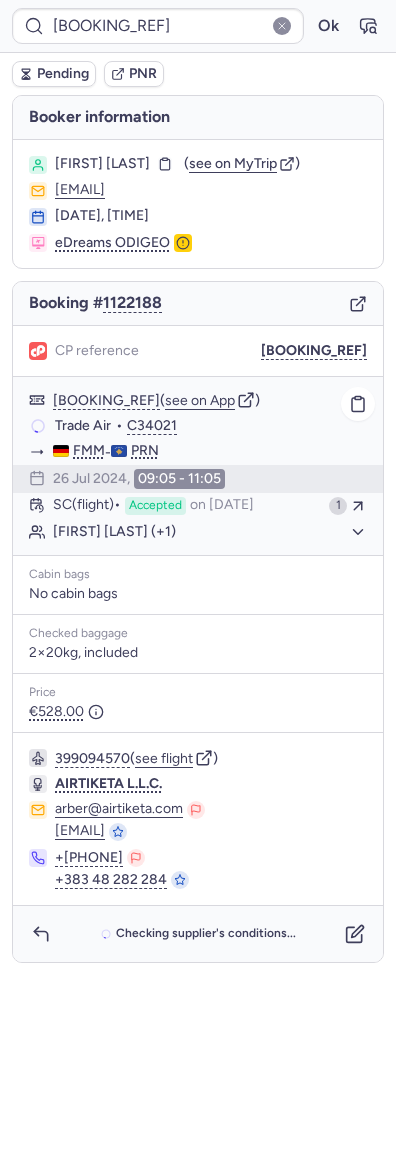 click on "Orgesa DRESHAJ (+1)" 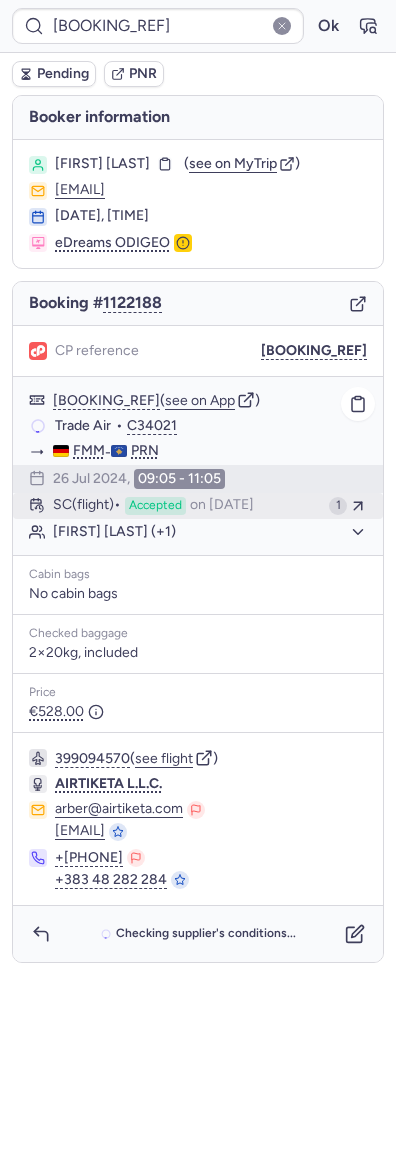 click on "on Jul 26, 2024" at bounding box center [222, 506] 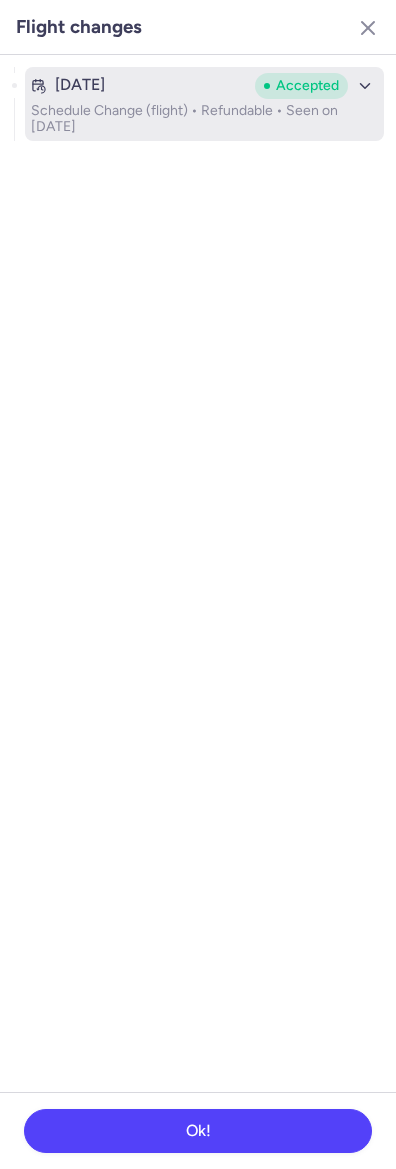 click on "Jul 25, 2024" at bounding box center (139, 85) 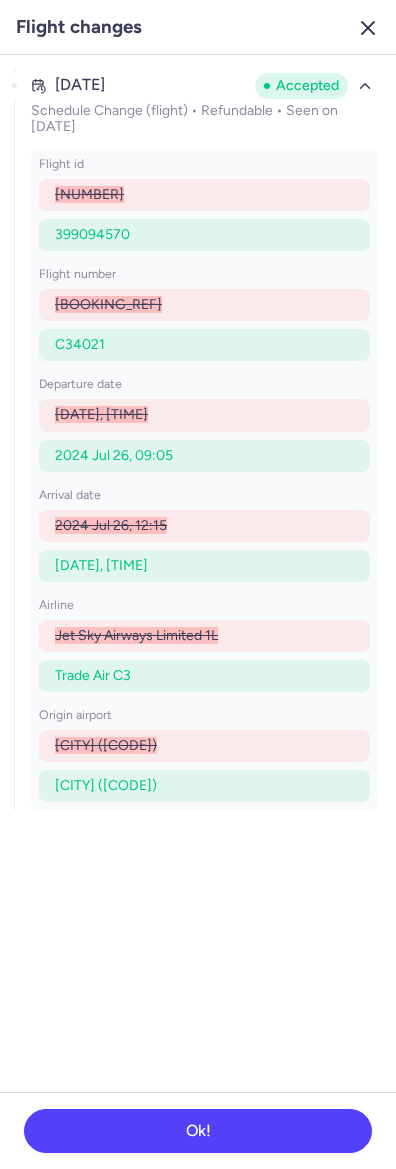 click 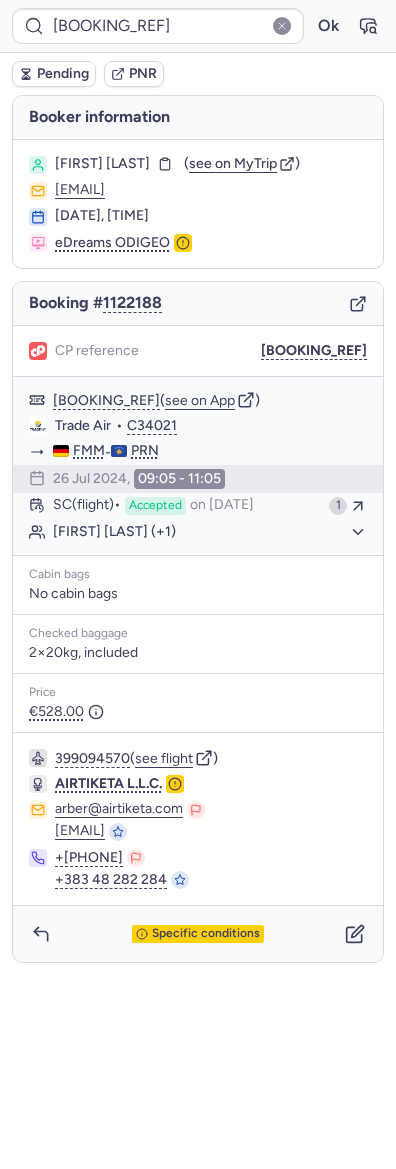 type 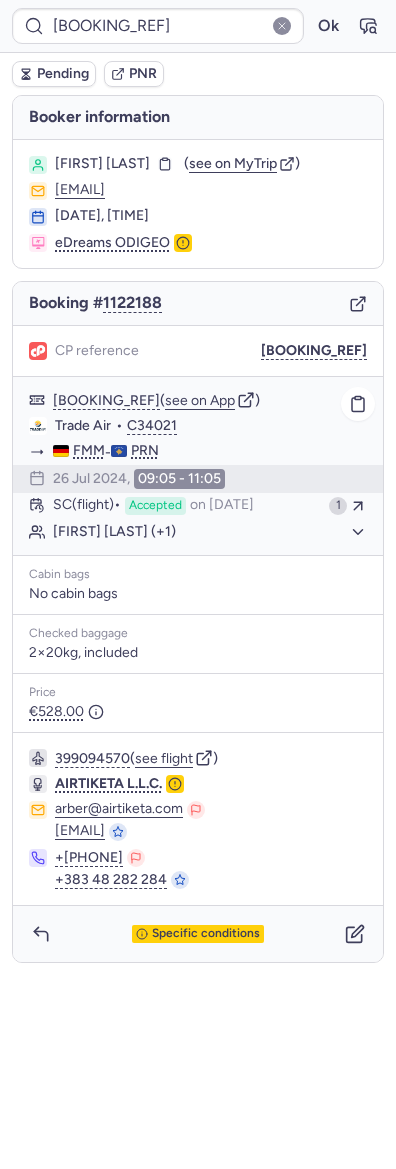 click on "26 Jul 2024,  09:05 - 11:05" 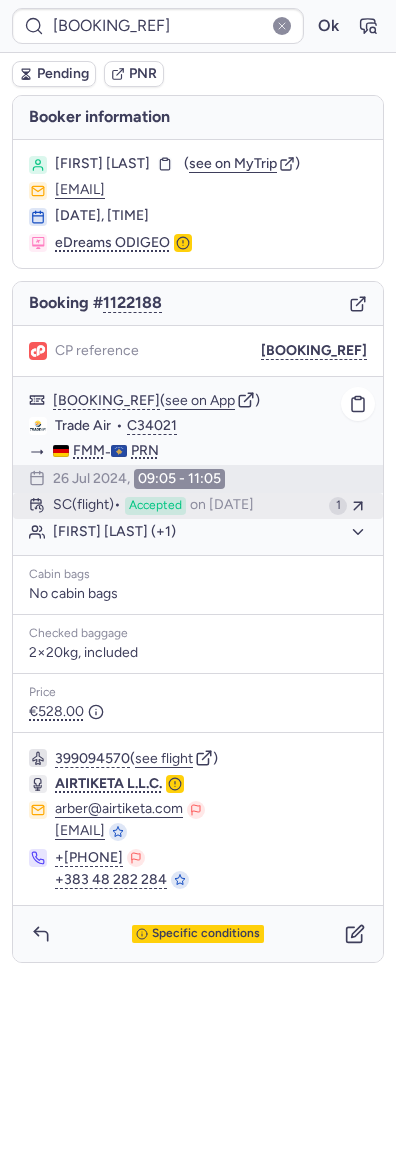 click on "on Jul 26, 2024" at bounding box center [222, 506] 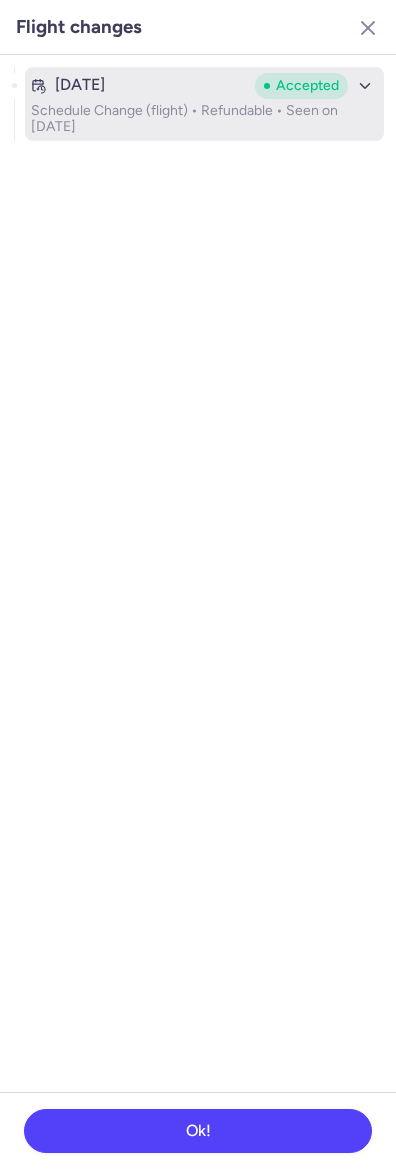 click on "Jul 25, 2024" at bounding box center (139, 85) 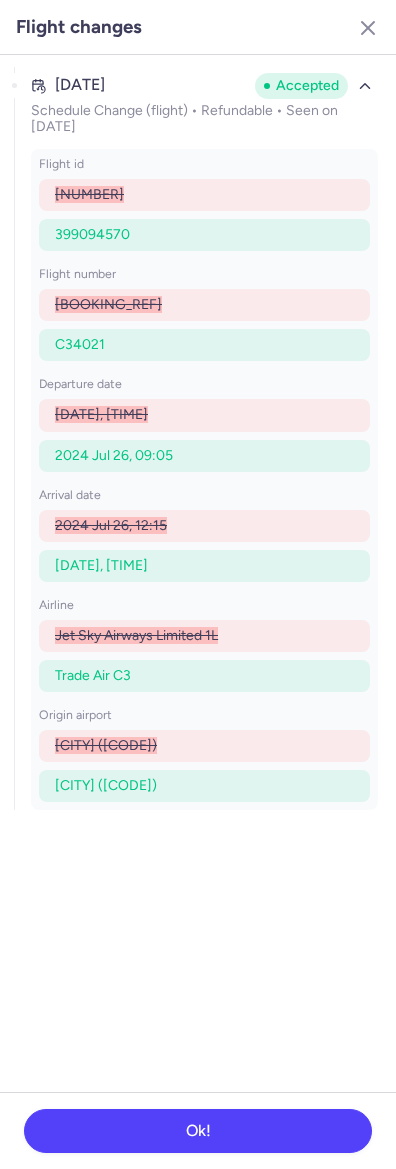 type 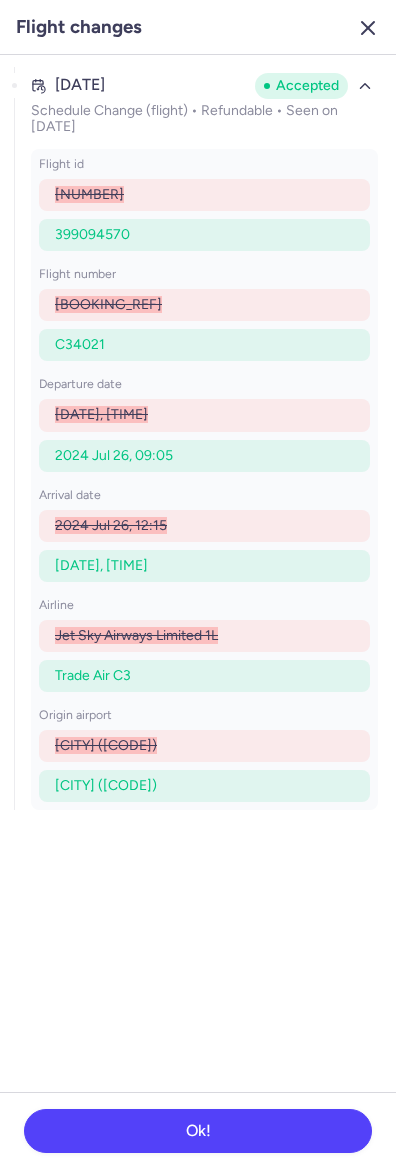 click 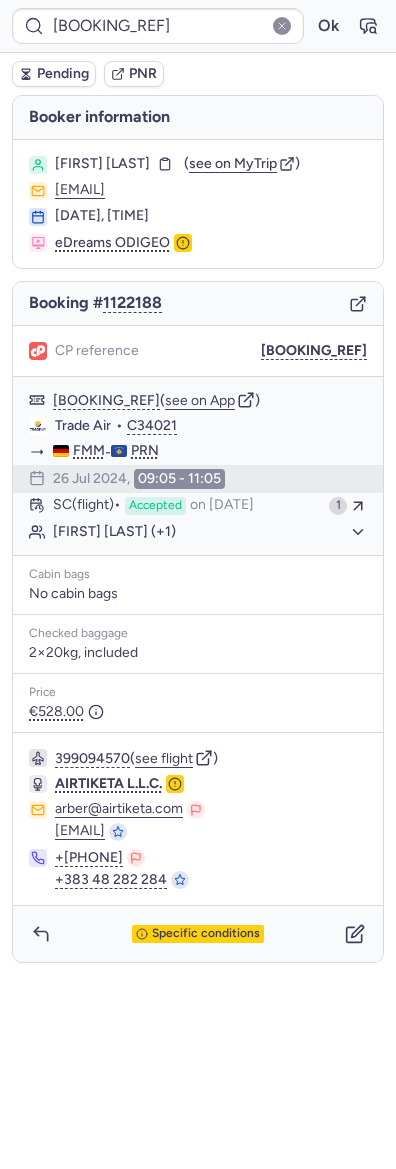 click on "Pending" at bounding box center [63, 74] 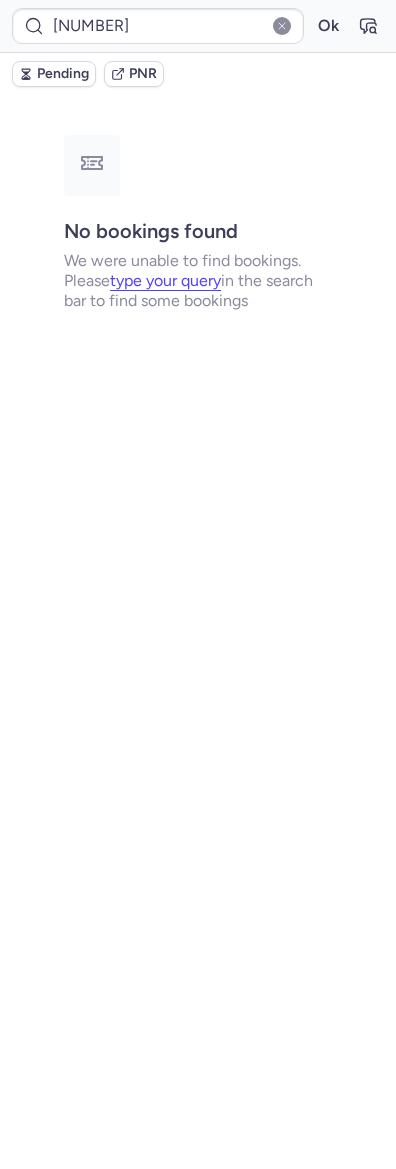 type on "CPJLQJ" 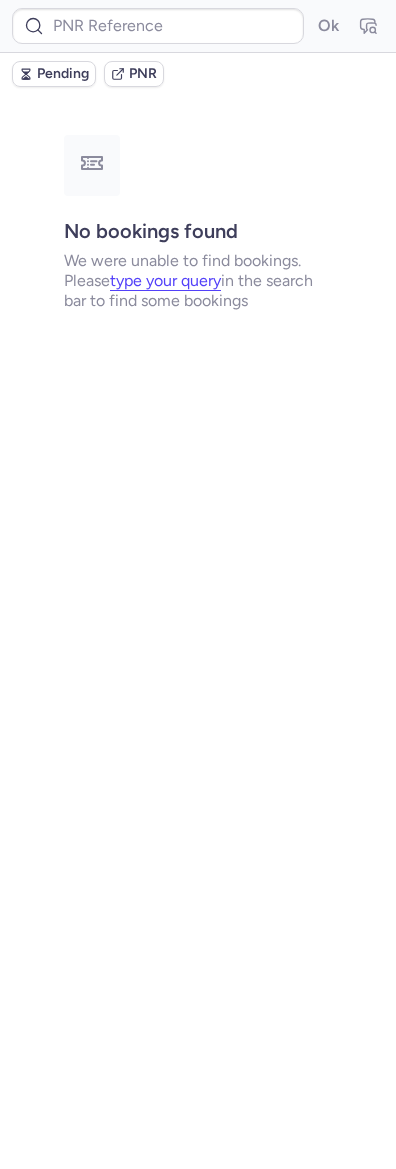 type on "CPJLQJ" 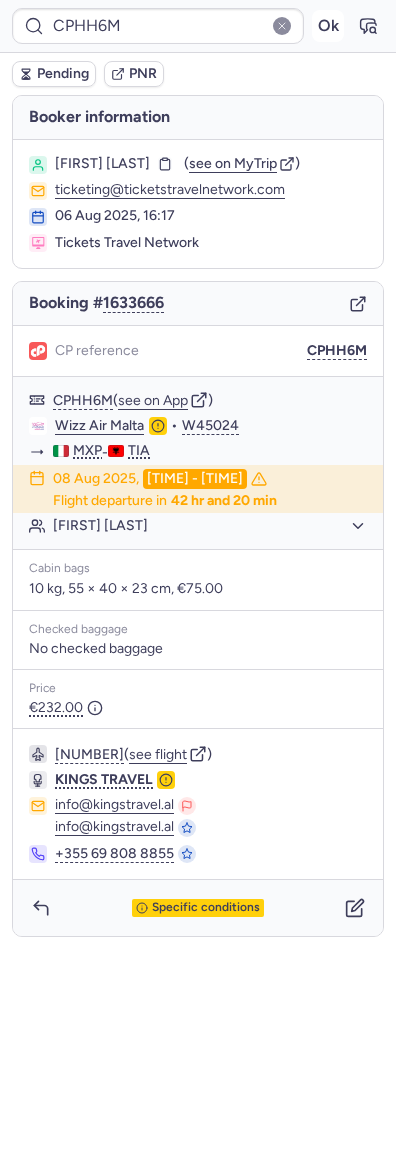 click on "CPHH6M  Ok" at bounding box center [198, 26] 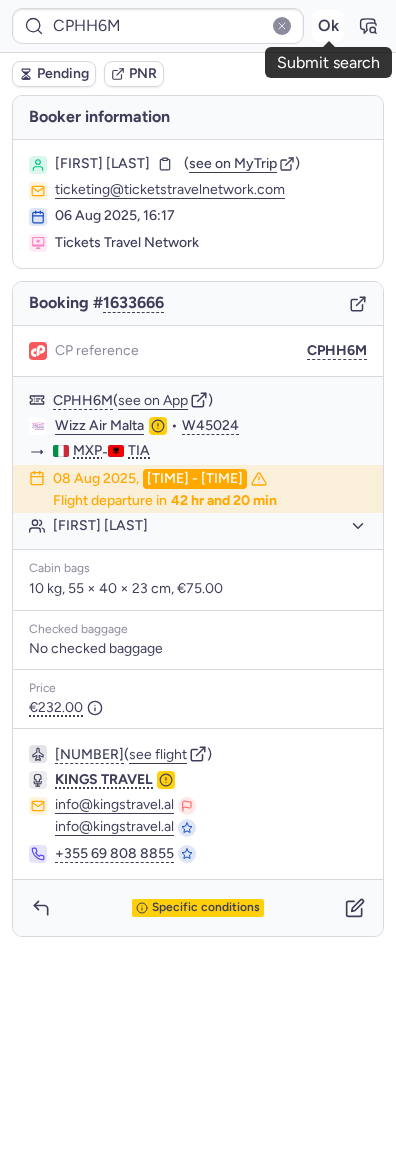 click on "Ok" at bounding box center [328, 26] 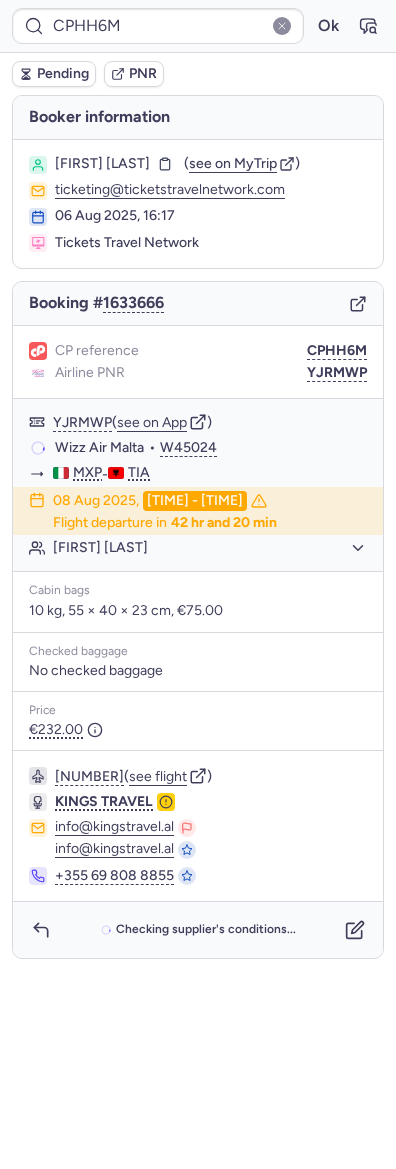 type on "CPJLQJ" 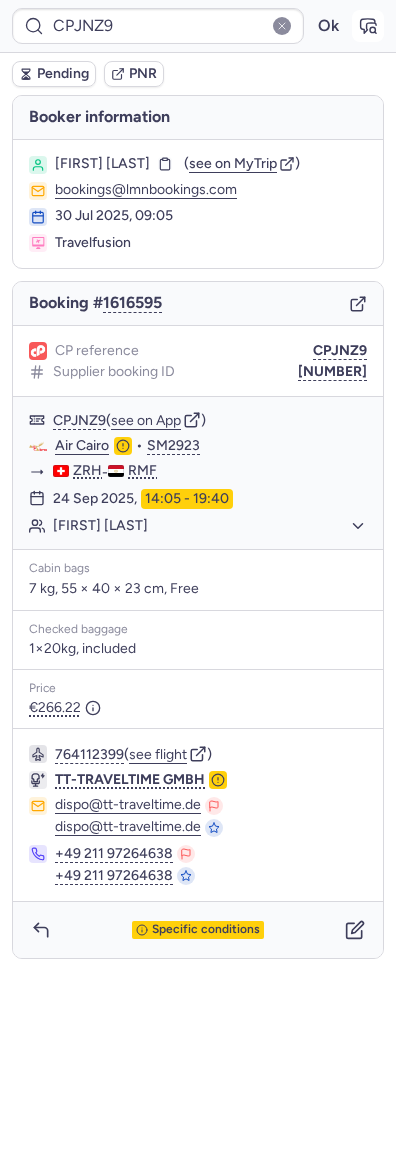 click 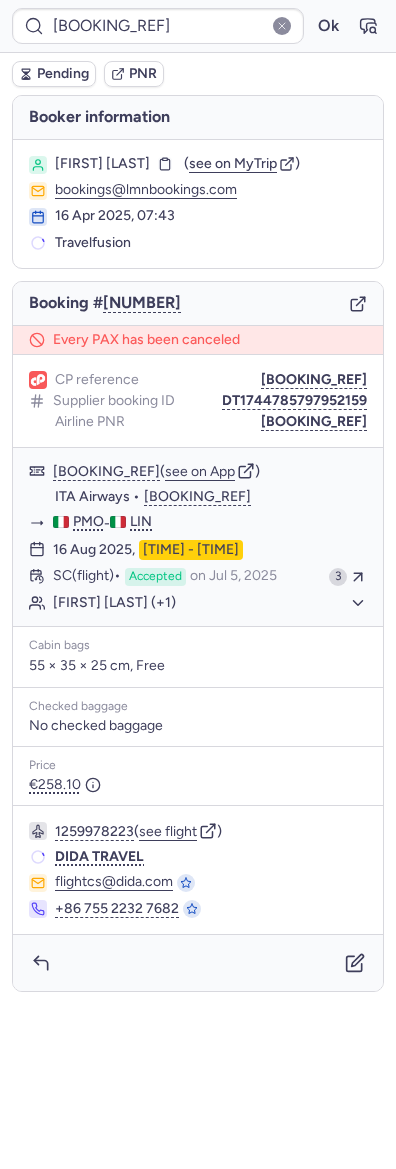 type on "CPC2BS" 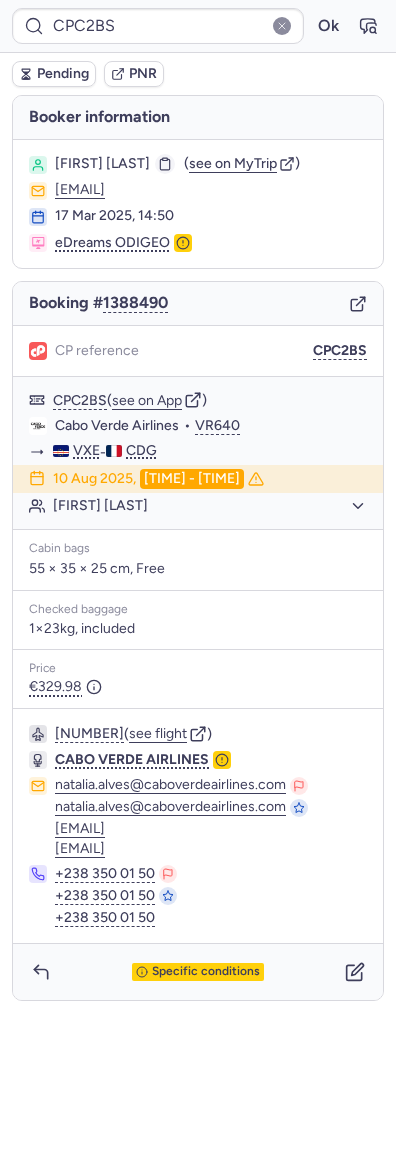 click 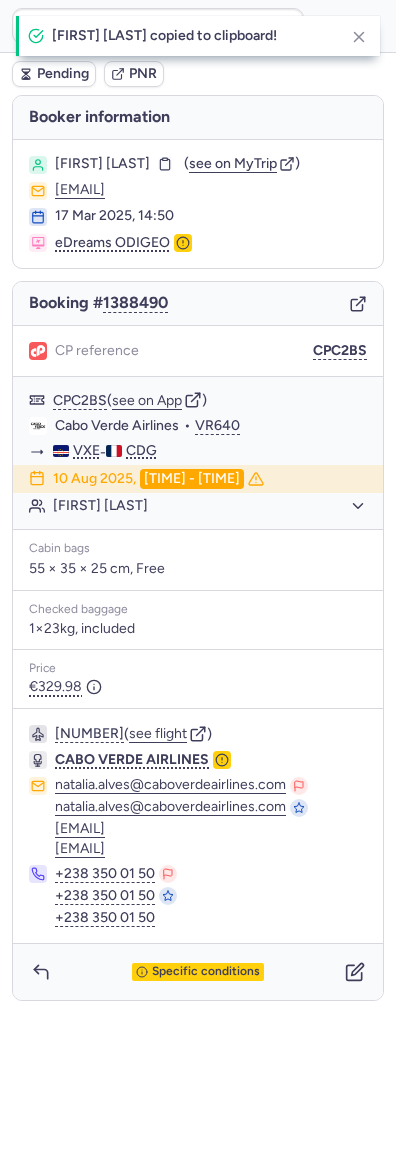 type 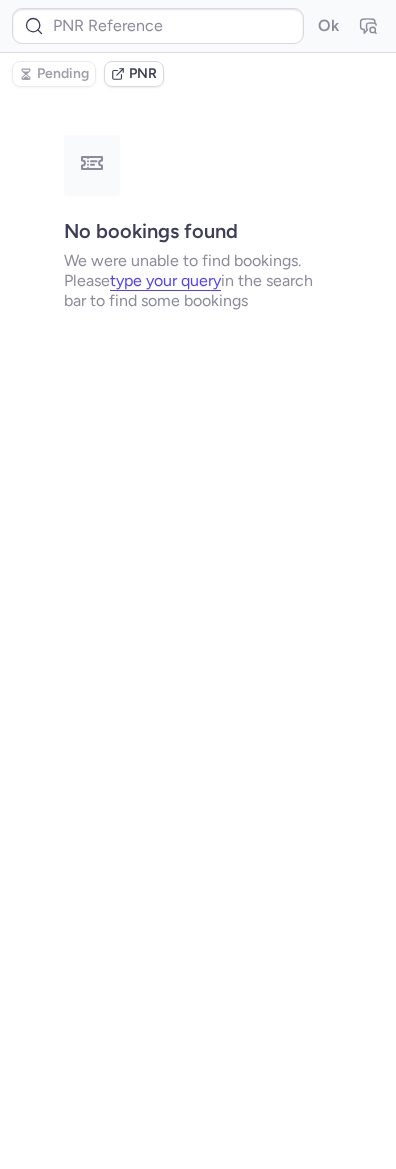 type on "CPC2BS" 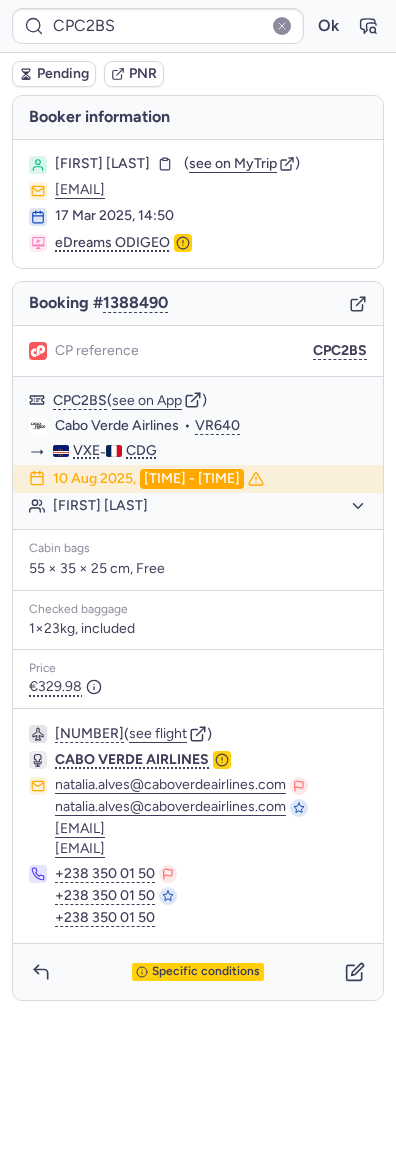 click on "Pending" at bounding box center (54, 74) 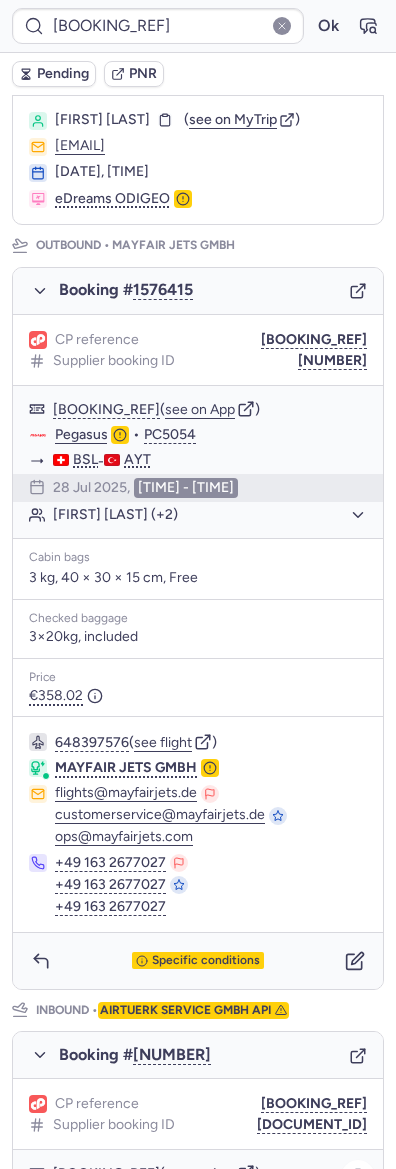 scroll, scrollTop: 685, scrollLeft: 0, axis: vertical 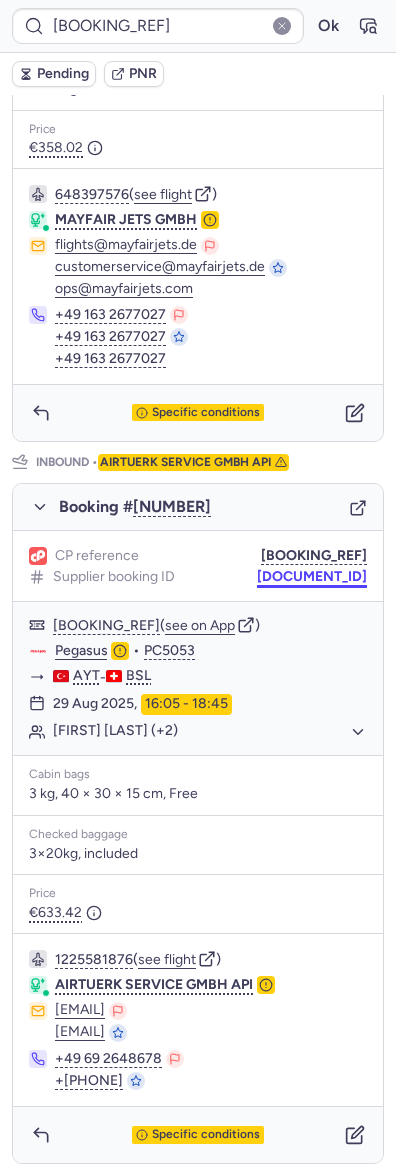 click on "A1823790" at bounding box center [312, 577] 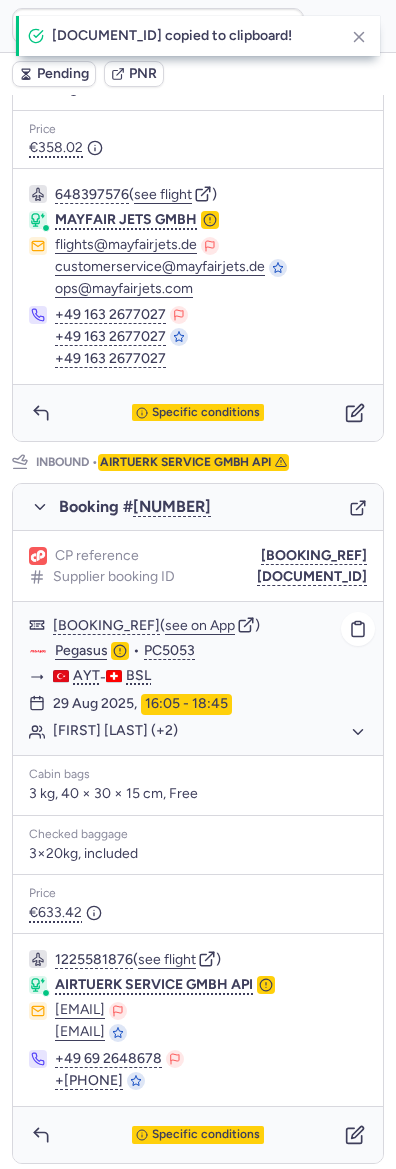 click at bounding box center [38, 651] 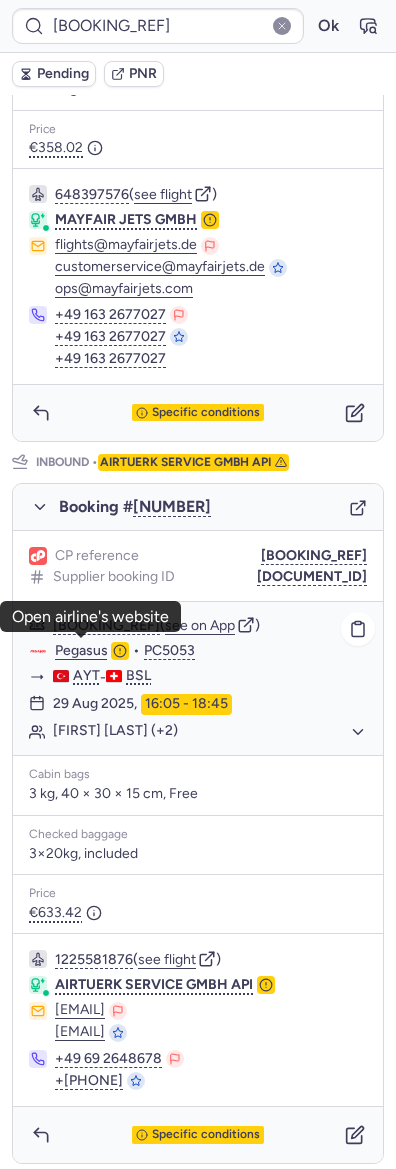 click on "Serdar KARAMAN (+2)" 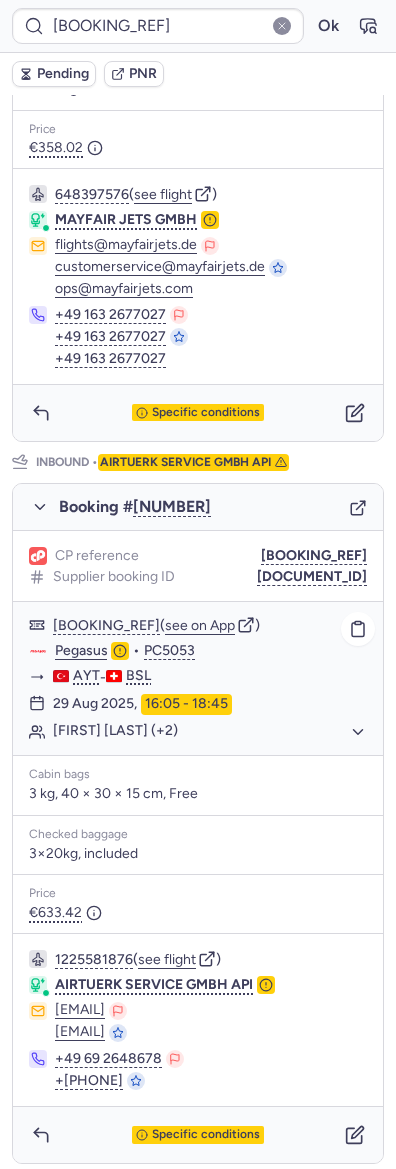 click on "Serdar KARAMAN (+2)" 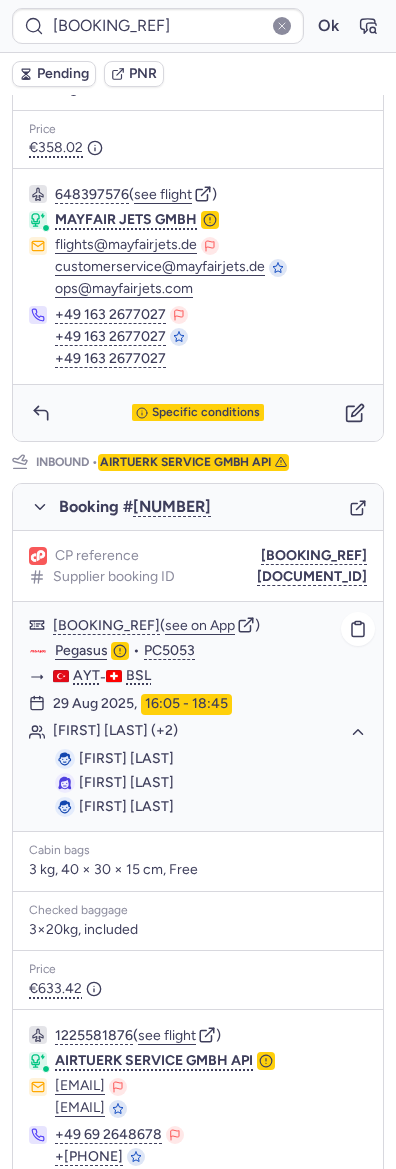 click on "Serdar KARAMAN" at bounding box center (126, 758) 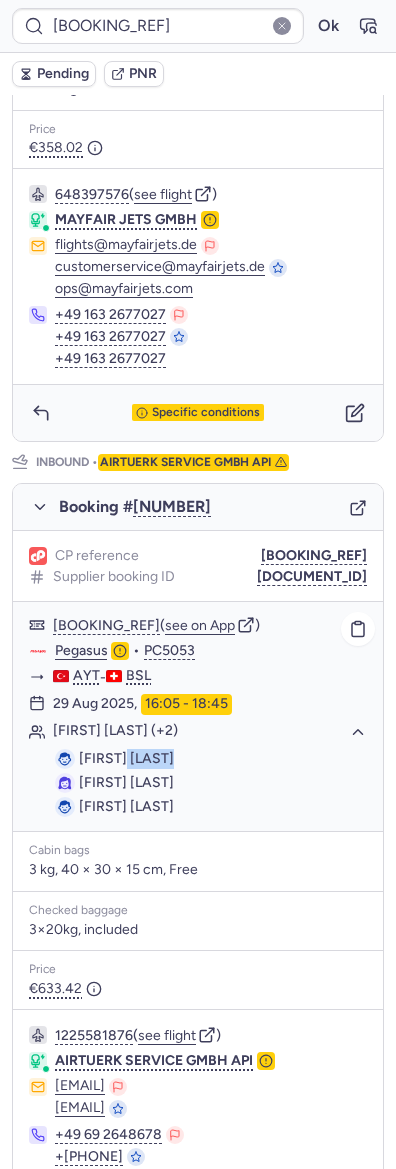 click on "Serdar KARAMAN" at bounding box center (126, 758) 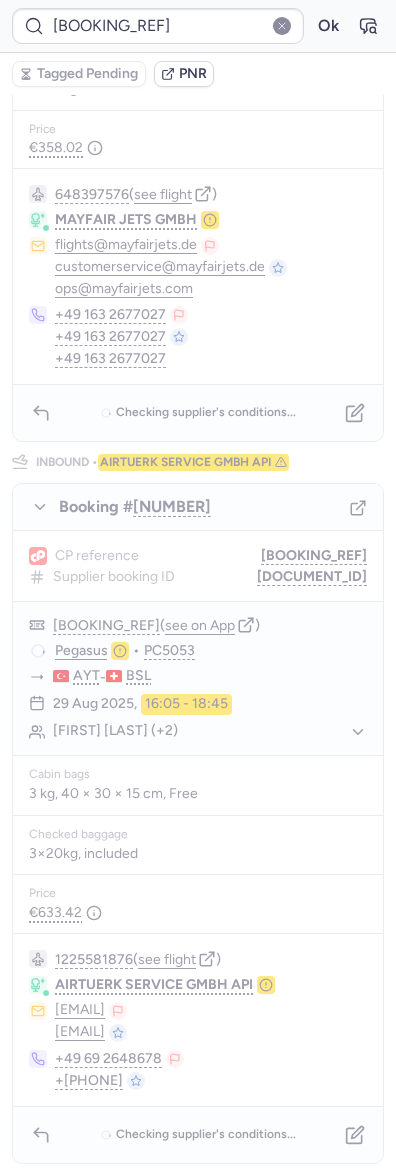 scroll, scrollTop: 0, scrollLeft: 0, axis: both 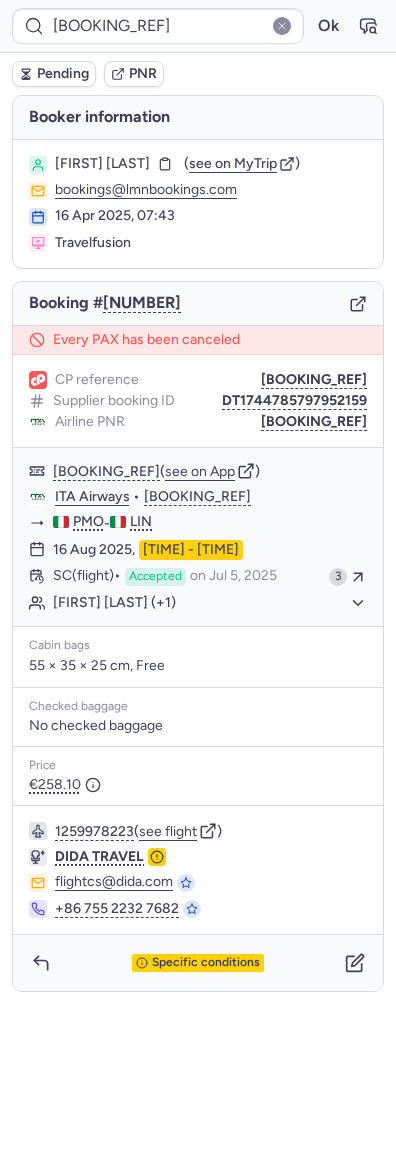type on "CP4KJG" 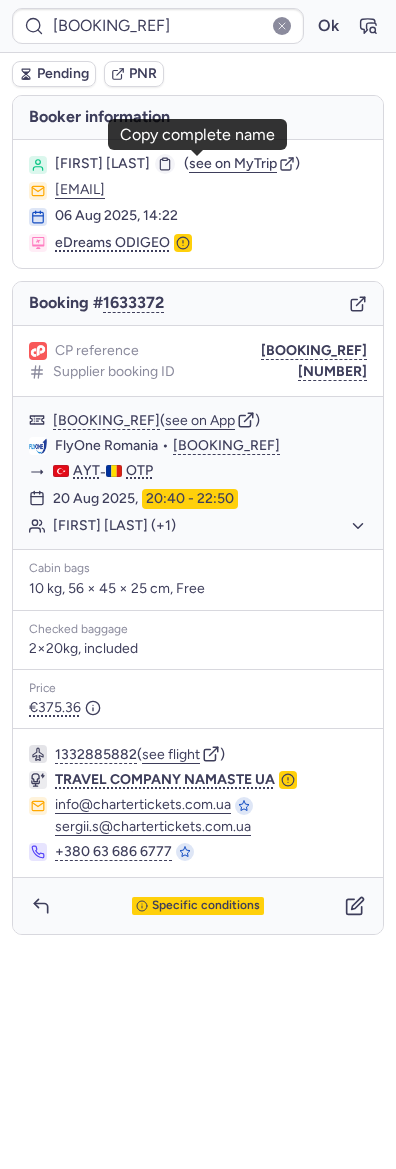click at bounding box center (165, 164) 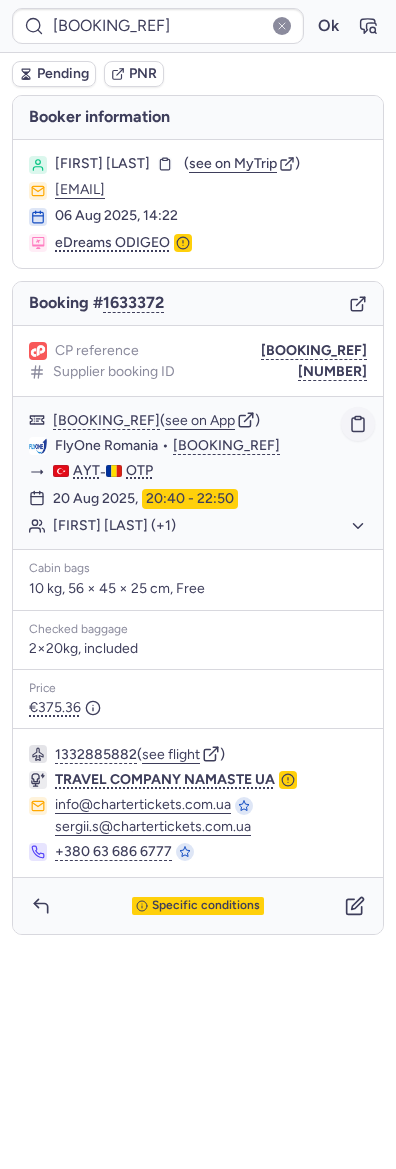 click 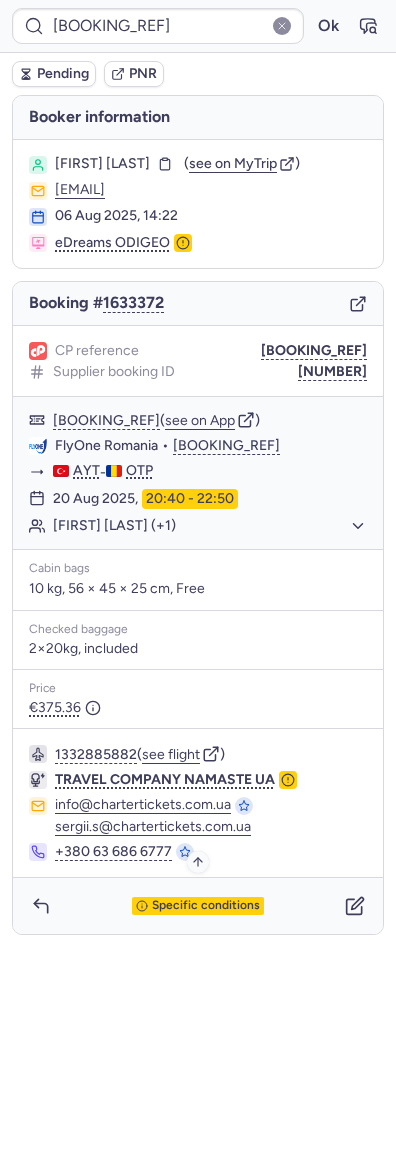 click on "Specific conditions" at bounding box center (198, 906) 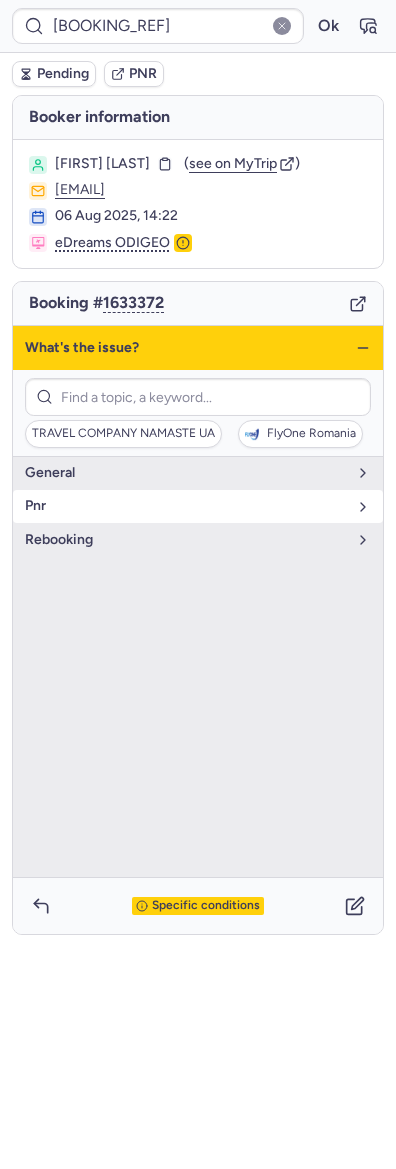 click on "pnr" at bounding box center [198, 506] 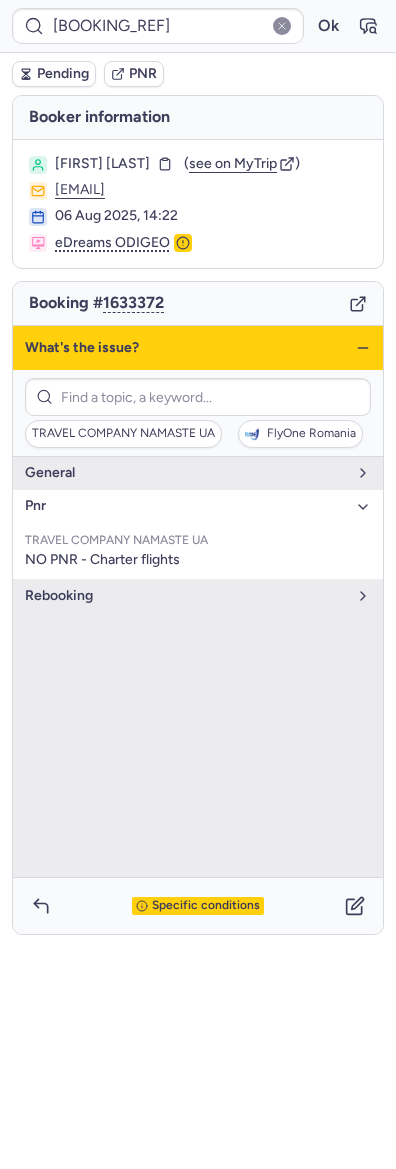 click on "pnr" at bounding box center [186, 506] 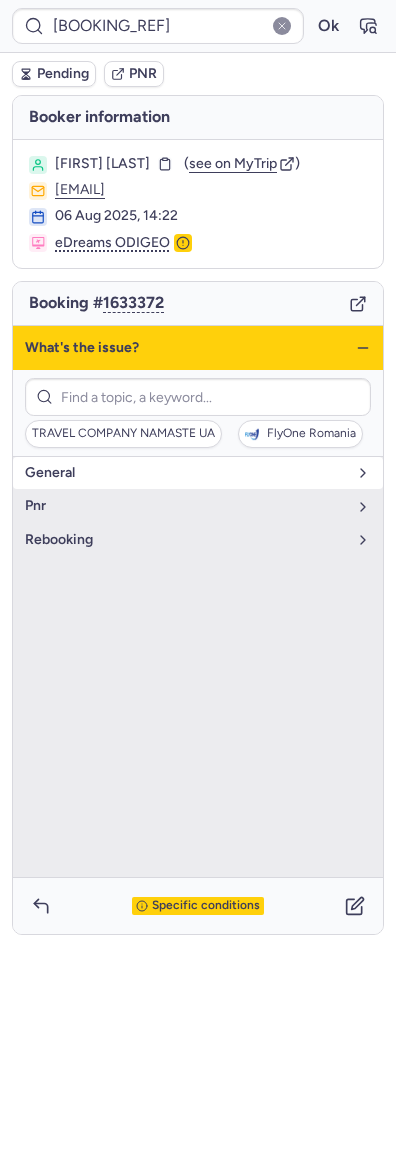 click on "general" at bounding box center (198, 473) 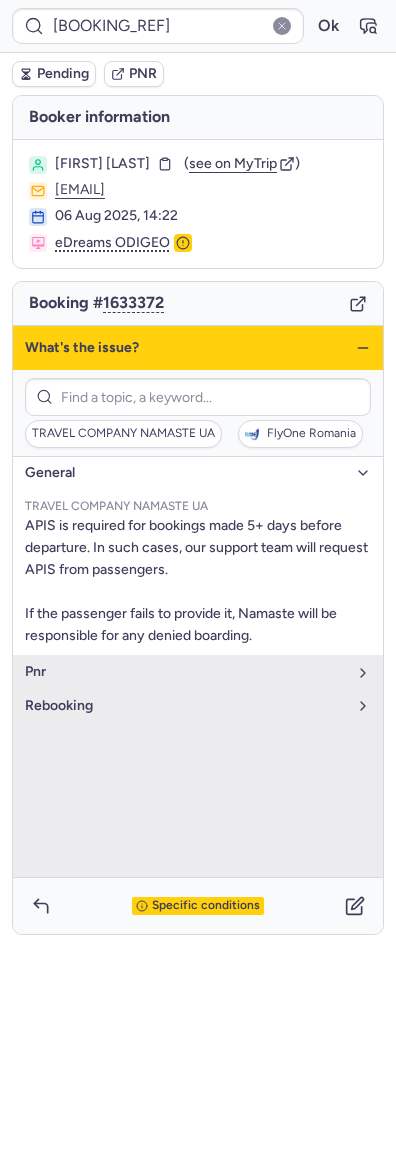 click on "general" at bounding box center (198, 473) 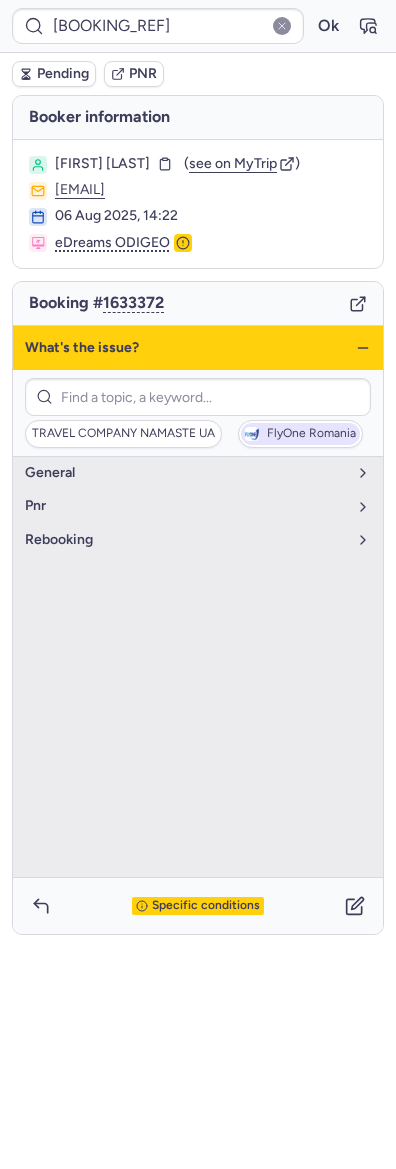 click on "FlyOne Romania" at bounding box center [311, 434] 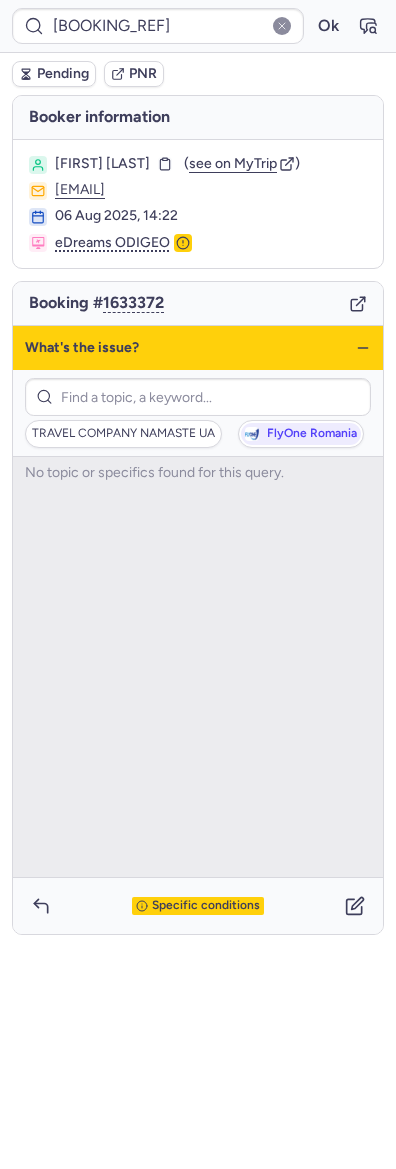 click on "What's the issue?" at bounding box center [198, 348] 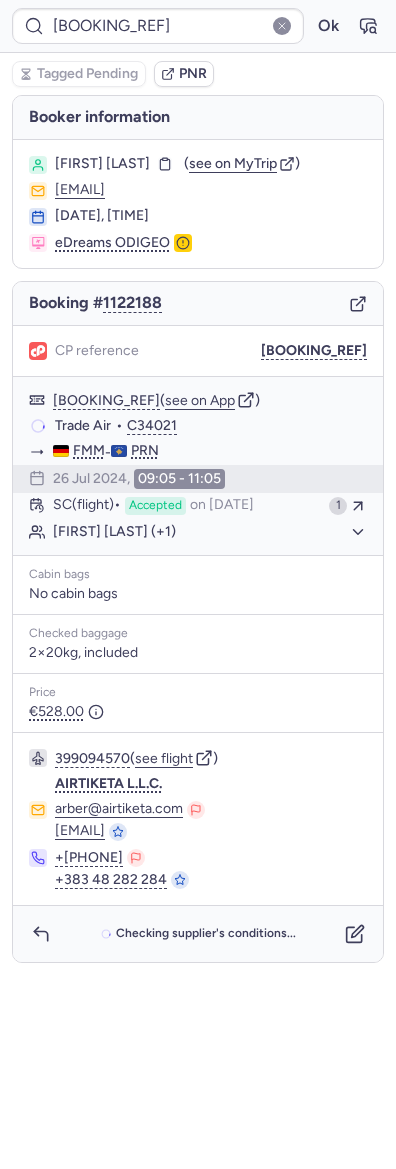 type on "[CODE]" 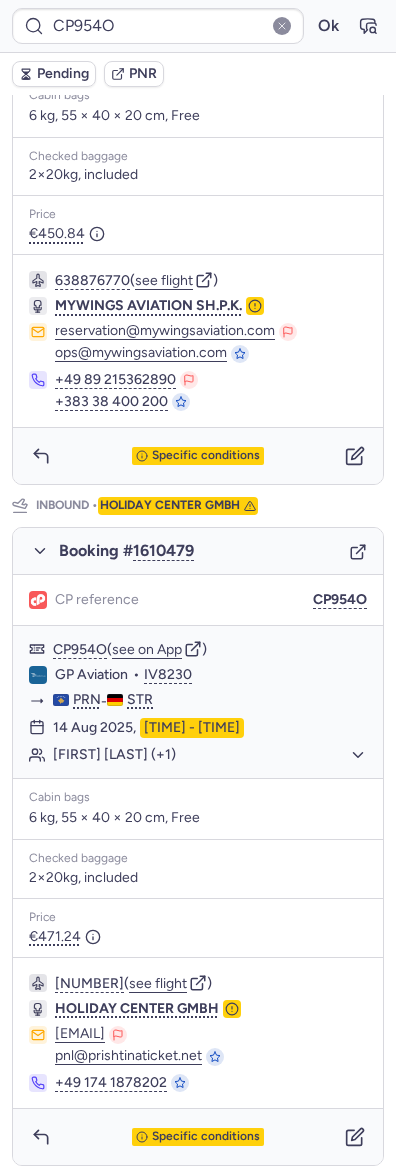 scroll, scrollTop: 581, scrollLeft: 0, axis: vertical 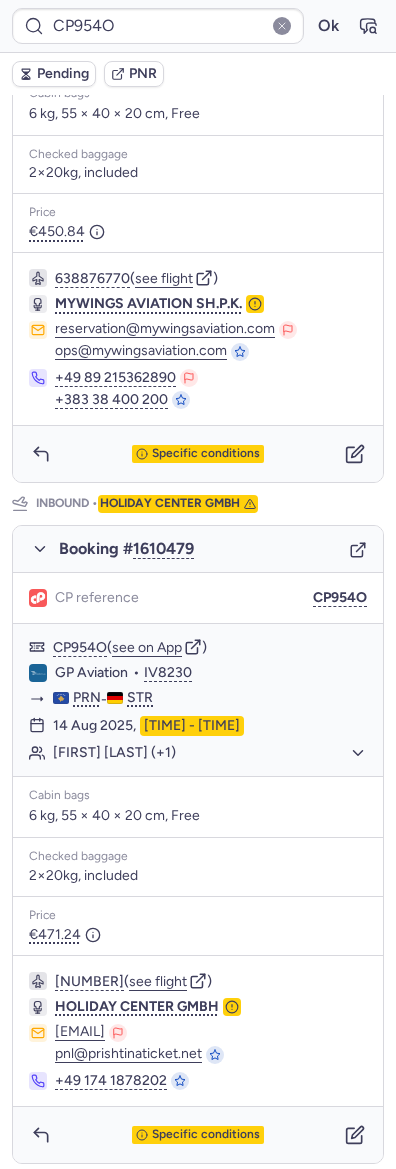 click on "CP954O  Ok" at bounding box center [198, 26] 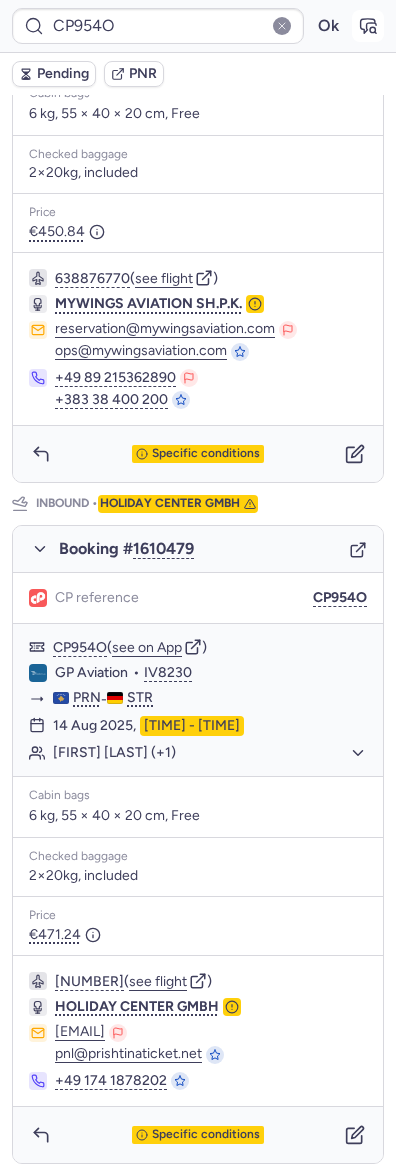 click 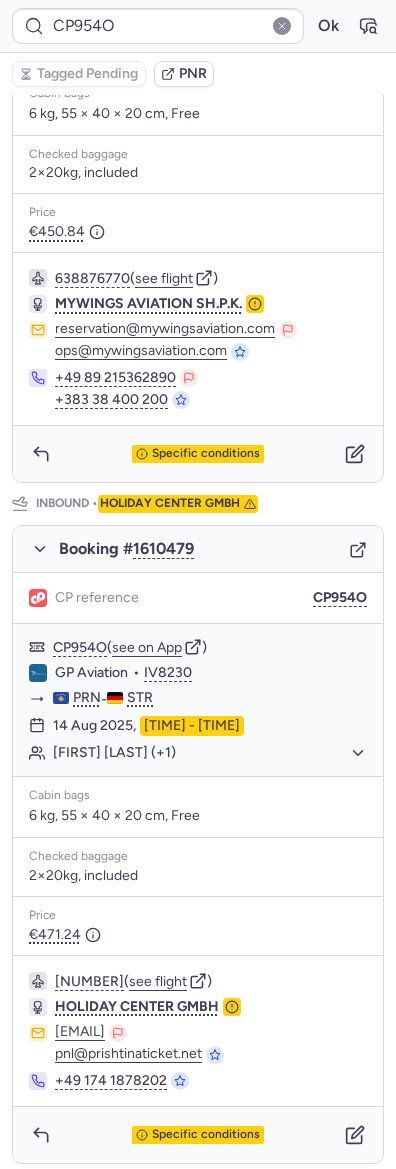 click 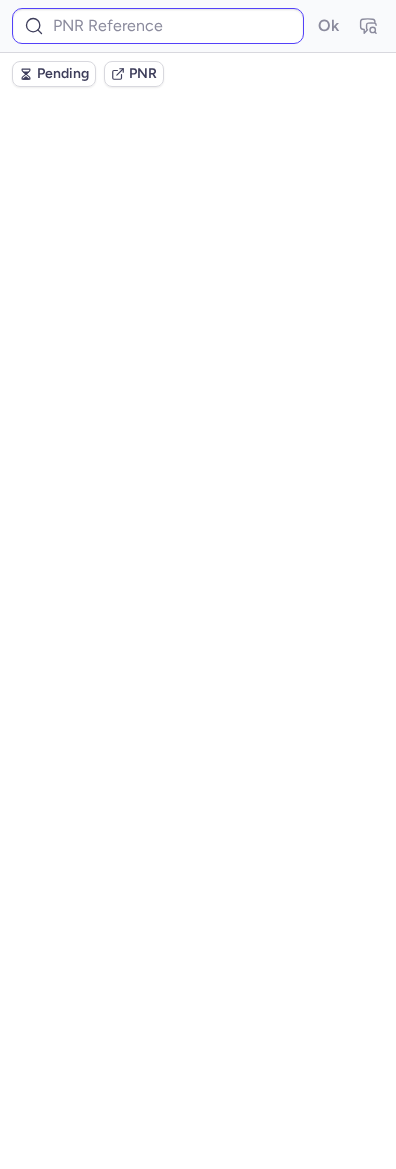 scroll, scrollTop: 0, scrollLeft: 0, axis: both 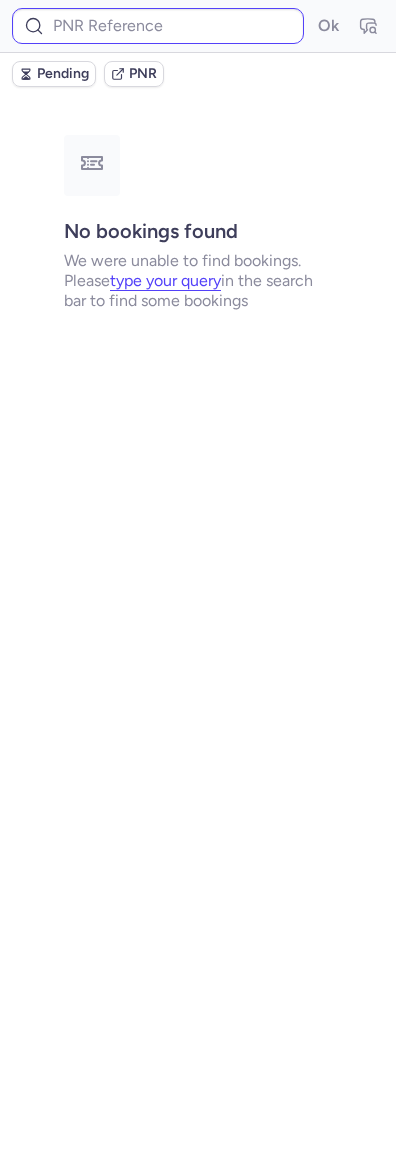 type on "CPIJCG" 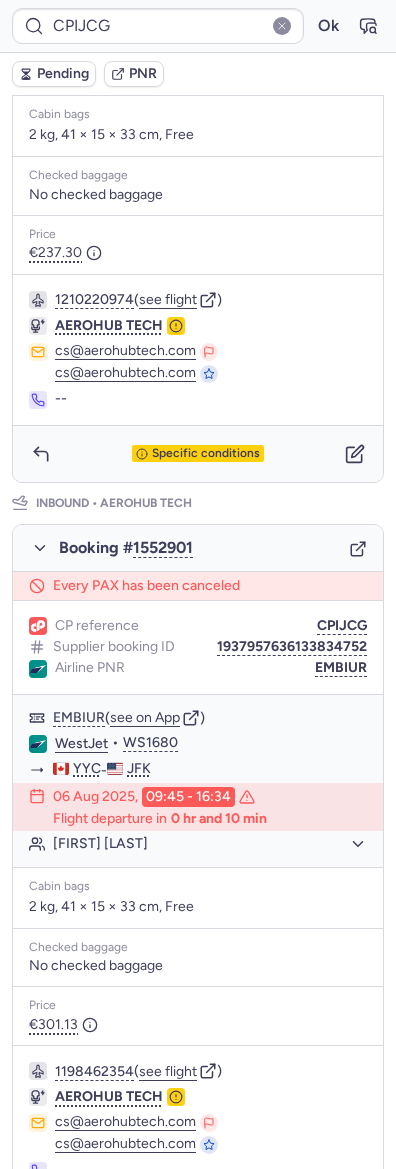 scroll, scrollTop: 666, scrollLeft: 0, axis: vertical 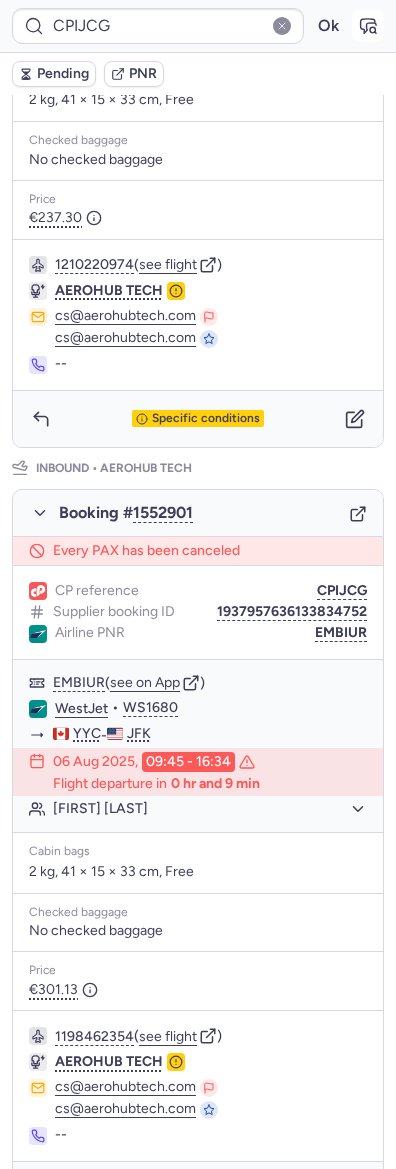 click 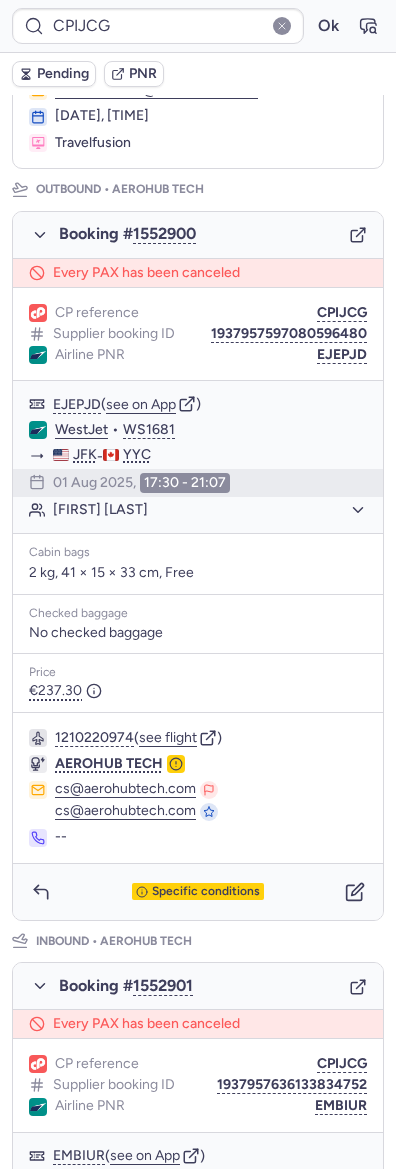 scroll, scrollTop: 133, scrollLeft: 0, axis: vertical 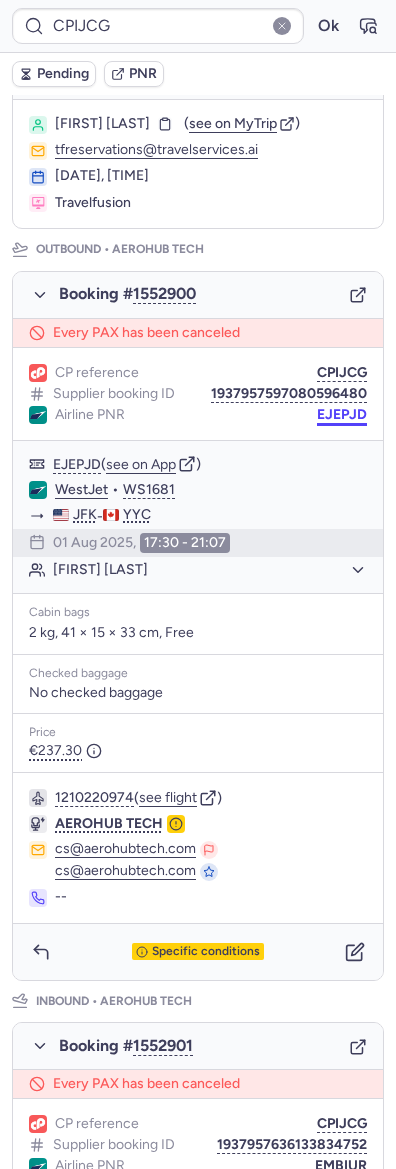 click on "EJEPJD" at bounding box center (342, 415) 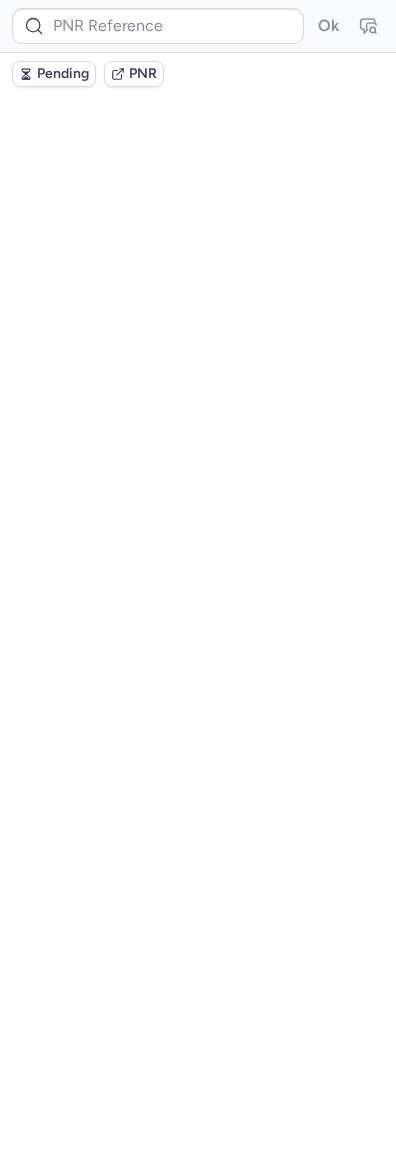 scroll, scrollTop: 0, scrollLeft: 0, axis: both 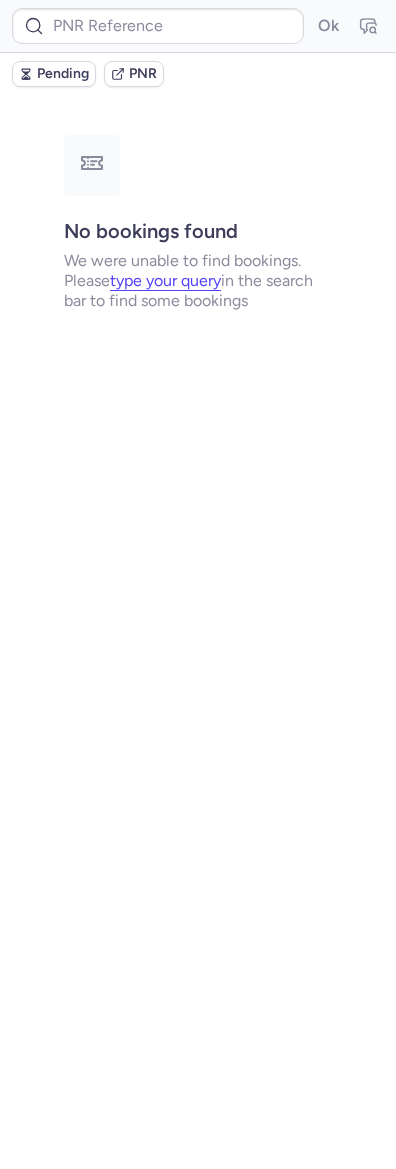 type on "2892994044" 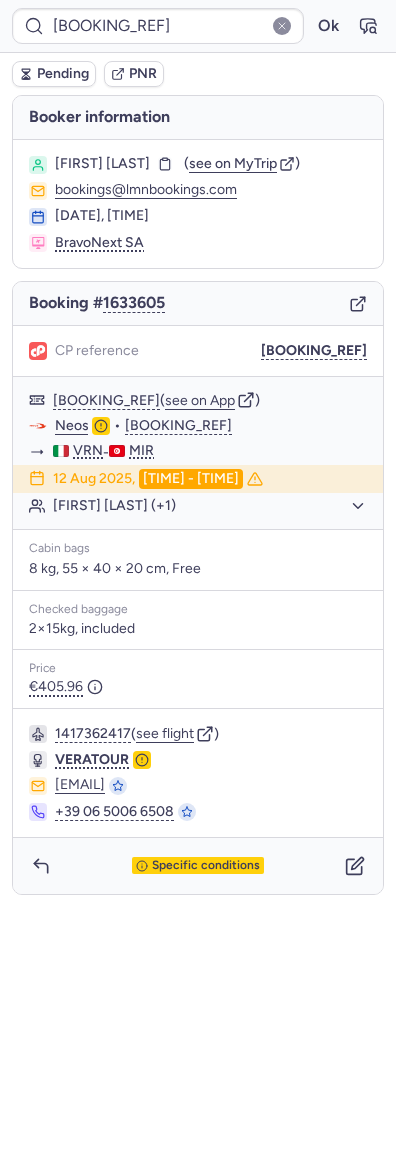 click on "Pending" at bounding box center [54, 74] 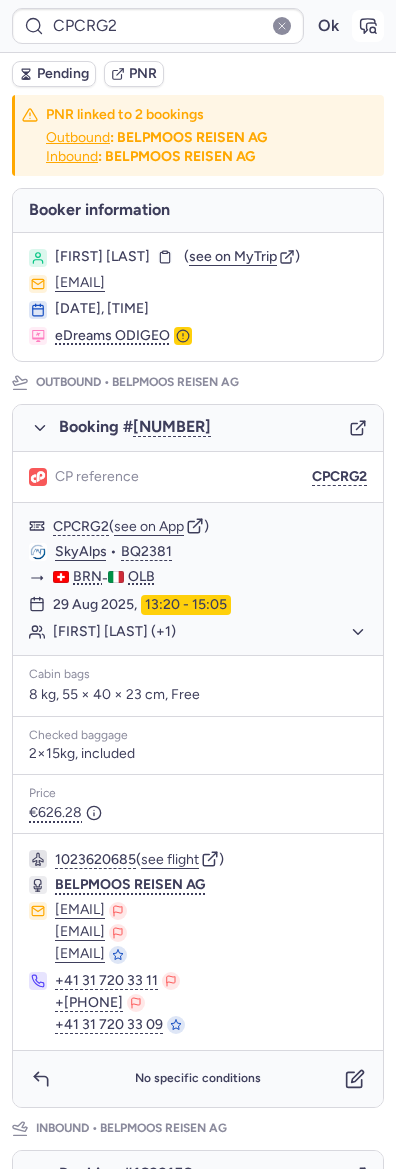 click 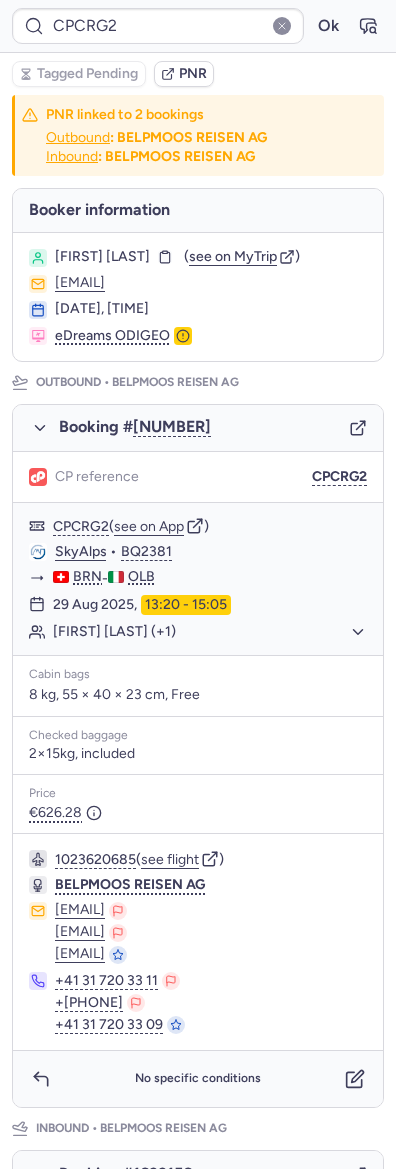 click on "Booking # 1633155" at bounding box center [198, 428] 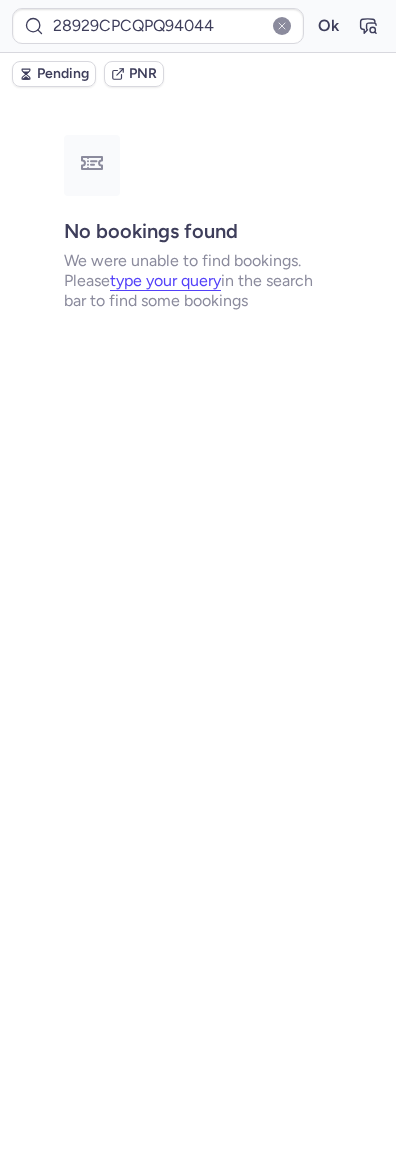 type on "CPCQPQ" 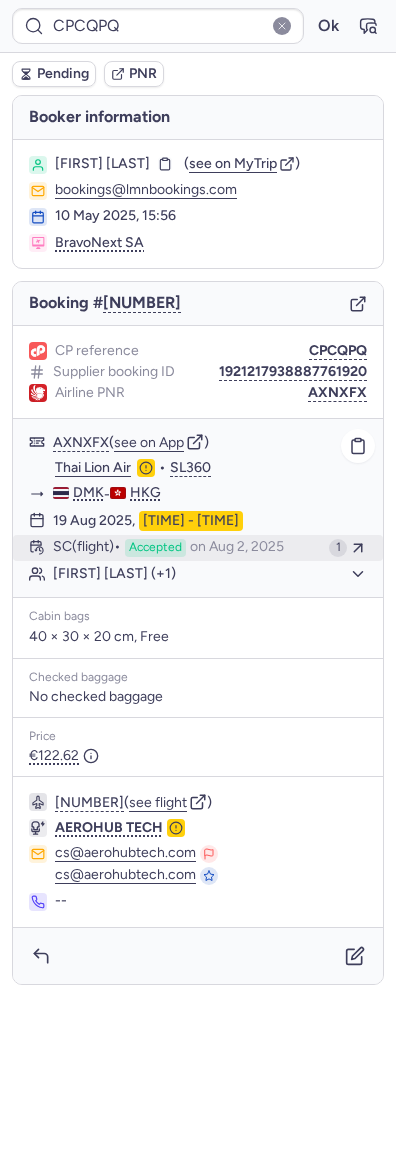 click on "SC   (flight)  Accepted  on Aug 2, 2025 1" 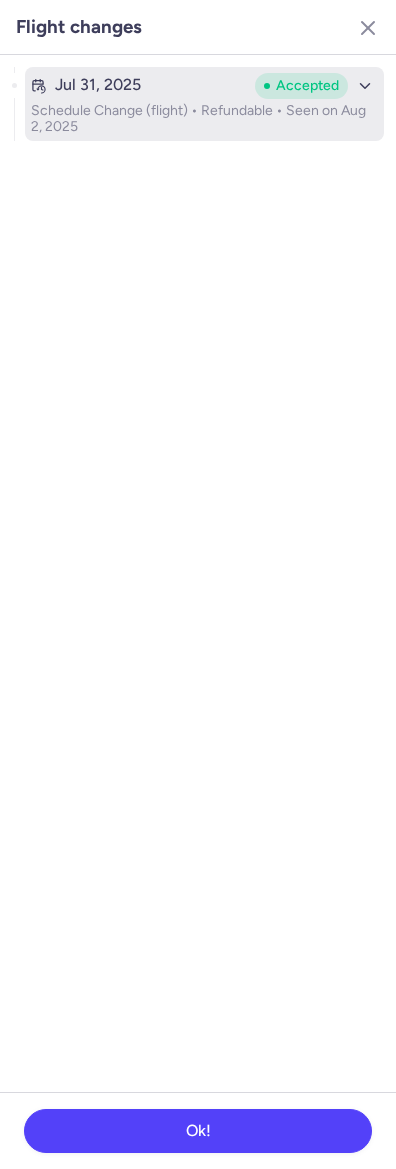 click on "Jul 31, 2025" at bounding box center (139, 85) 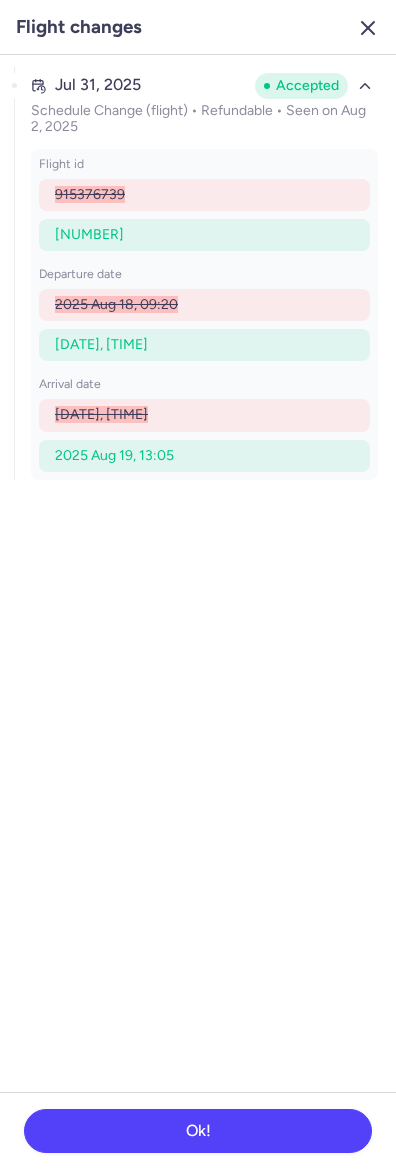 click 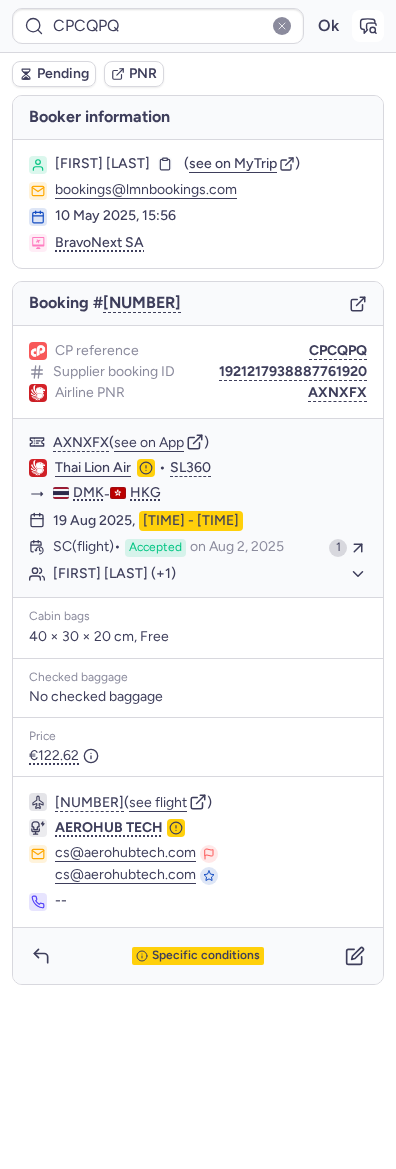 click 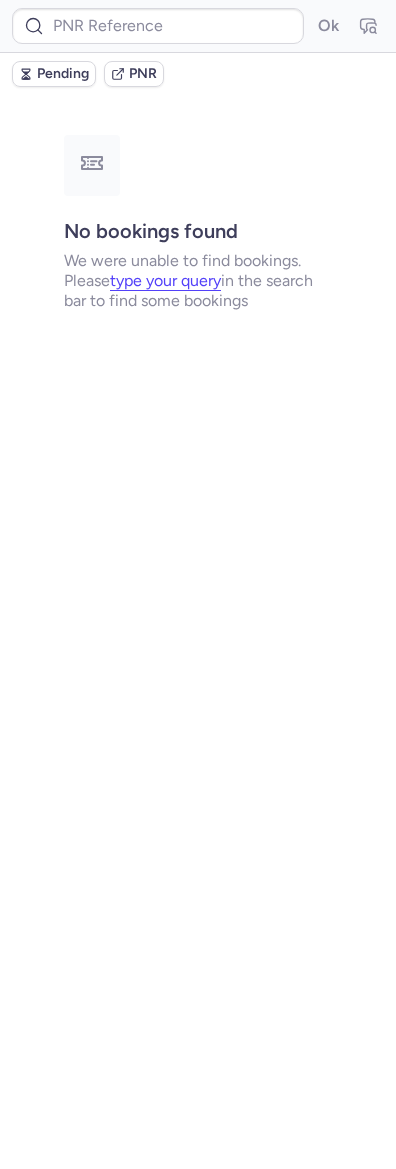 type on "CPCQPQ" 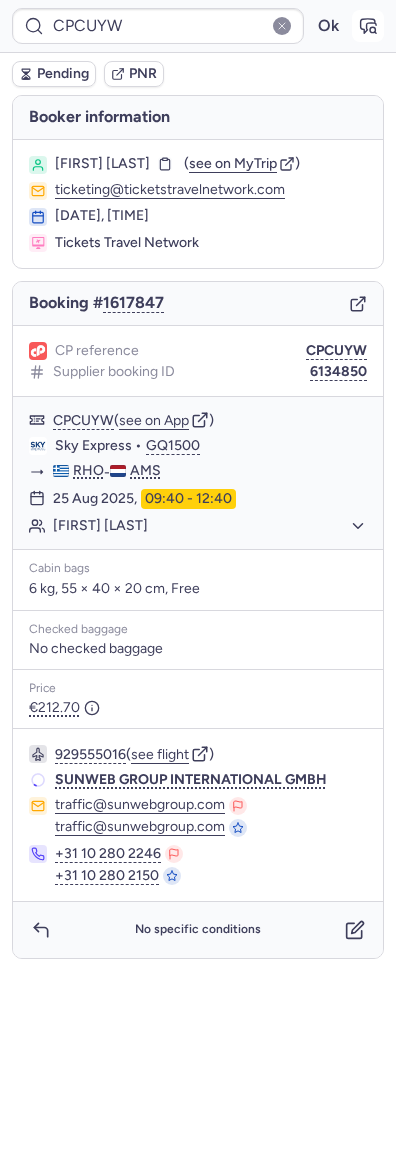 click at bounding box center [368, 26] 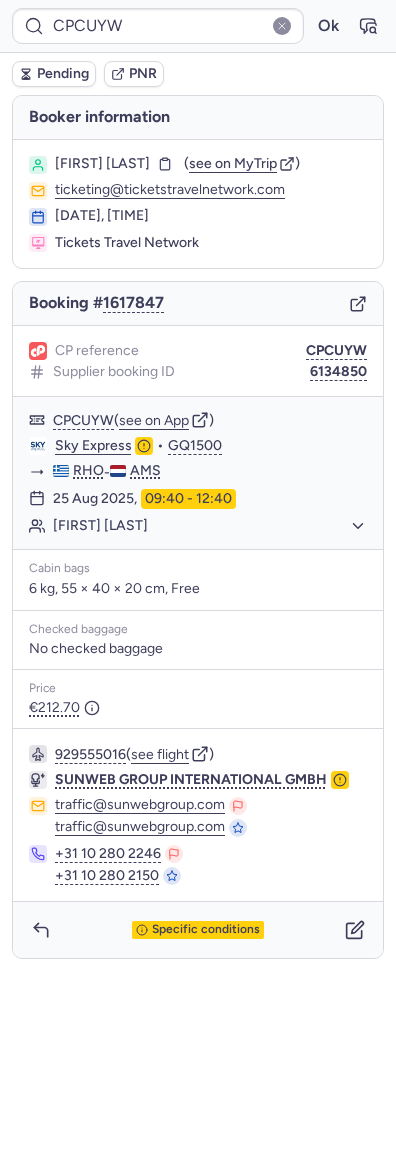 click on "Specific conditions" at bounding box center [198, 930] 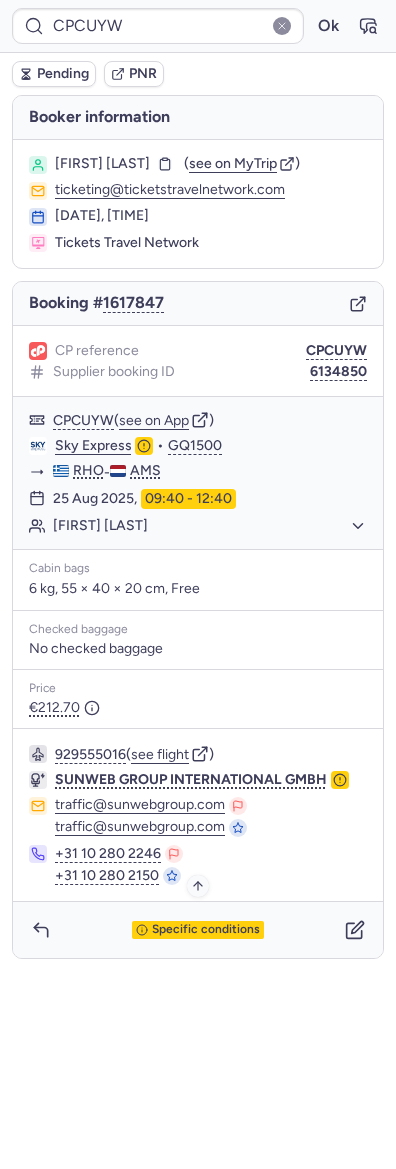click 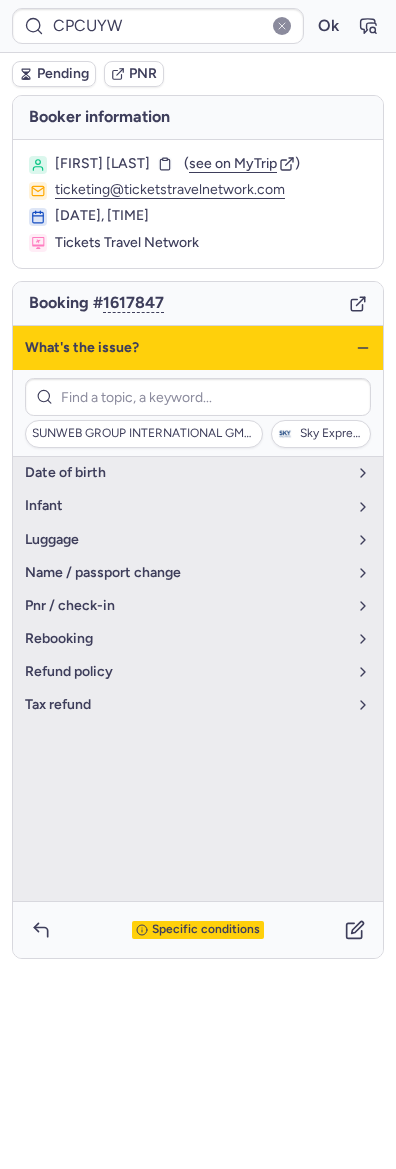 click on "What's the issue?" at bounding box center [198, 348] 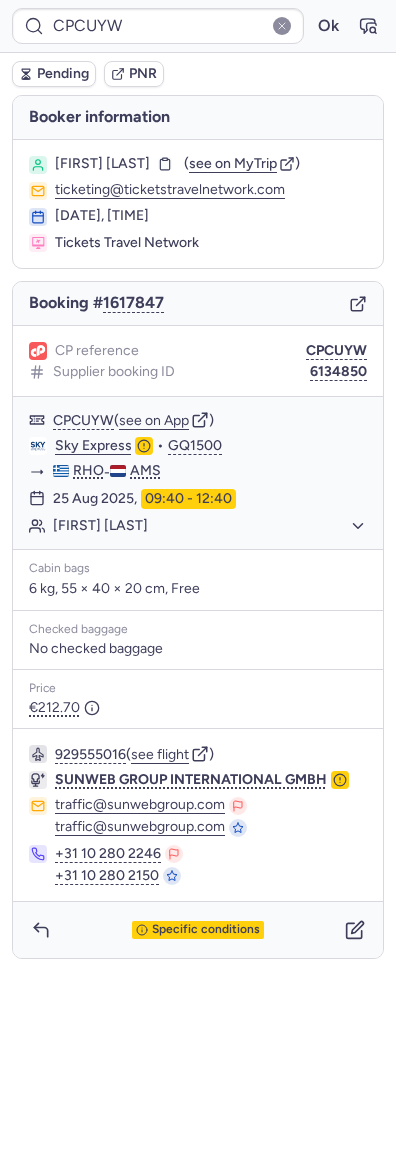 click on "Pending" at bounding box center [63, 74] 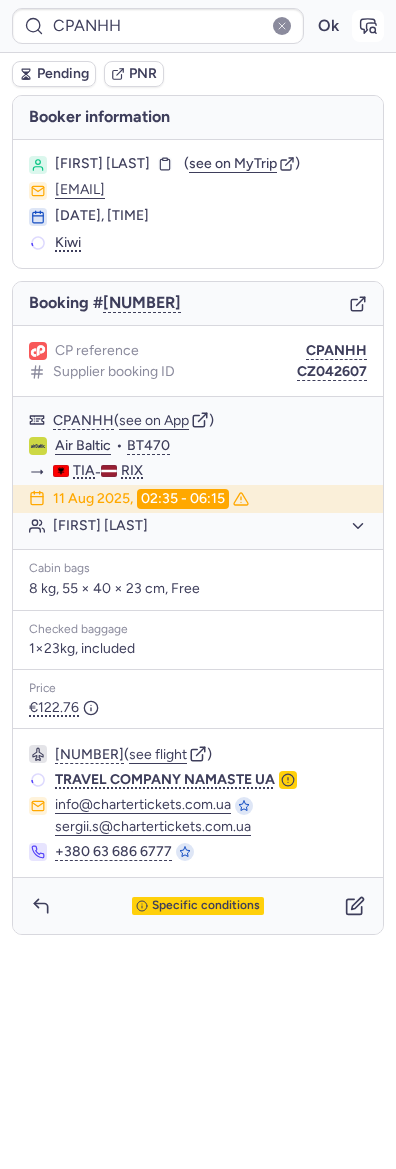 click 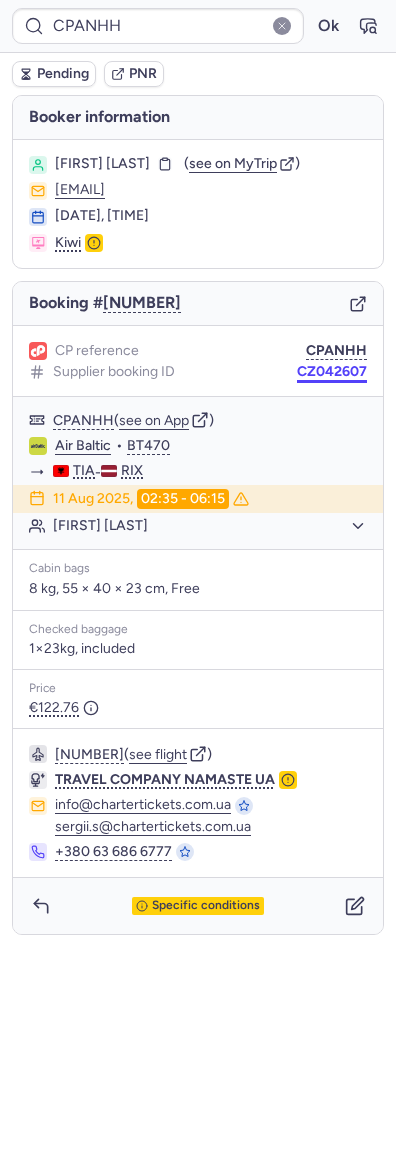 click on "CZ042607" at bounding box center (332, 372) 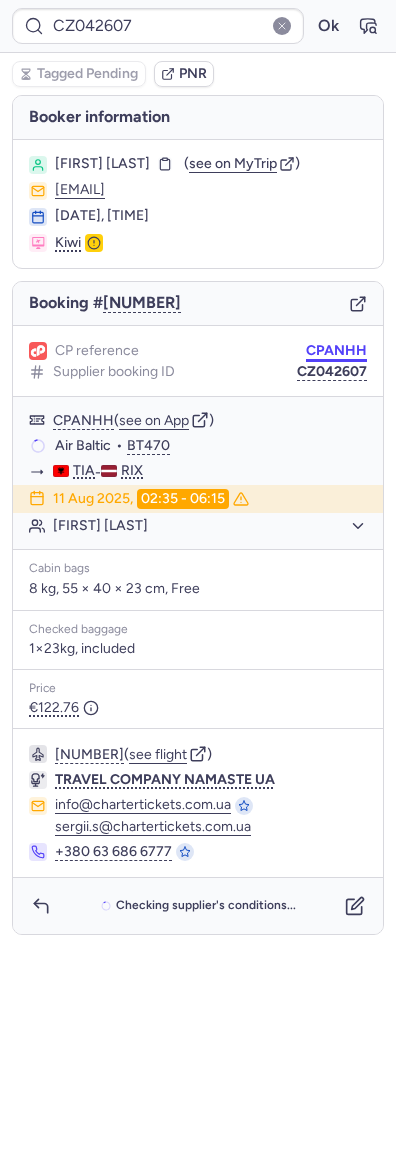 click on "CPANHH" at bounding box center [336, 351] 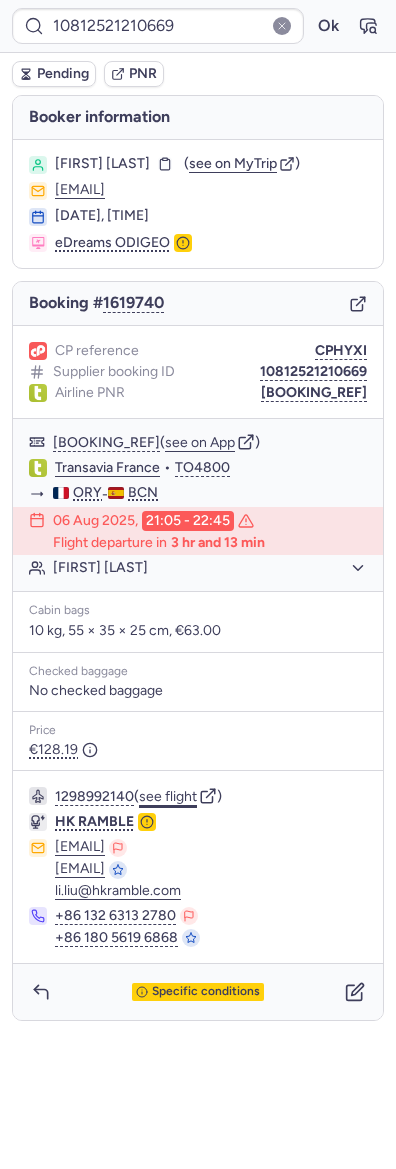 click on "see flight" 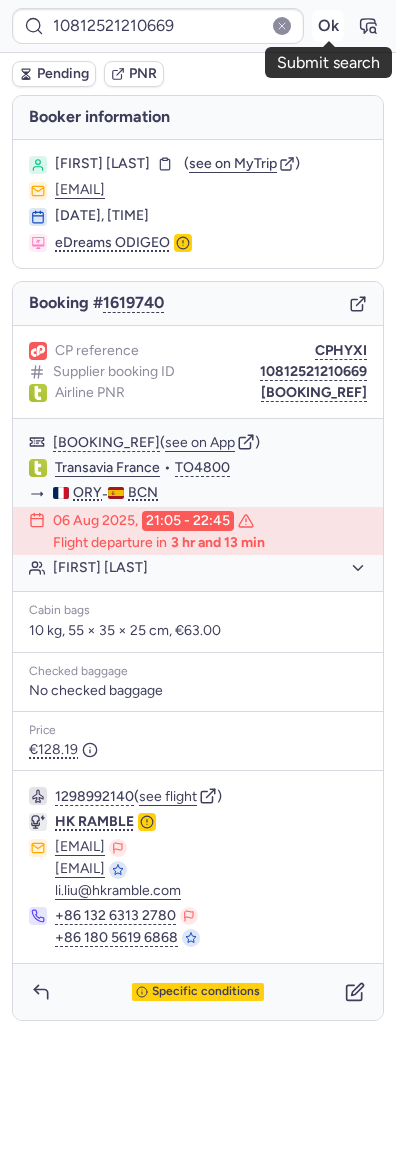 click on "Ok" at bounding box center [328, 26] 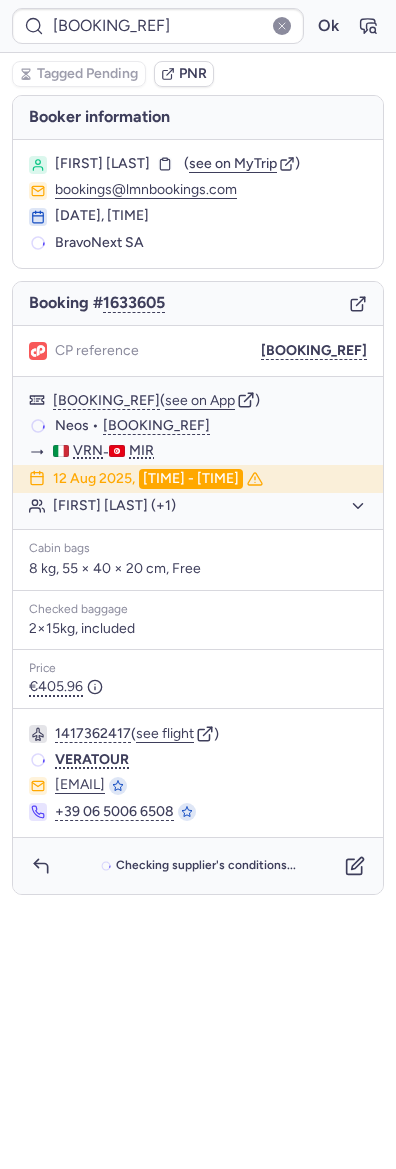 type on "CP7LWK" 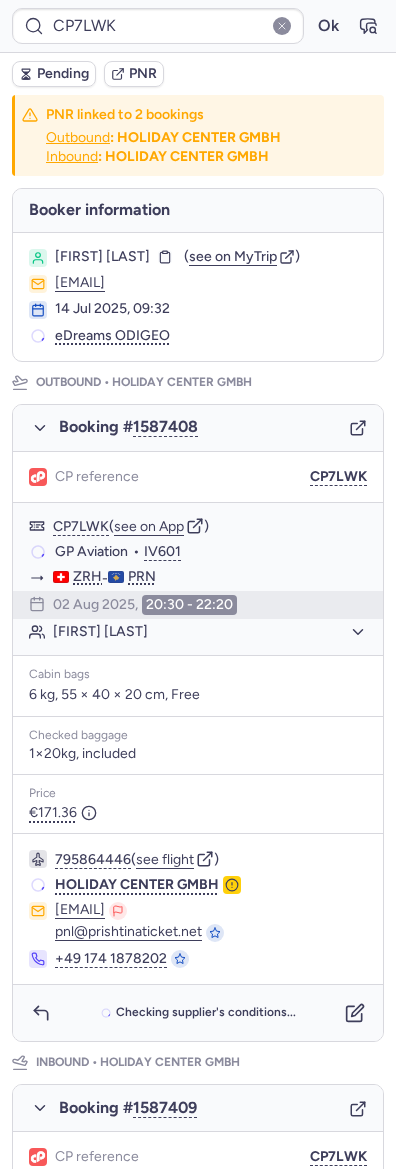 type on "CPJLQJ" 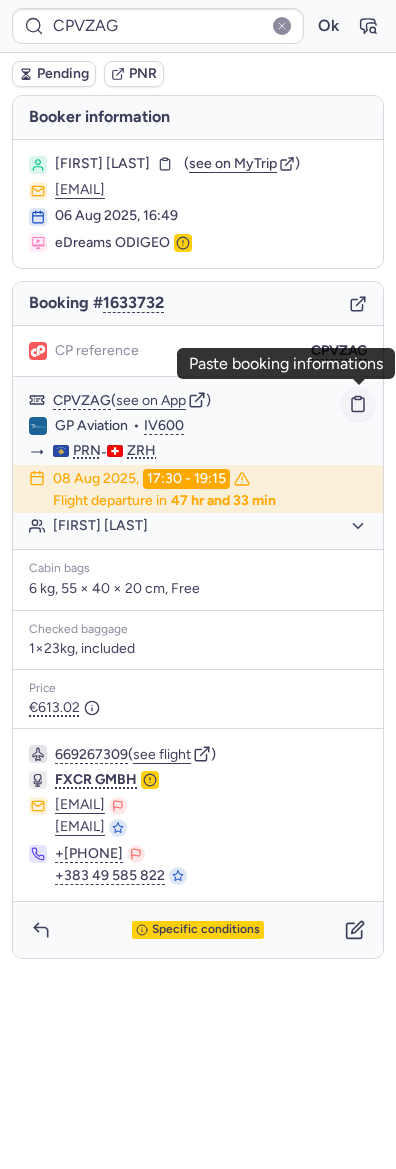 click 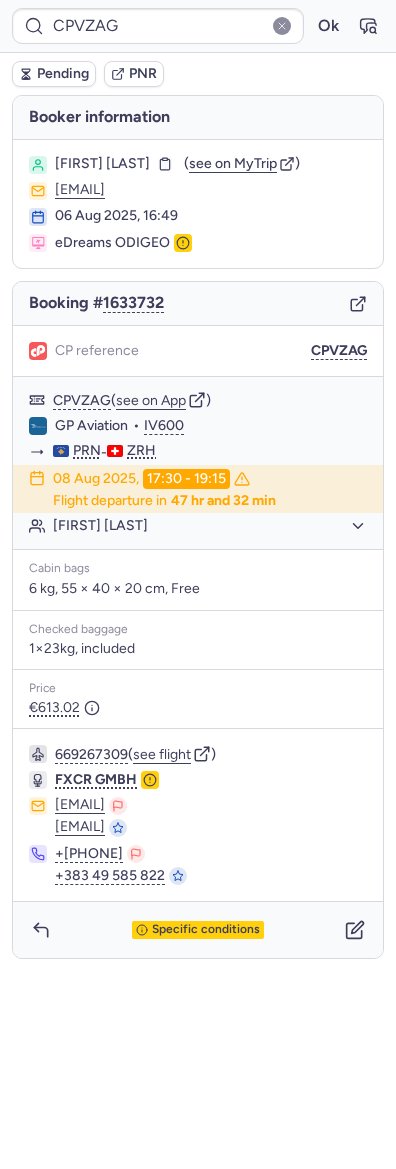 type on "CP7CNB" 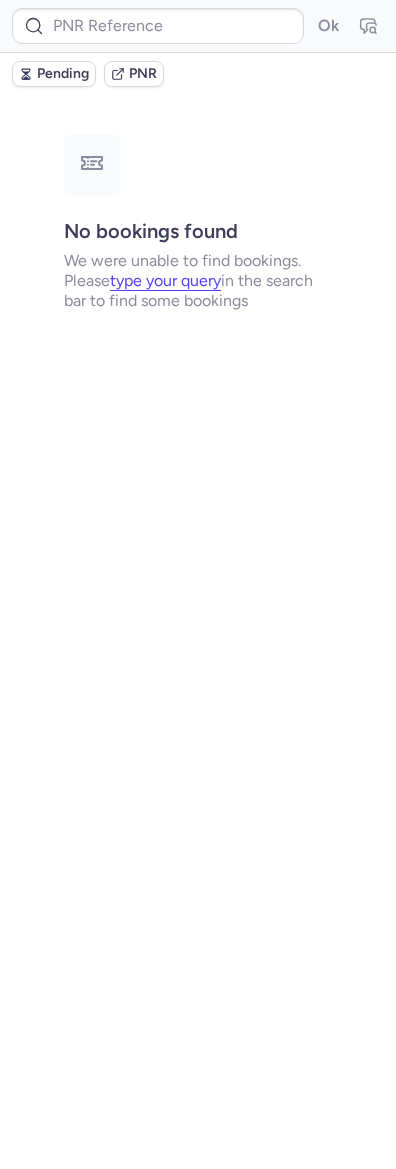 click on "Ok" at bounding box center (198, 26) 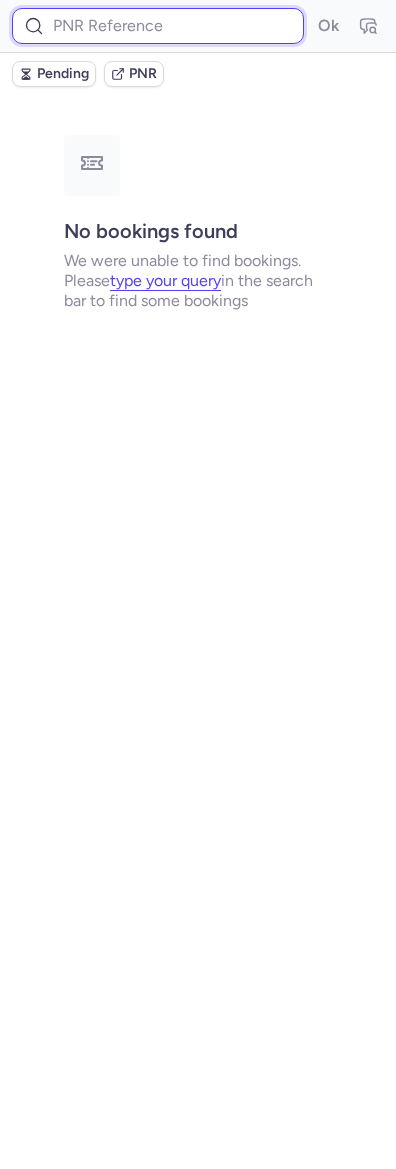 click at bounding box center (158, 26) 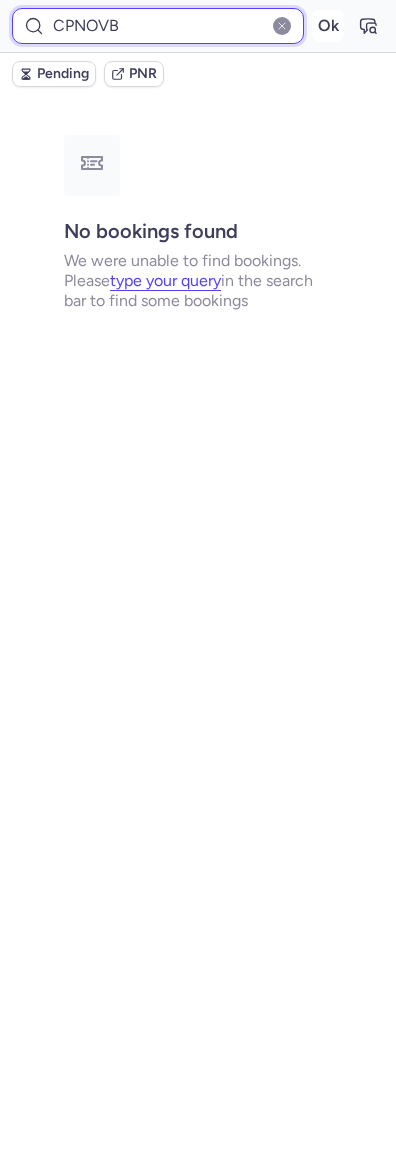 type on "CPNOVB" 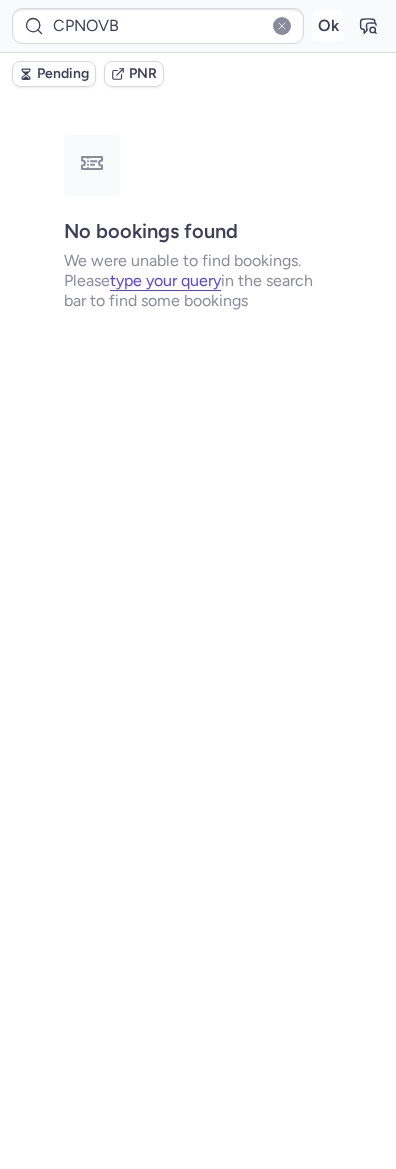click on "Ok" at bounding box center [328, 26] 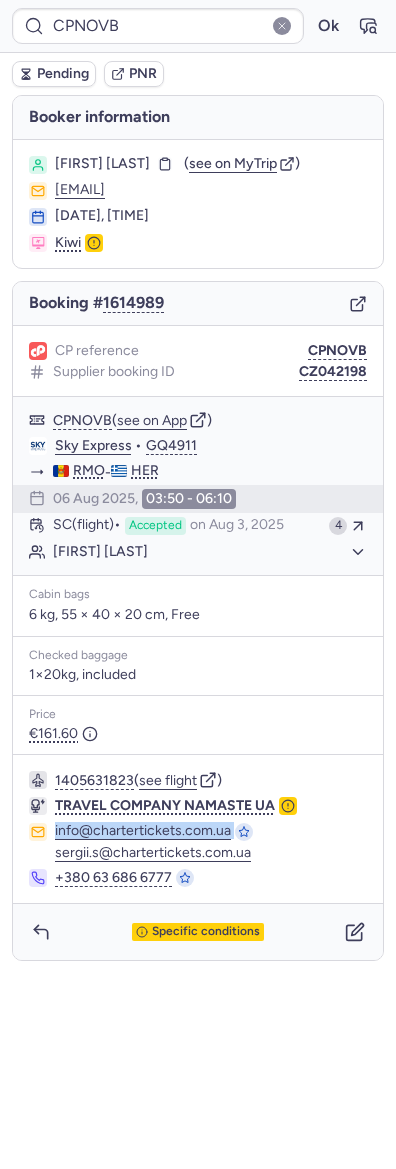 drag, startPoint x: 166, startPoint y: 834, endPoint x: 44, endPoint y: 835, distance: 122.0041 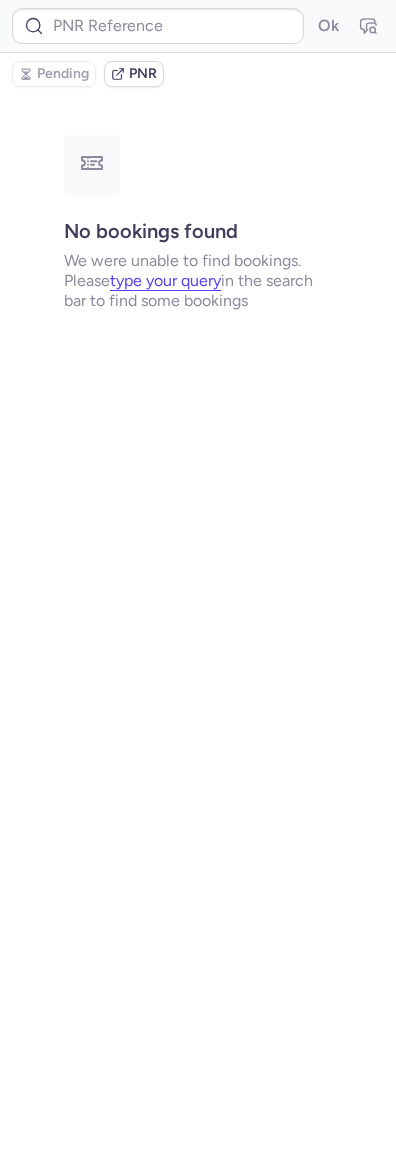 type on "CPI6XE" 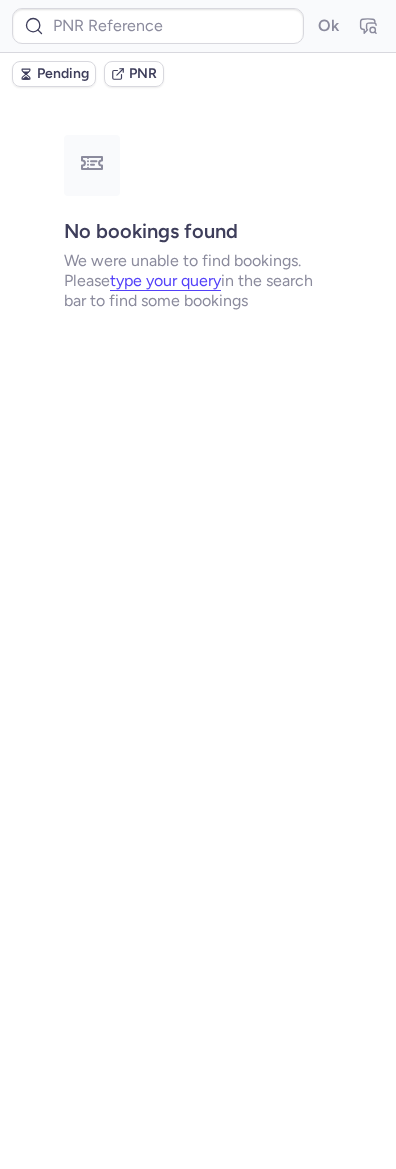type on "CPBRC6" 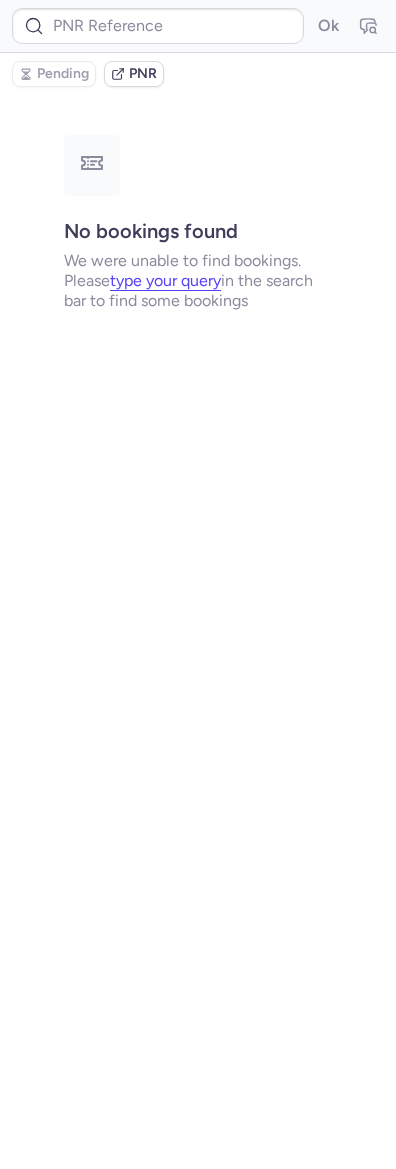 type on "CPPIB8" 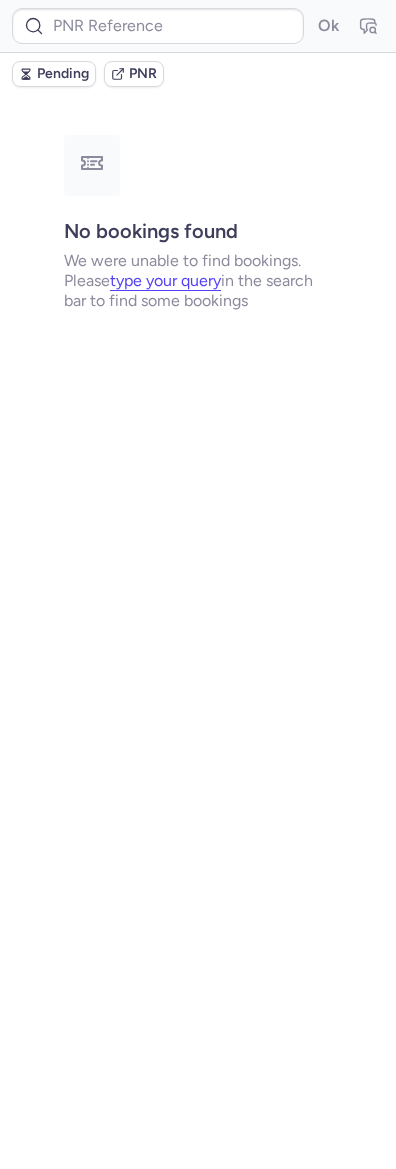 type on "CPVZAG" 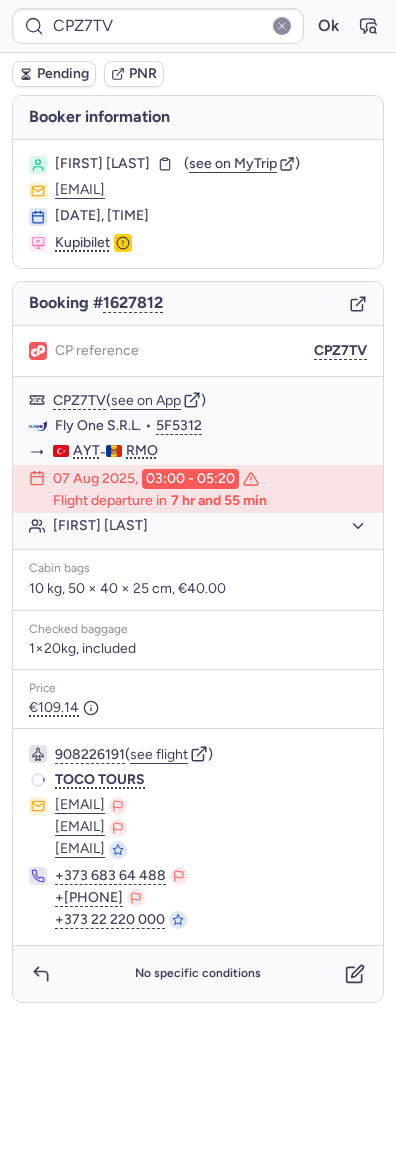 type on "CPORDQ" 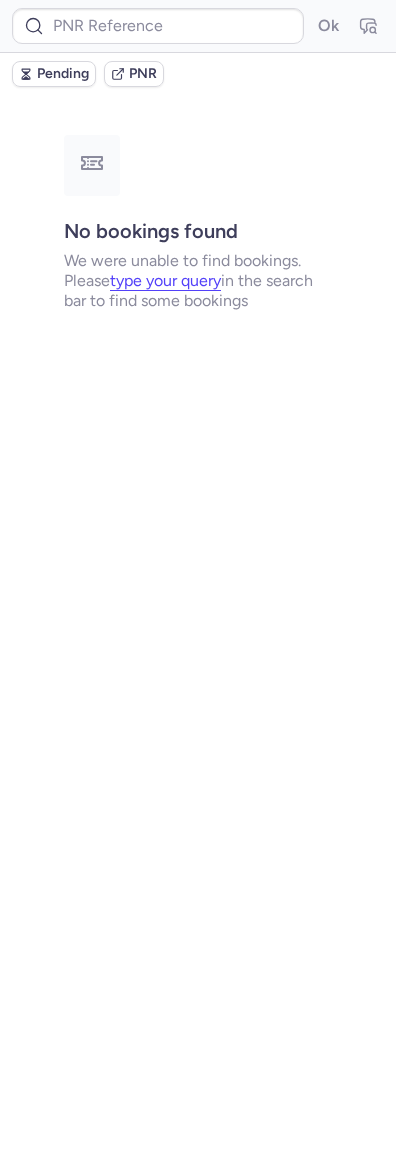type on "CPFRBT" 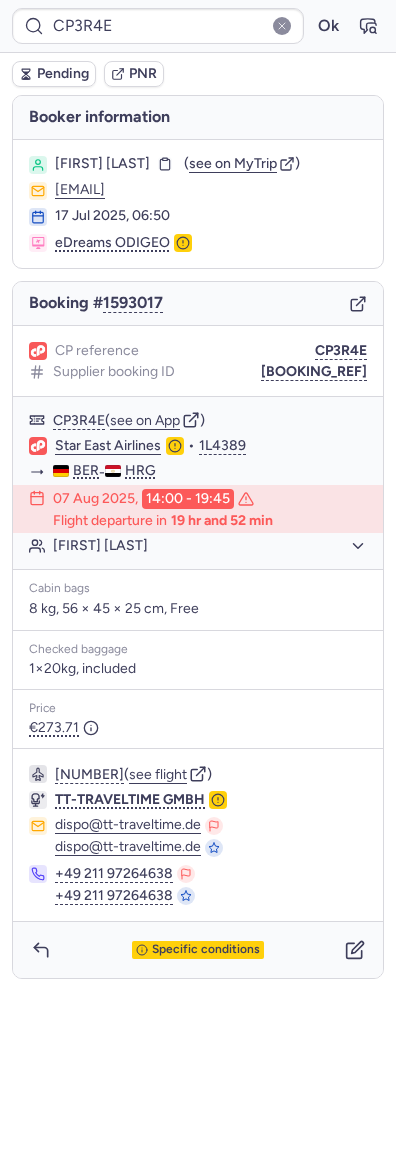 type on "CPFRBT" 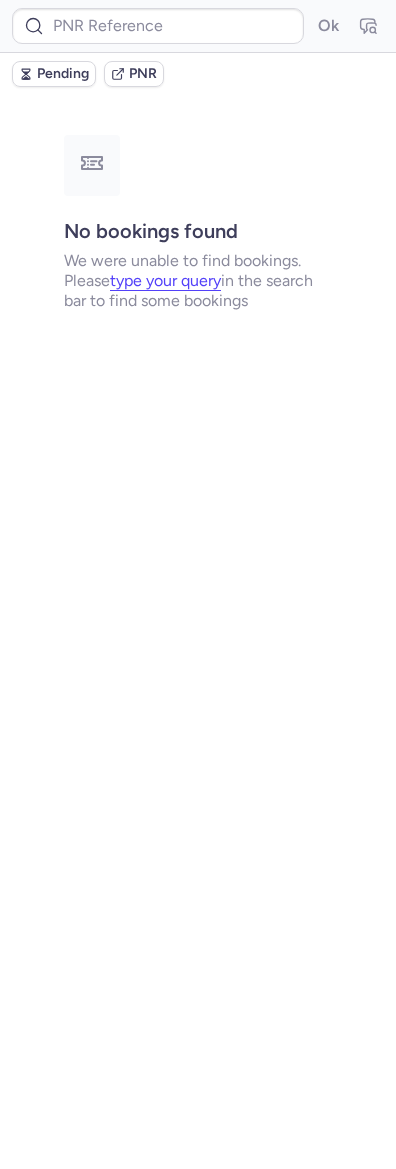 type on "CPX8TK" 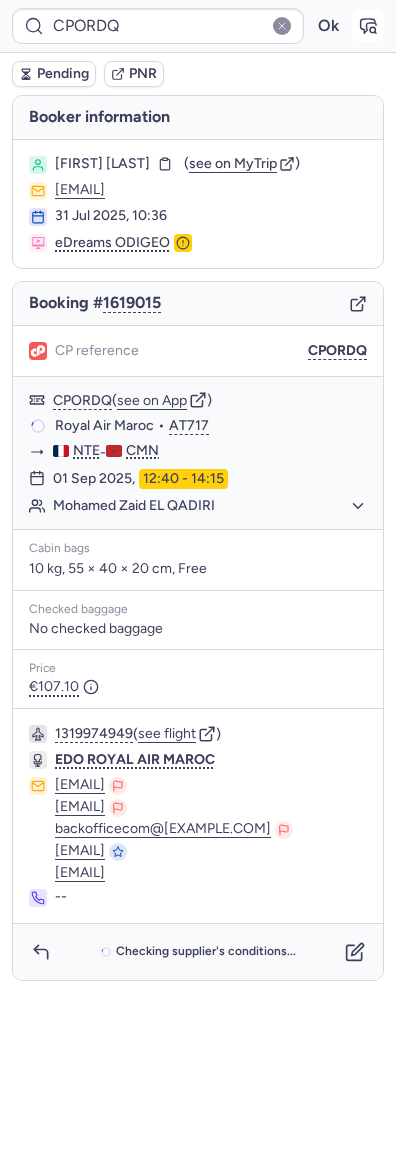click 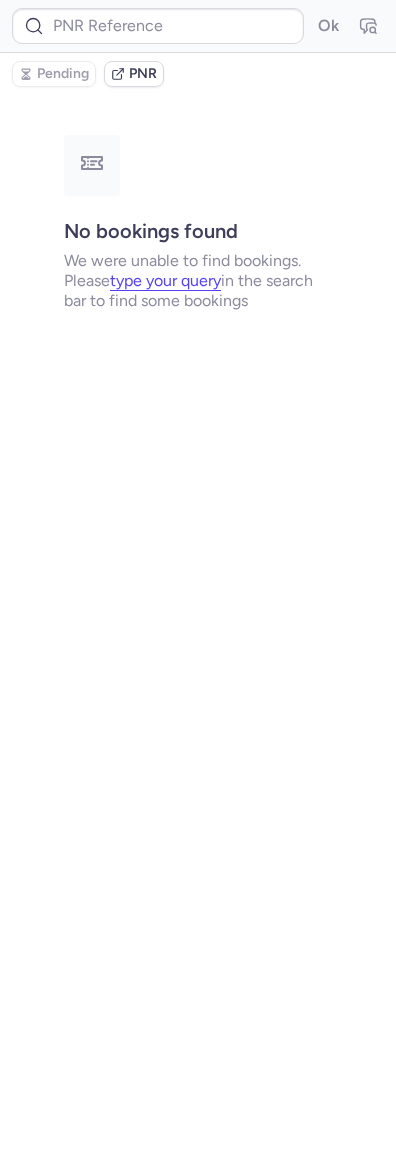 type on "CPORDQ" 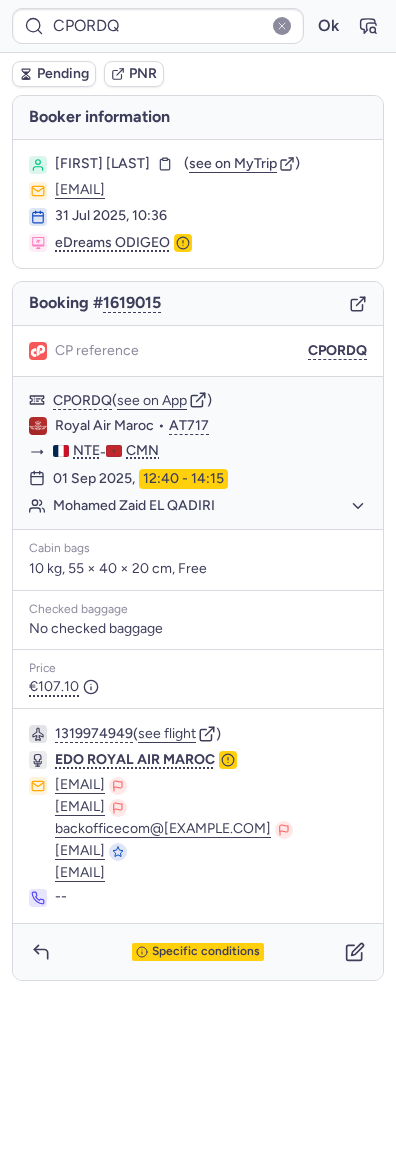 click 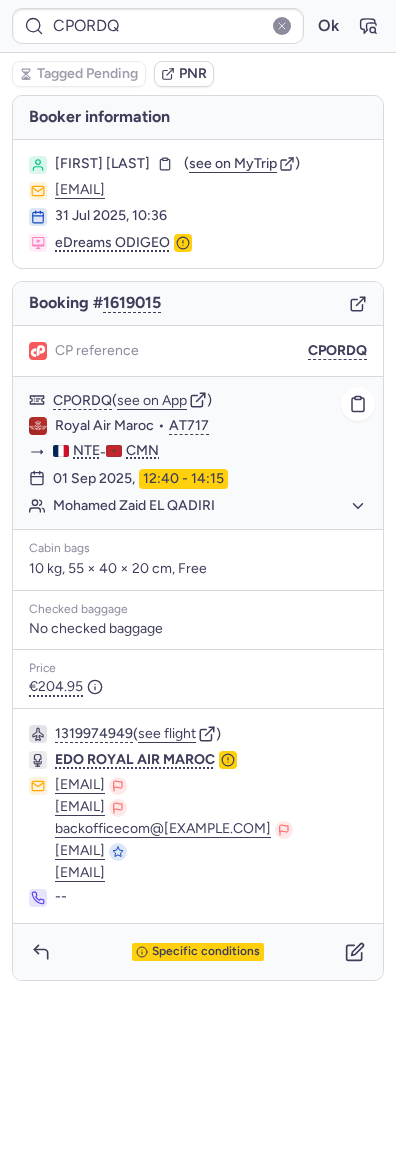 type on "CPCYVL" 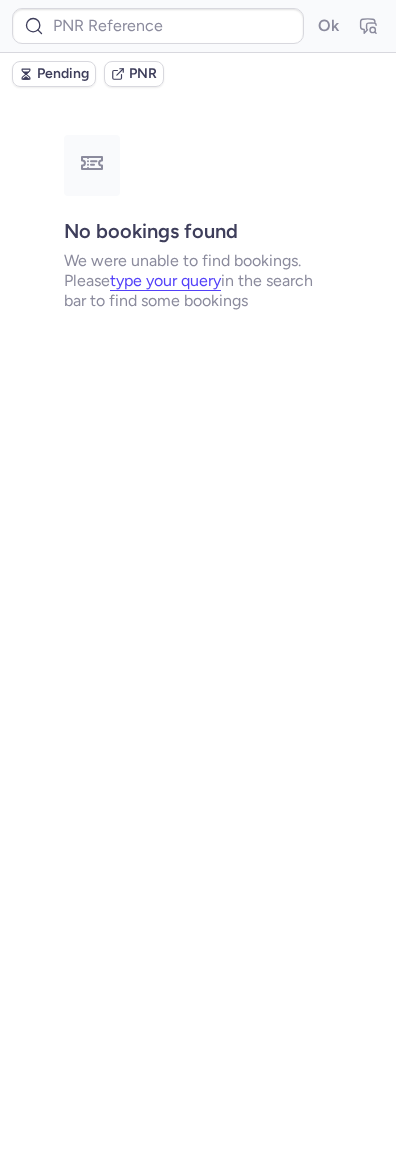 type on "CP3JZH" 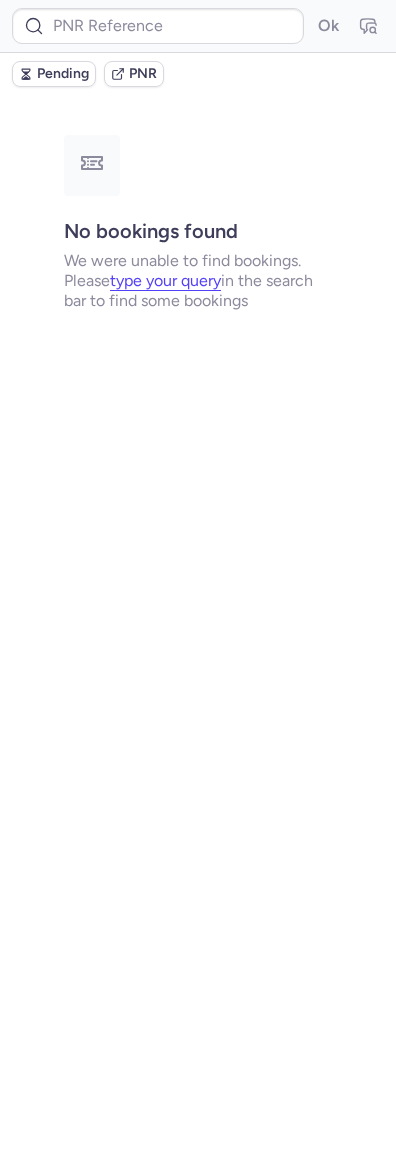 type on "CP7CNB" 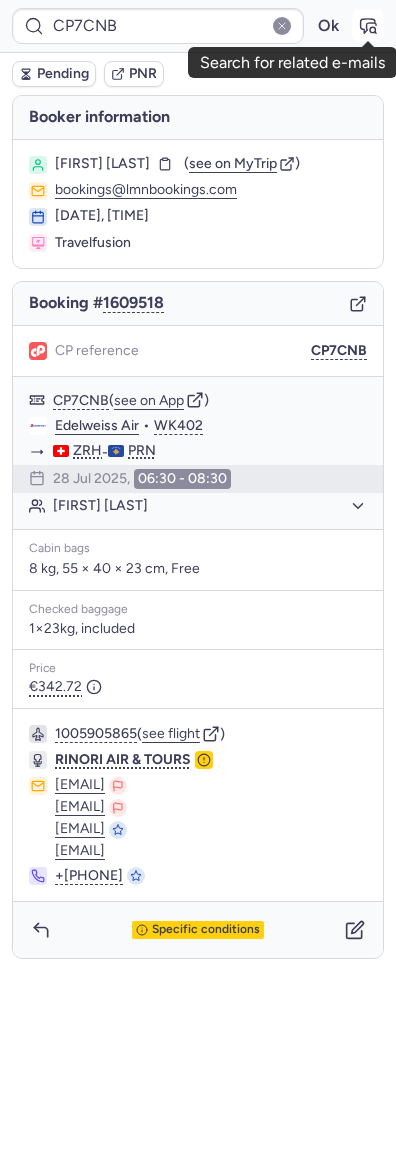 click at bounding box center [368, 26] 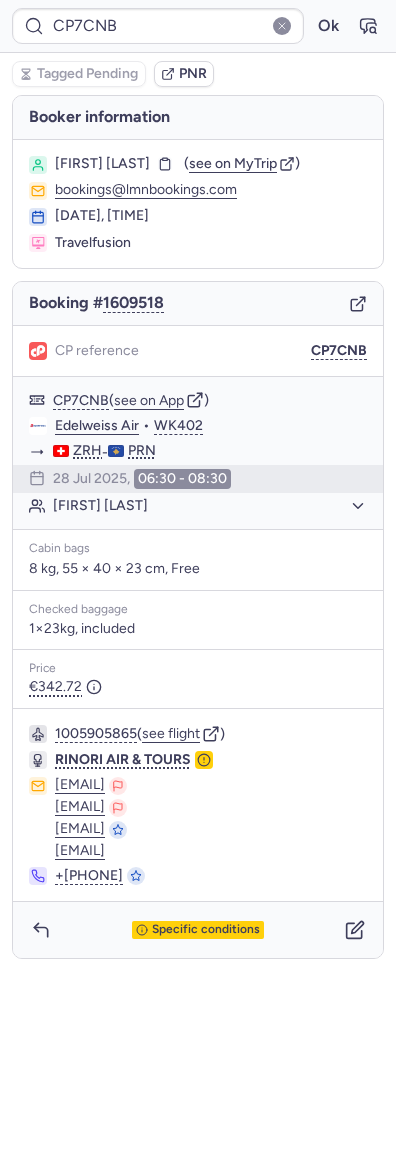 click on "Booking # 1609518" at bounding box center (198, 304) 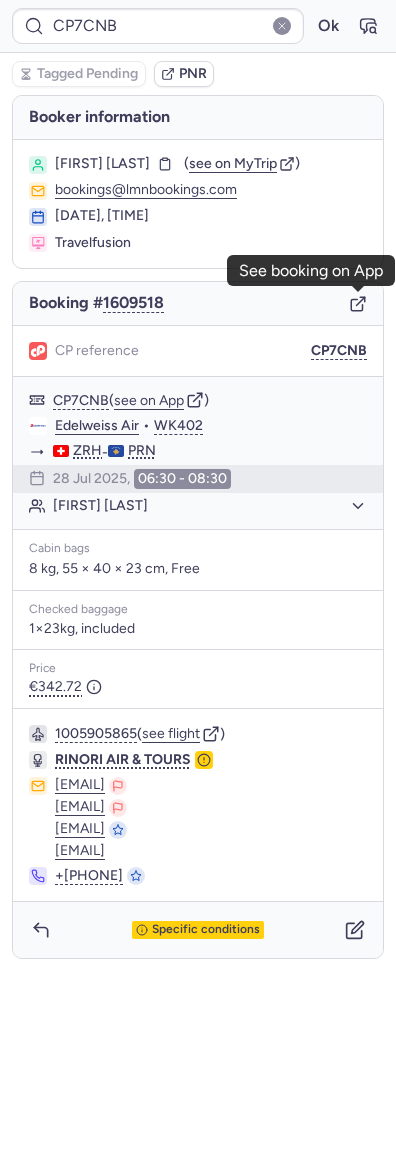 click 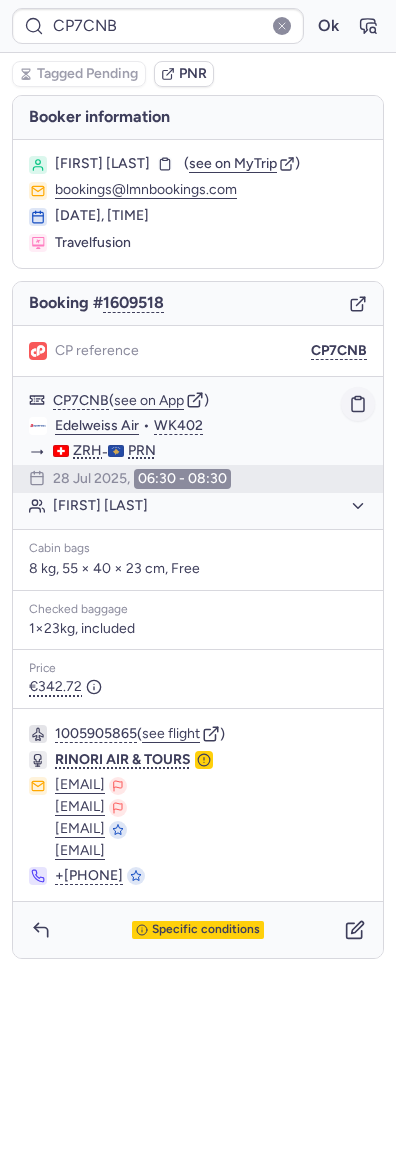 click 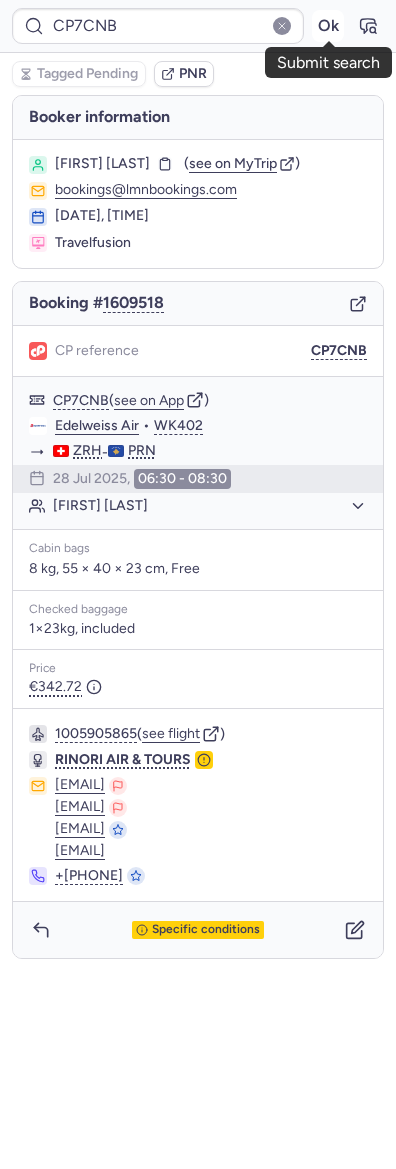 click on "Ok" at bounding box center (328, 26) 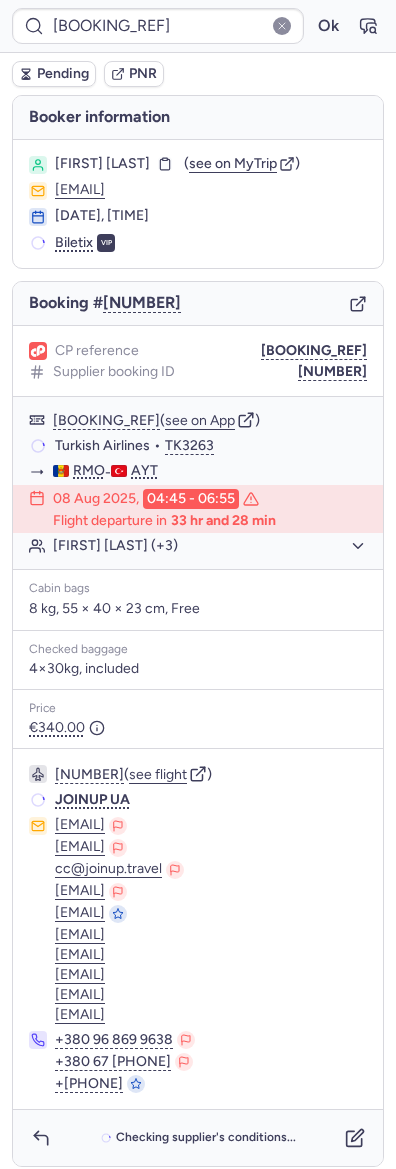type on "CPCYVL" 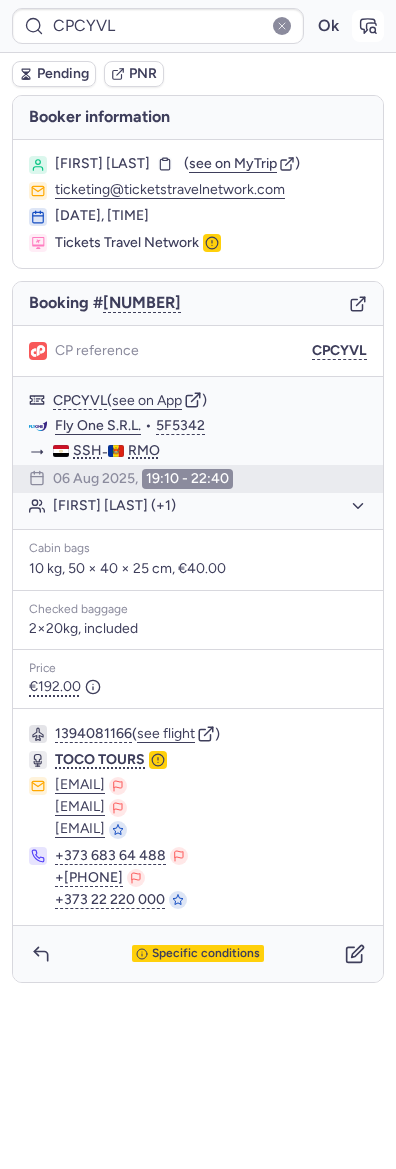 click 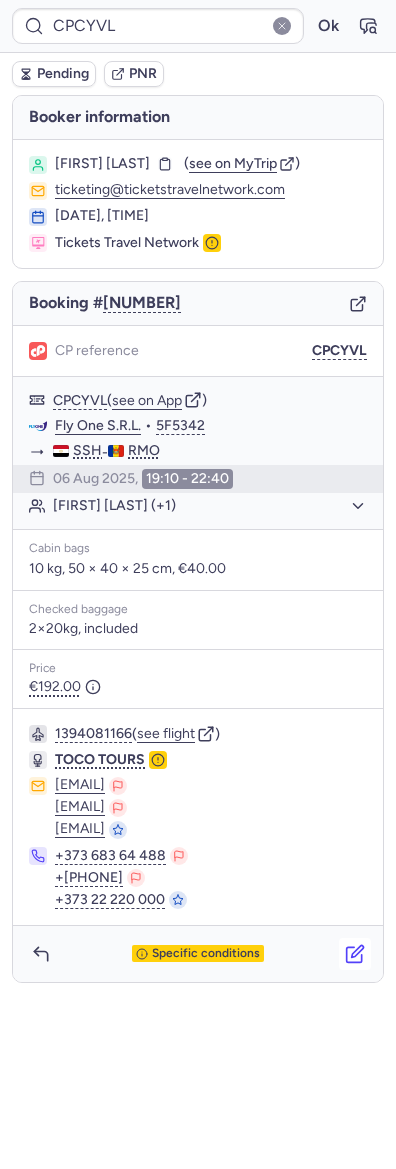 click at bounding box center (355, 954) 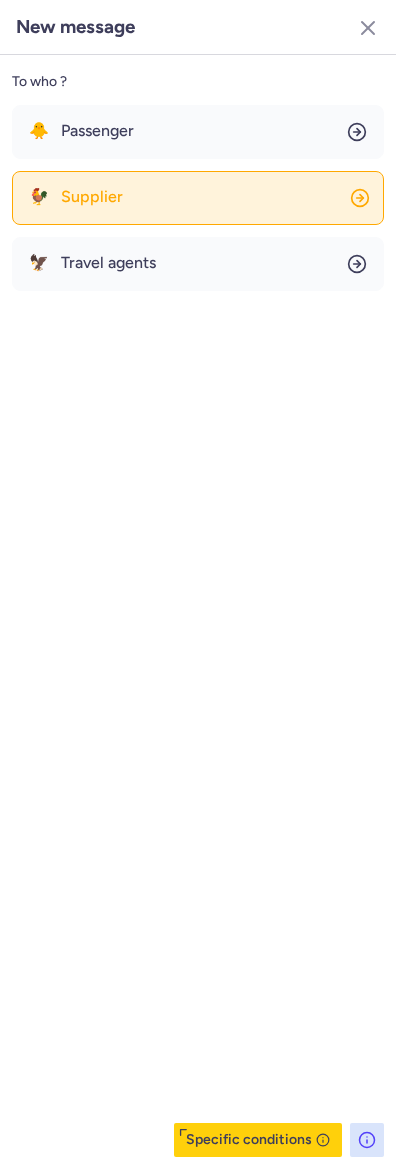 click on "🐓 Supplier" 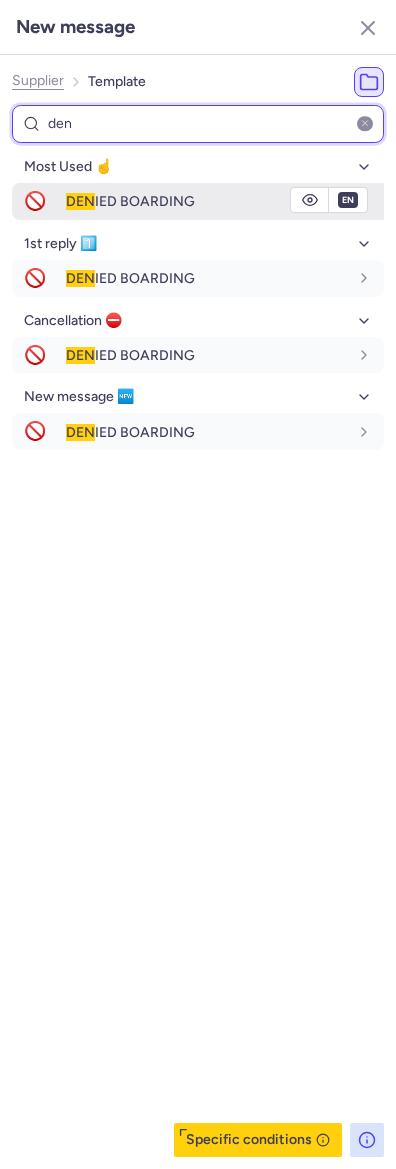 type on "den" 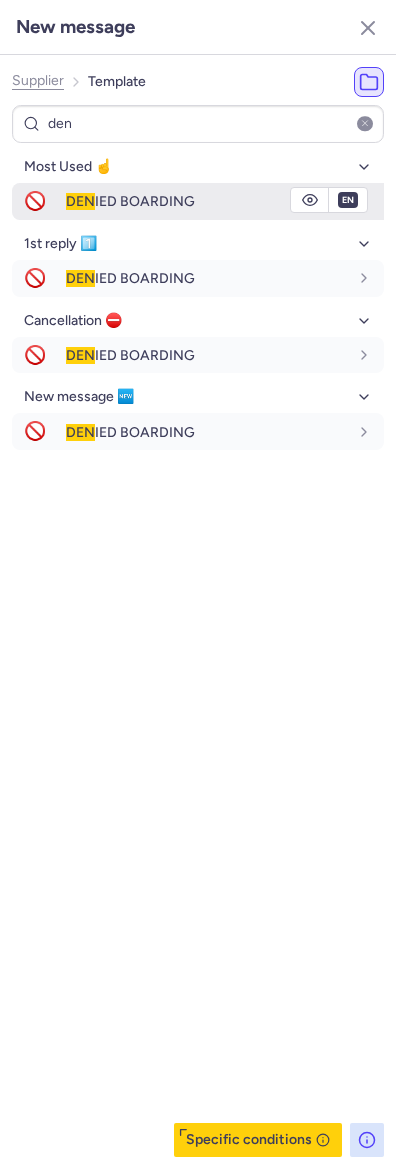 click on "DEN IED BOARDING" at bounding box center (207, 201) 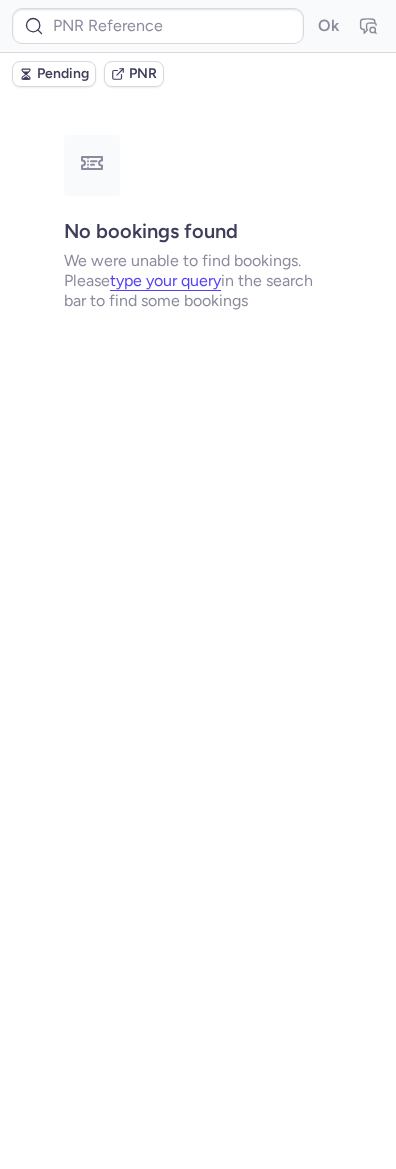 type on "CPCYVL" 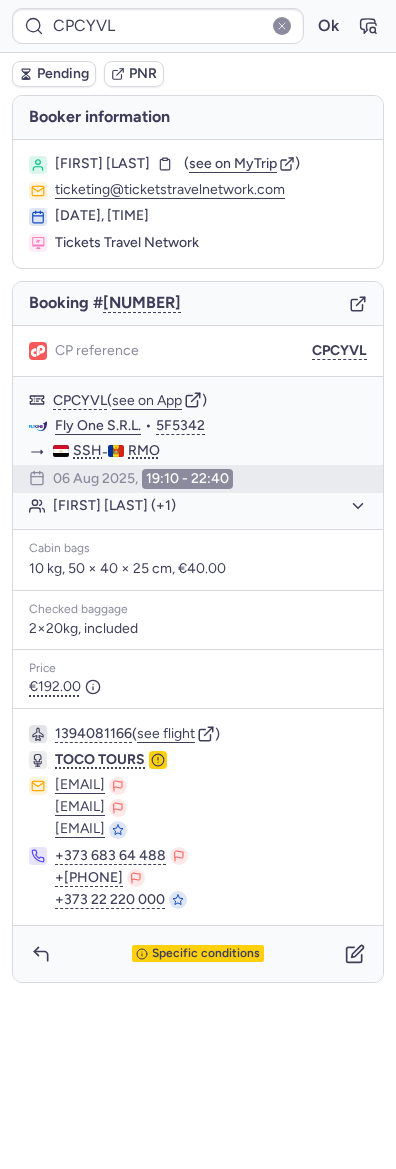 click on "Pending" at bounding box center (63, 74) 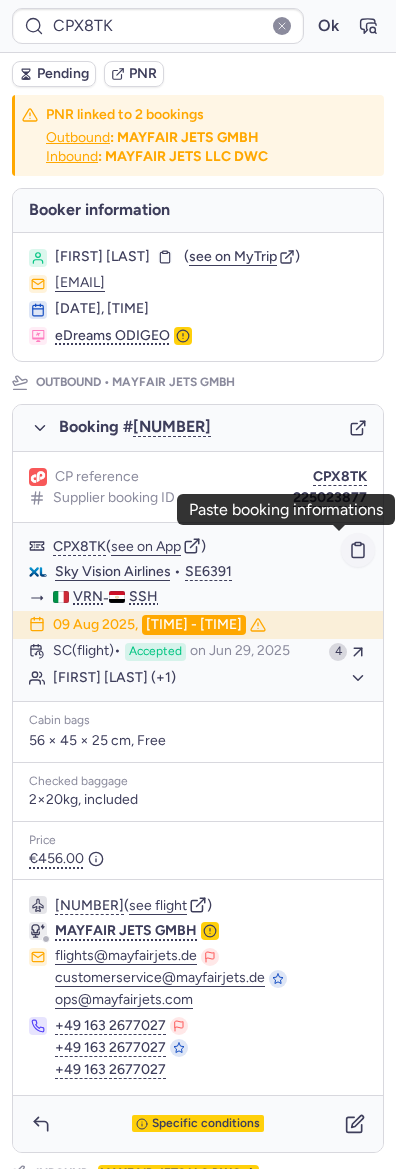 click 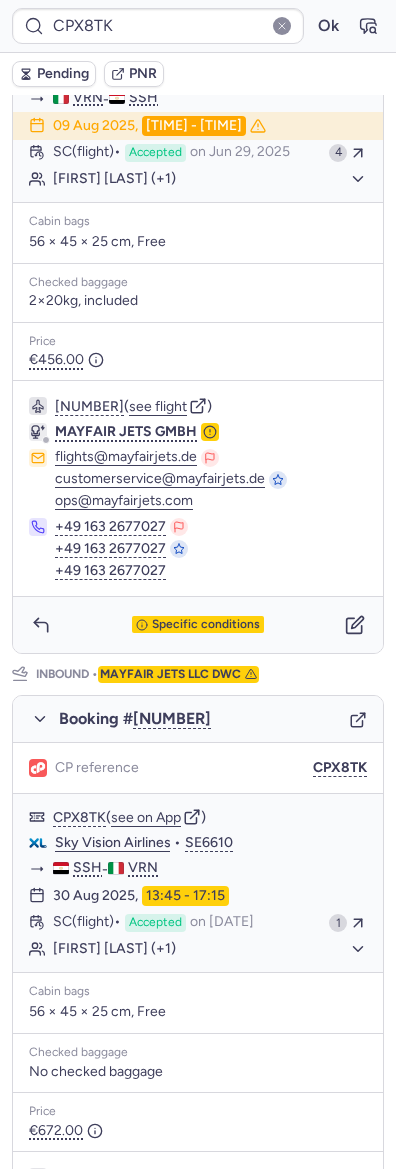 scroll, scrollTop: 501, scrollLeft: 0, axis: vertical 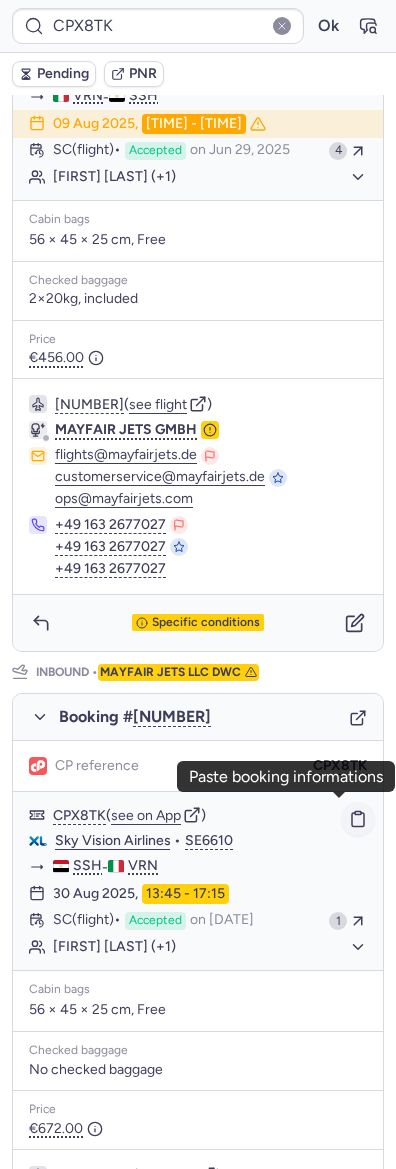 click 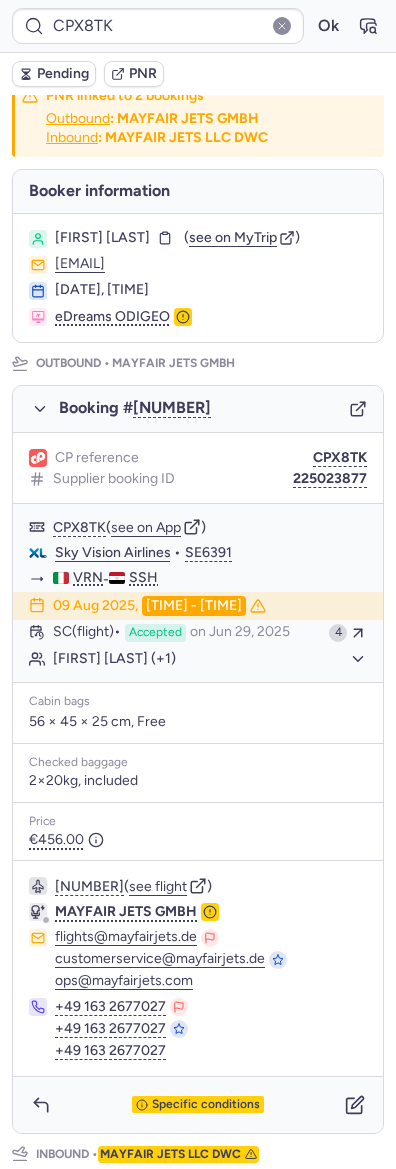 scroll, scrollTop: 19, scrollLeft: 0, axis: vertical 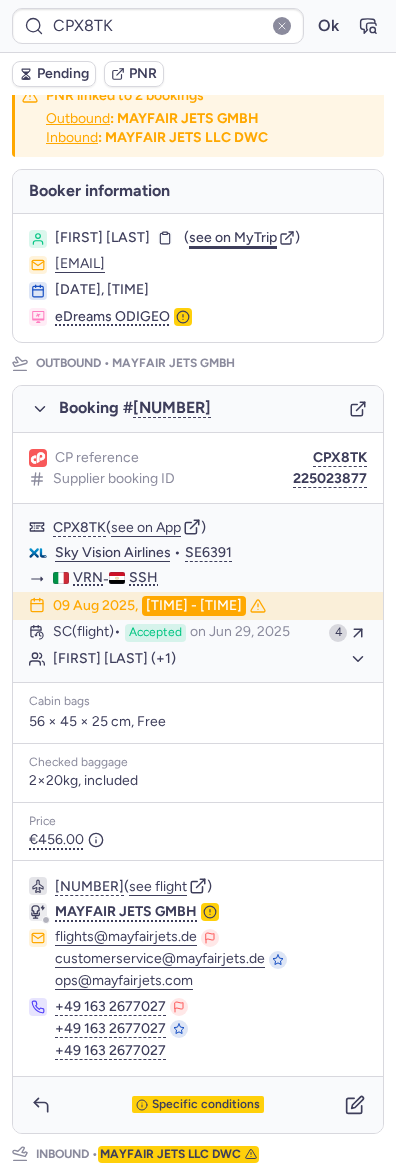 click on "see on MyTrip" at bounding box center [233, 237] 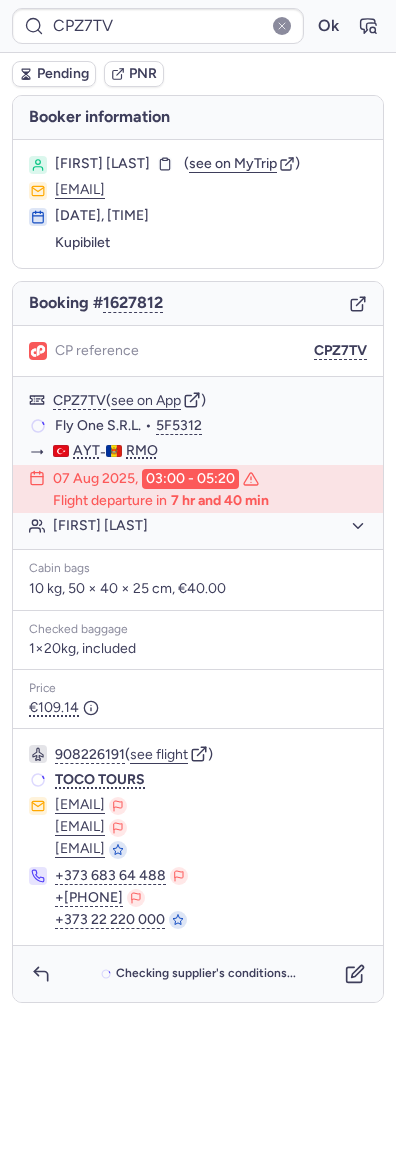 scroll, scrollTop: 0, scrollLeft: 0, axis: both 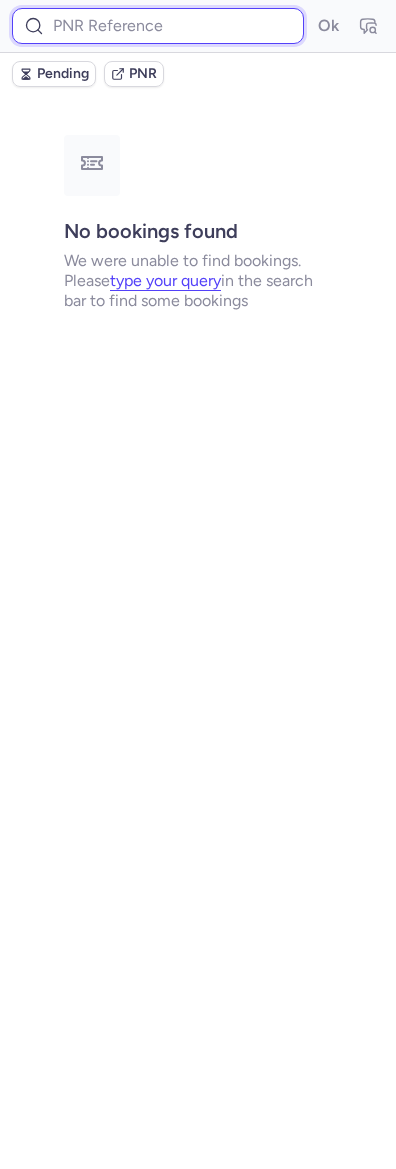 click at bounding box center (158, 26) 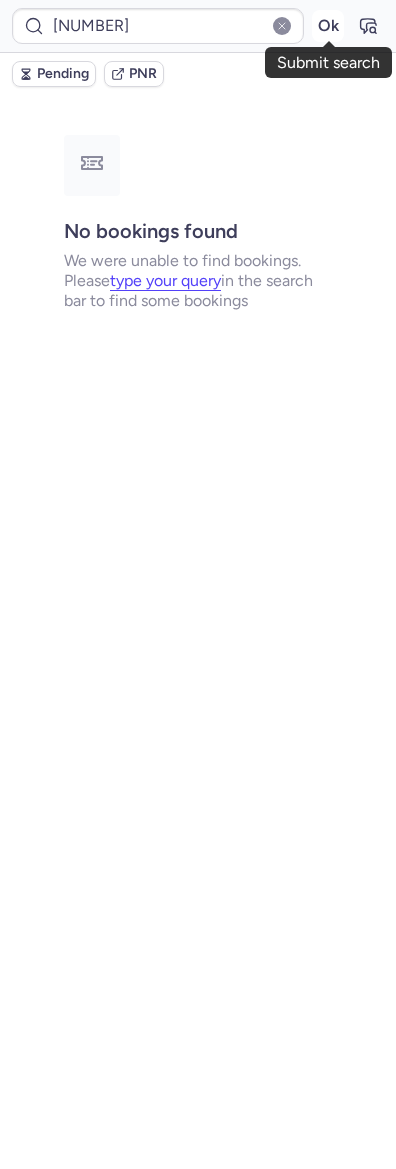 click on "Ok" at bounding box center (328, 26) 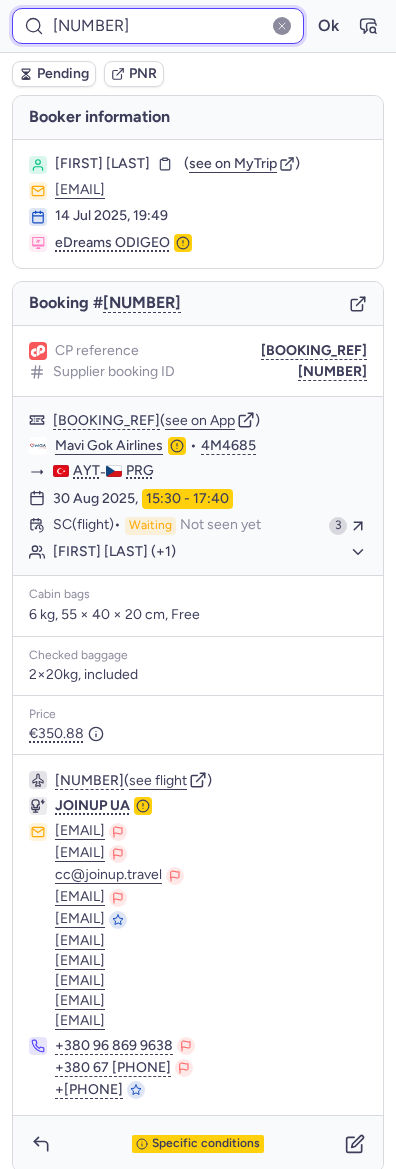 click on "3753530" at bounding box center (158, 26) 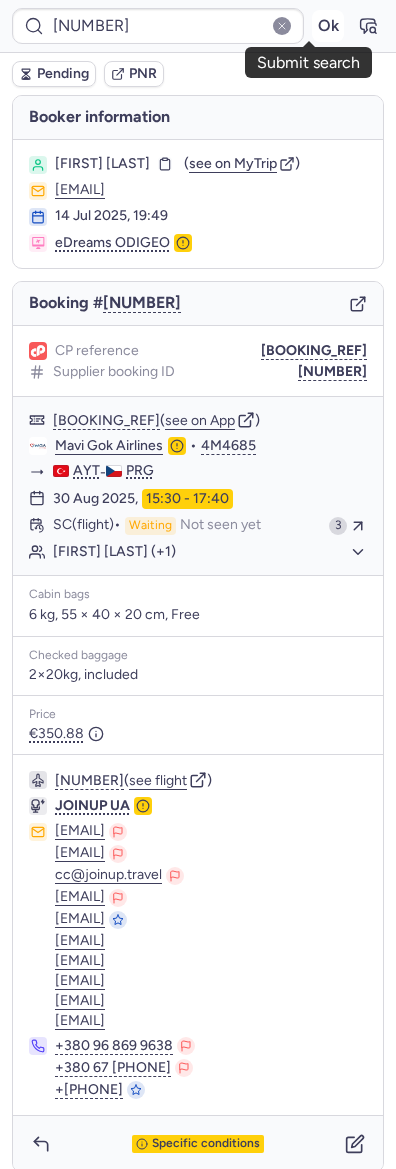 click on "Ok" at bounding box center [328, 26] 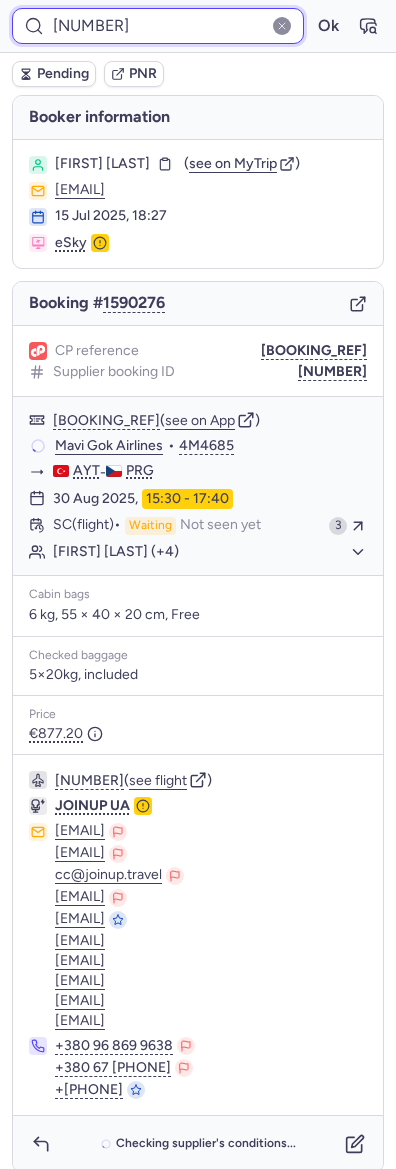 click on "3755764" at bounding box center (158, 26) 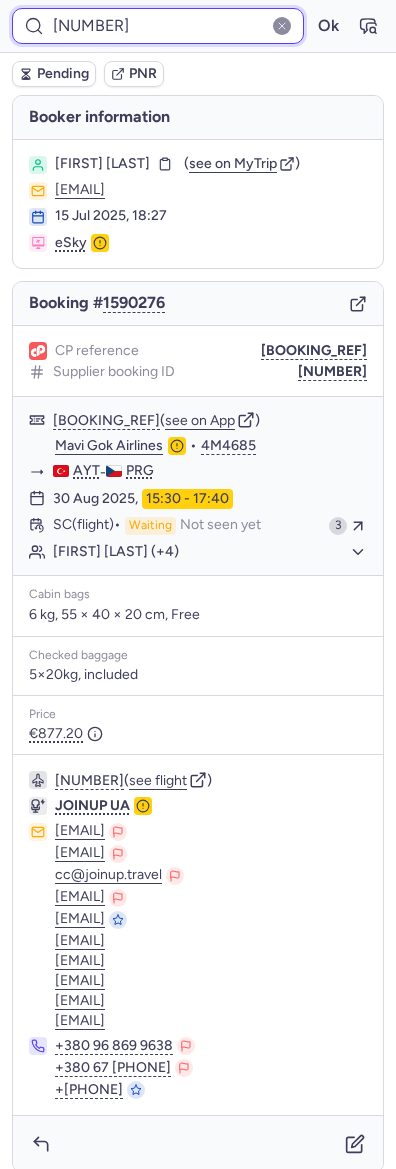 click on "3755764" at bounding box center [158, 26] 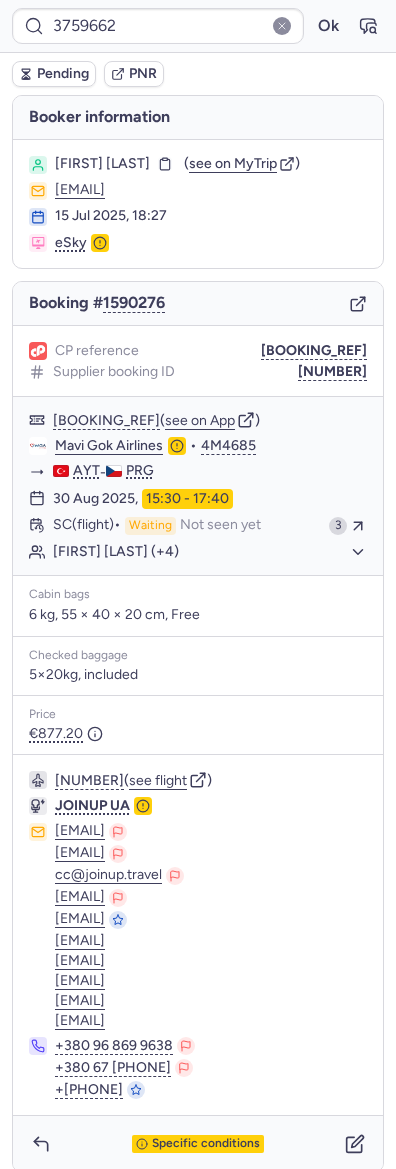 click on "3759662  Ok" at bounding box center (198, 26) 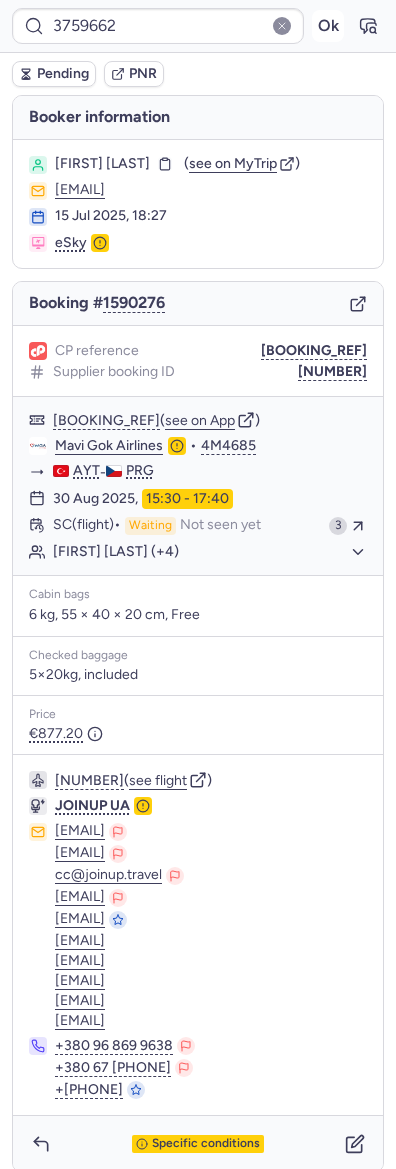 click on "Ok" at bounding box center (328, 26) 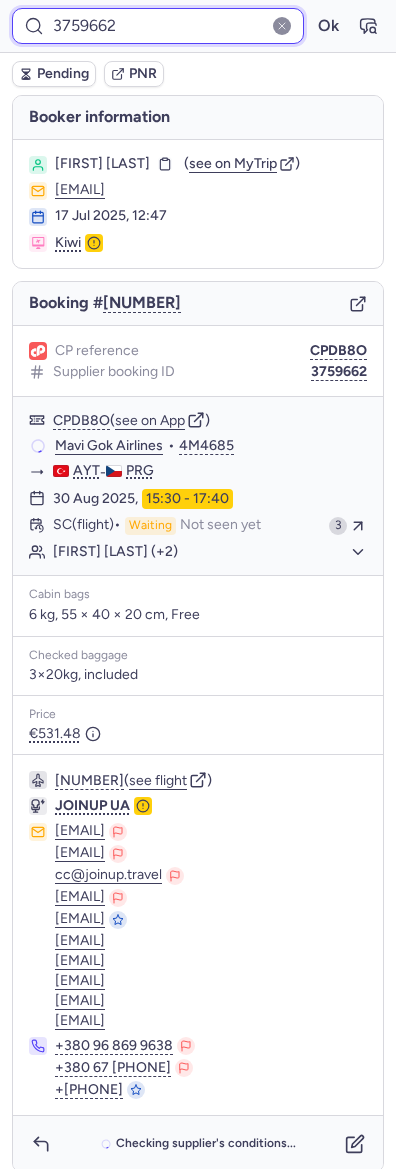 click on "3759662" at bounding box center [158, 26] 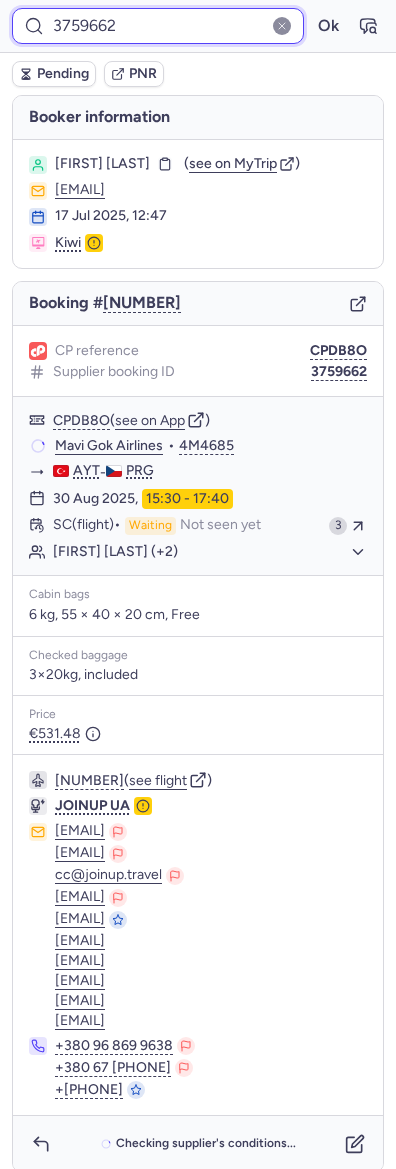 click on "3759662" at bounding box center [158, 26] 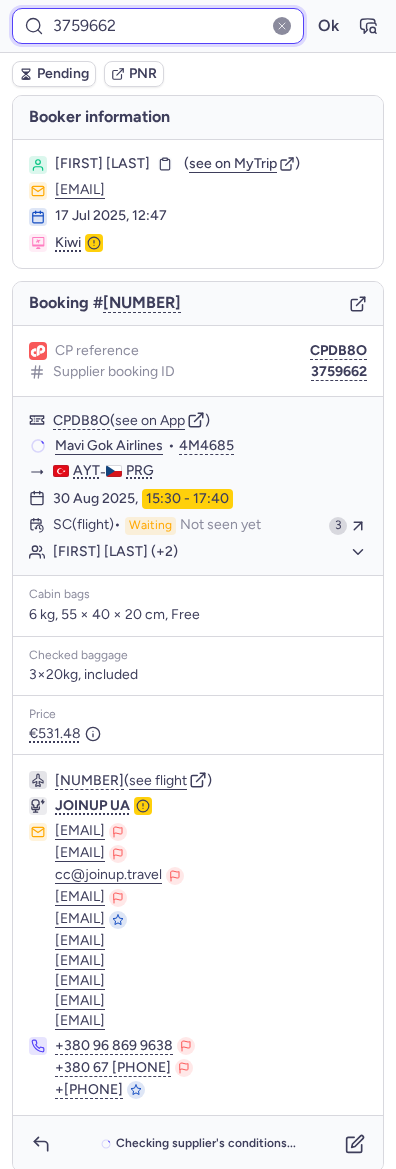 paste on "95521" 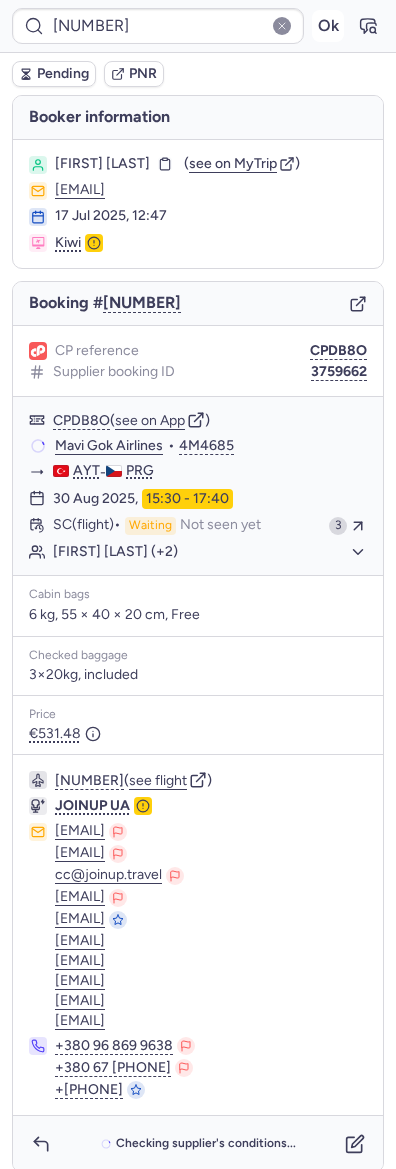 click on "Ok" at bounding box center (328, 26) 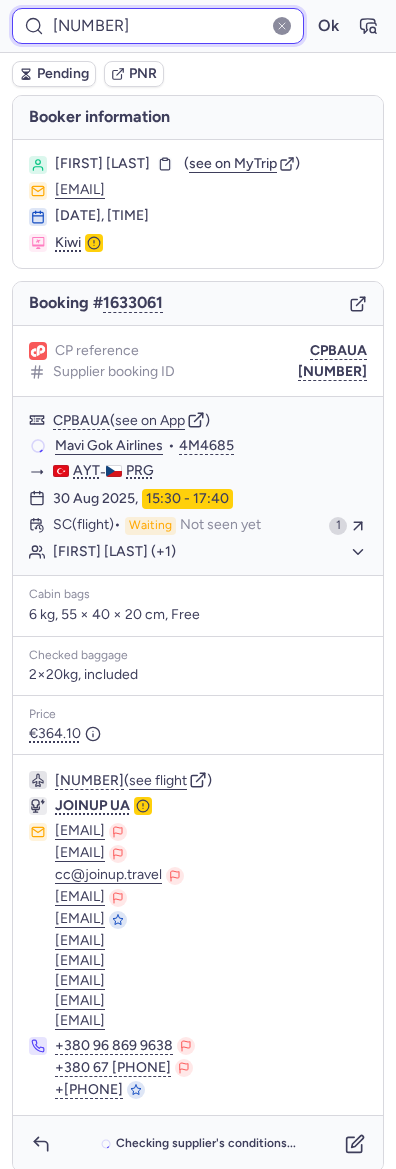 click on "3795521" at bounding box center [158, 26] 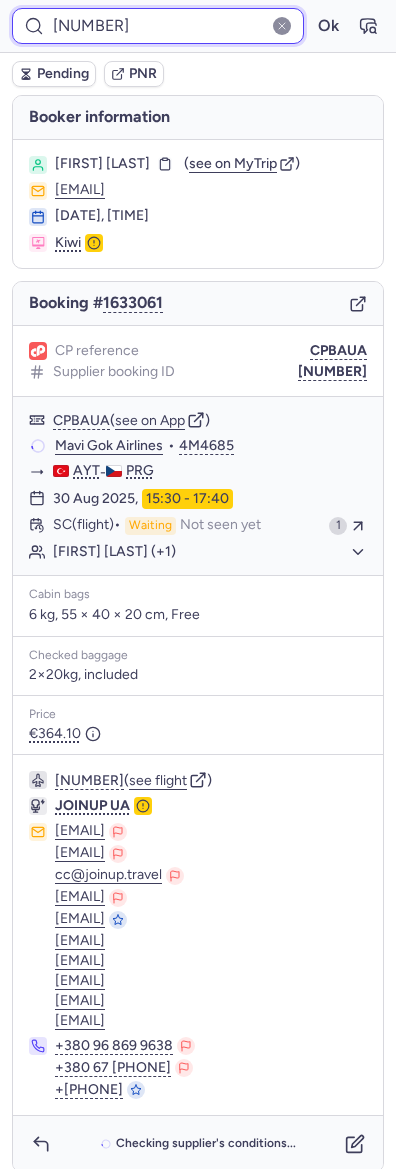 click on "3795521" at bounding box center [158, 26] 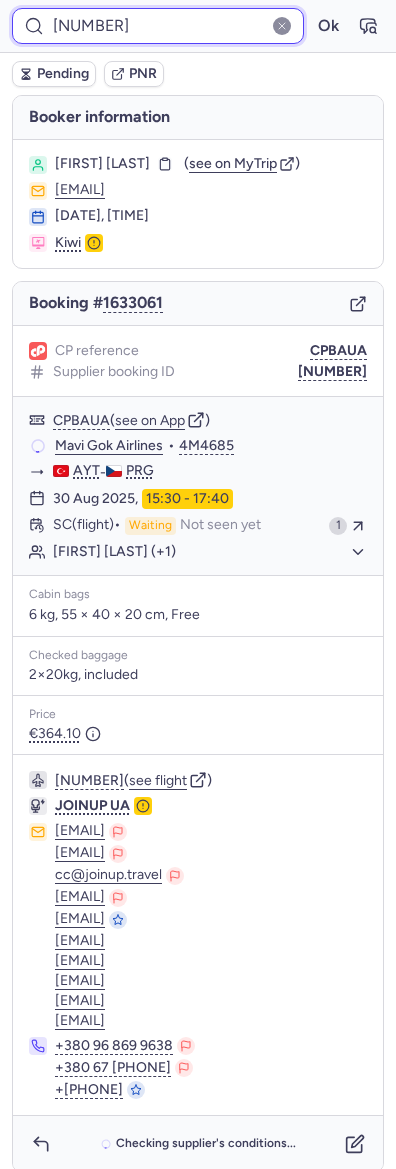 paste on "62410" 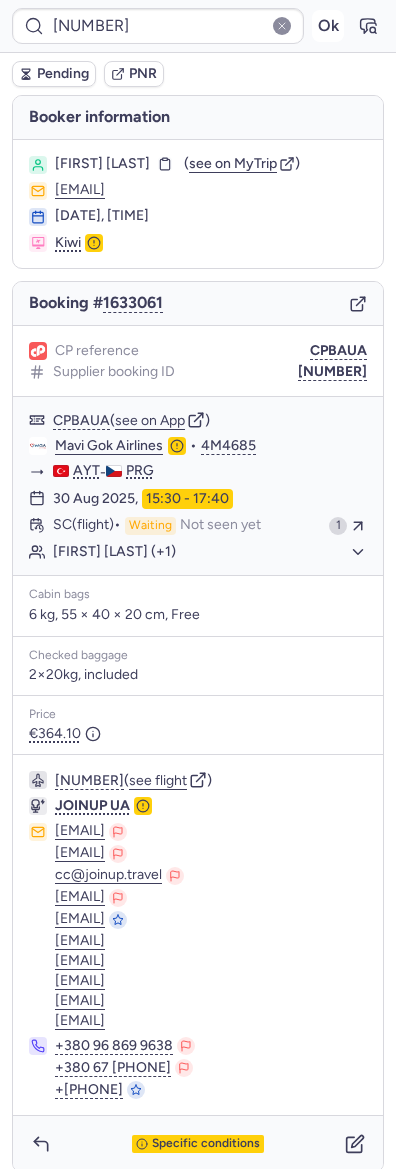 click on "Ok" at bounding box center [328, 26] 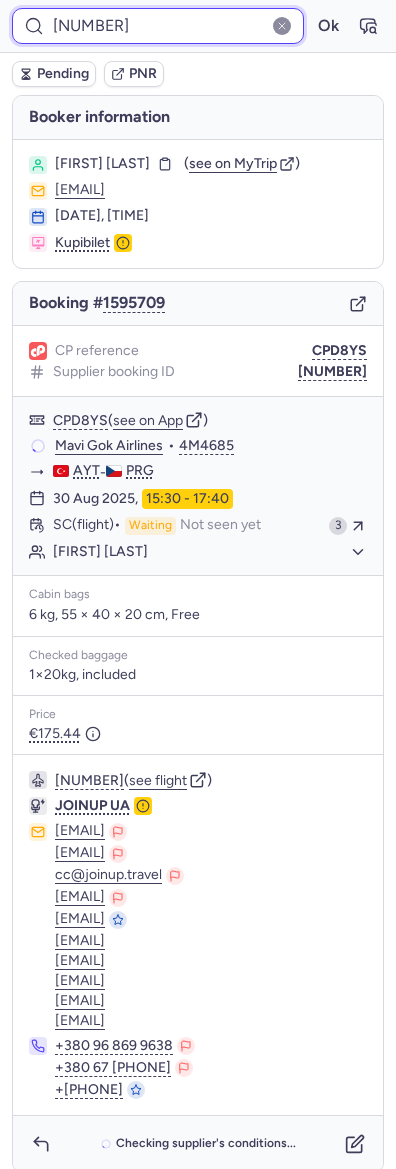 click on "3762410" at bounding box center [158, 26] 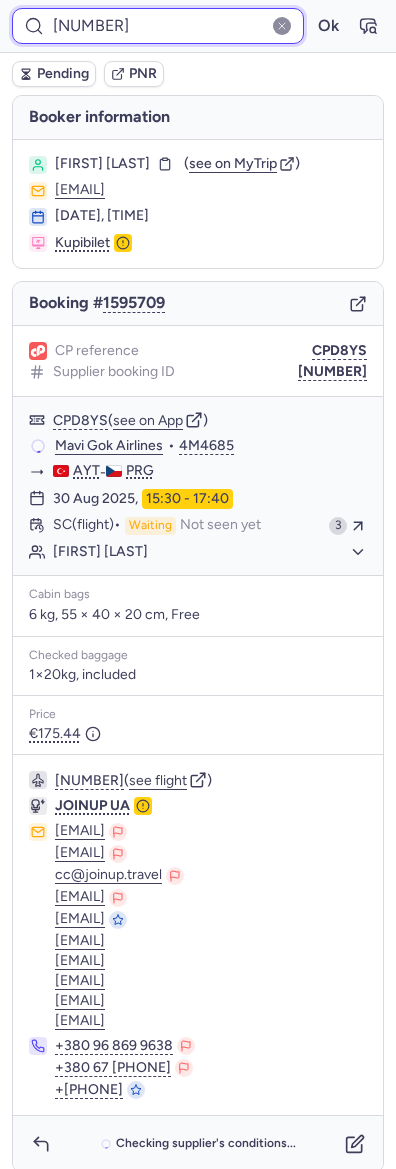 click on "3762410" at bounding box center (158, 26) 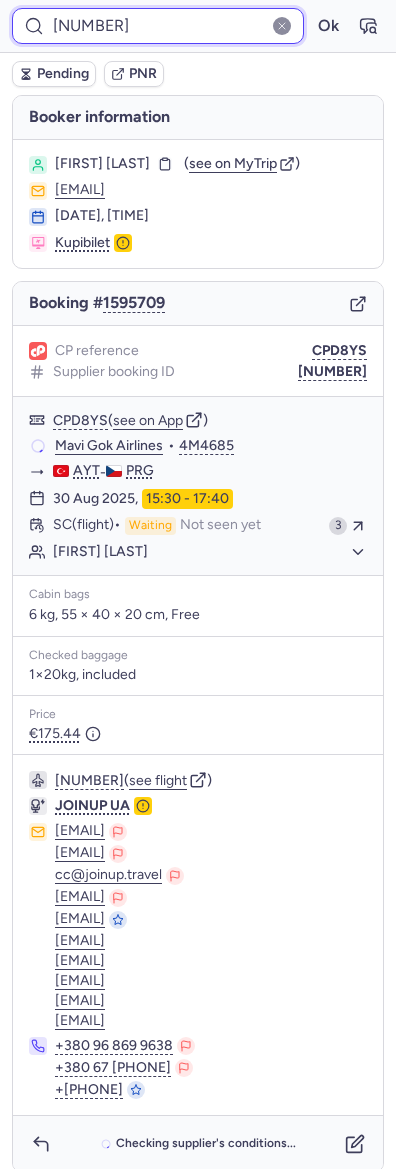 paste on "73908" 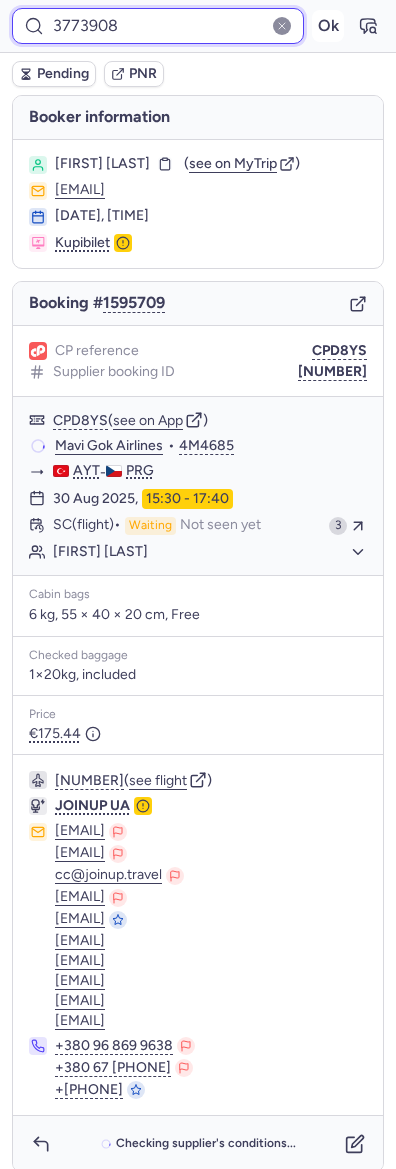 type on "3773908" 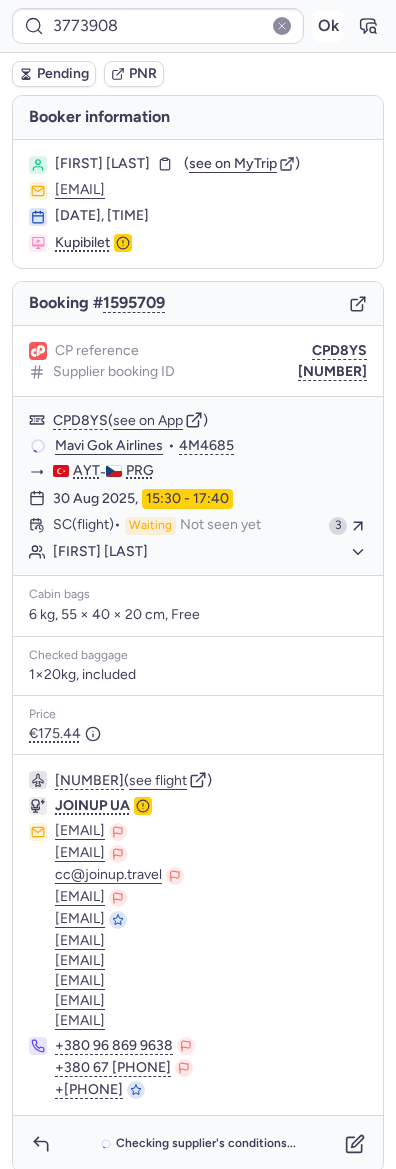 click on "Ok" at bounding box center (328, 26) 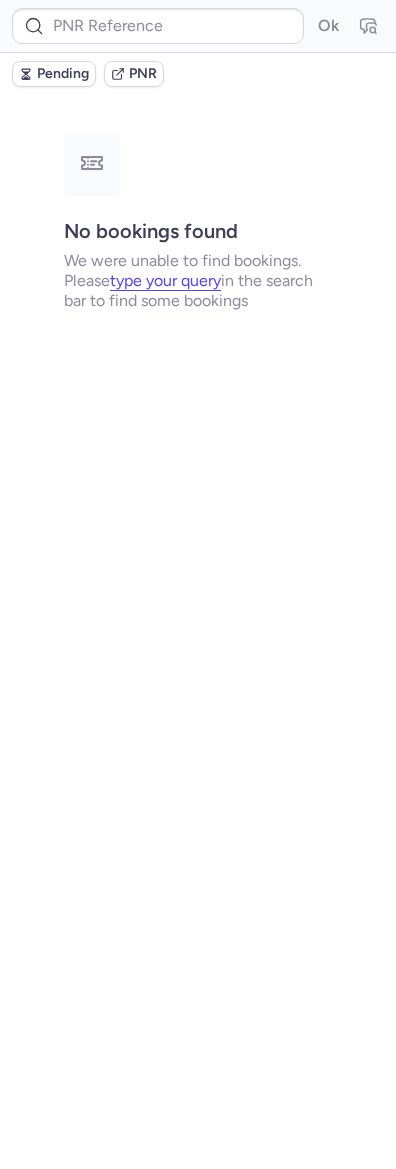 type on "CPFRBT" 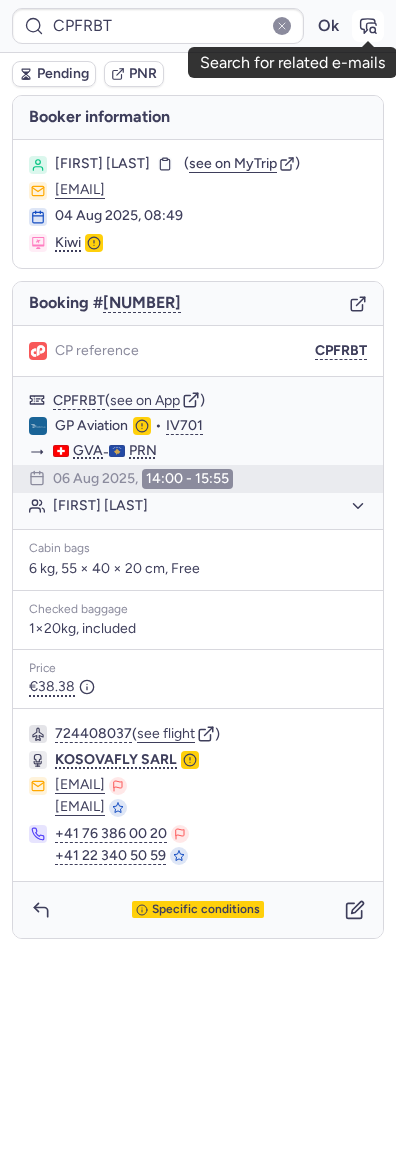 click 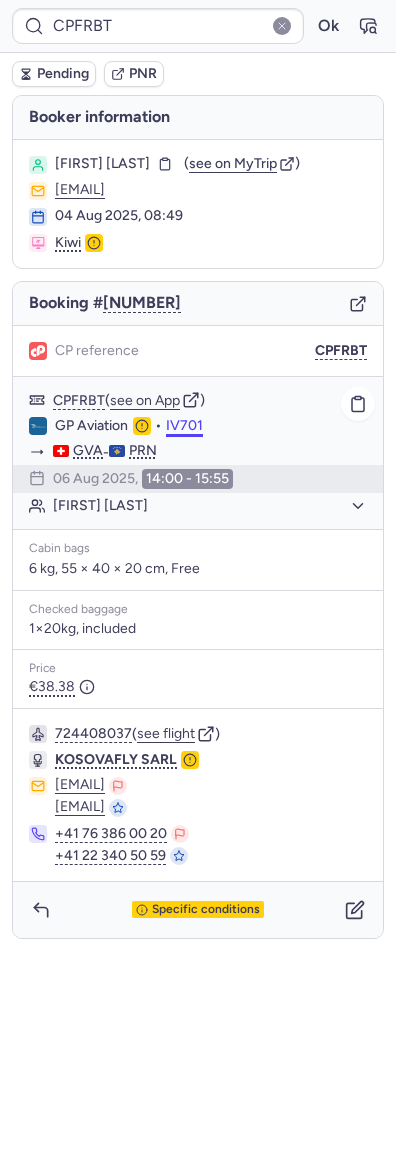 click on "IV701" at bounding box center [184, 426] 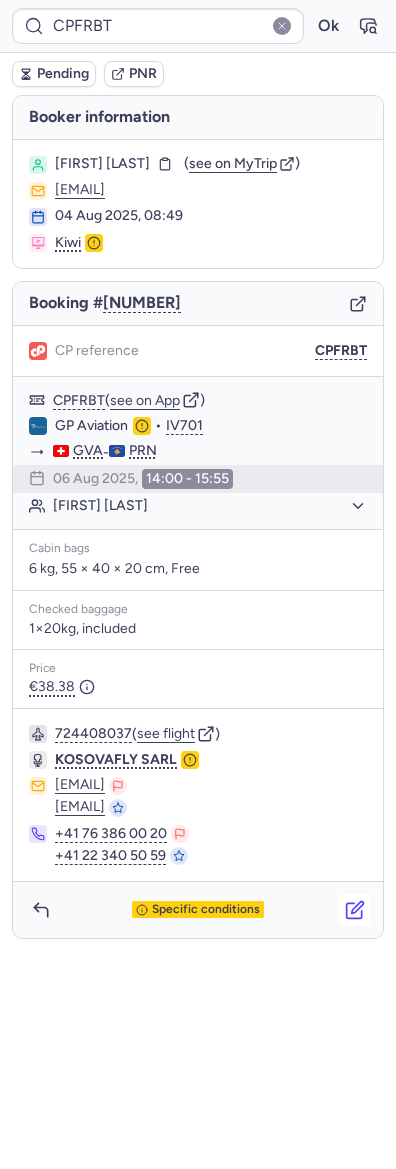 click 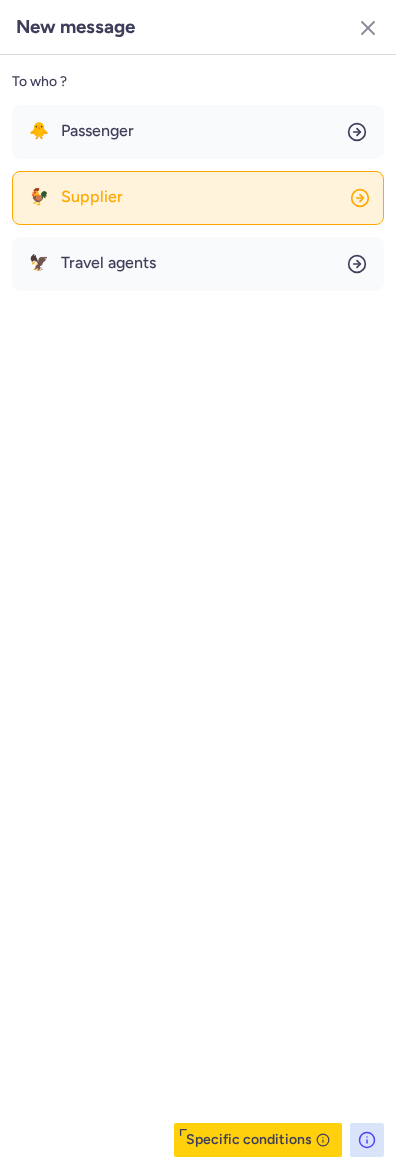 click on "🐓 Supplier" 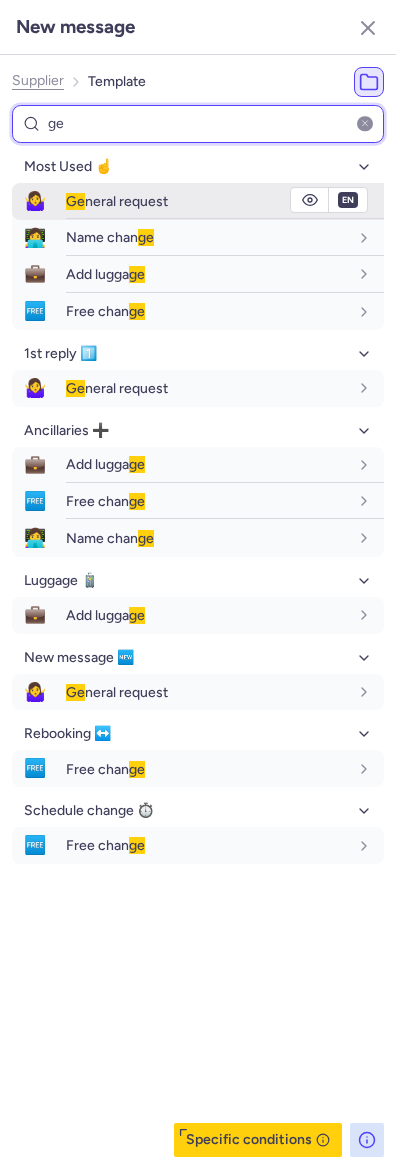 type on "ge" 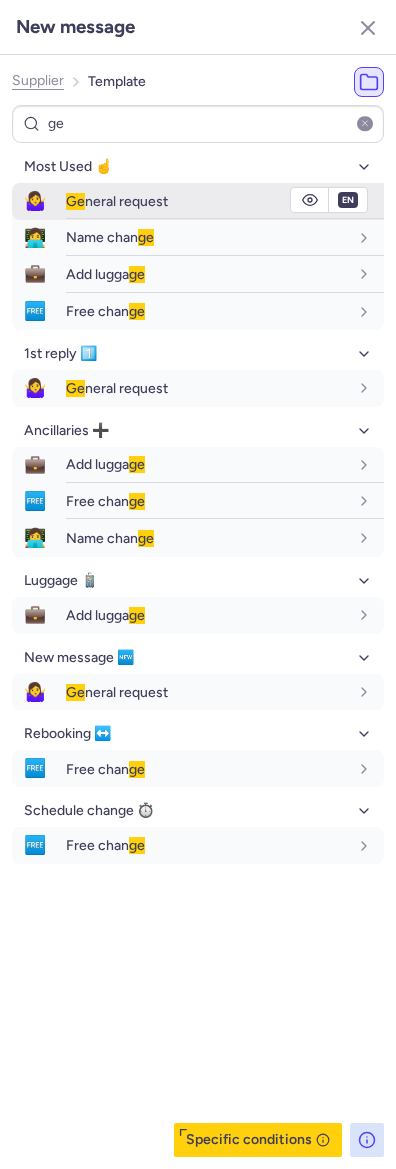 click on "🤷‍♀️" at bounding box center (35, 201) 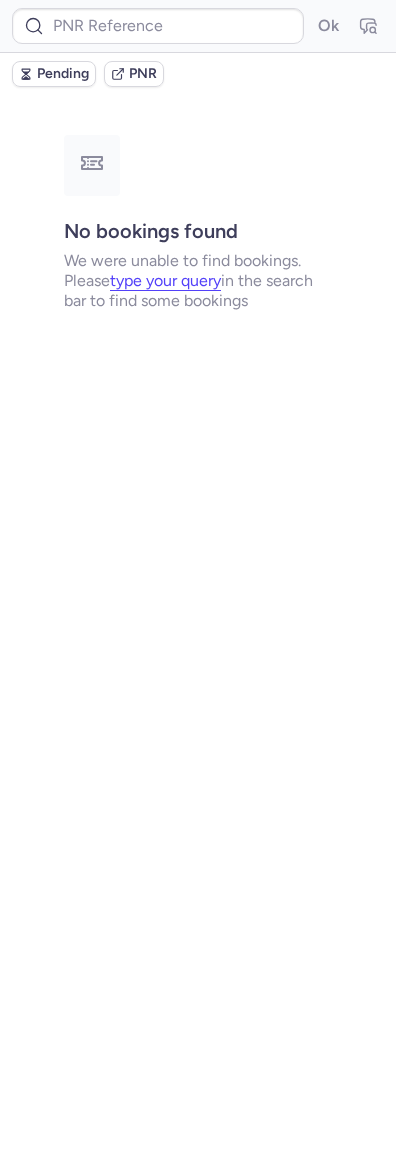 type on "CPFRBT" 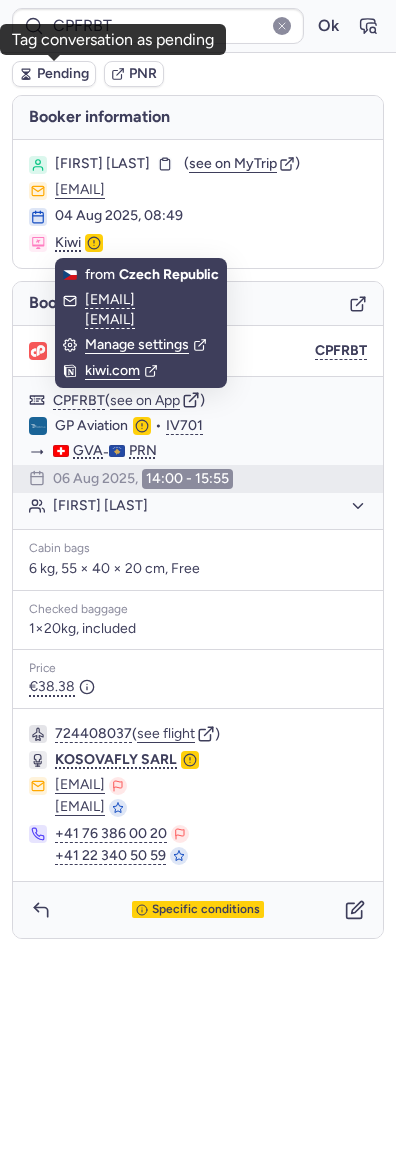 click on "Pending" at bounding box center (63, 74) 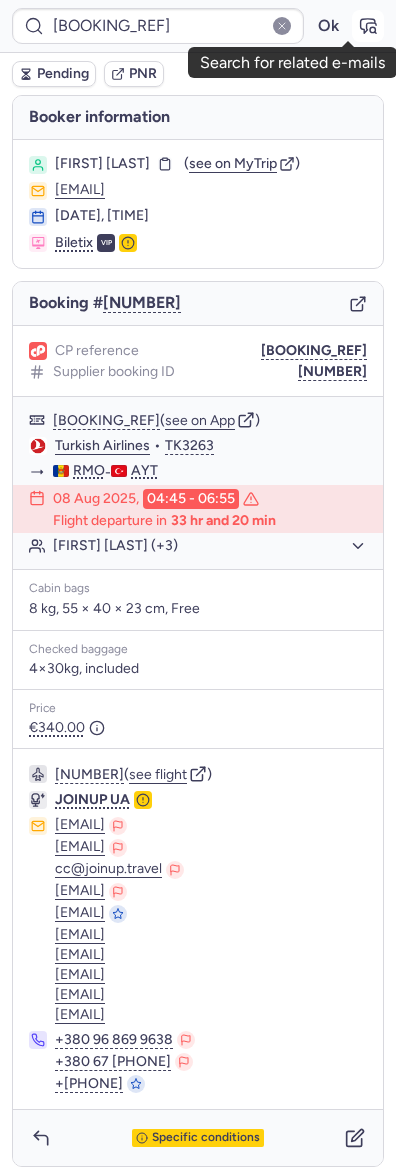 click 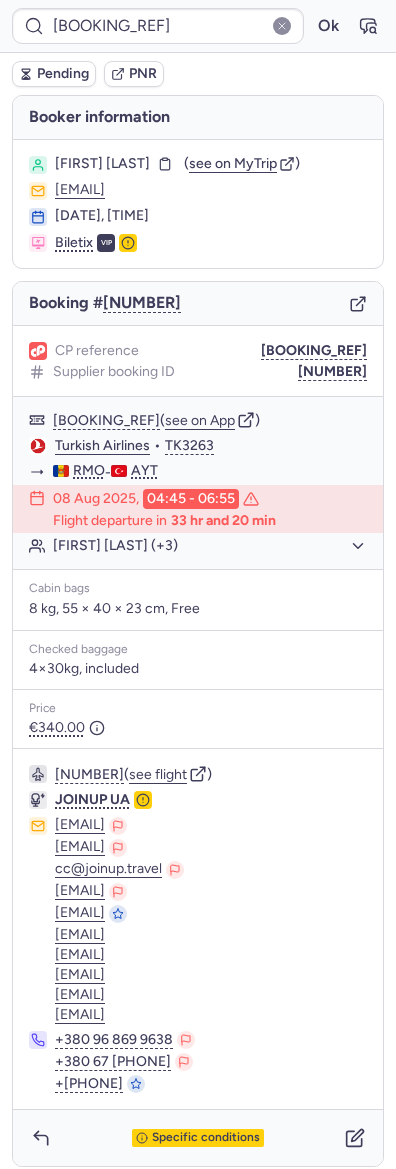 type on "CP7KR8" 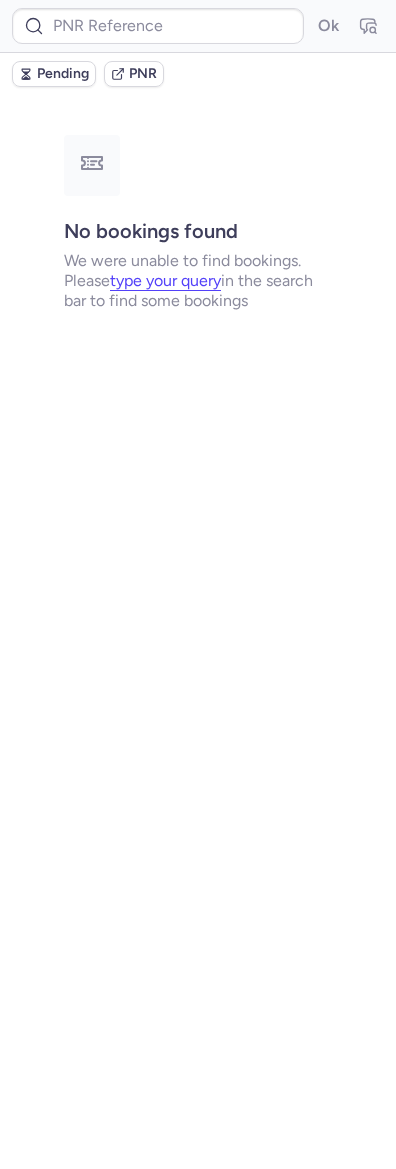 type on "DT1754492166865053" 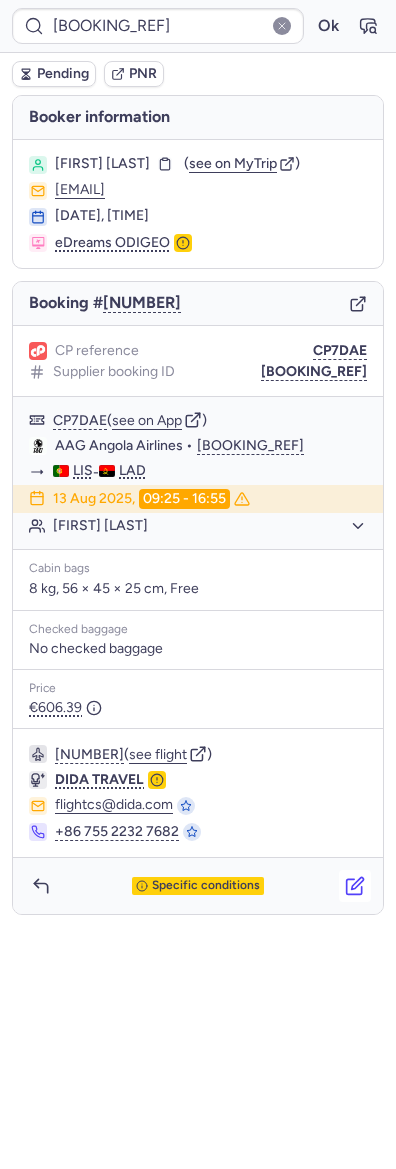 click 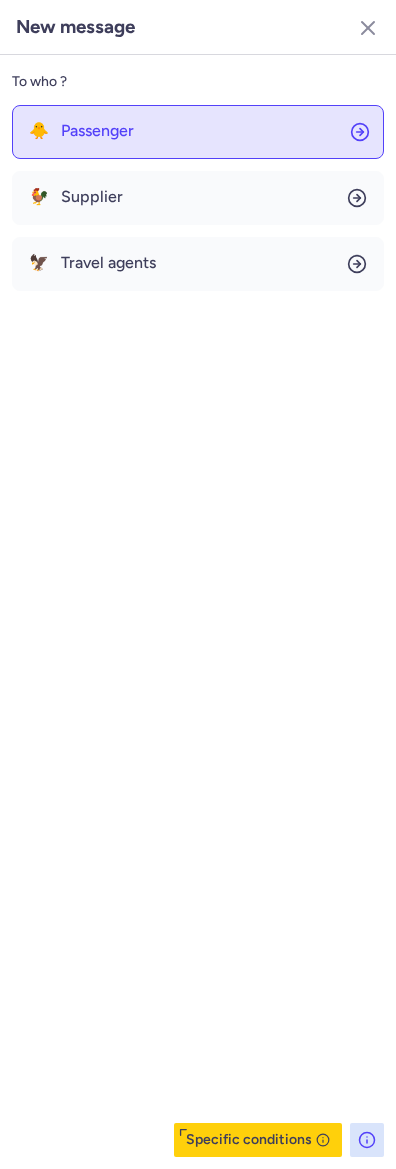 click on "🐥 Passenger" 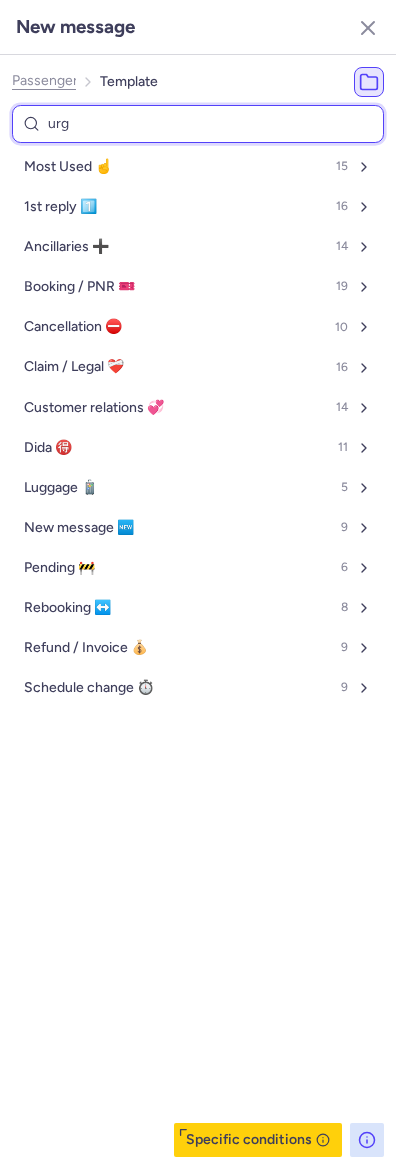 type on "urge" 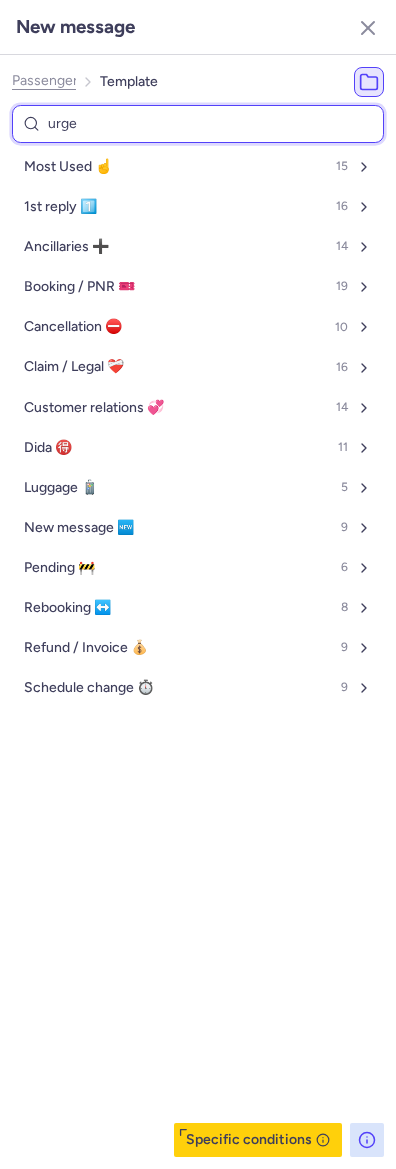 select on "en" 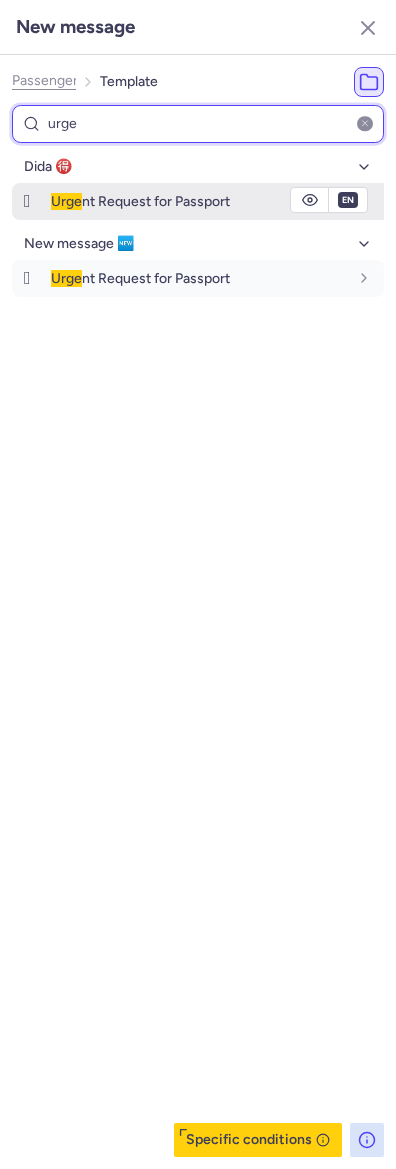 type on "urge" 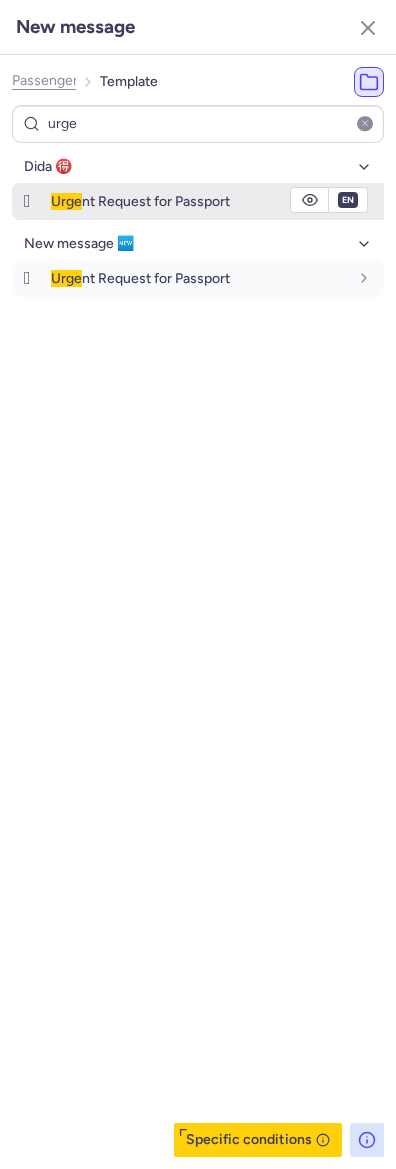 click on "Urge" at bounding box center [66, 201] 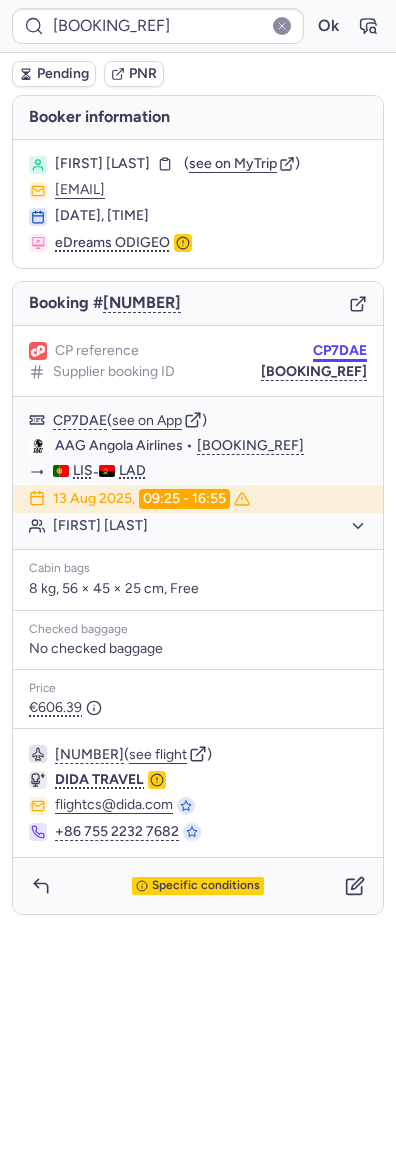 click on "CP7DAE" at bounding box center [340, 351] 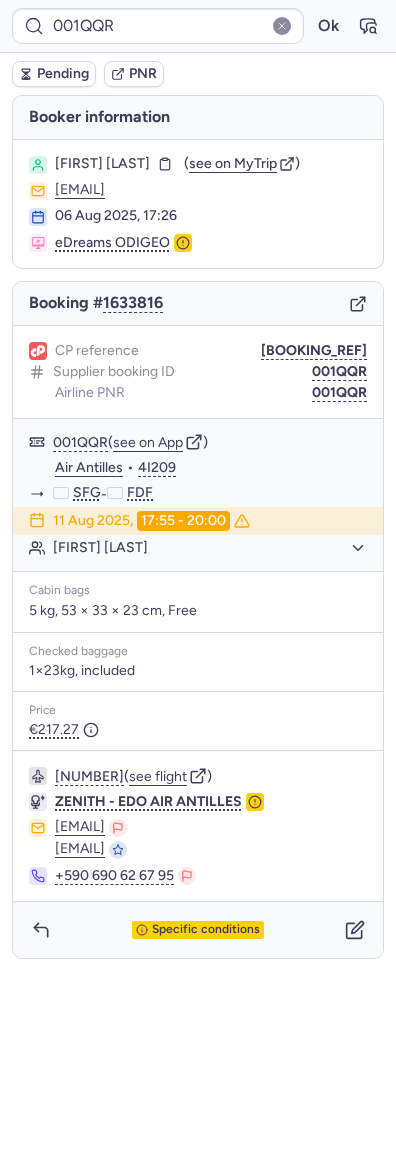 type on "CPFRBT" 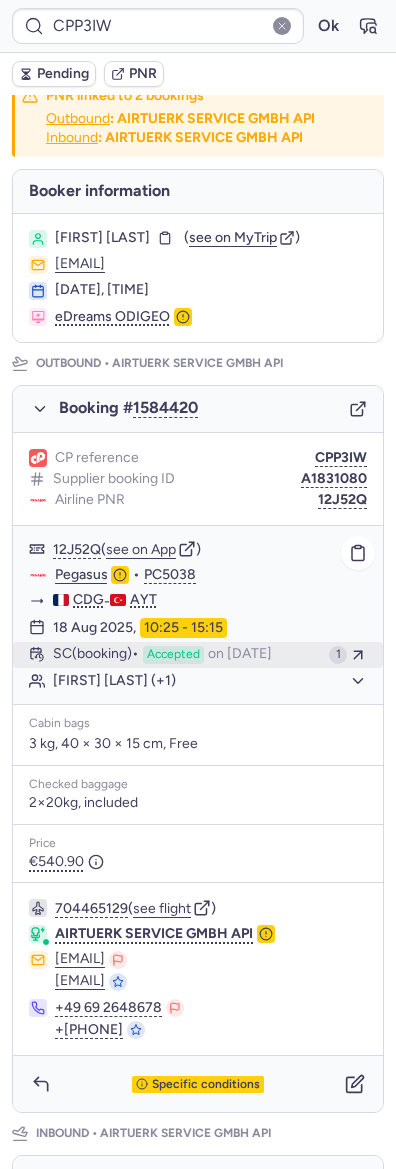 scroll, scrollTop: 0, scrollLeft: 0, axis: both 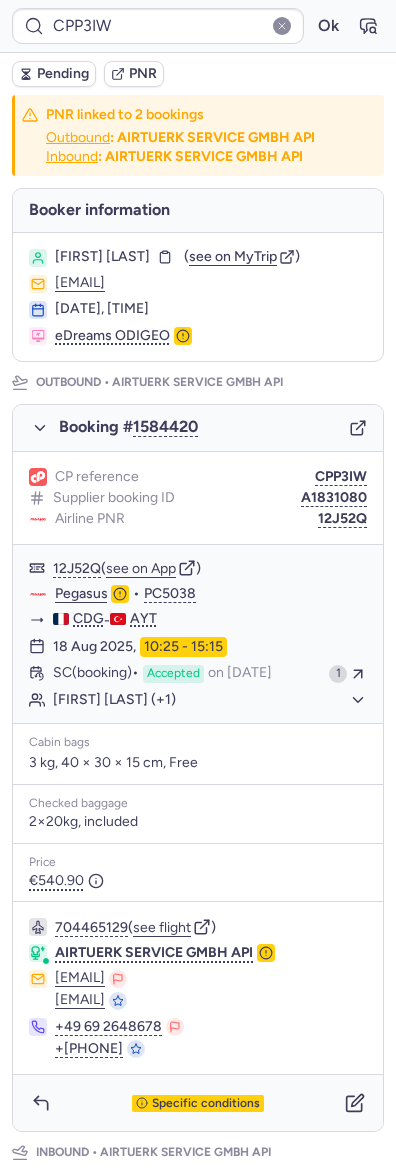 click on "Booking # 1584420" at bounding box center (198, 428) 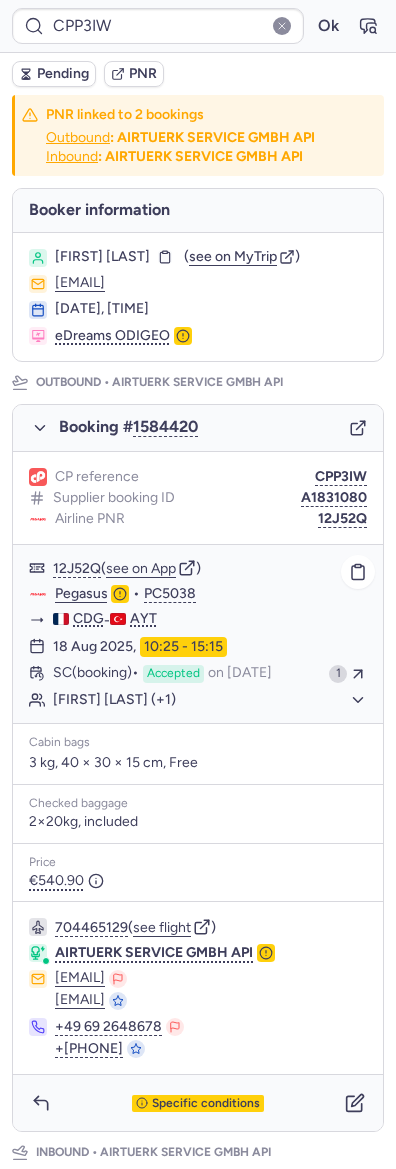 type on "CP7KR8" 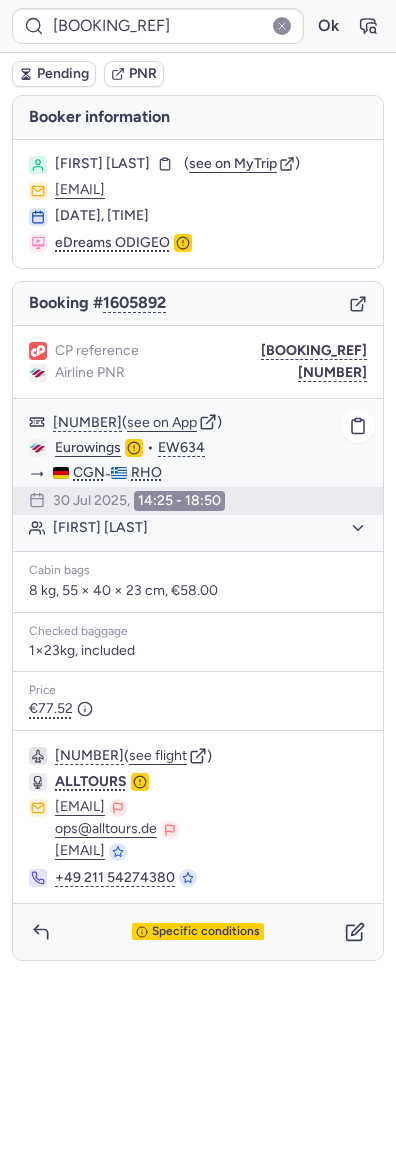 click on "Anas ALMOUSA" 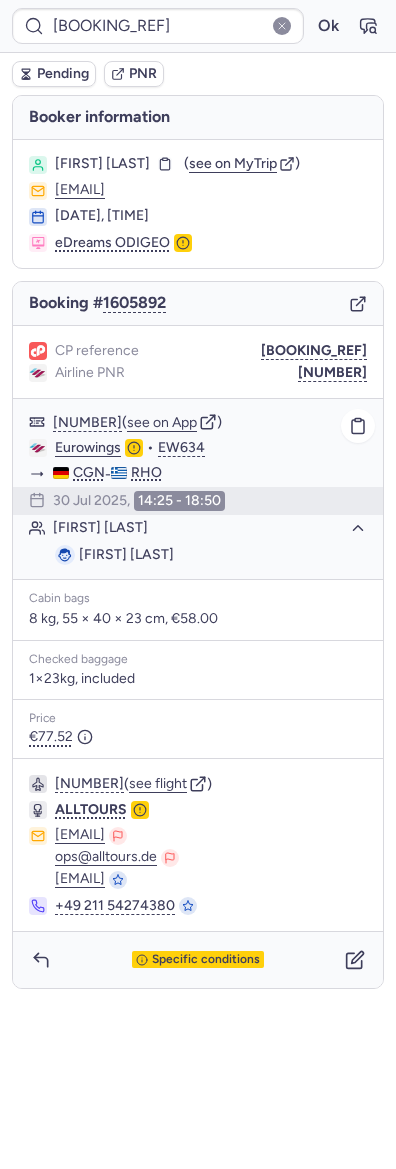 type 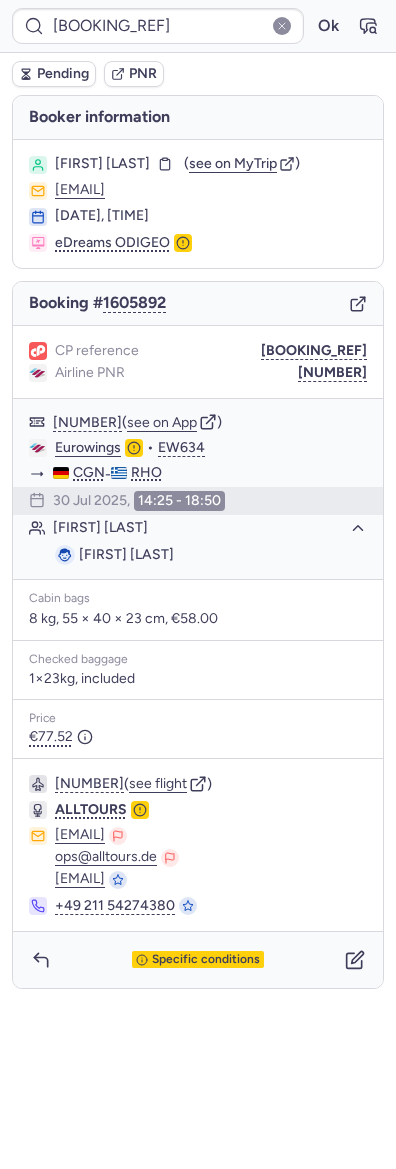 click on "Pending" at bounding box center (54, 74) 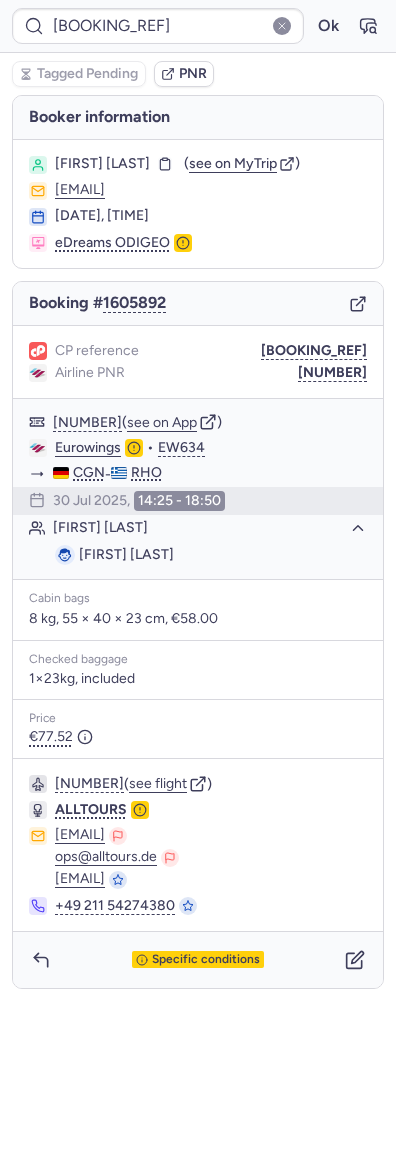 type on "CPMEKF" 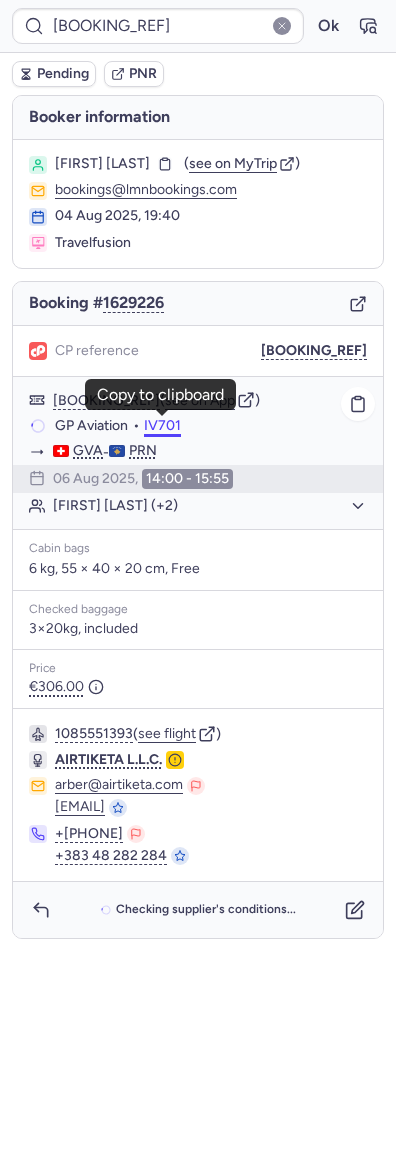 click on "IV701" at bounding box center (162, 426) 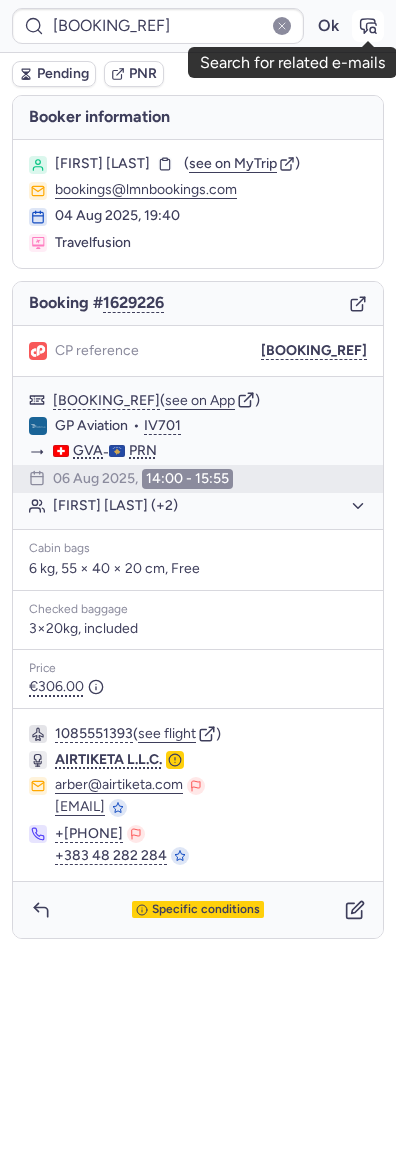 click at bounding box center (368, 26) 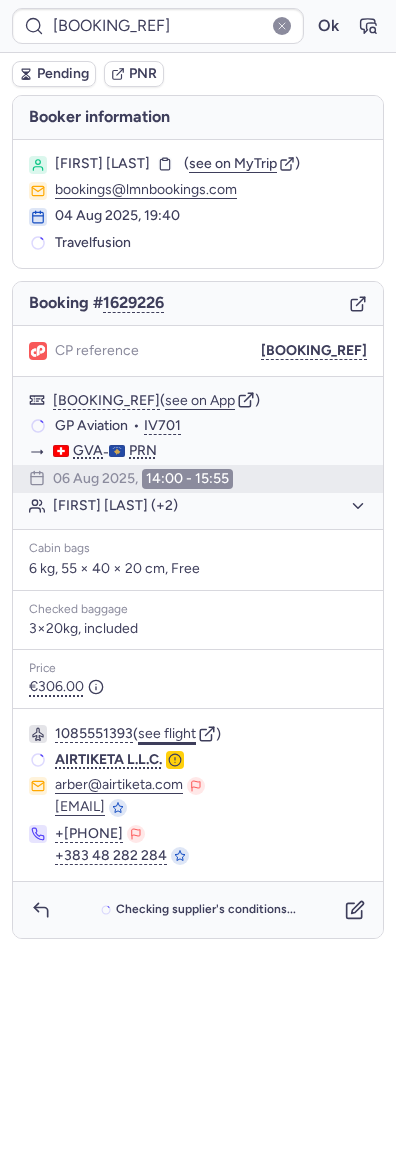 click on "see flight" 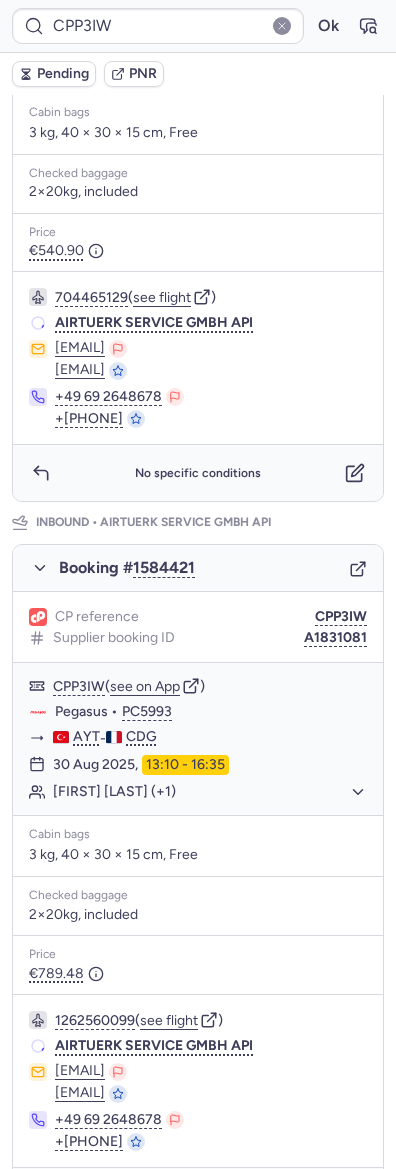 scroll, scrollTop: 310, scrollLeft: 0, axis: vertical 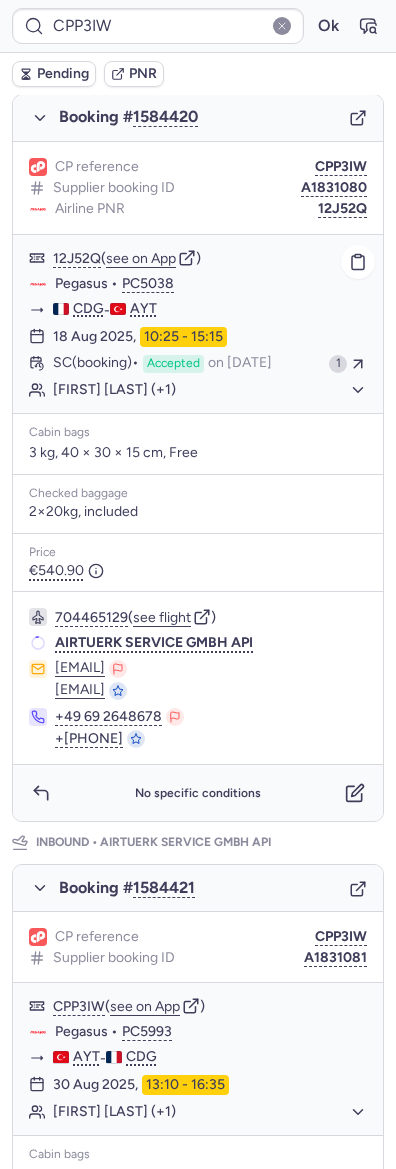 click on "Isabelle AYCIK (+1)" 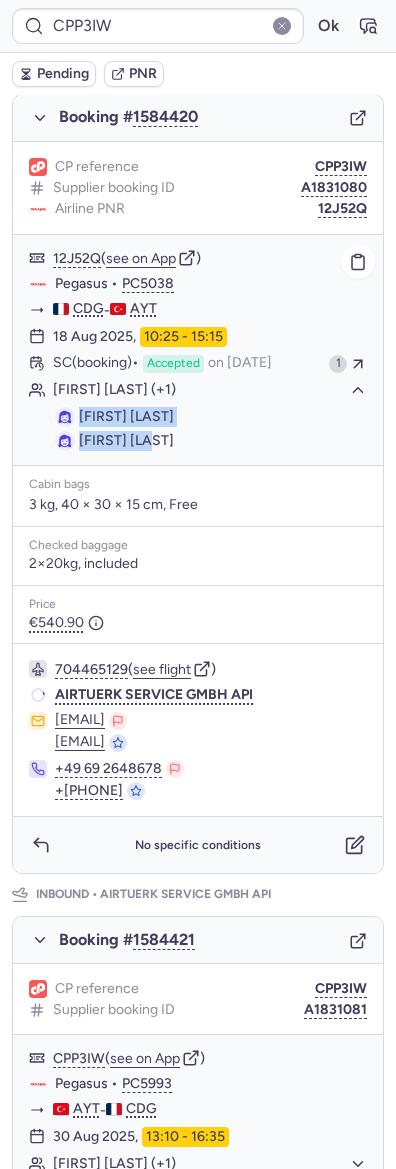 drag, startPoint x: 195, startPoint y: 462, endPoint x: 61, endPoint y: 425, distance: 139.01439 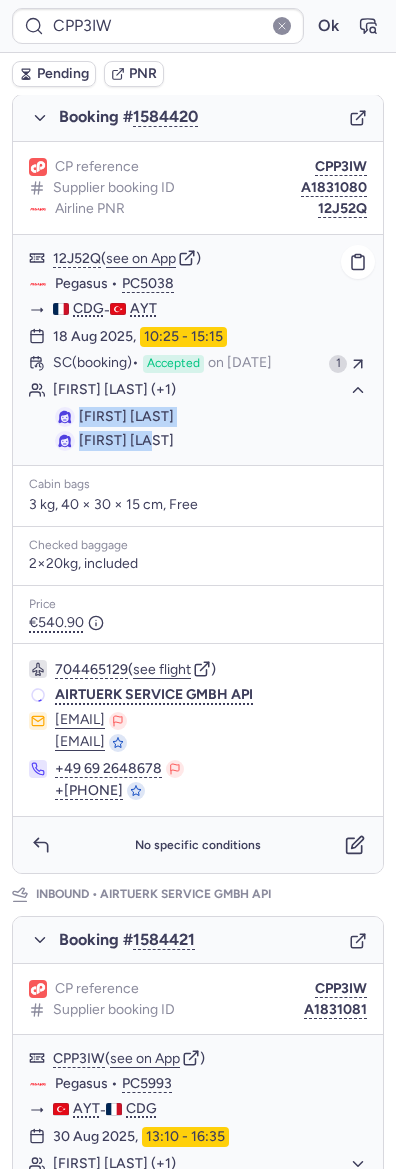 click on "Isabelle AYCIK Duygu AYCIK" 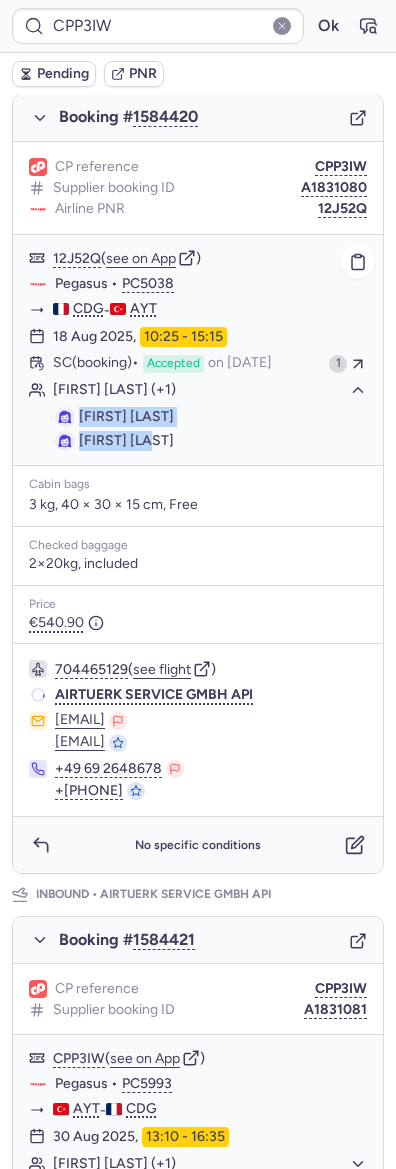copy on "Isabelle AYCIK Duygu AYCIK" 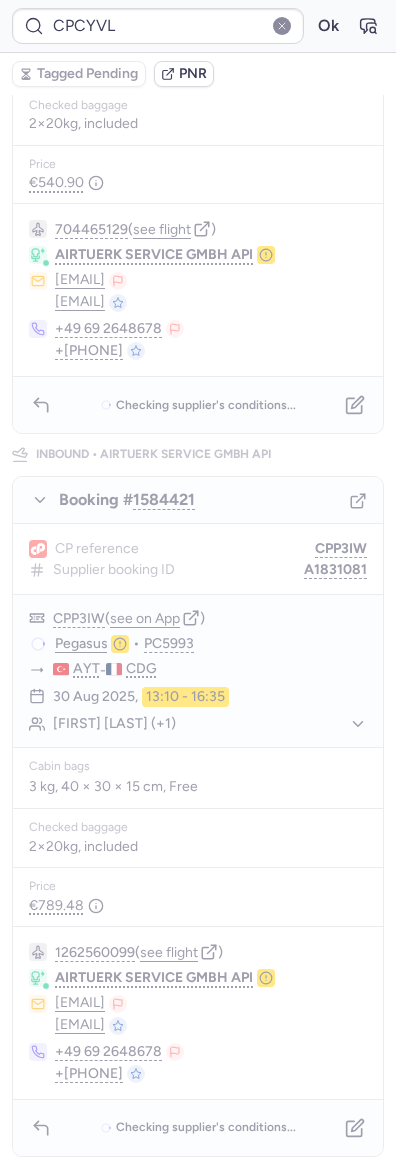 scroll, scrollTop: 0, scrollLeft: 0, axis: both 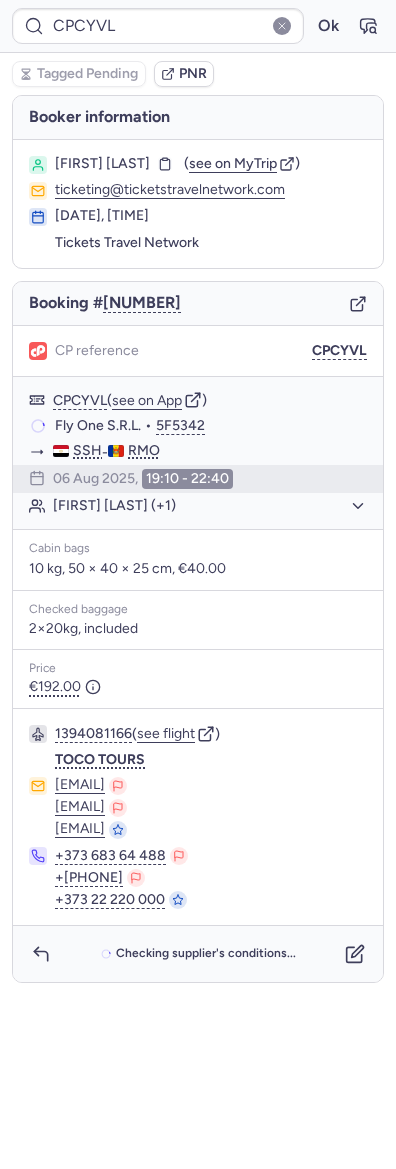 type on "CPFRBT" 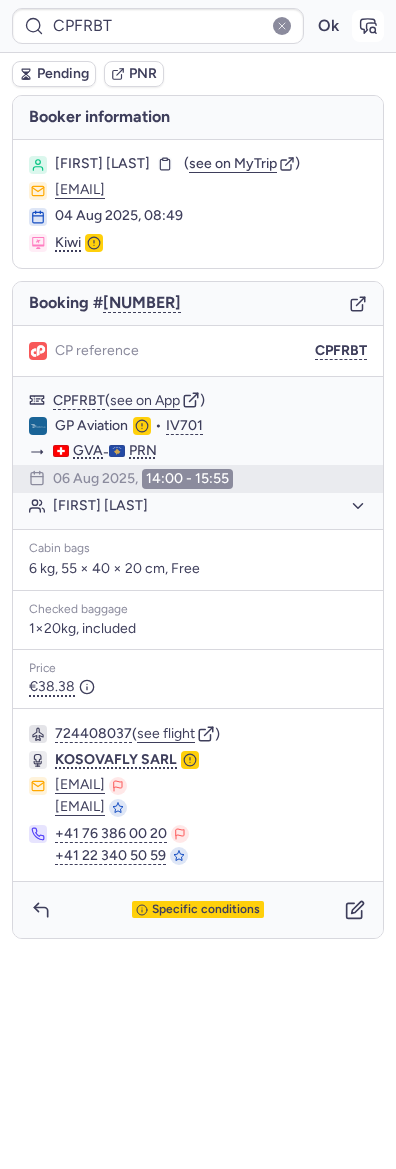 click 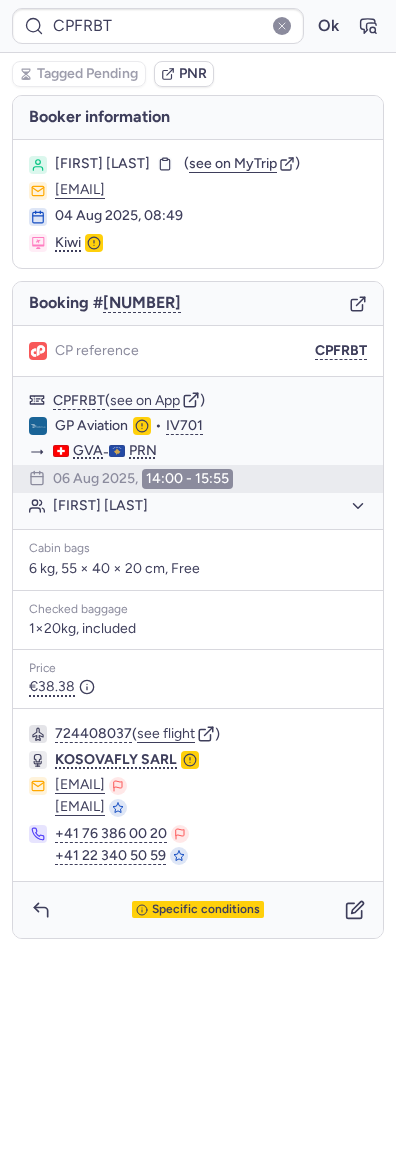 click on "Booking # 1627778" at bounding box center (198, 304) 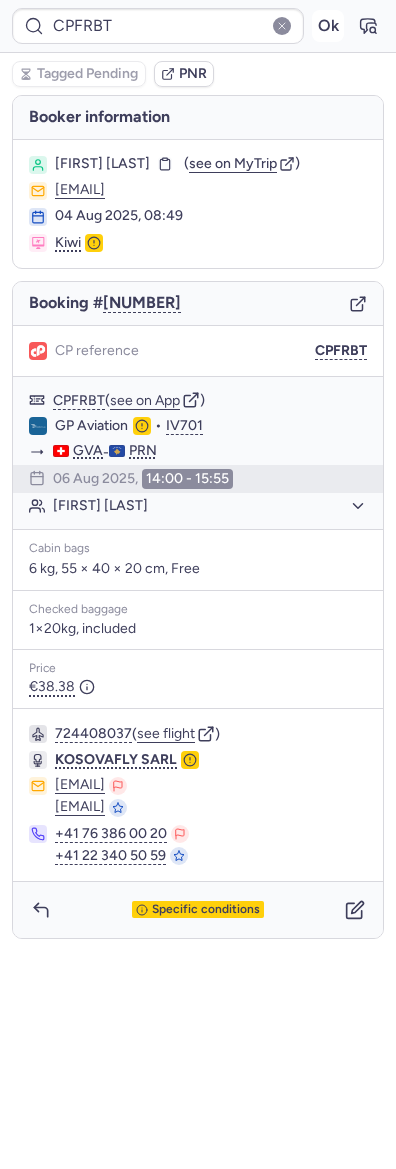 click on "Ok" at bounding box center (328, 26) 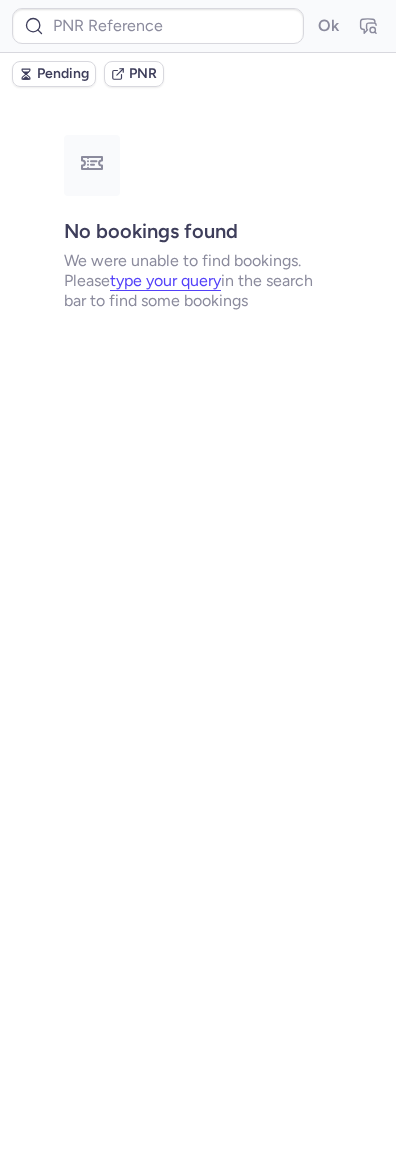 type on "CPOVJN" 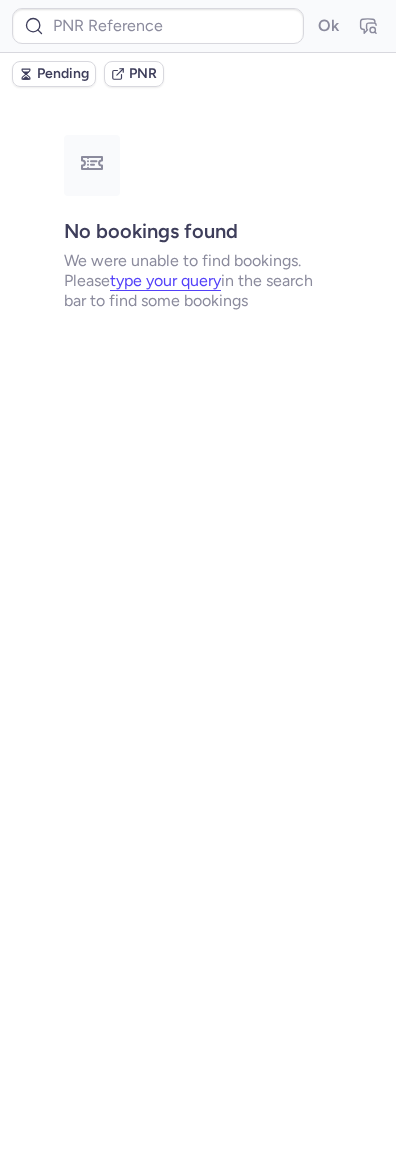 type on "CPOVJN" 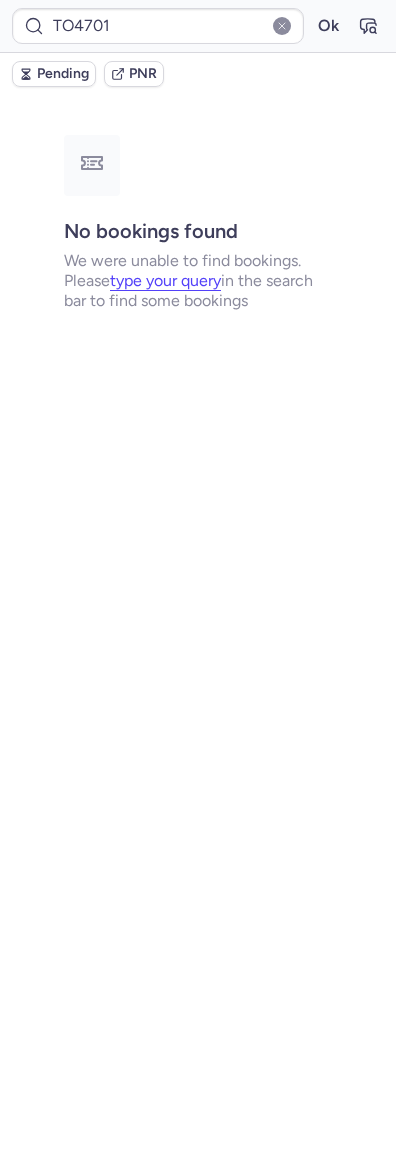 type on "CPJ4LY" 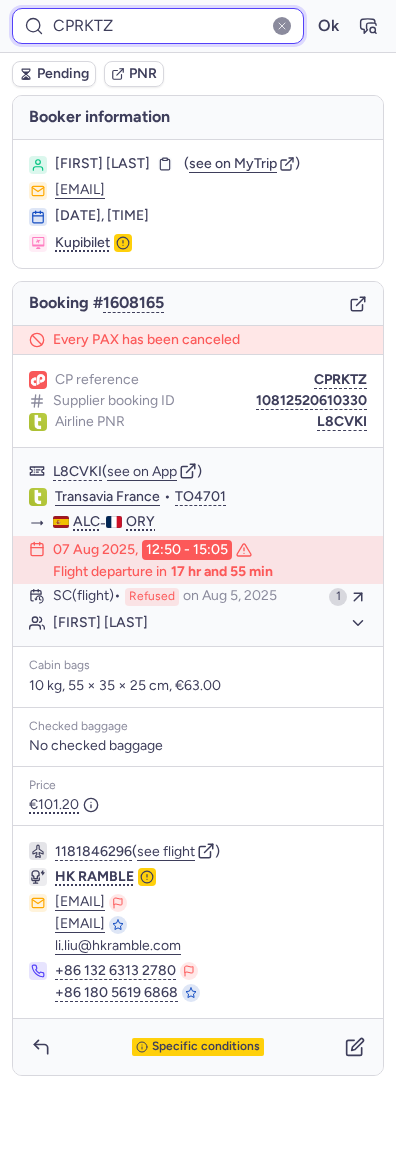 click on "CPRKTZ" at bounding box center [158, 26] 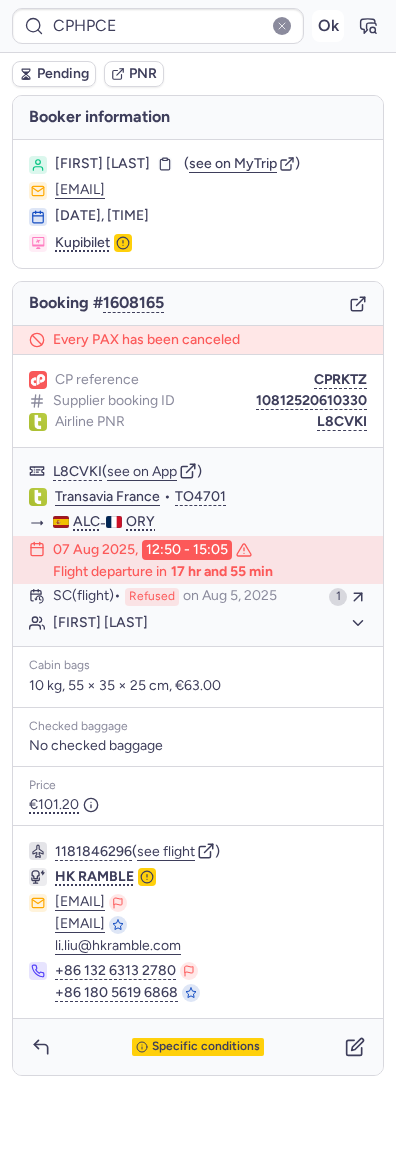 click on "Ok" at bounding box center [328, 26] 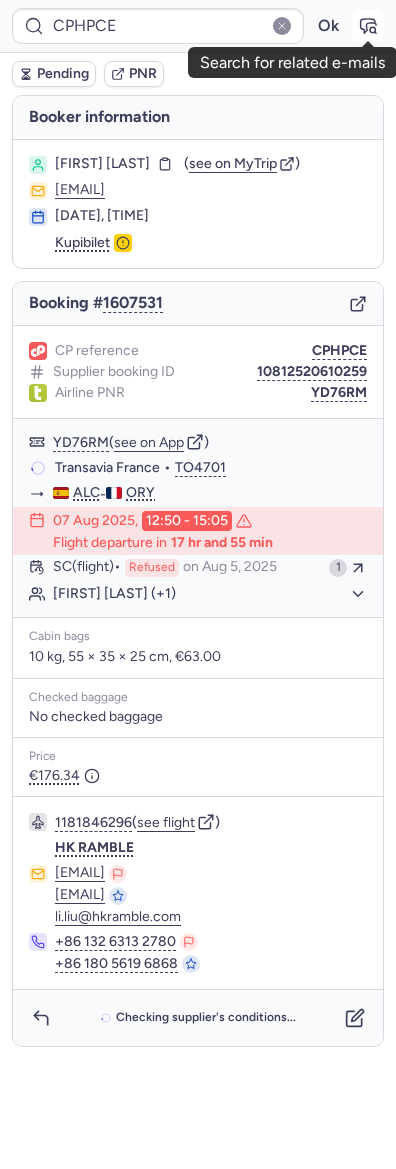click 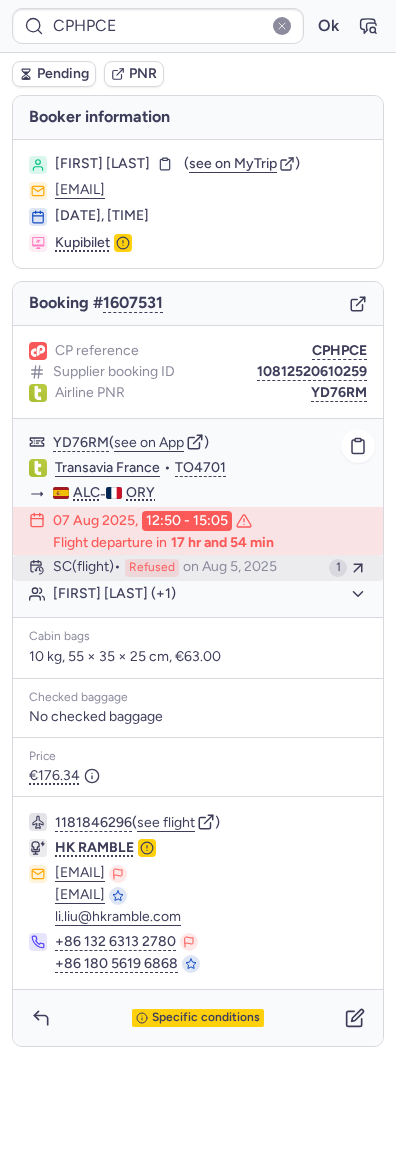 click on "Refused" at bounding box center (152, 568) 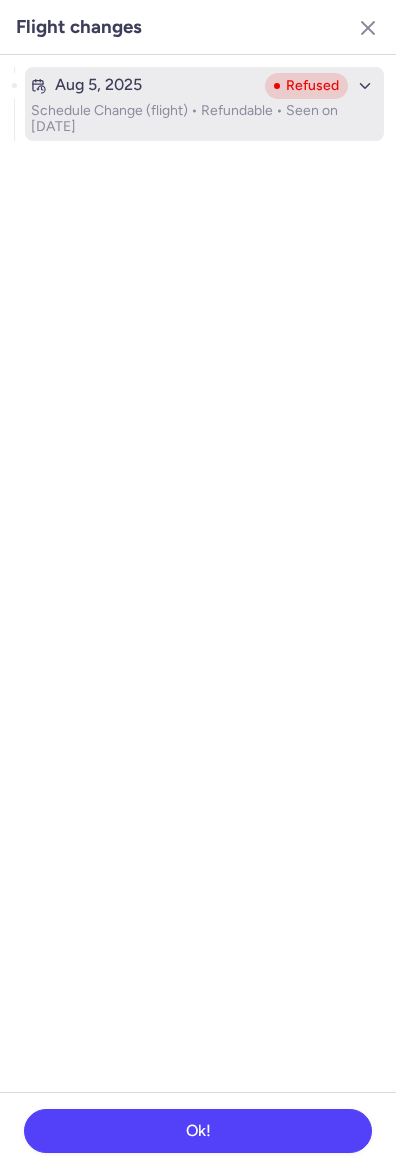 click on "Schedule Change (flight) • Refundable • Seen on Aug 5, 2025" at bounding box center [204, 119] 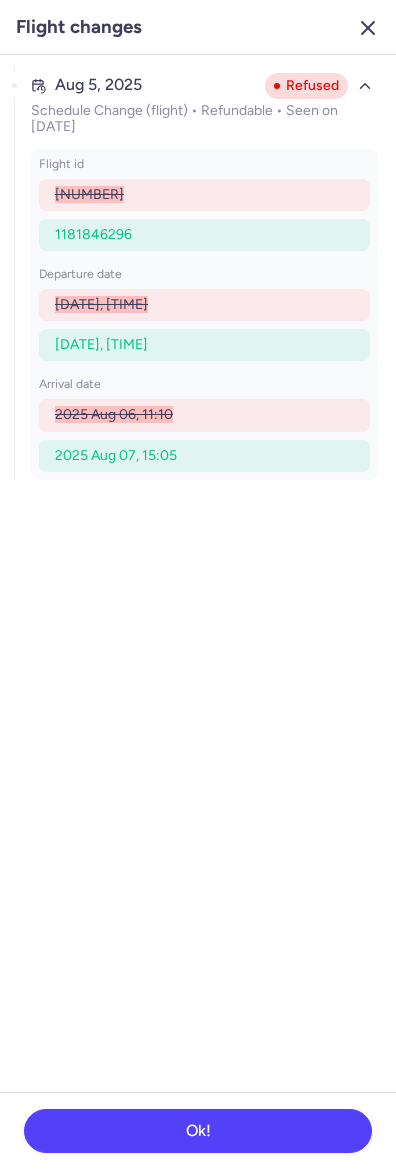 click 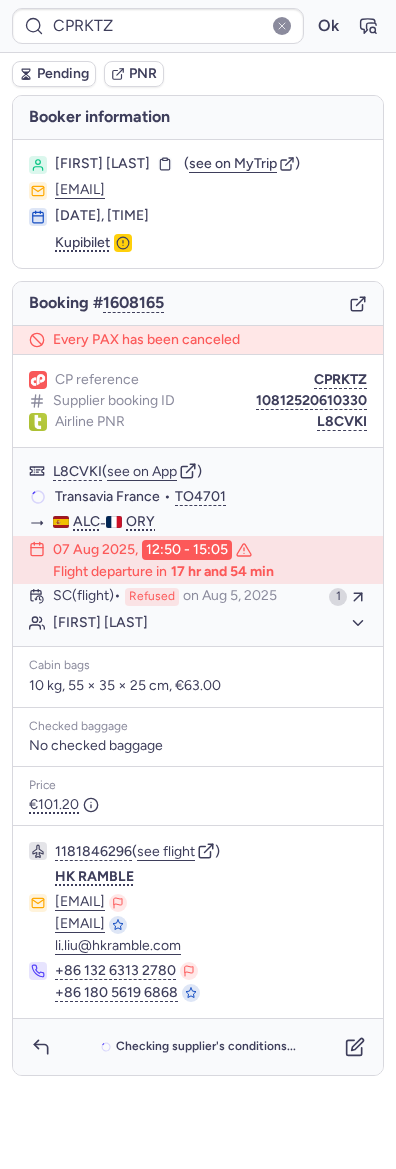 type on "CPHPCE" 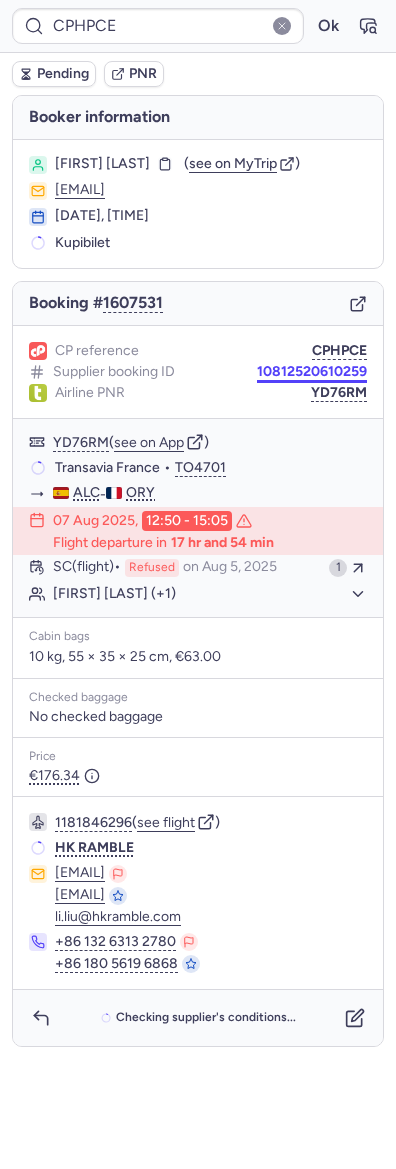 click on "10812520610259" at bounding box center [312, 372] 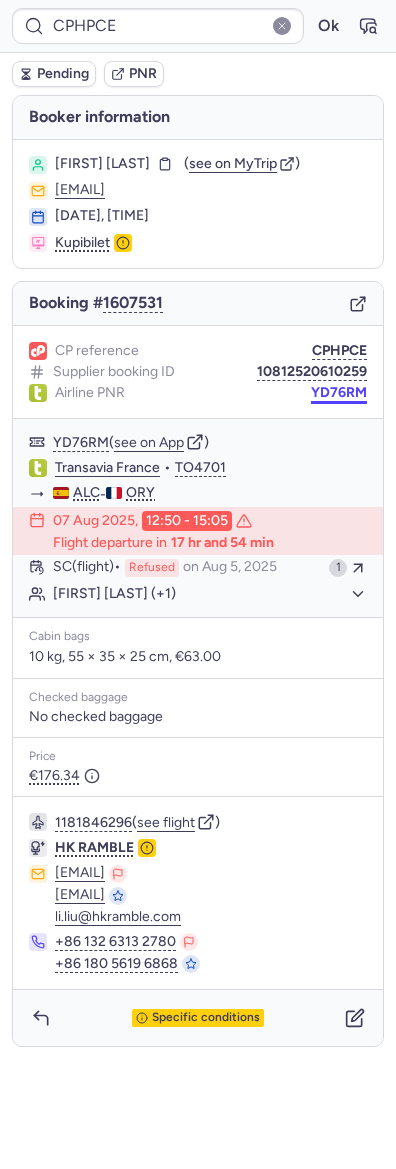 click on "YD76RM" at bounding box center [339, 393] 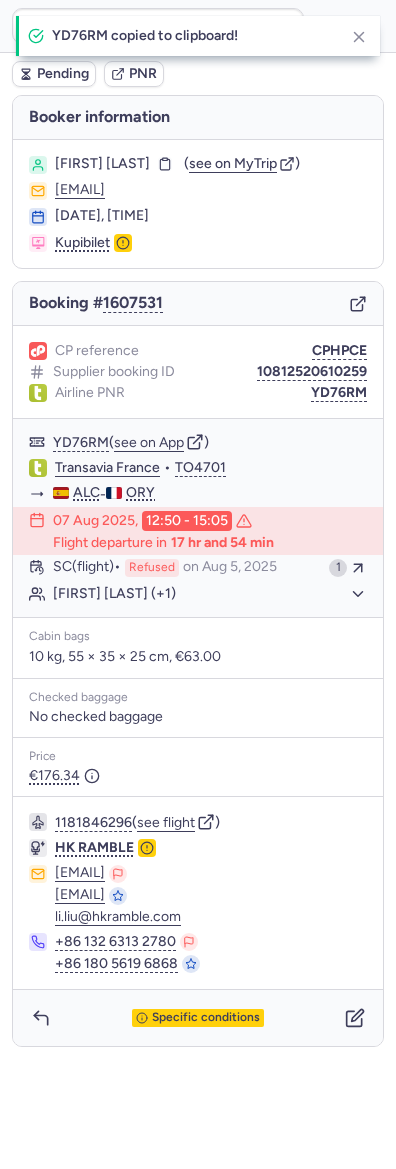 click on "1181846296  ( see flight )  HK RAMBLE support_service@hkramble.com support_service@hkramble.com li.liu@hkramble.com +86 132 6313 2780 +86 180 5619 6868" at bounding box center [198, 893] 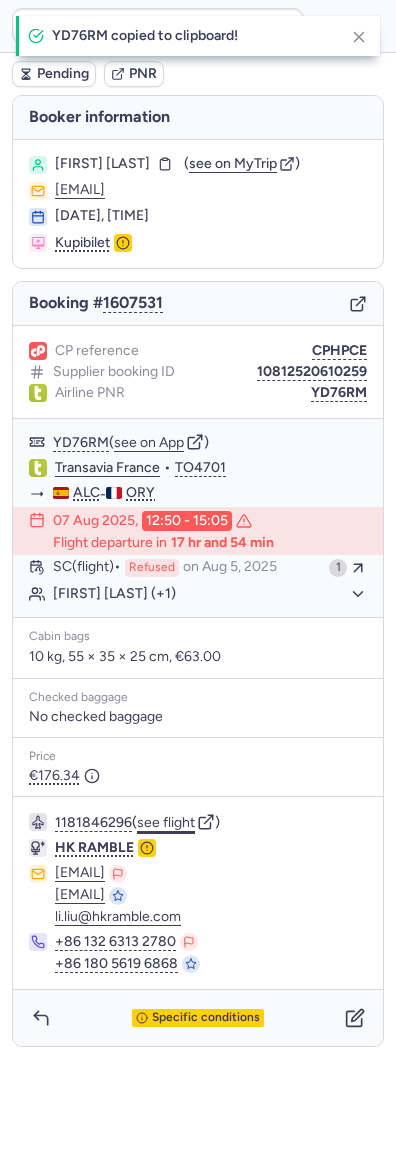click on "see flight" 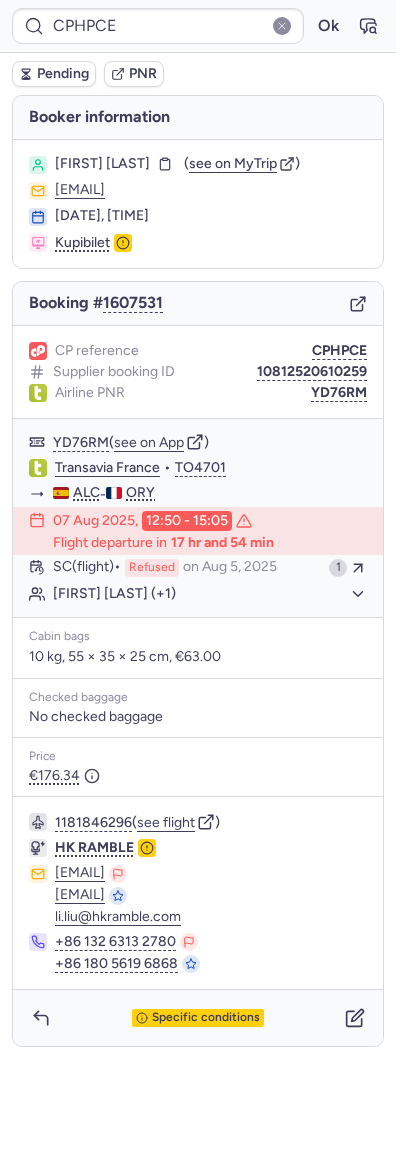 type on "CPRKTZ" 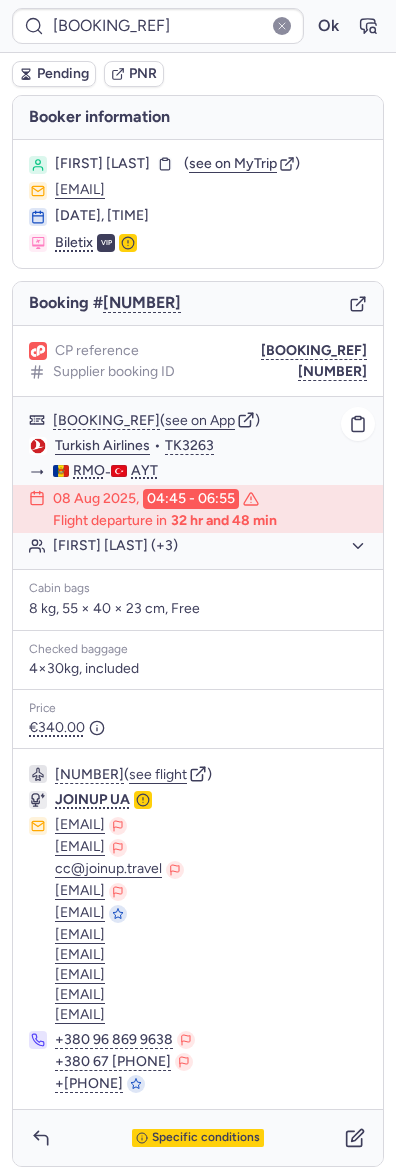 type on "CPCYVL" 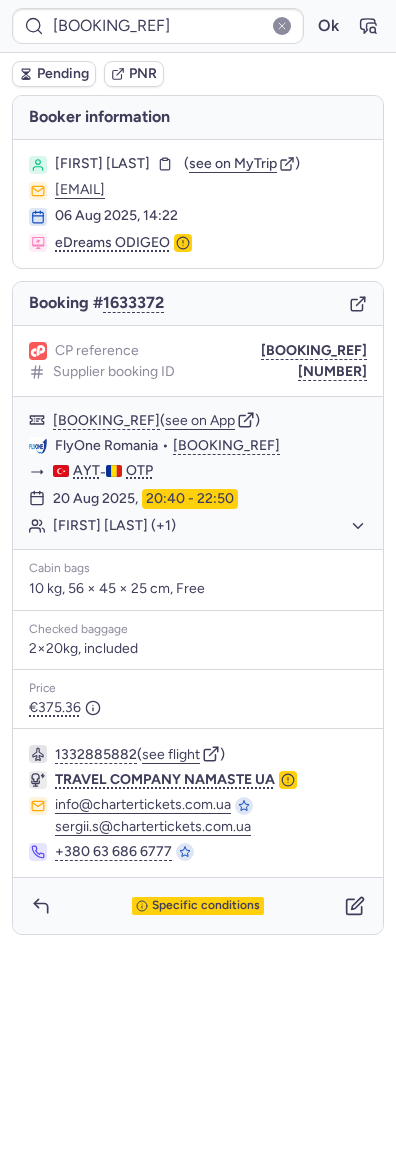 click on "Cabin bags  10 kg, 56 × 45 × 25 cm, Free" at bounding box center [198, 580] 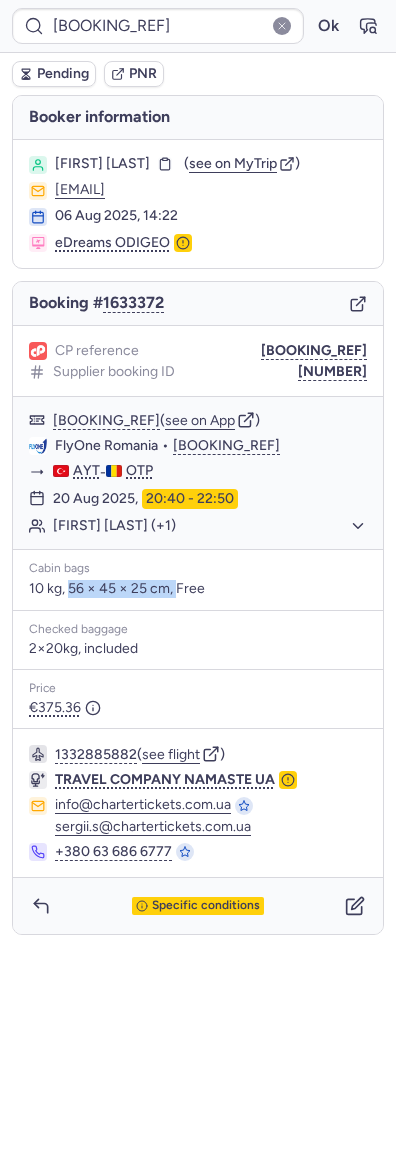 drag, startPoint x: 179, startPoint y: 584, endPoint x: 68, endPoint y: 584, distance: 111 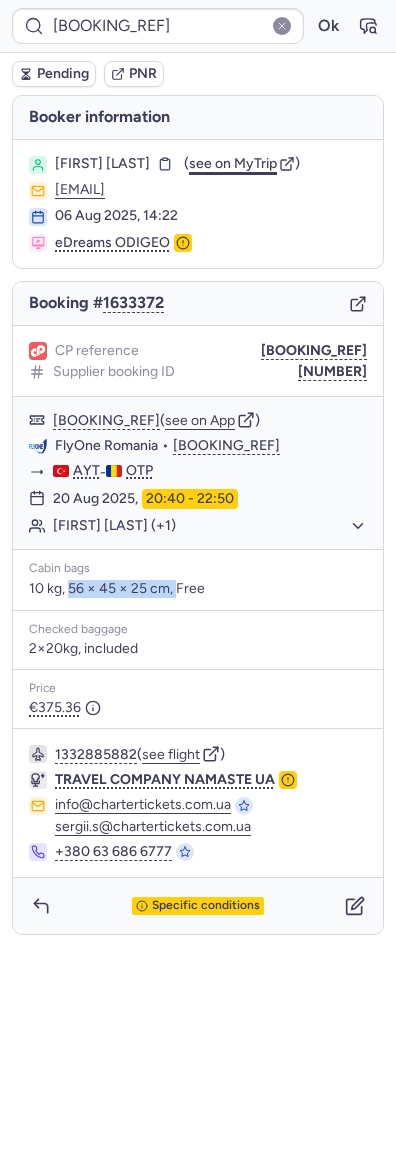 click on "see on MyTrip" at bounding box center (233, 163) 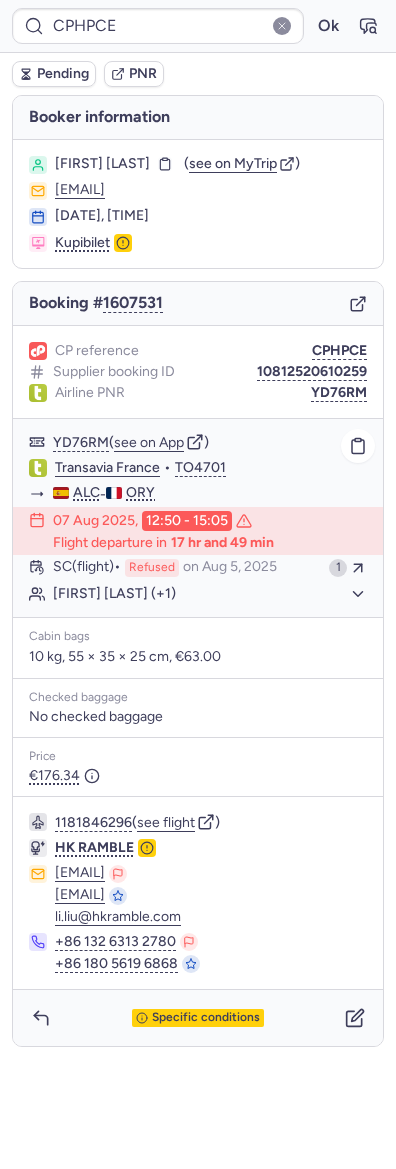 click on "17 hr and 49 min" at bounding box center [222, 543] 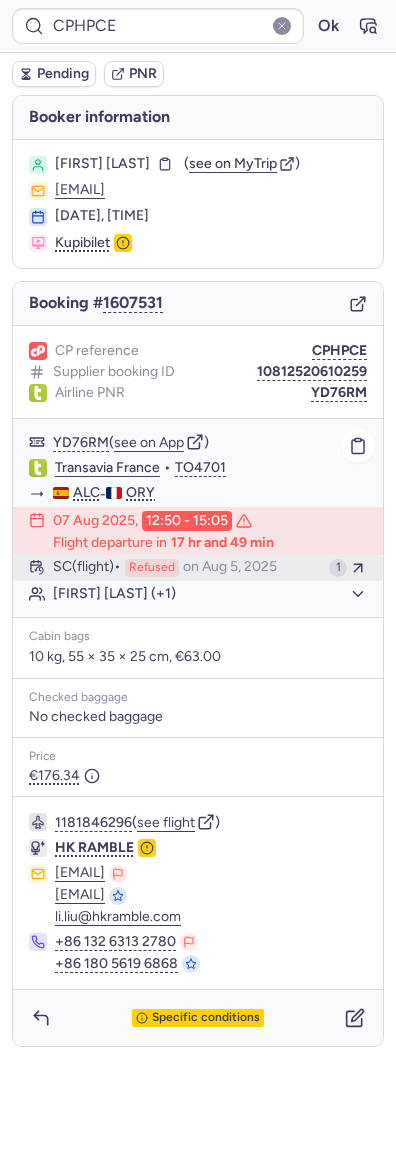 click on "SC   (flight)  Refused  on Aug 5, 2025 1" 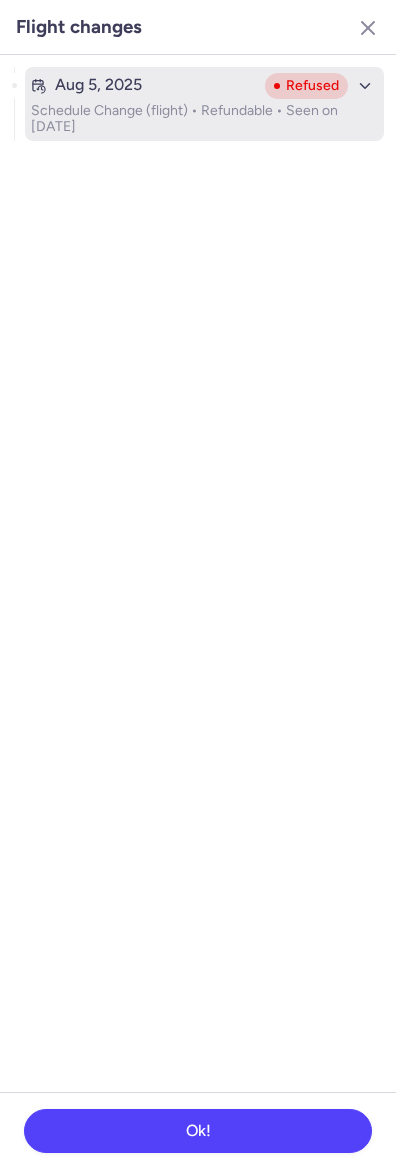 click on "Schedule Change (flight) • Refundable • Seen on Aug 5, 2025" at bounding box center (204, 119) 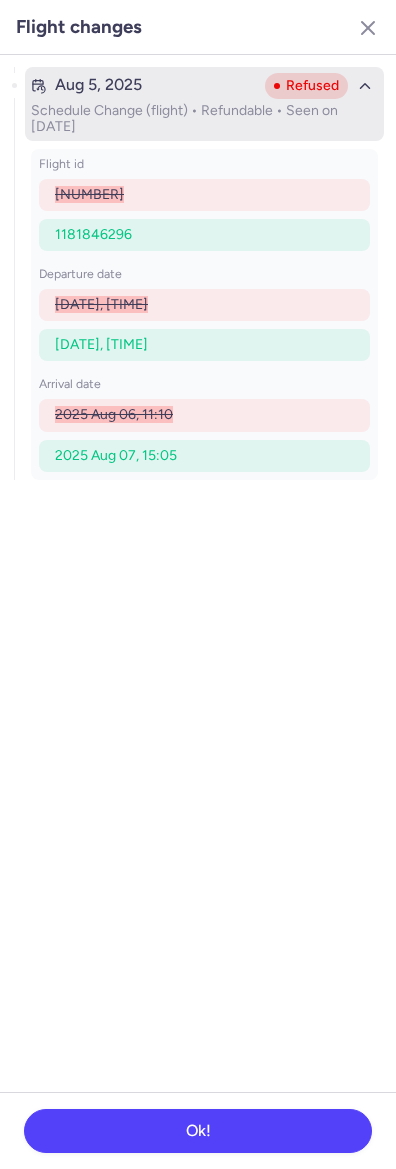 click on "Schedule Change (flight) • Refundable • Seen on Aug 5, 2025" at bounding box center (204, 119) 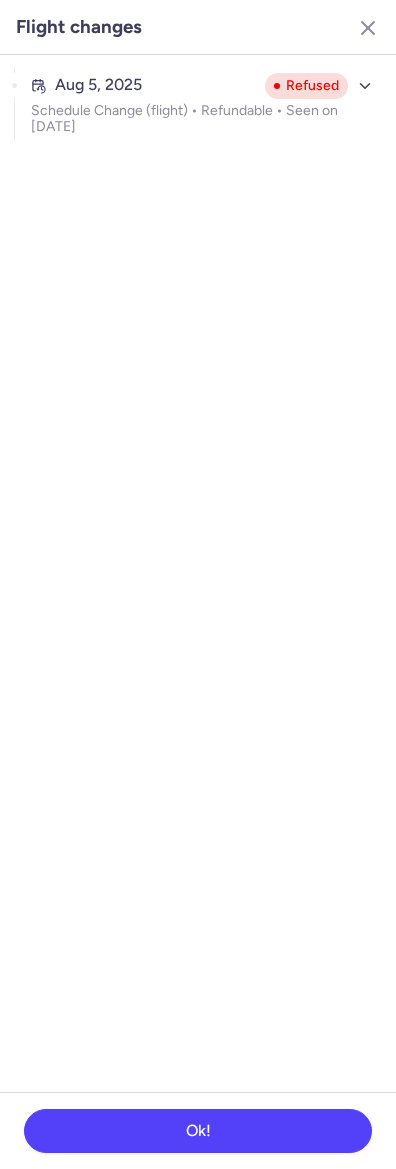 click on "Flight changes" at bounding box center [198, 27] 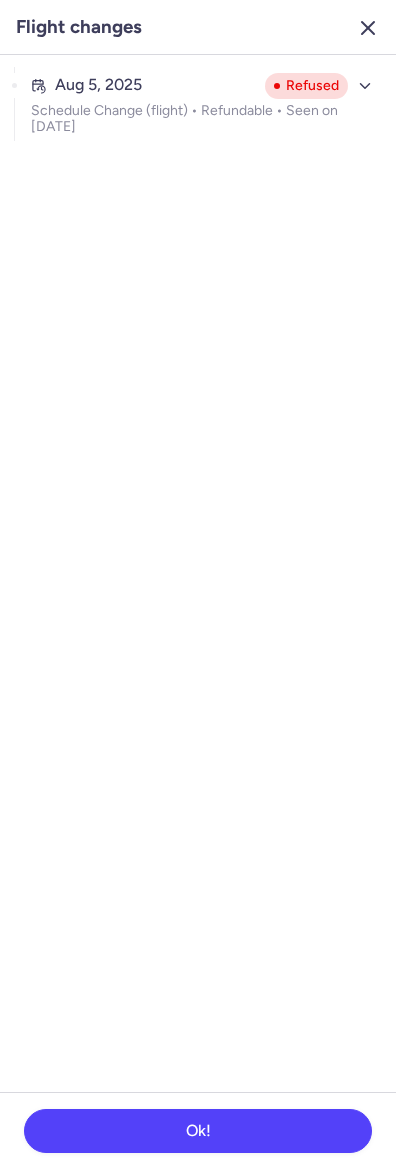 click 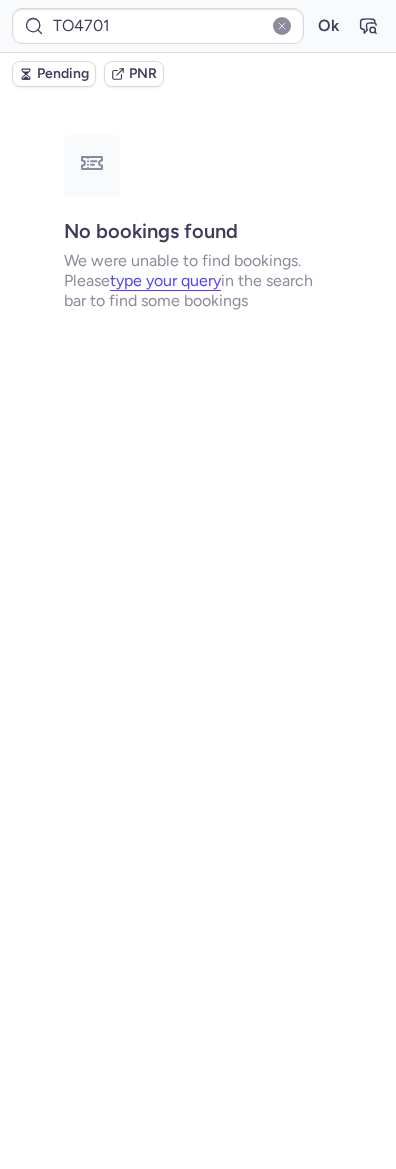 type on "CPHPCE" 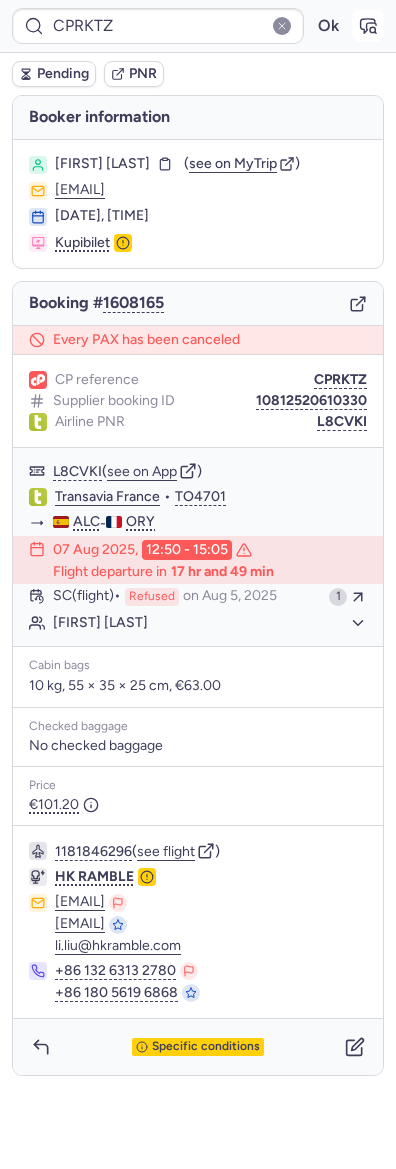 click at bounding box center (368, 26) 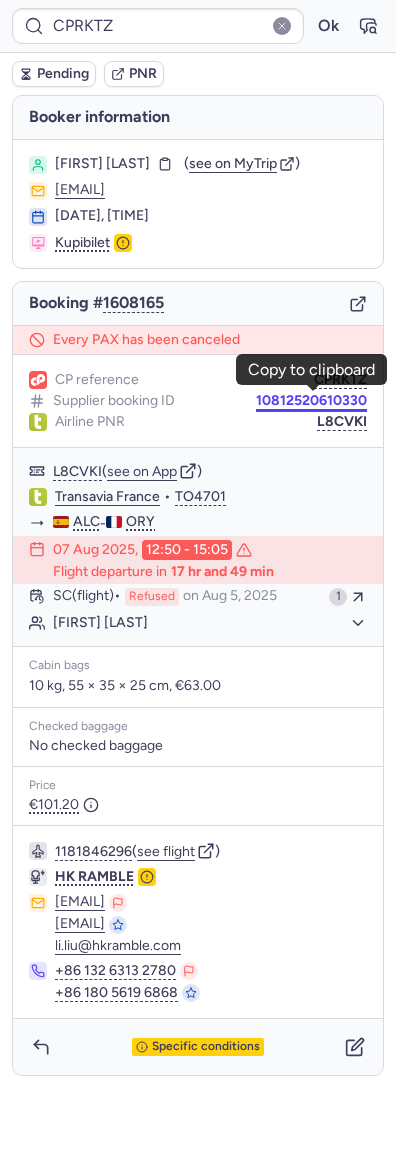 click on "10812520610330" at bounding box center [311, 401] 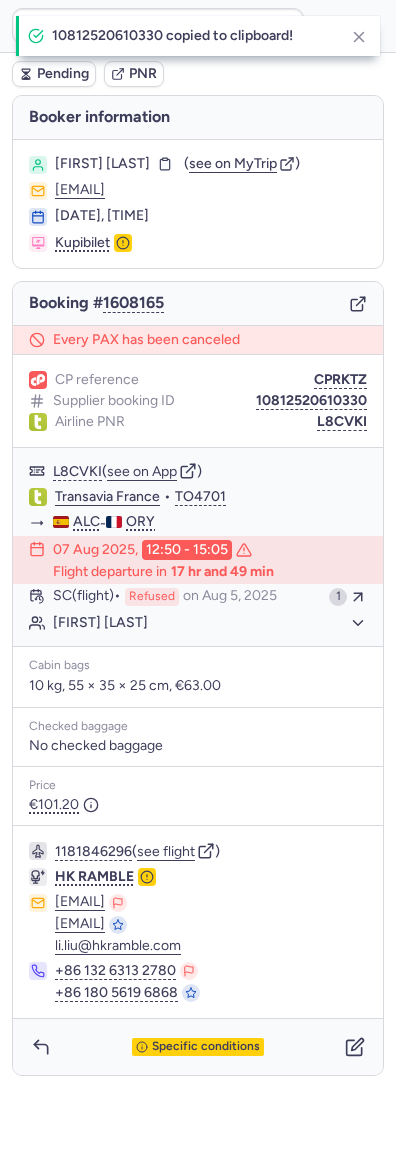 click on "Airline PNR L8CVKI" 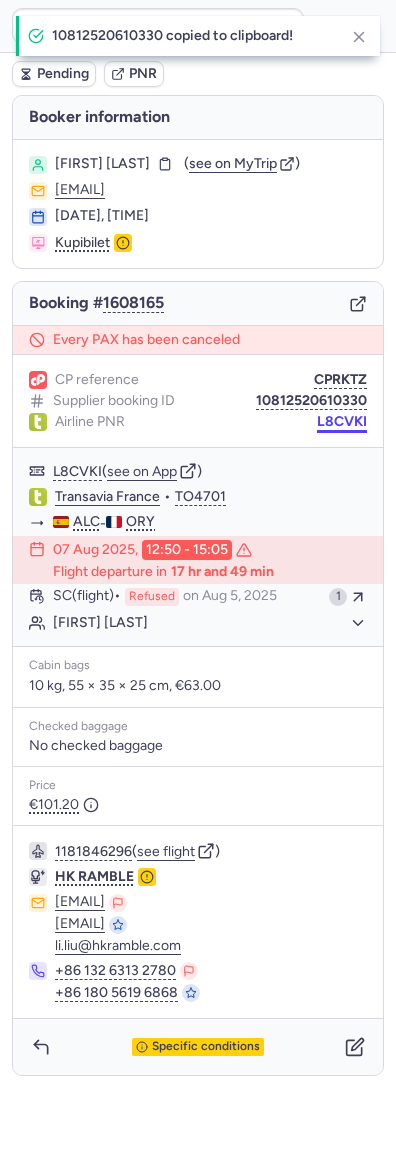 click on "L8CVKI" at bounding box center (342, 422) 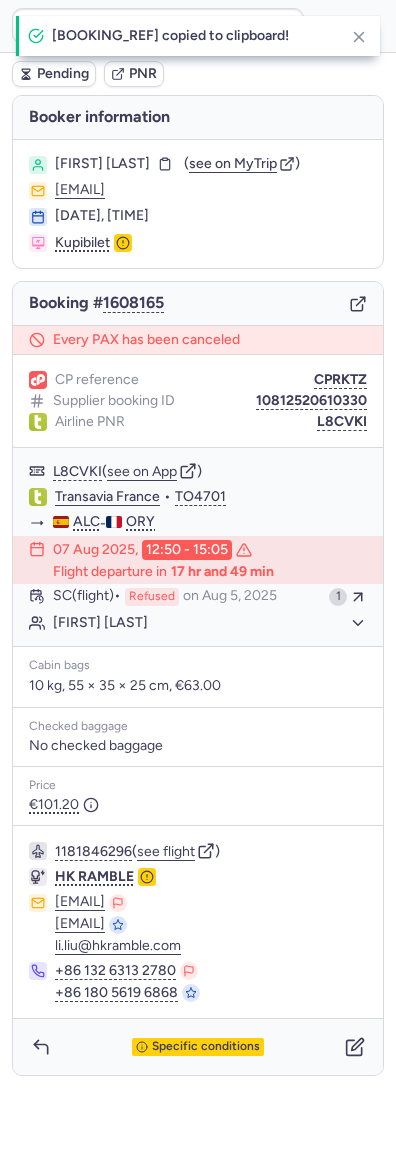 type on "CPHPCE" 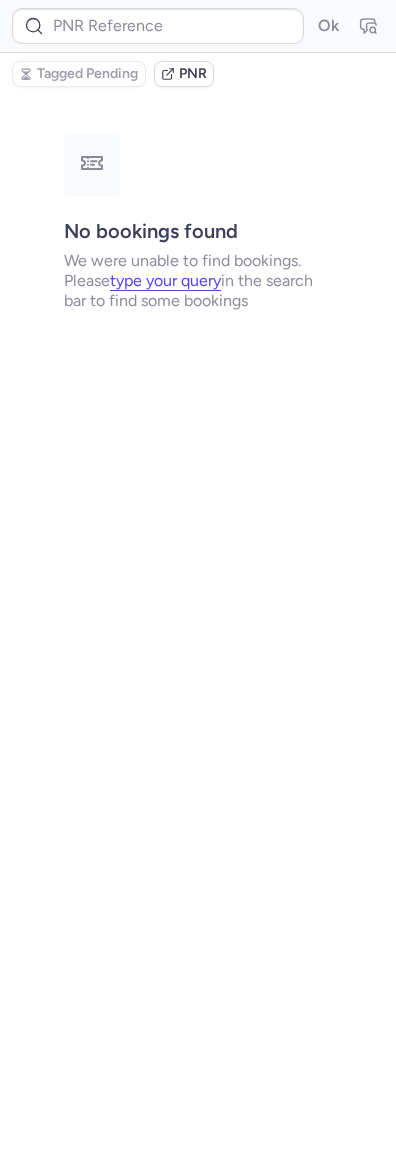 type on "CPRKTZ" 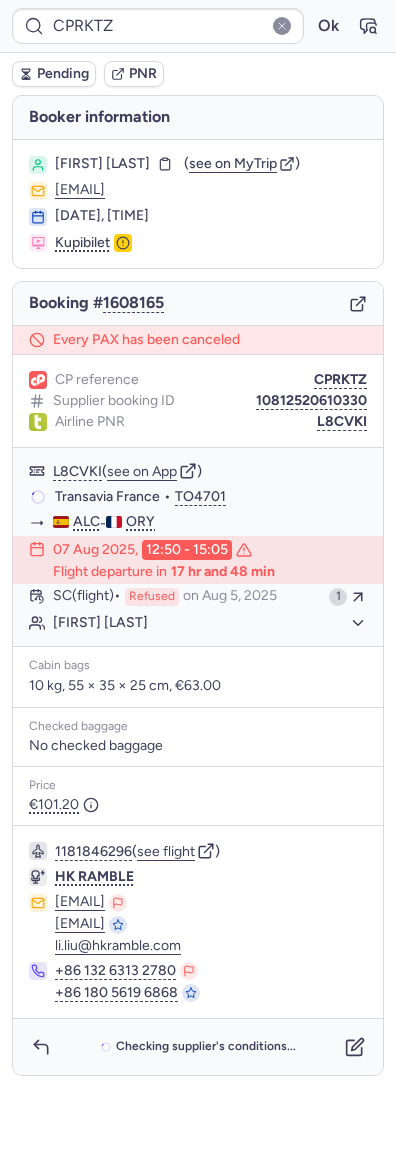 drag, startPoint x: 361, startPoint y: 424, endPoint x: -7, endPoint y: 439, distance: 368.30557 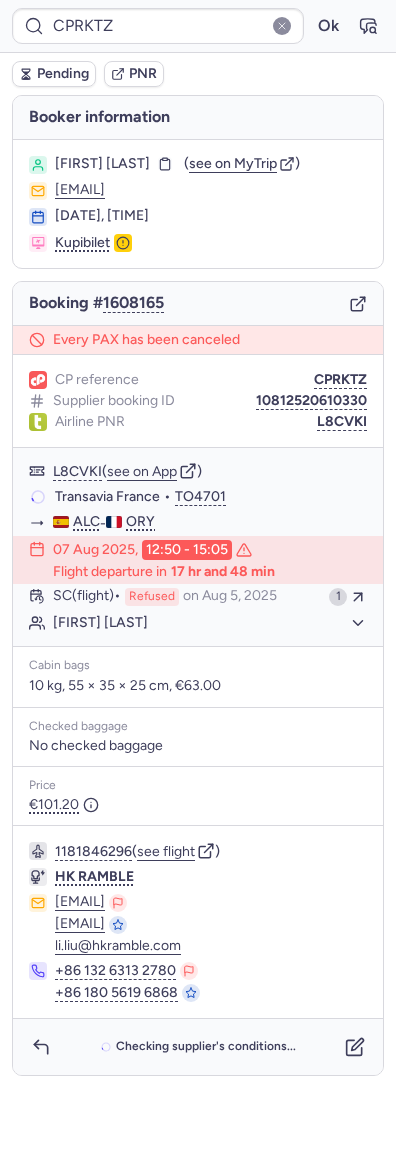 click on "CPRKTZ  Ok  Pending PNR Booker information Nikita KORSAKOV  ( see on MyTrip  )  annna.ge@gmail.com 25 Jul 2025, 15:34 Kupibilet Booking # 1608165 Every PAX has been canceled CP reference CPRKTZ Supplier booking ID 10812520610330 Airline PNR L8CVKI L8CVKI  ( see on App )  Transavia France  •  TO4701 ALC  -  ORY 07 Aug 2025,  12:50 - 15:05  Flight departure in  17 hr and 48 min SC   (flight)  Refused  on Aug 5, 2025 1 Nikita KORSAKOV   Cabin bags  10 kg, 55 × 35 × 25 cm, €63.00 Checked baggage No checked baggage Price €101.20  1181846296  ( see flight )  HK RAMBLE support_service@hkramble.com support_service@hkramble.com li.liu@hkramble.com +86 132 6313 2780 +86 180 5619 6868 Checking supplier's conditions...
Copy to clipboard" at bounding box center [198, 0] 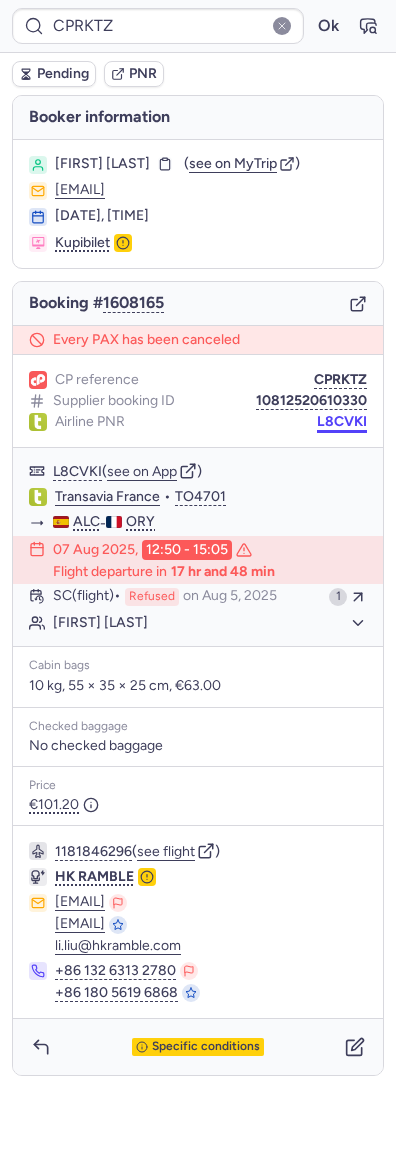 click on "L8CVKI" at bounding box center [342, 422] 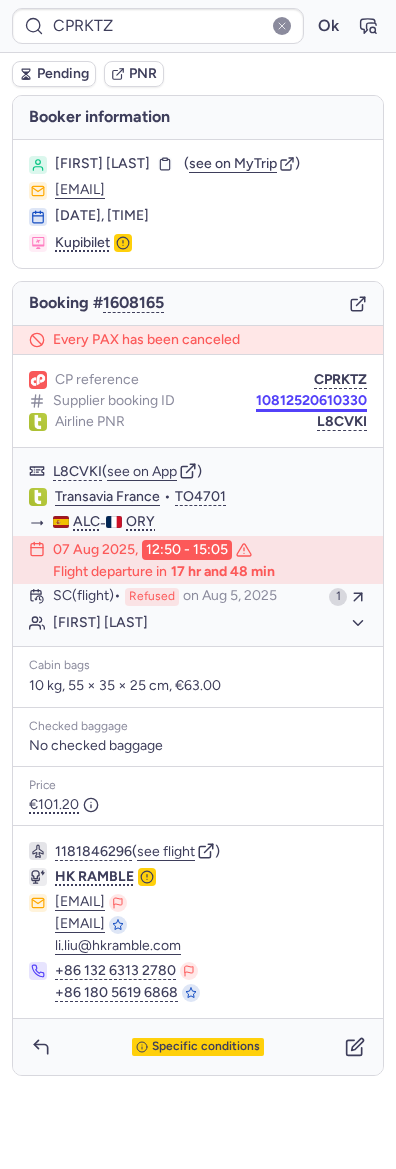 click on "10812520610330" at bounding box center (311, 401) 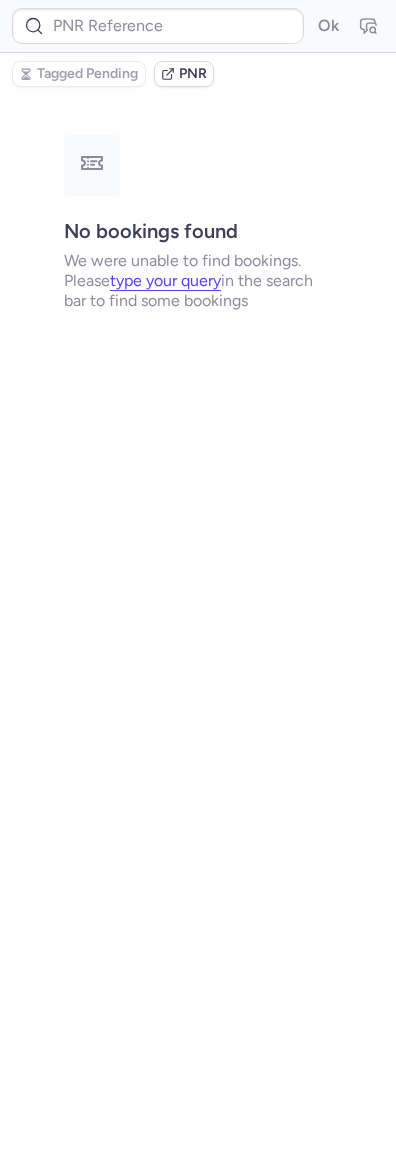 type on "10812520610330" 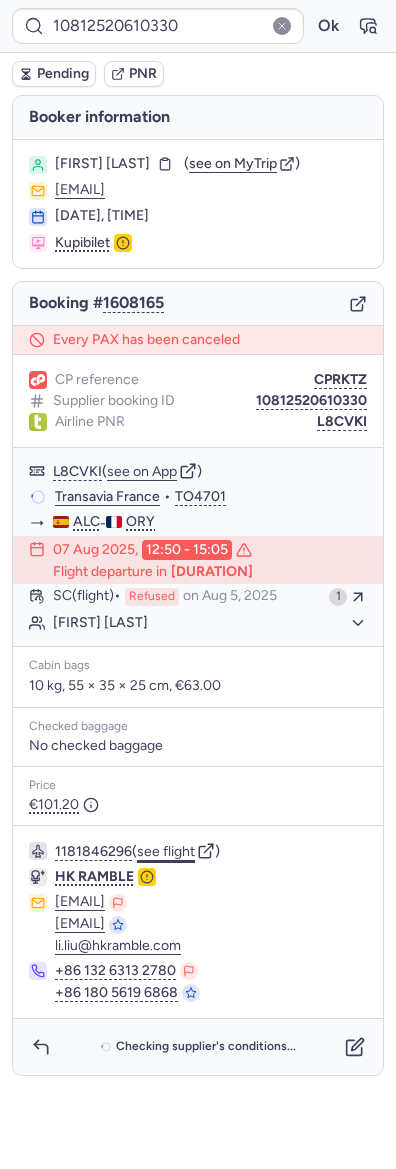 click on "see flight" 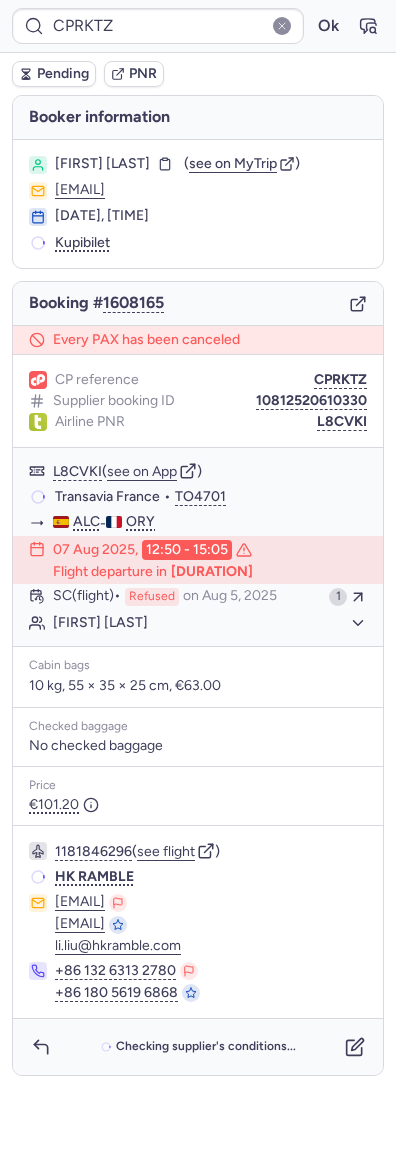 type on "CPHPCE" 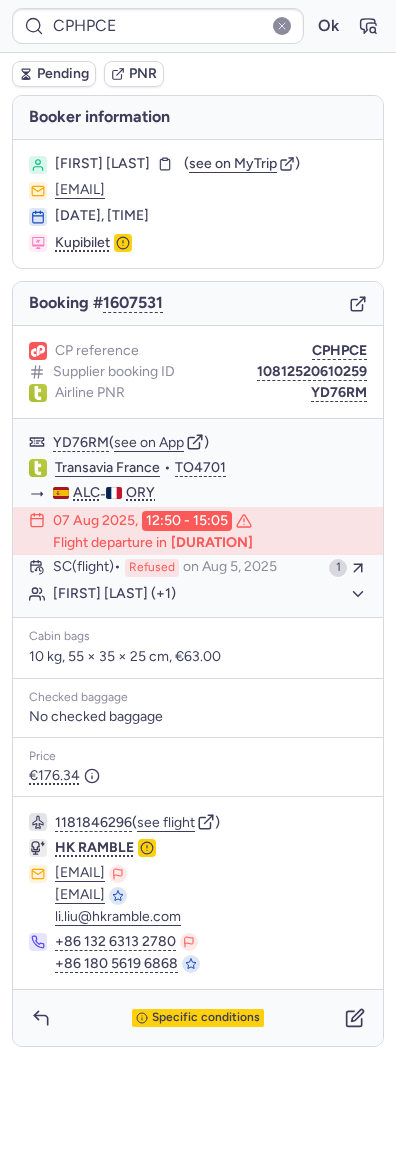 type on "CPRKTZ" 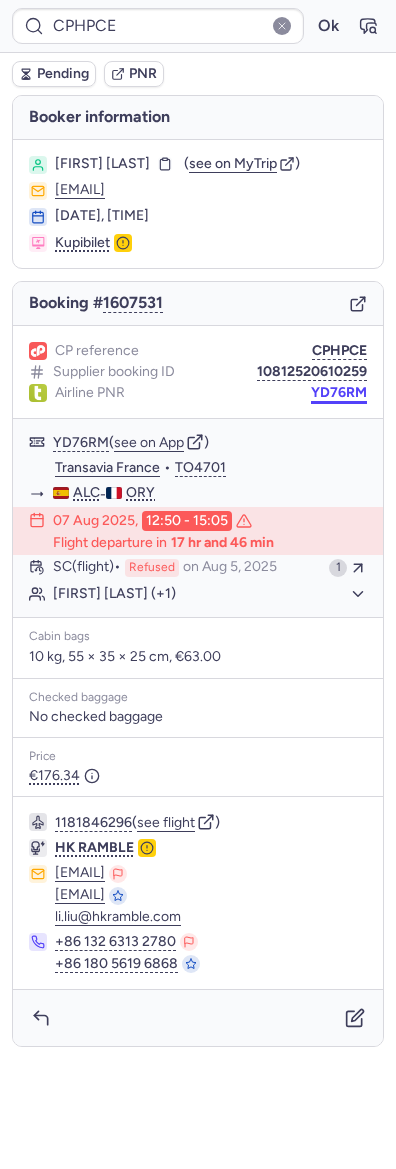 click on "YD76RM" at bounding box center (339, 393) 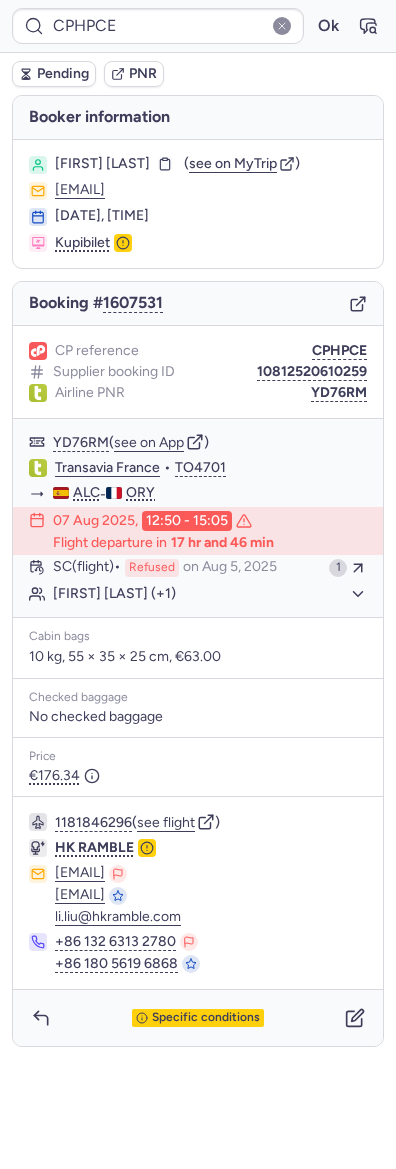 click on "CP reference CPHPCE Supplier booking ID 10812520610259 Airline PNR YD76RM" at bounding box center [198, 372] 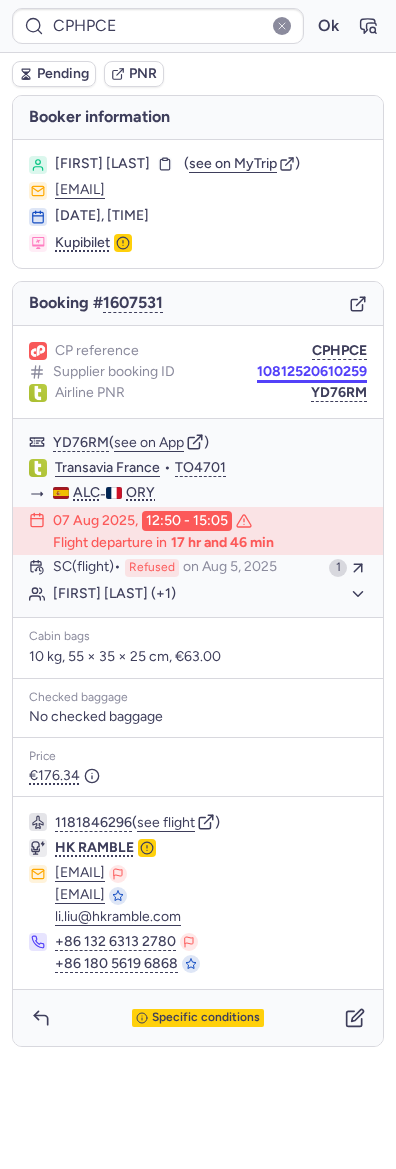 click on "10812520610259" at bounding box center (312, 372) 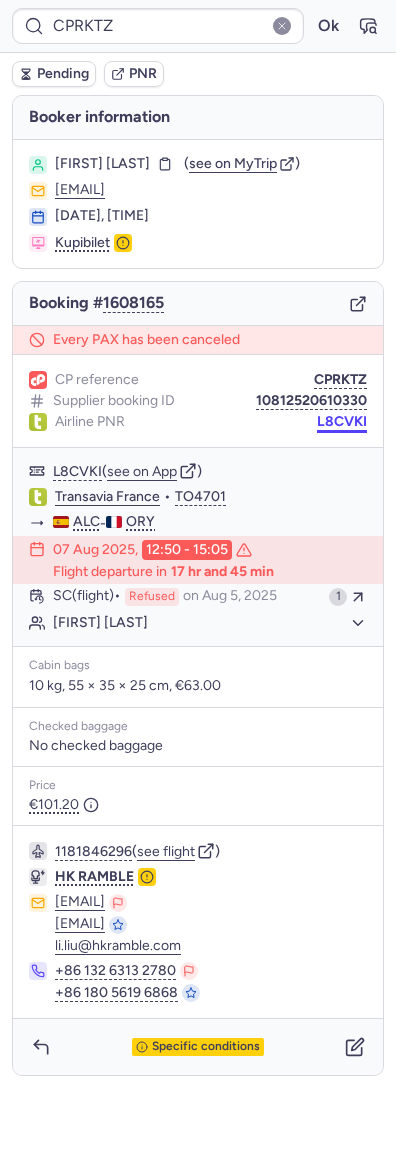 click on "L8CVKI" at bounding box center (342, 422) 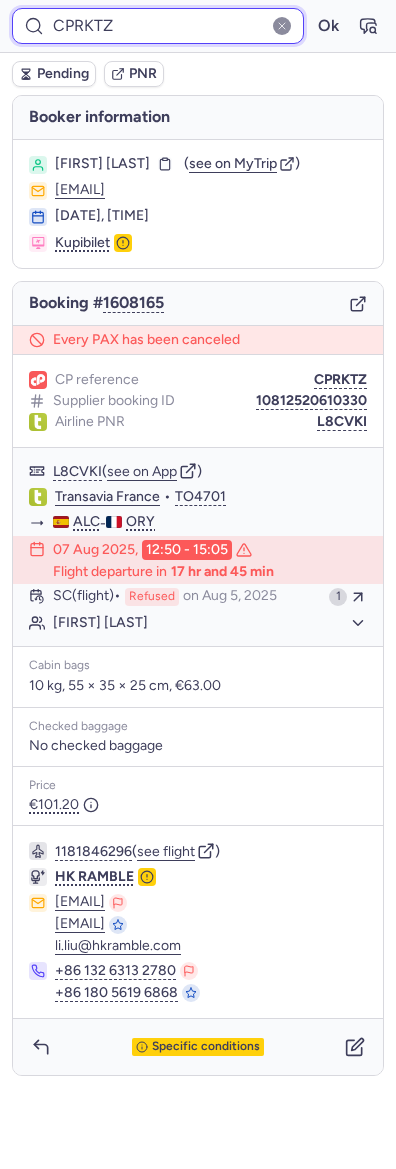 click on "CPRKTZ" at bounding box center (158, 26) 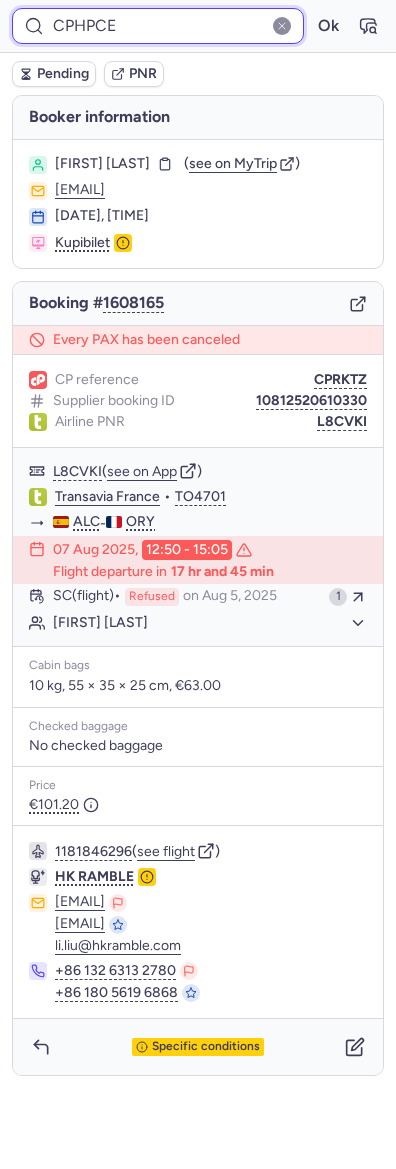 click on "CPHPCE" at bounding box center [158, 26] 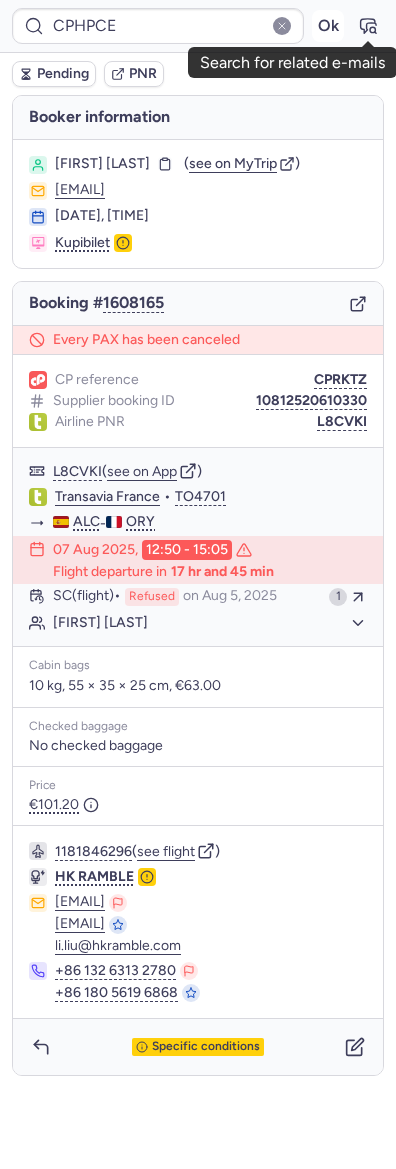 click on "Ok" at bounding box center (328, 26) 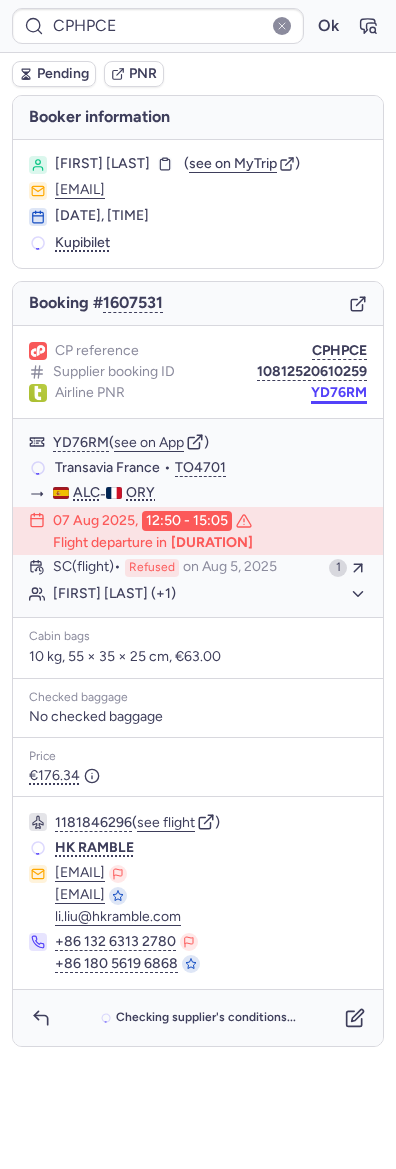 click on "YD76RM" at bounding box center (339, 393) 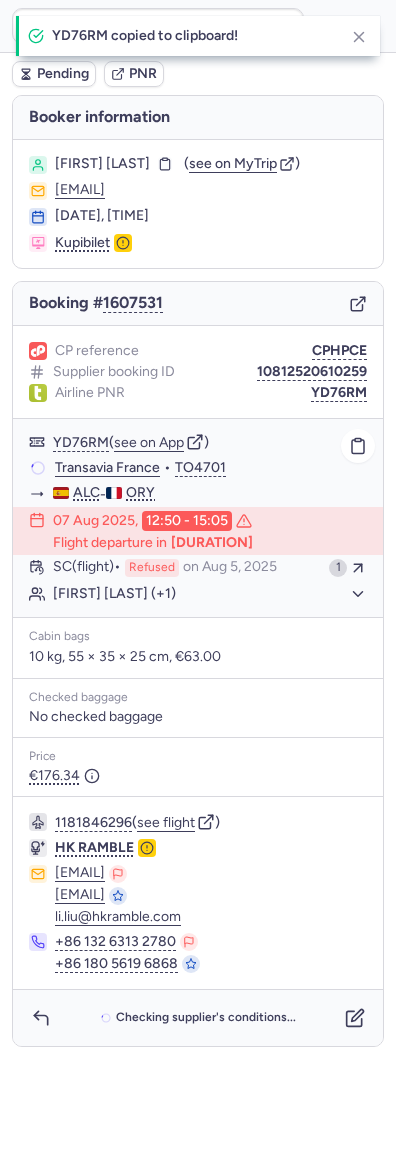 type on "CPRKTZ" 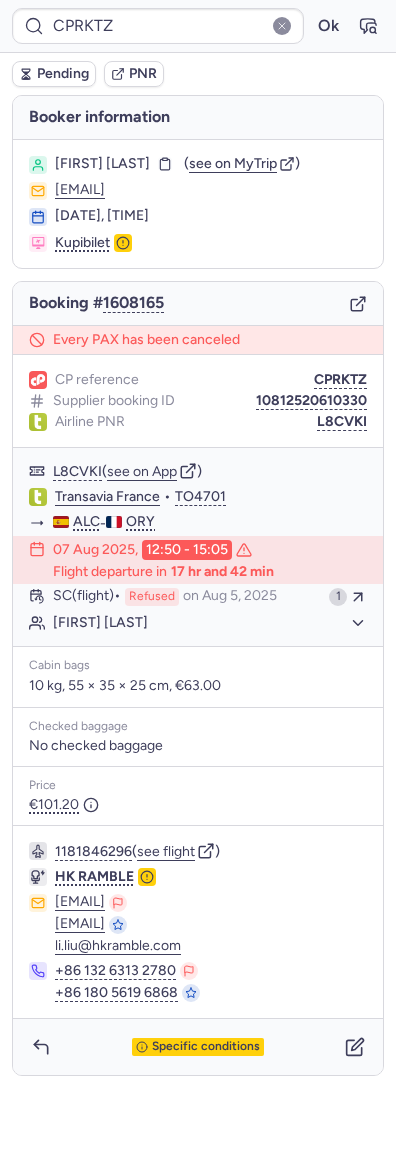 click on "Pending" at bounding box center (63, 74) 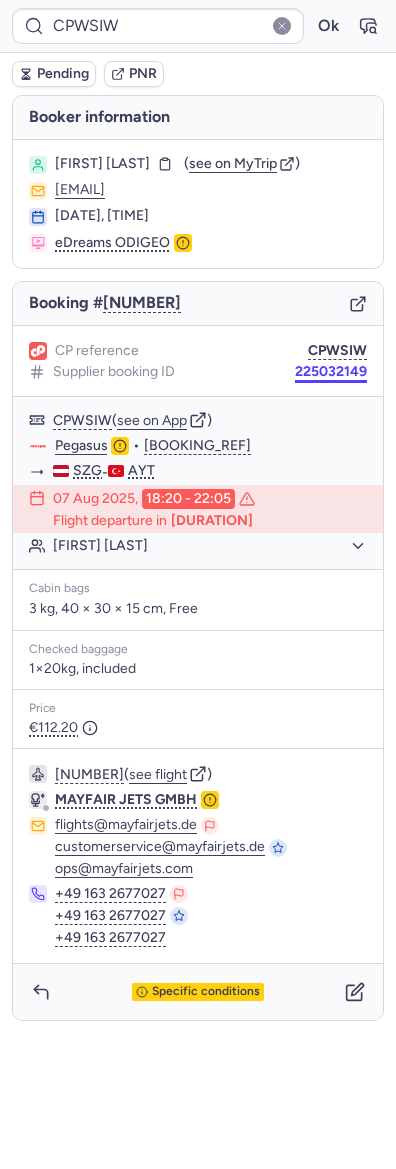 click on "225032149" at bounding box center (331, 372) 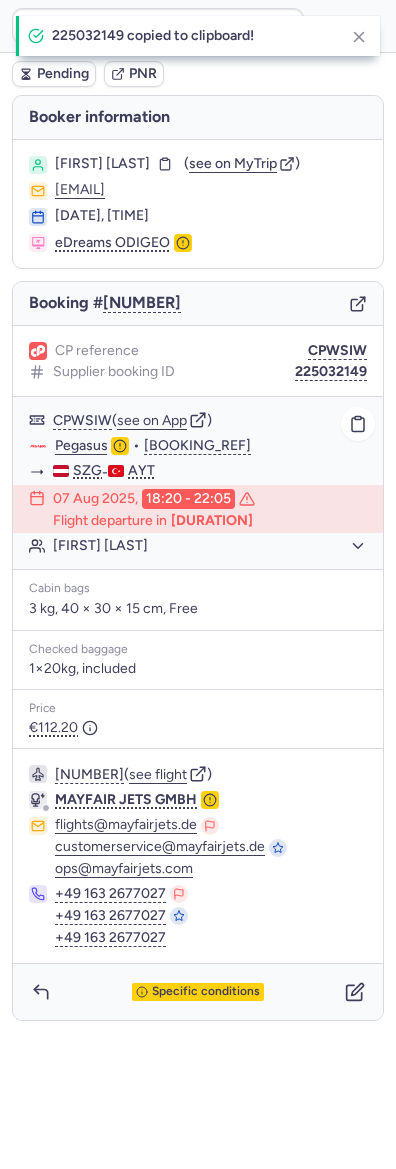 click on "Pegasus" 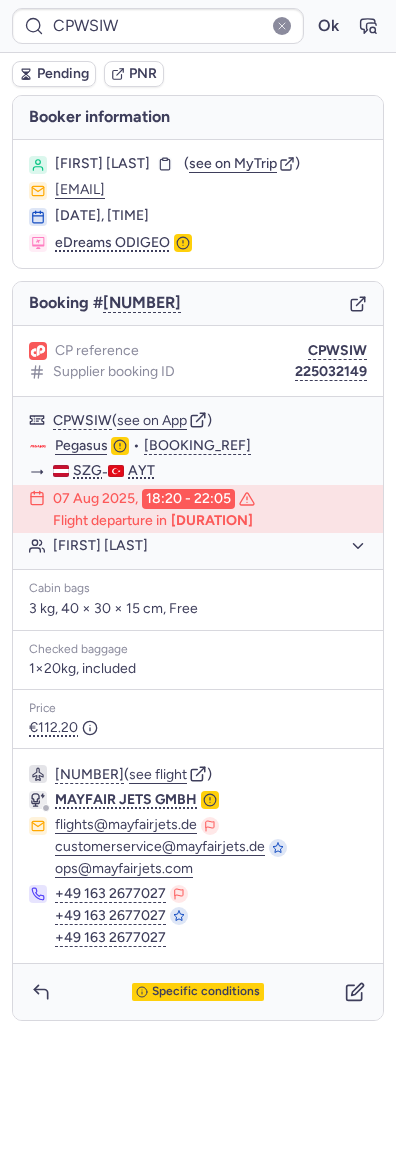 click on "Ahmet AKPINAR" at bounding box center (102, 164) 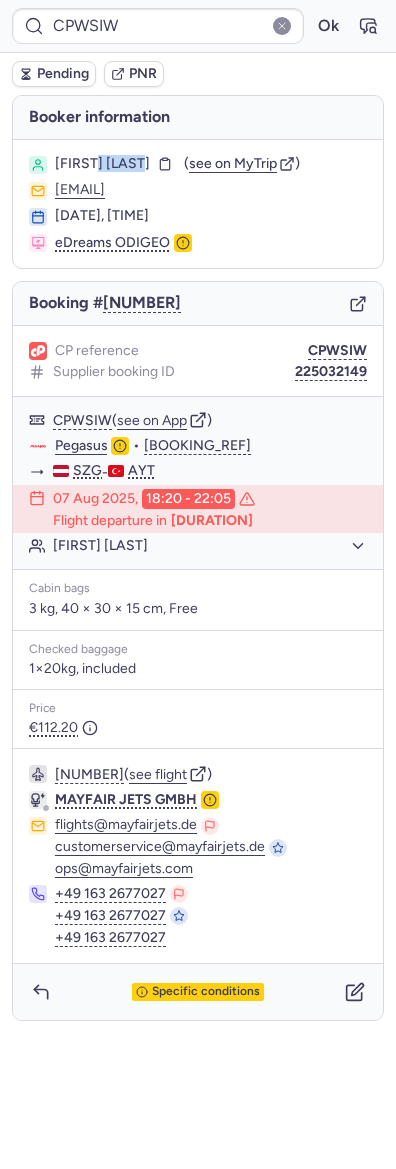 click on "Ahmet AKPINAR" at bounding box center [102, 164] 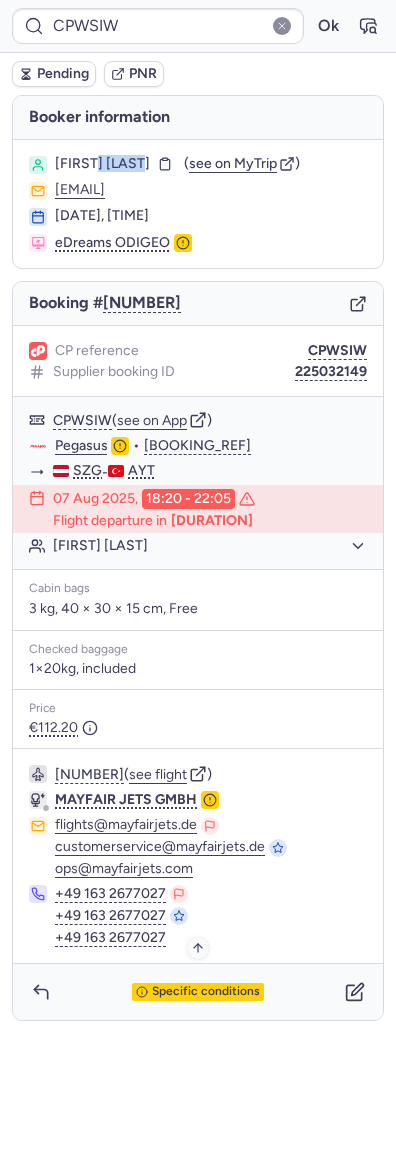 click on "Specific conditions" at bounding box center (206, 992) 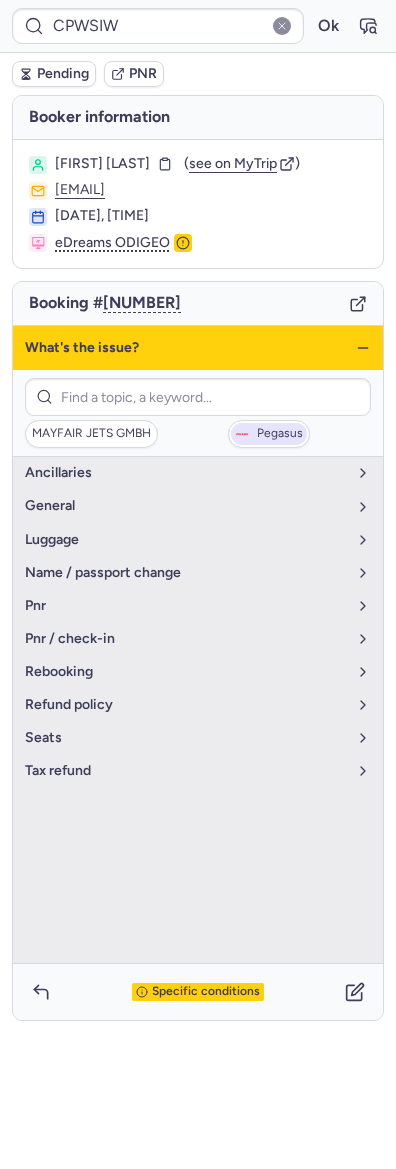 click on "Pegasus" at bounding box center (269, 434) 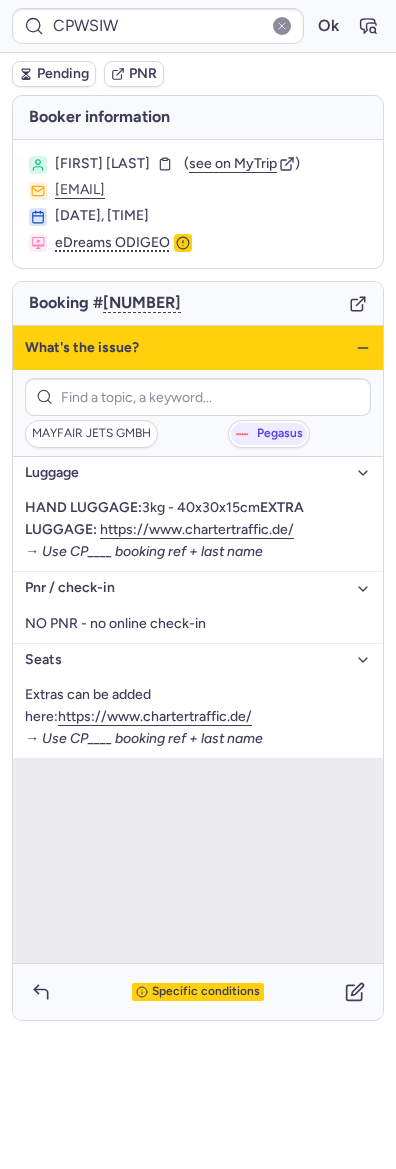 click on "MAYFAIR JETS GMBH  Pegasus" at bounding box center [198, 413] 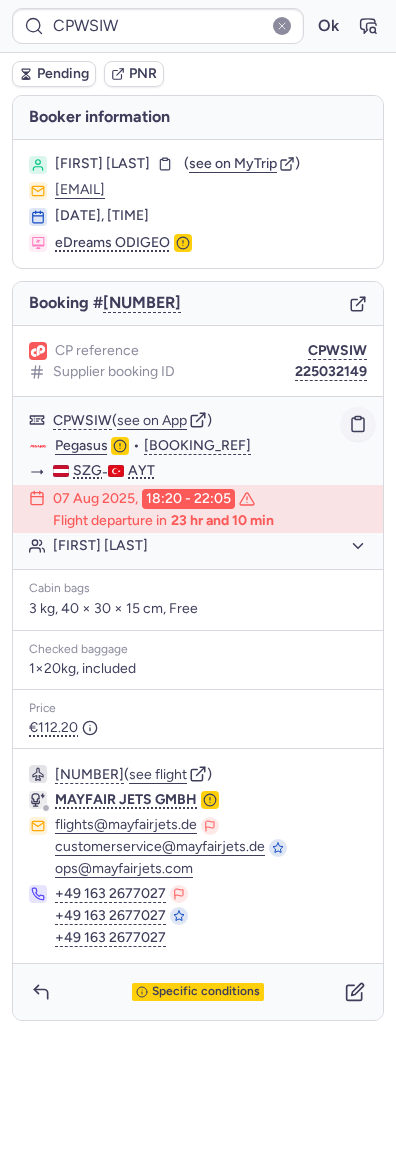 click 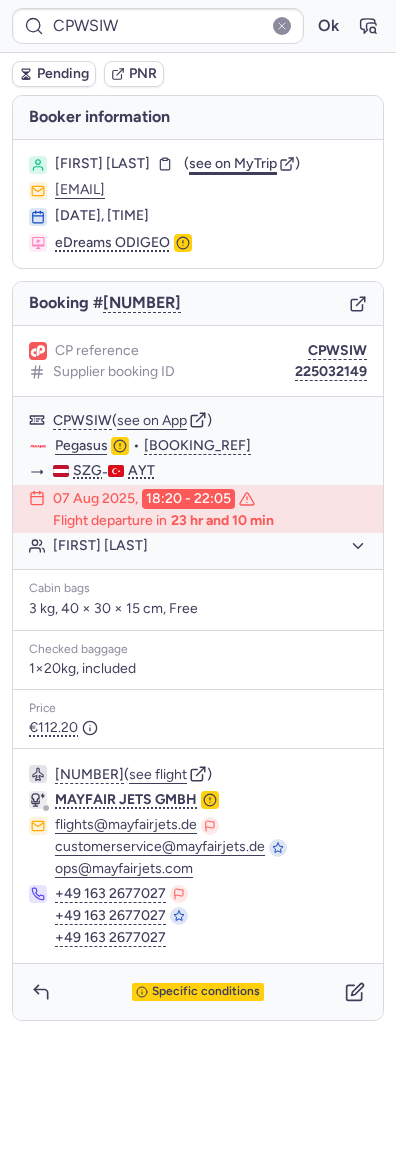 click on "see on MyTrip" at bounding box center (233, 163) 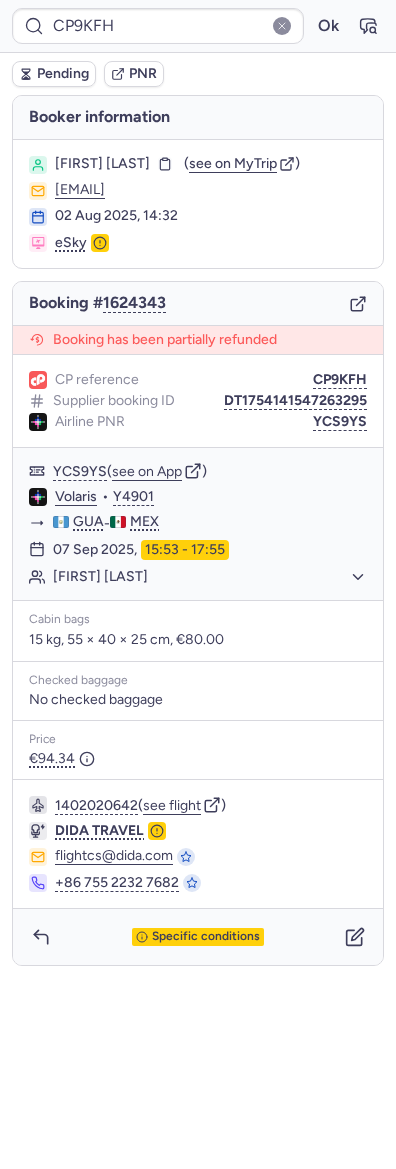 click on "Booking # 1624343" at bounding box center (198, 304) 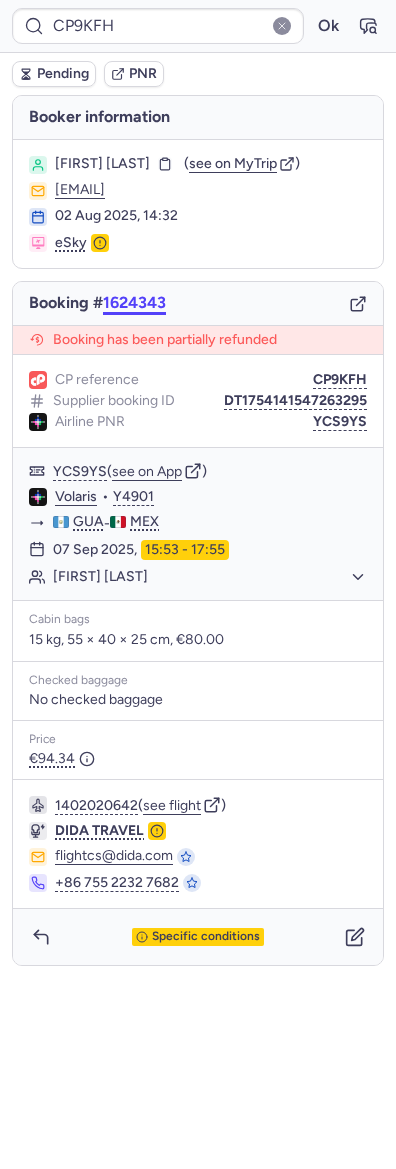 click on "1624343" at bounding box center (134, 303) 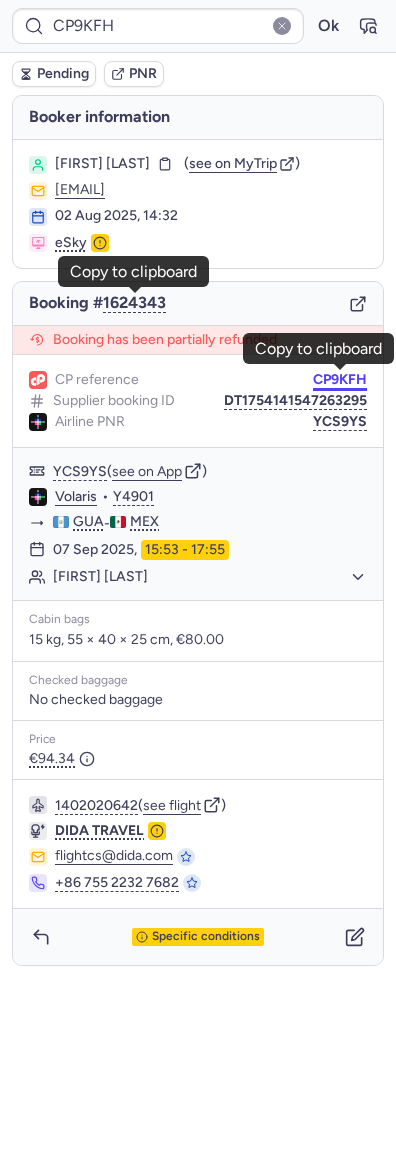 click on "CP9KFH  Ok  Pending PNR Booker information Jose HERNANDEZ  ( see on MyTrip  )  hernajose@trensportgip.eu 02 Aug 2025, 14:32 eSky Booking # 1624343 Booking has been partially refunded CP reference CP9KFH Supplier booking ID DT1754141547263295 Airline PNR YCS9YS YCS9YS  ( see on App )  Volaris  •  Y4901 GUA  -  MEX 07 Sep 2025,  15:53 - 17:55 Jose HERNANDEZ   Cabin bags  15 kg, 55 × 40 × 25 cm, €80.00 Checked baggage No checked baggage Price €94.34  1402020642  ( see flight )  DIDA TRAVEL flightcs@dida.com +86 755 2232 7682 Specific conditions
Copy to clipboard Copy to clipboard" at bounding box center [198, 0] 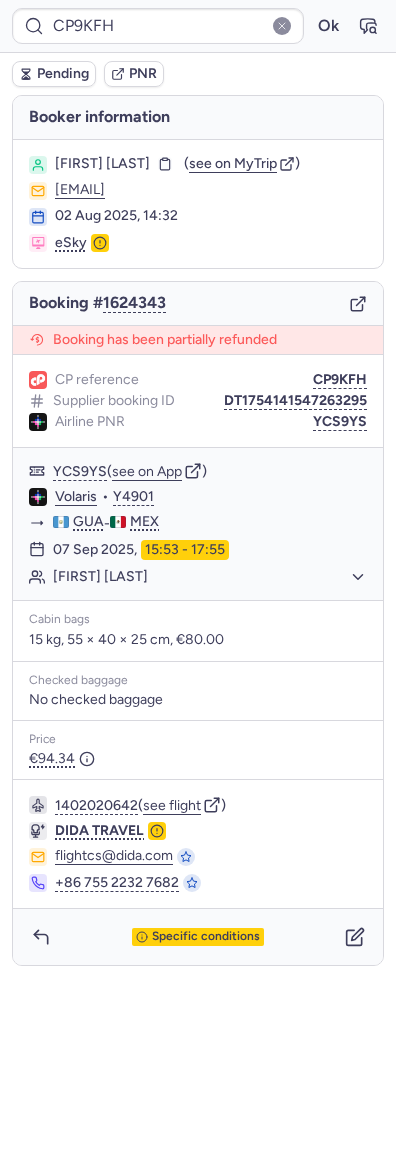 drag, startPoint x: 333, startPoint y: 373, endPoint x: 231, endPoint y: 351, distance: 104.34558 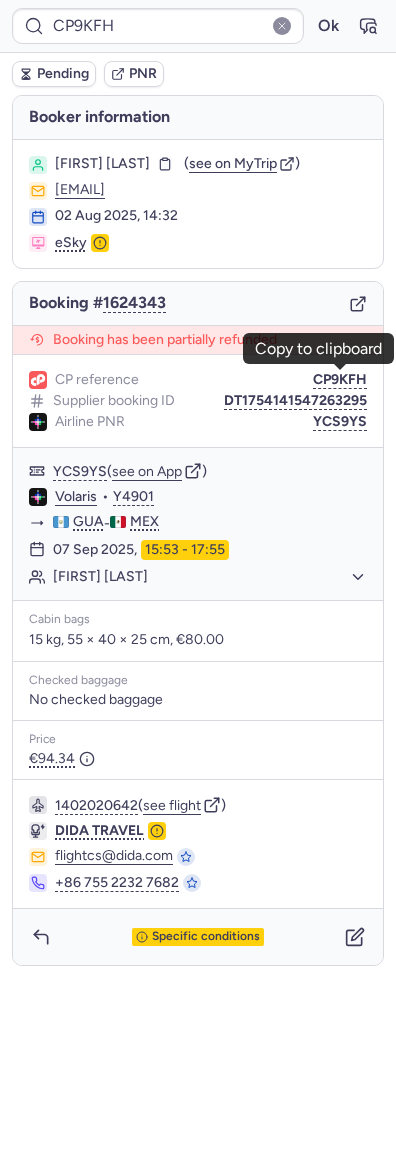 click 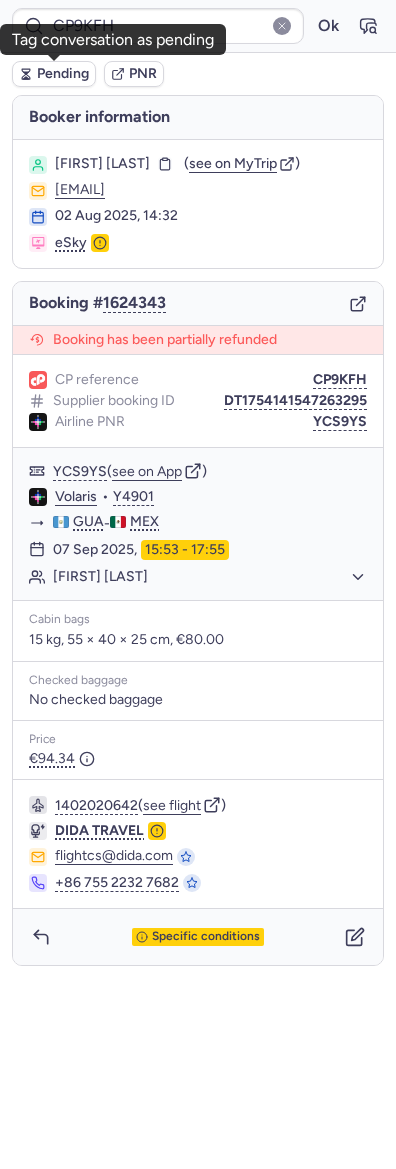 click on "Pending" at bounding box center (63, 74) 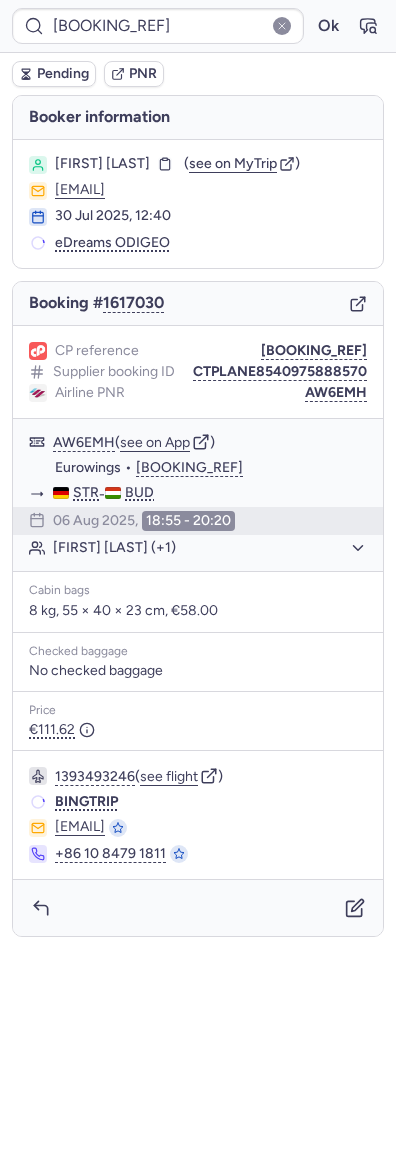 type on "CPMEKF" 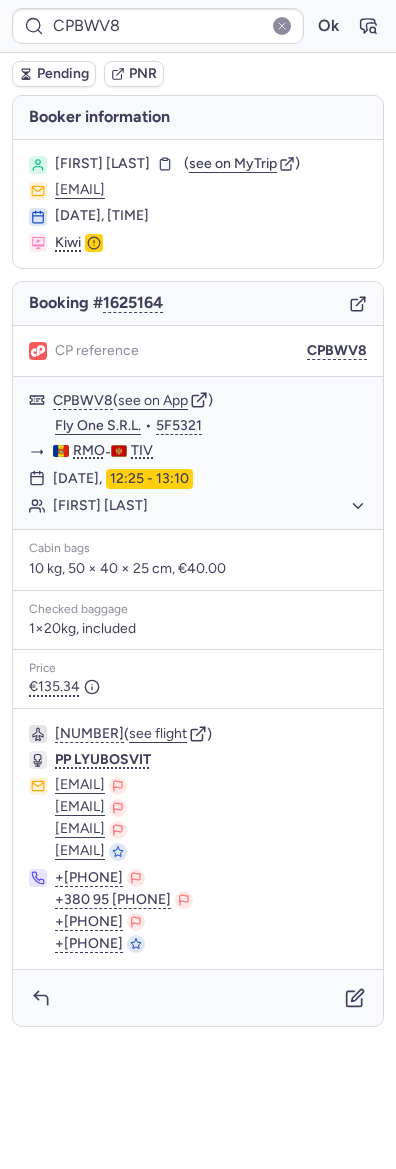 type on "CP7DAE" 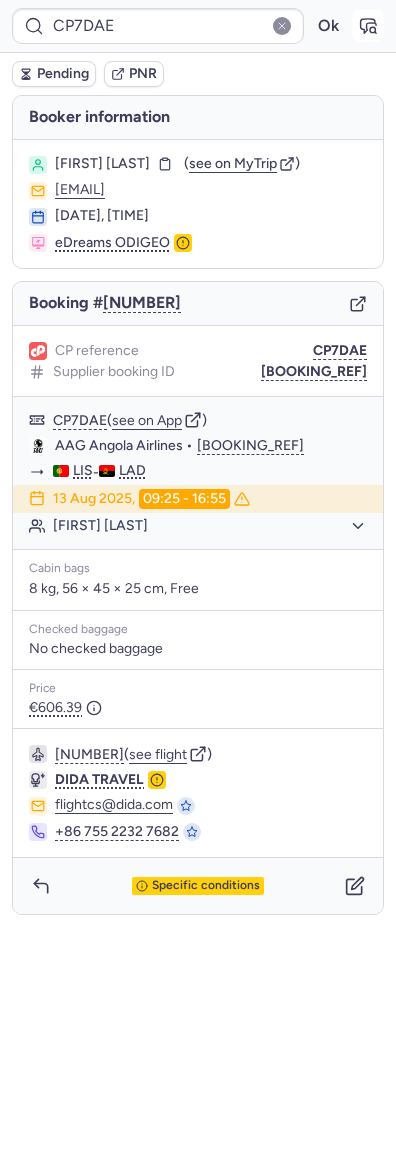 click 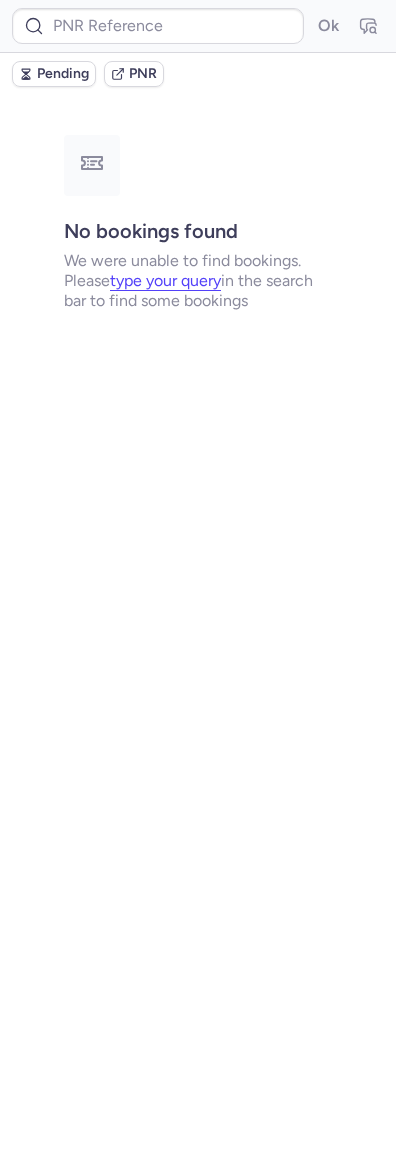 type on "CPBWV8" 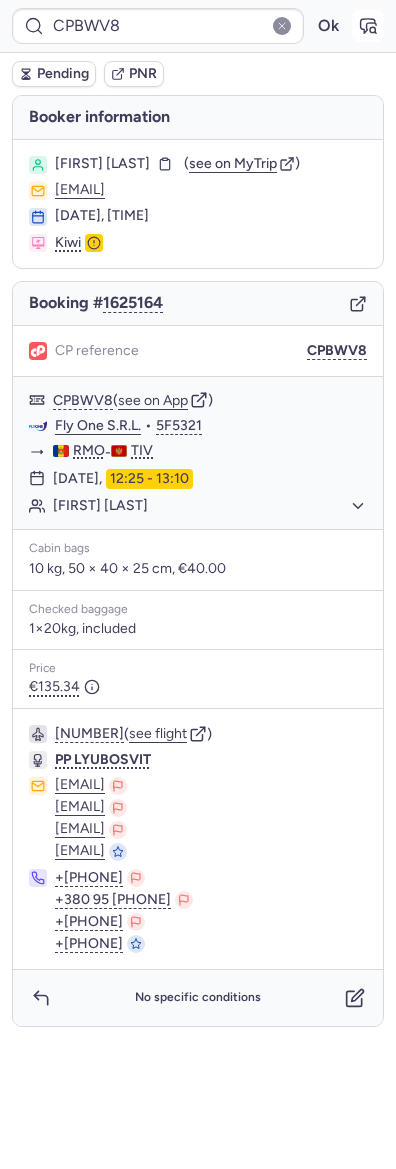 click 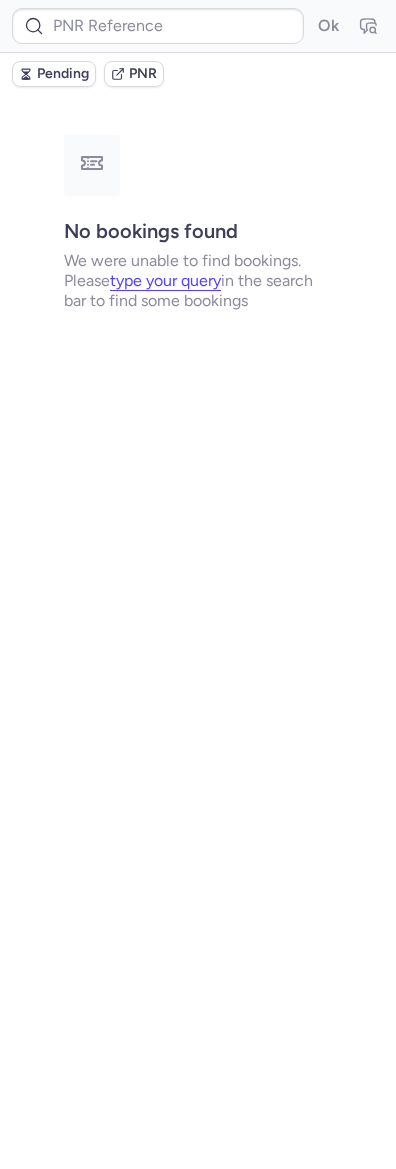 type on "CP7KR8" 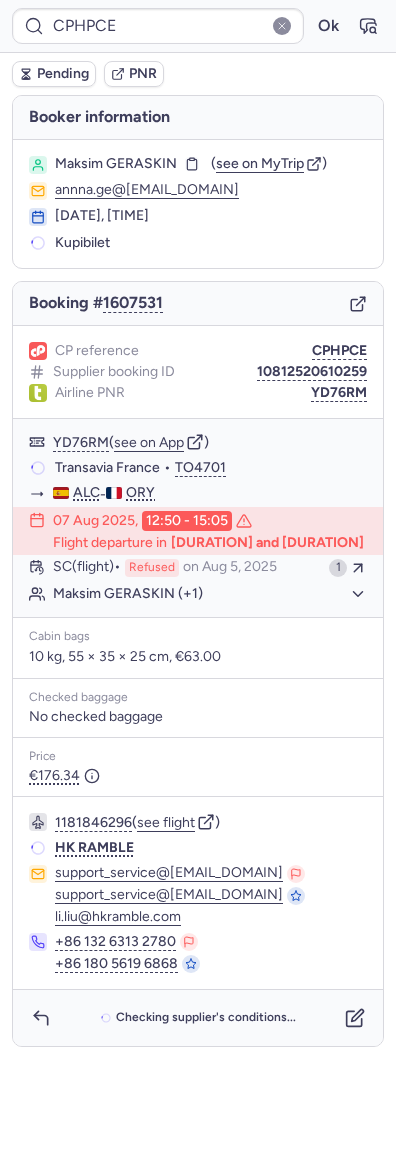 scroll, scrollTop: 0, scrollLeft: 0, axis: both 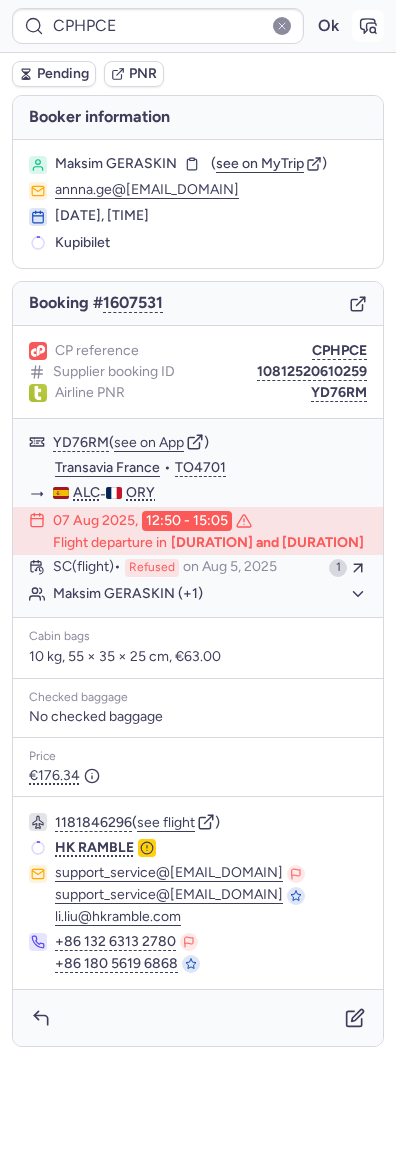 click at bounding box center (368, 26) 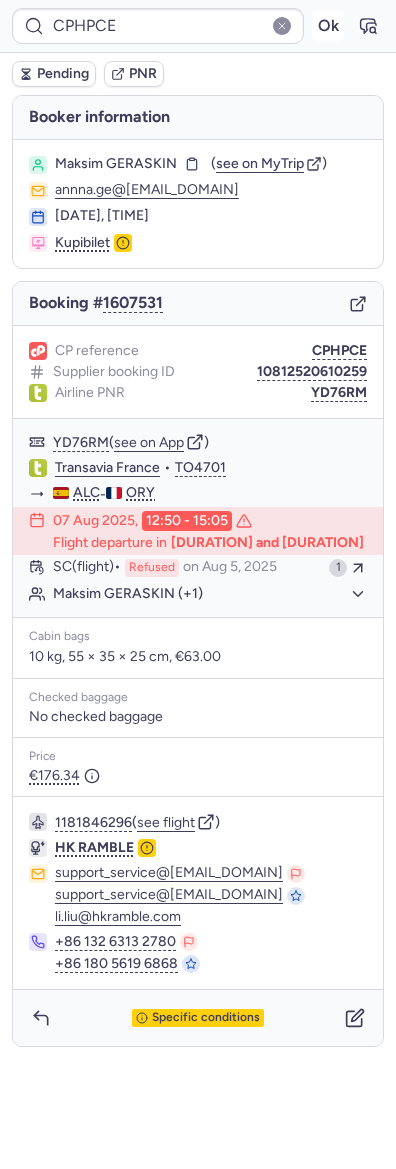 click on "Ok" at bounding box center (328, 26) 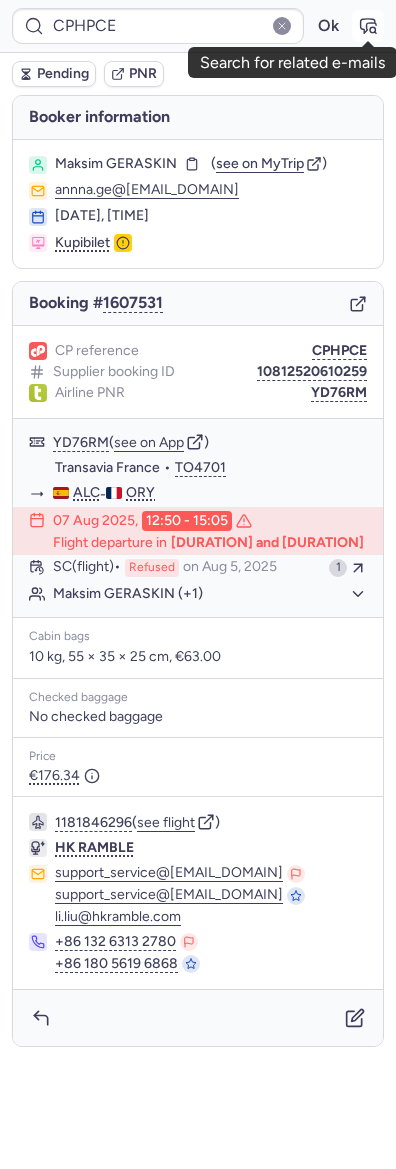 click 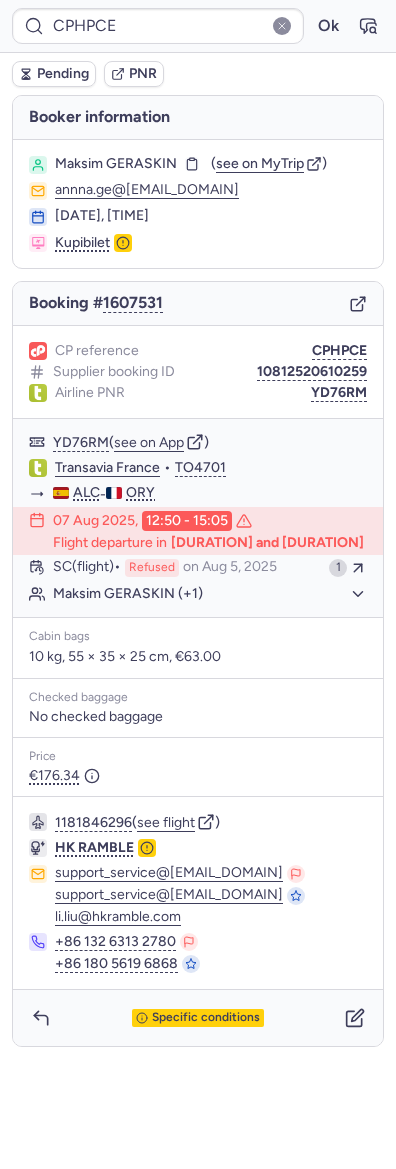 type on "CPJ4LY" 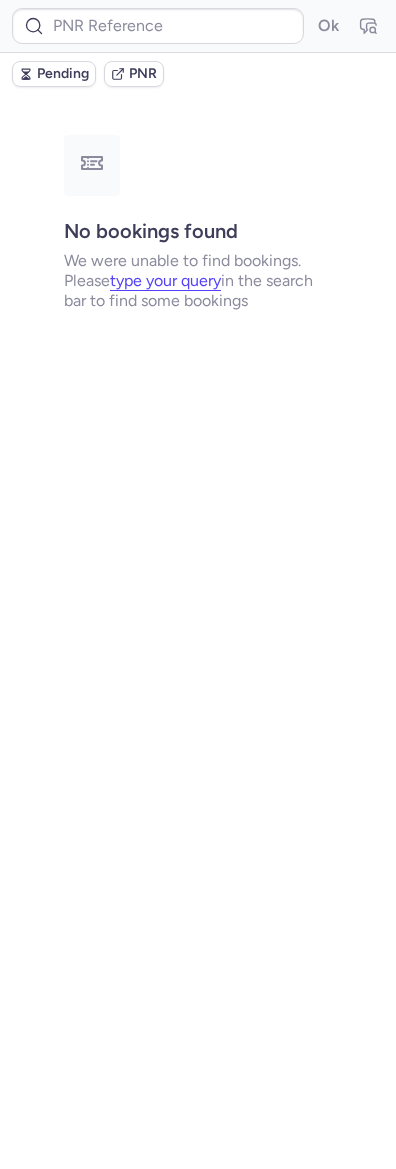 click on "Pending" at bounding box center (63, 74) 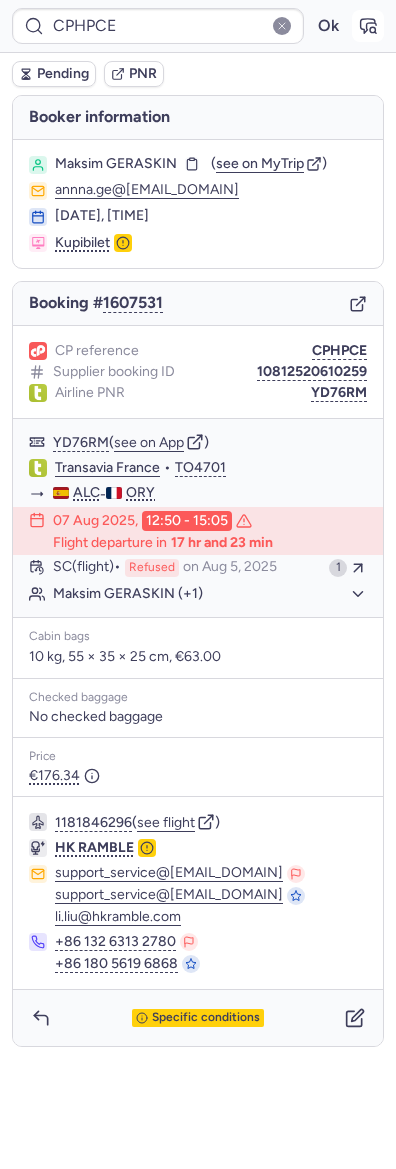 click 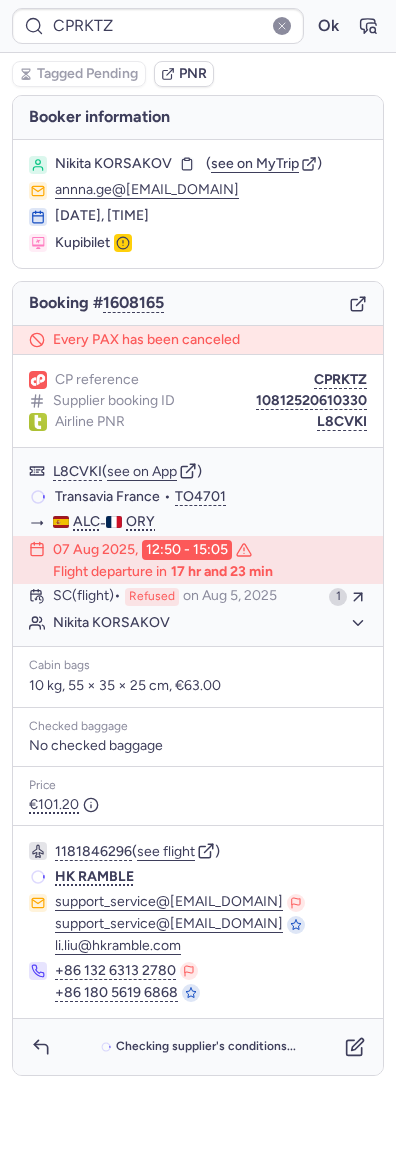 type on "CPHPCE" 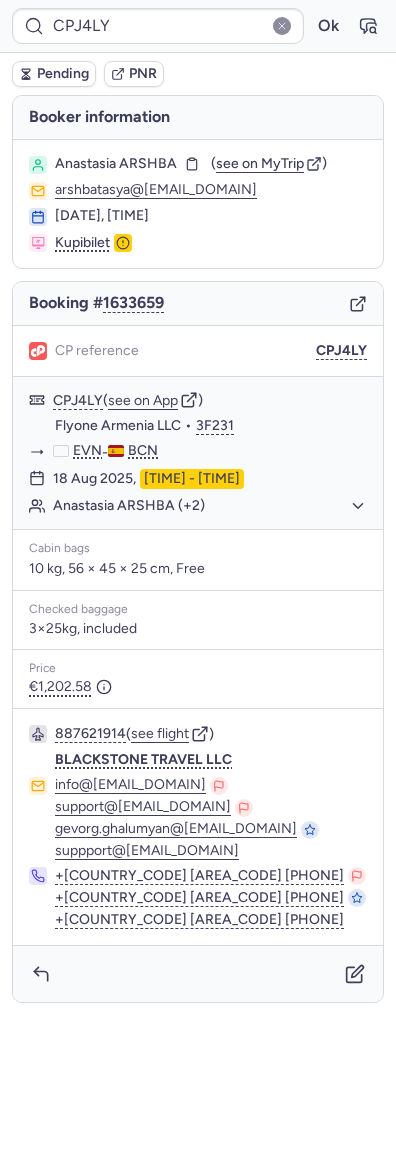 type on "CPOB9O" 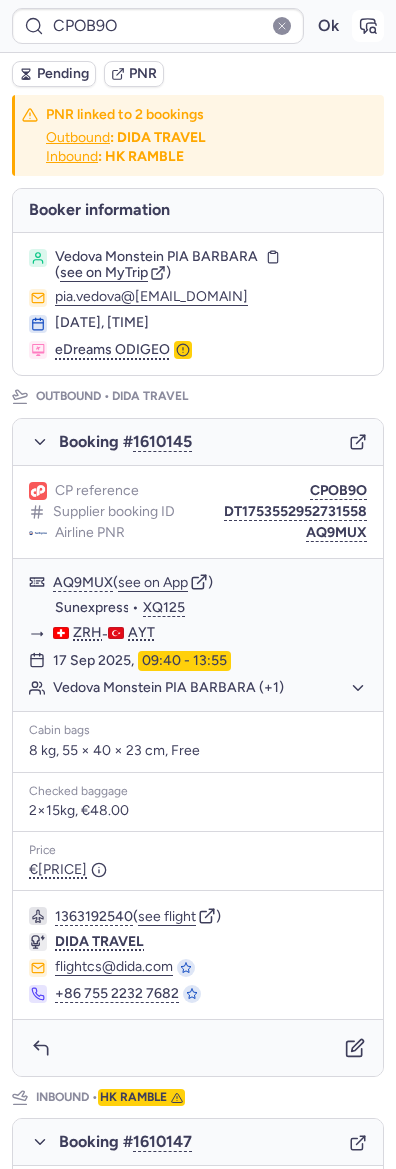 click 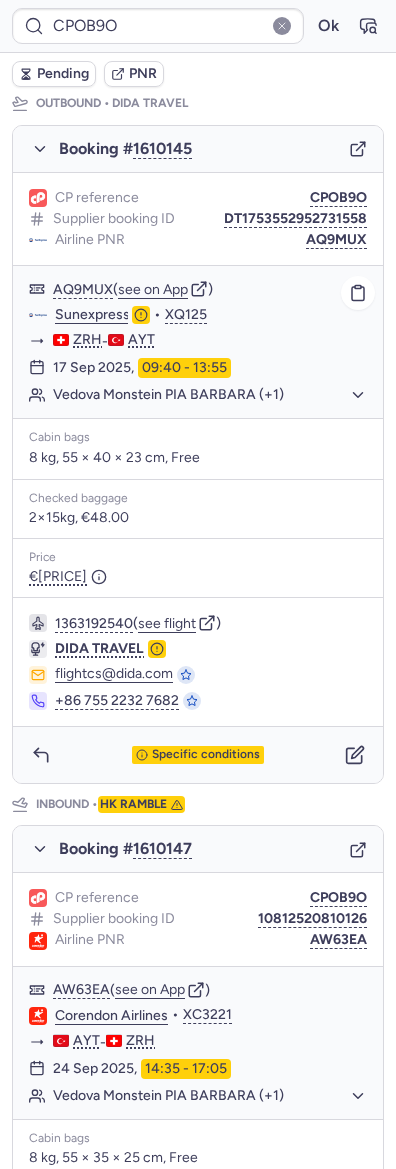scroll, scrollTop: 144, scrollLeft: 0, axis: vertical 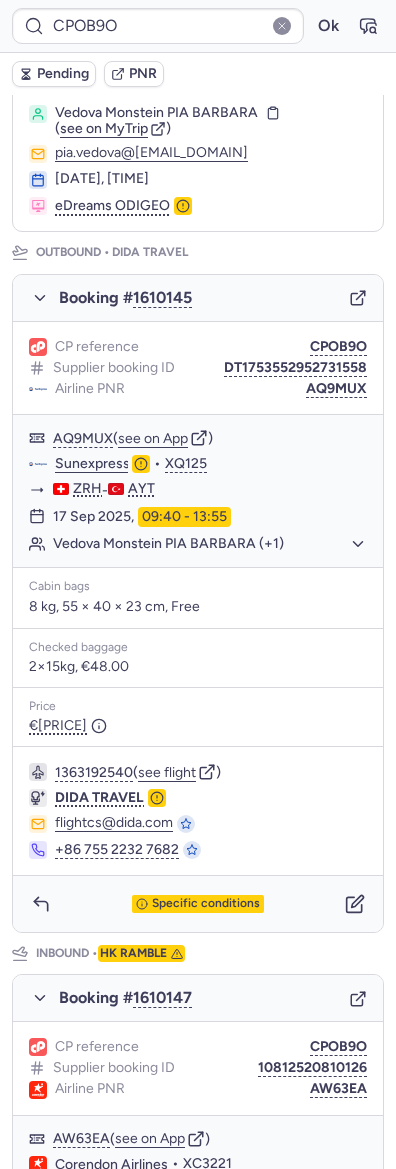click on "Pending" at bounding box center (54, 74) 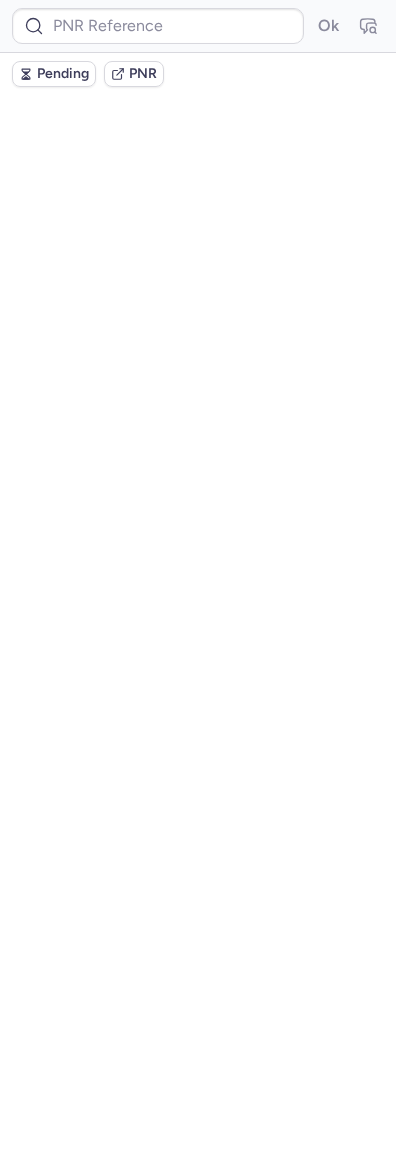 scroll, scrollTop: 0, scrollLeft: 0, axis: both 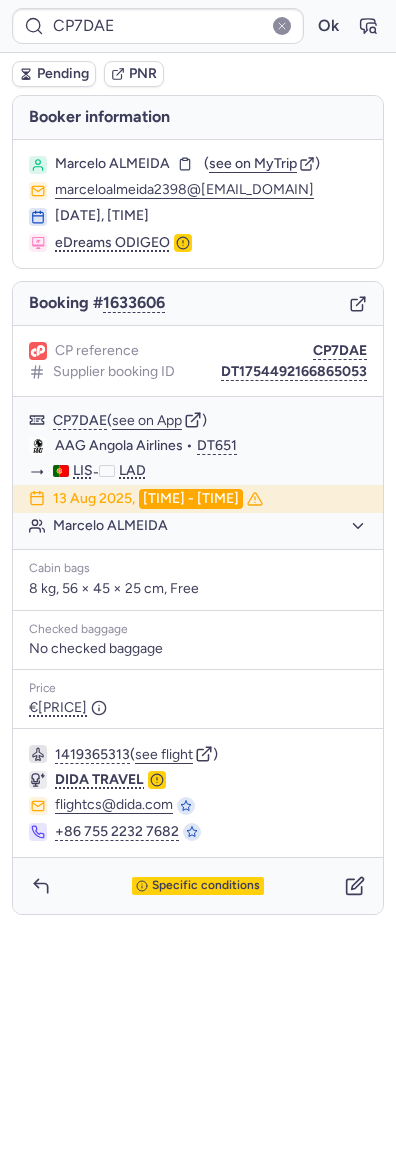 type on "CPJ4LY" 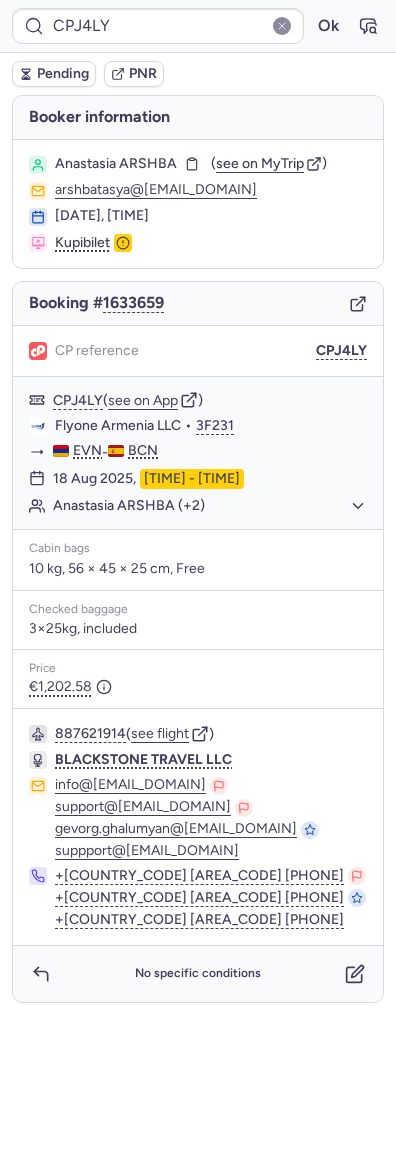 click on "887621914  ( see flight )" at bounding box center (211, 734) 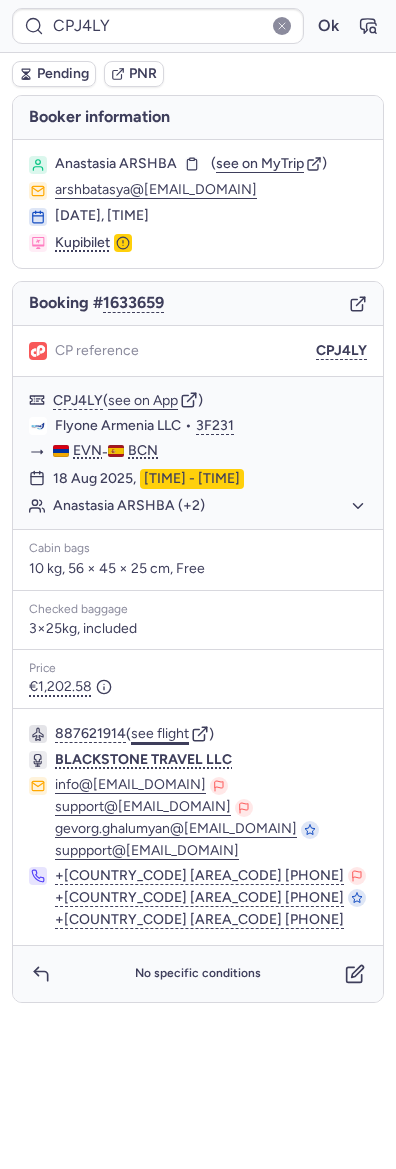 click on "see flight" 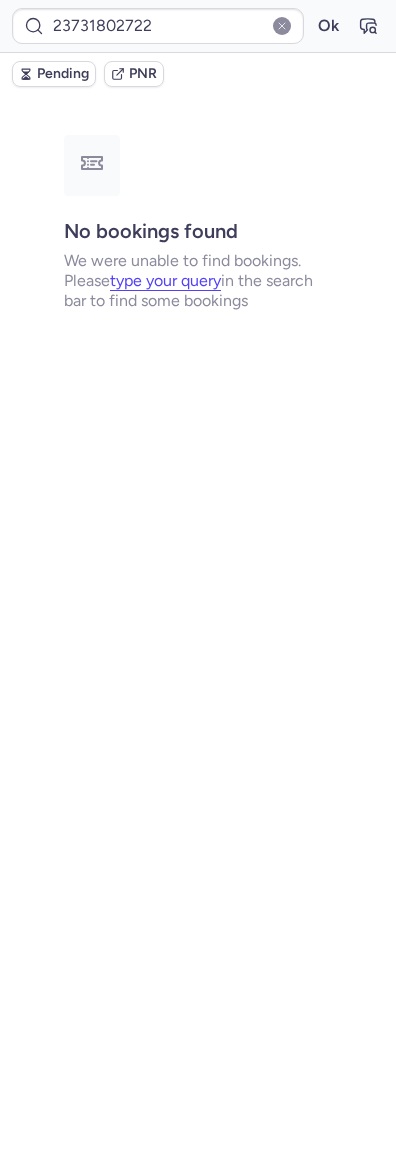 type on "CPJ4LY" 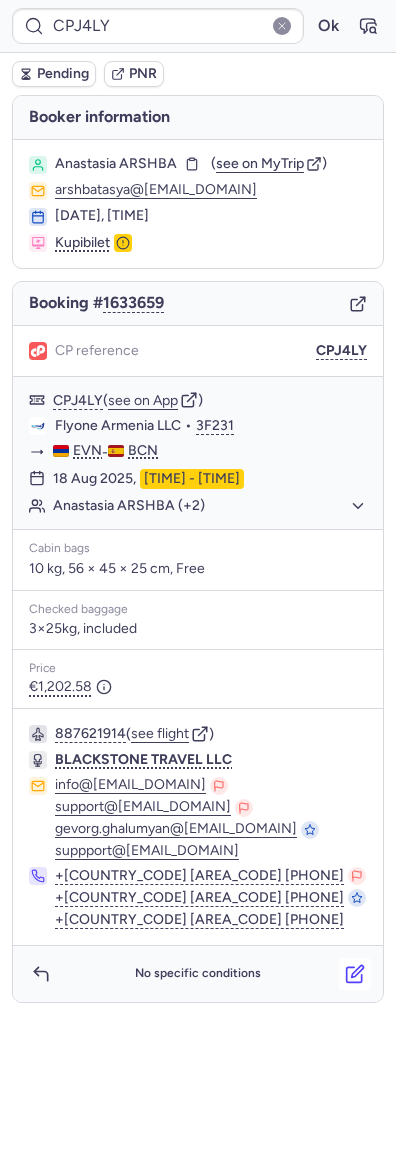 click 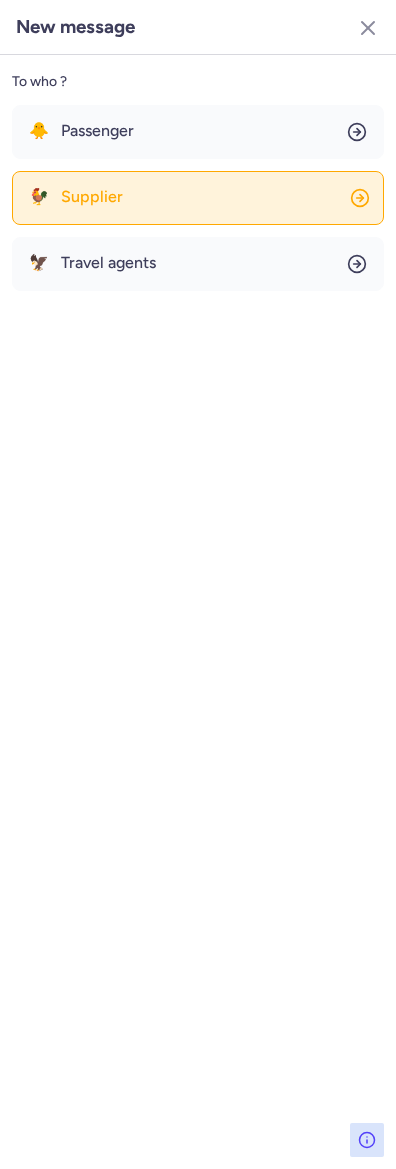 click on "🐓 Supplier" 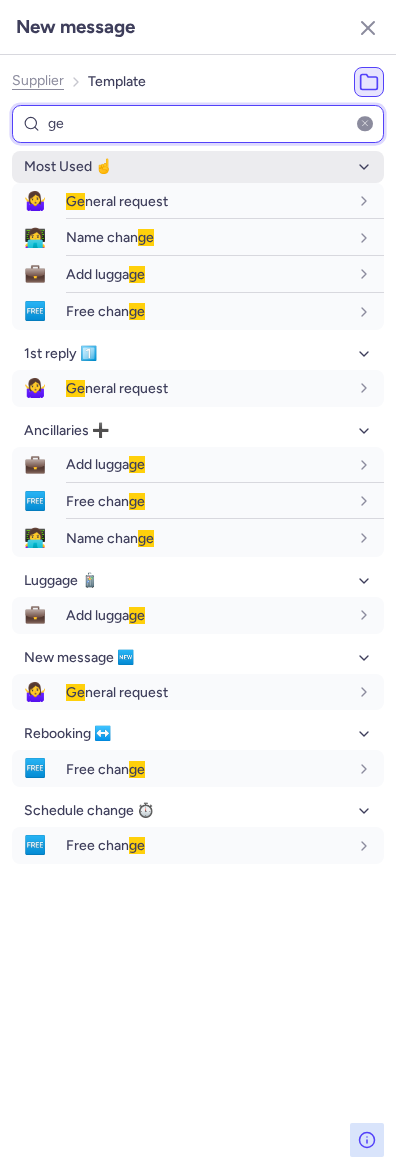 type on "ge" 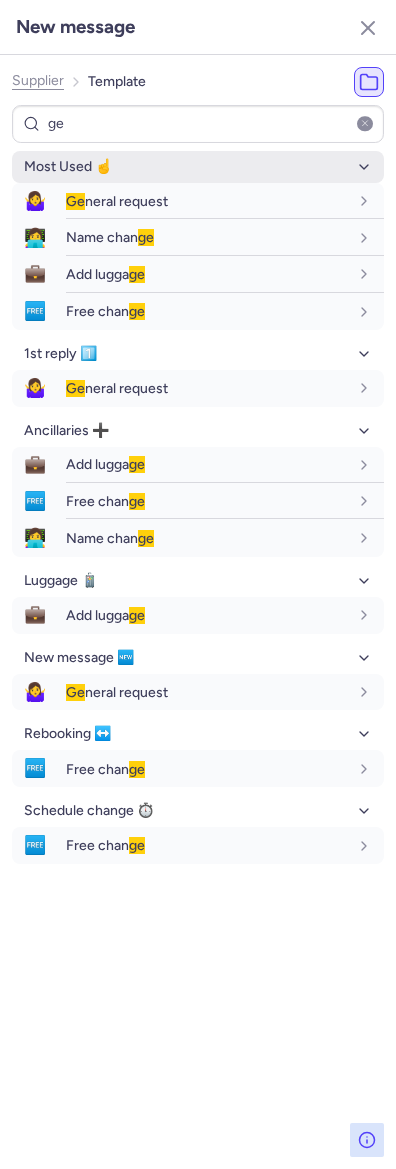 click on "Most Used ☝️" at bounding box center [198, 167] 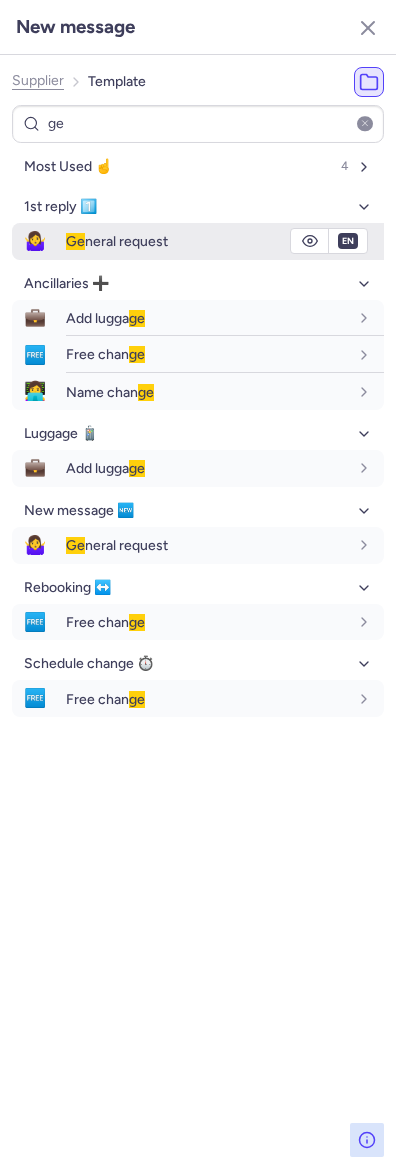 click on "Ge neral request" at bounding box center [117, 241] 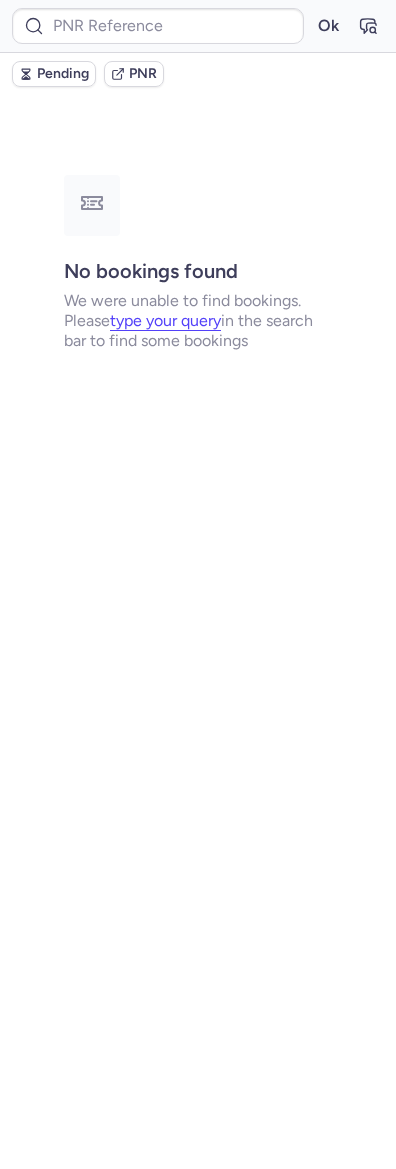 type on "CPJ4LY" 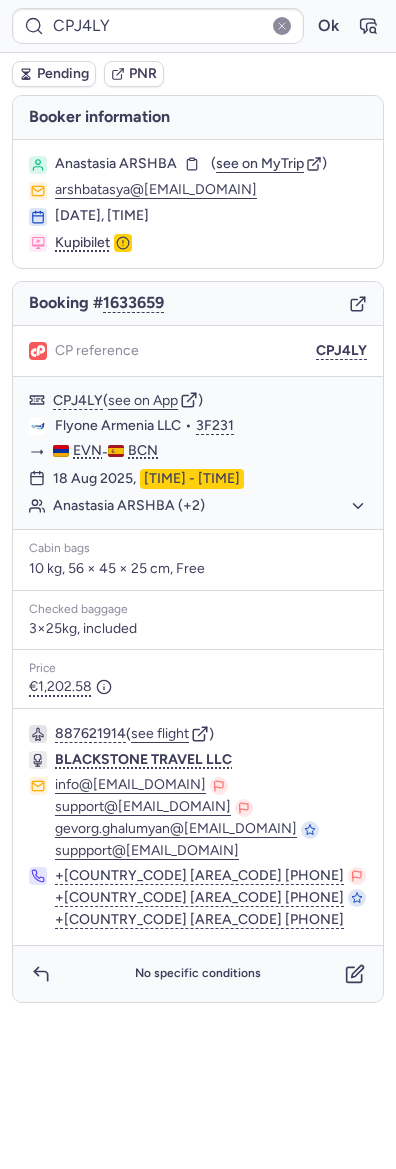 click on "Pending" at bounding box center [54, 74] 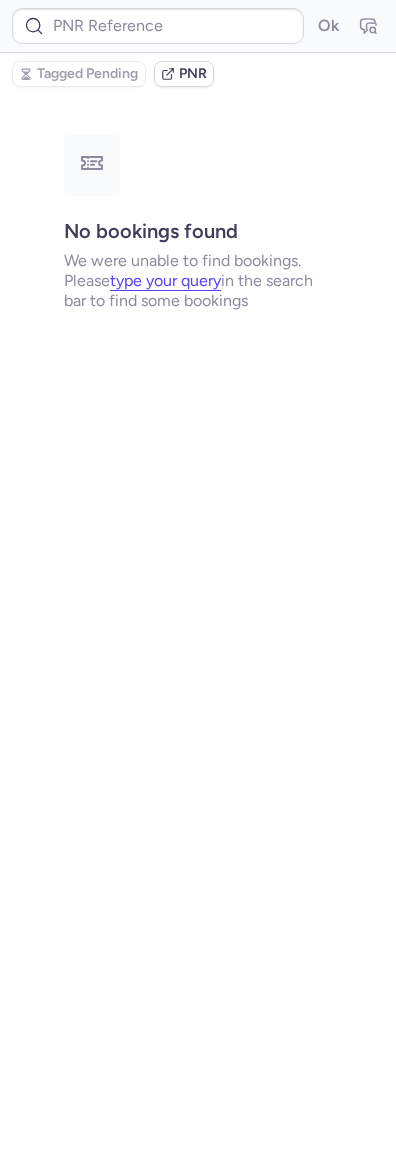 type on "23731802722" 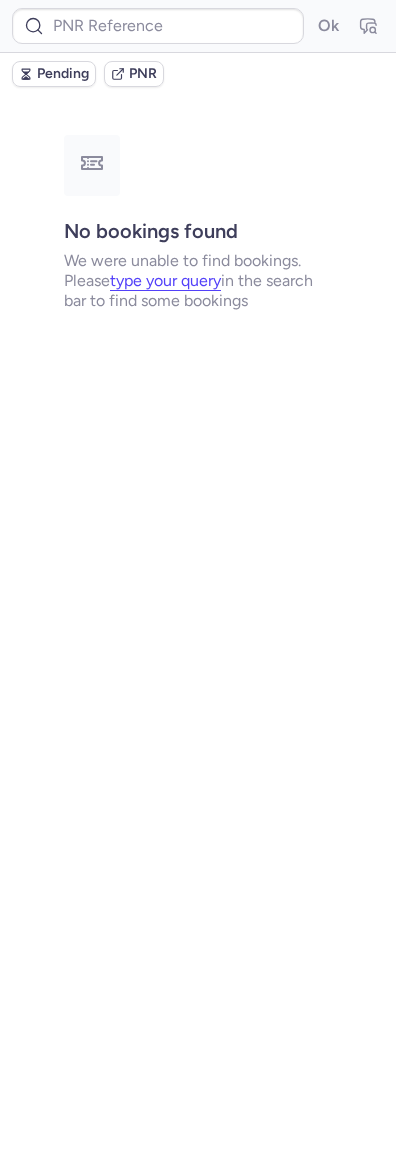 type on "23731802722" 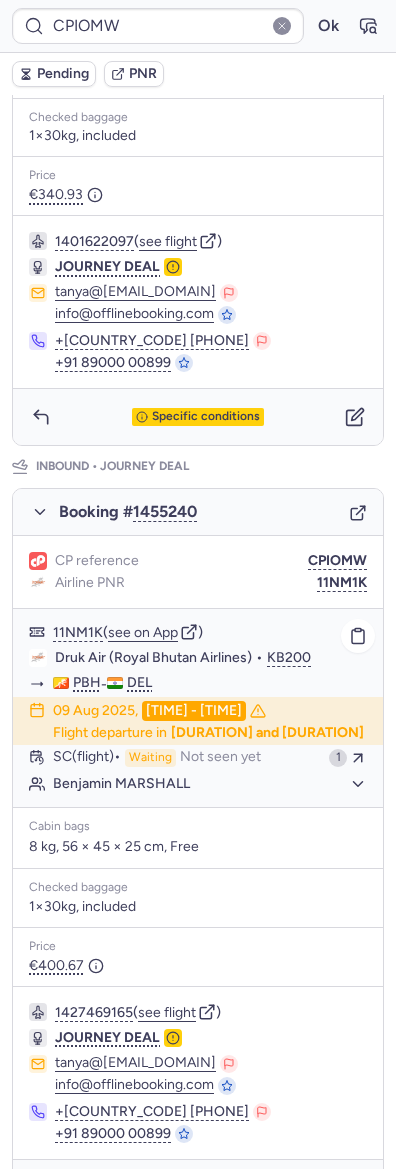 scroll, scrollTop: 719, scrollLeft: 0, axis: vertical 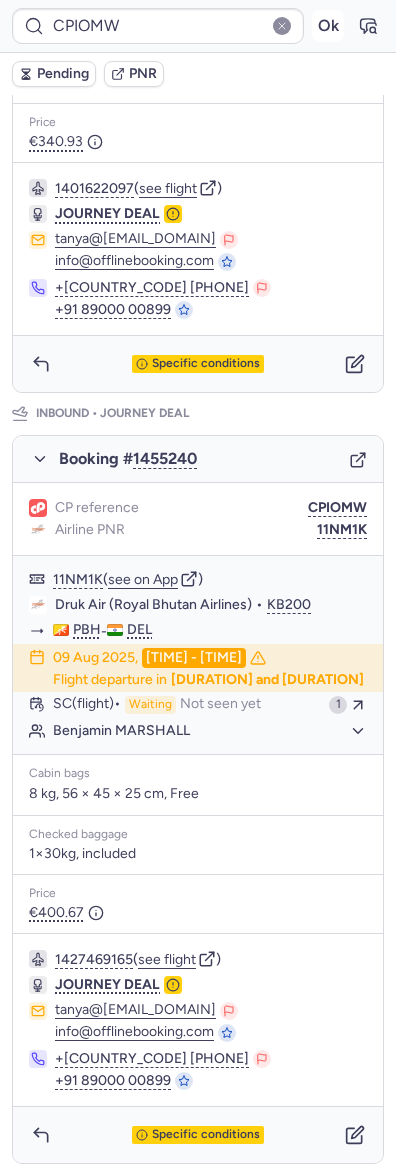 click on "Ok" at bounding box center (328, 26) 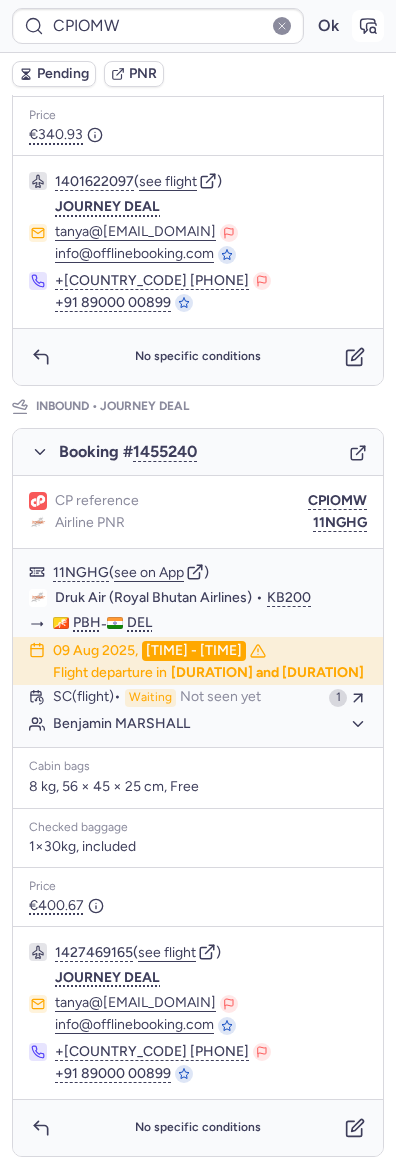 scroll, scrollTop: 719, scrollLeft: 0, axis: vertical 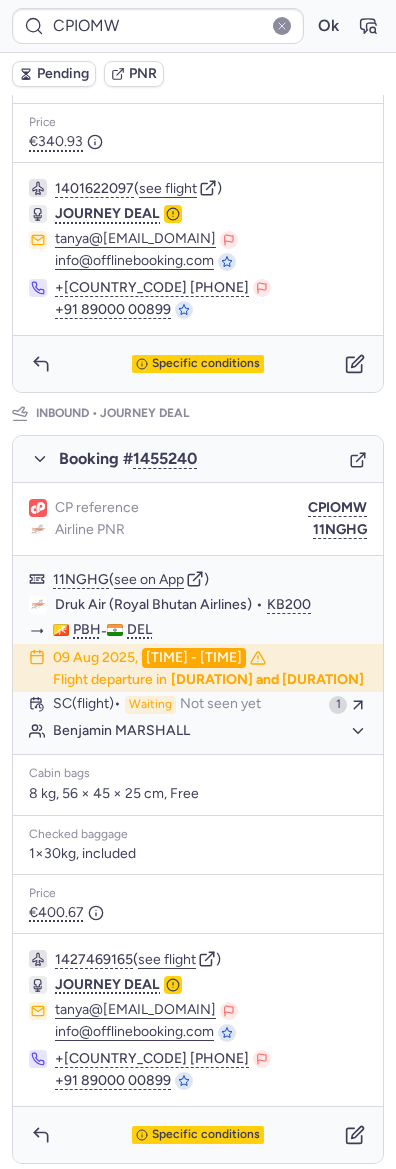 type on "23731802722" 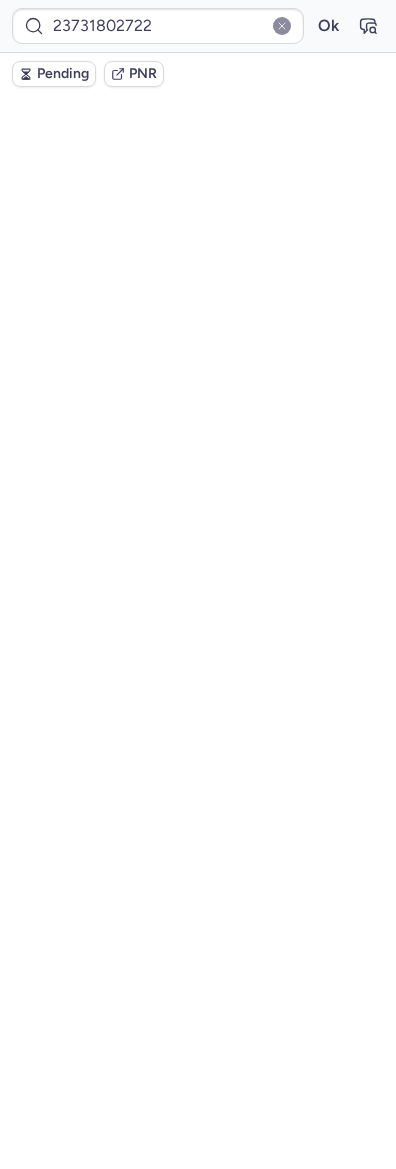 scroll, scrollTop: 0, scrollLeft: 0, axis: both 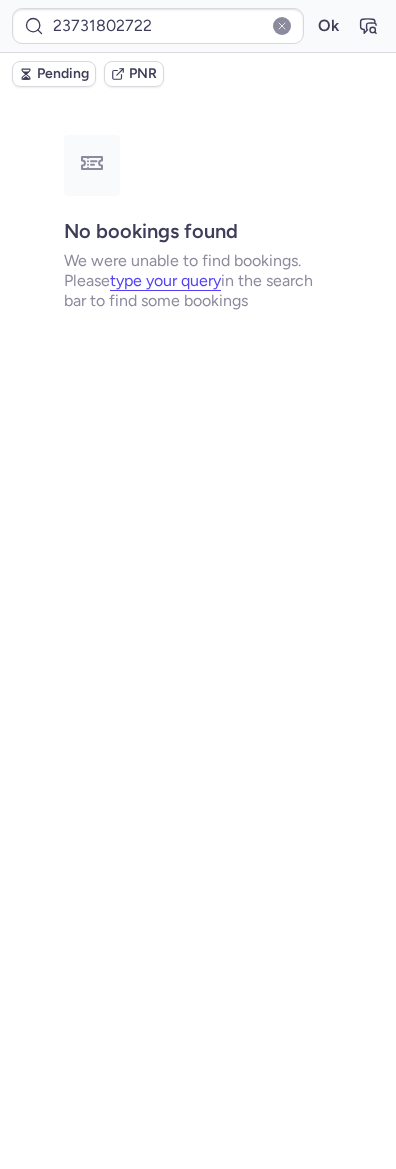 type on "CPAZX8" 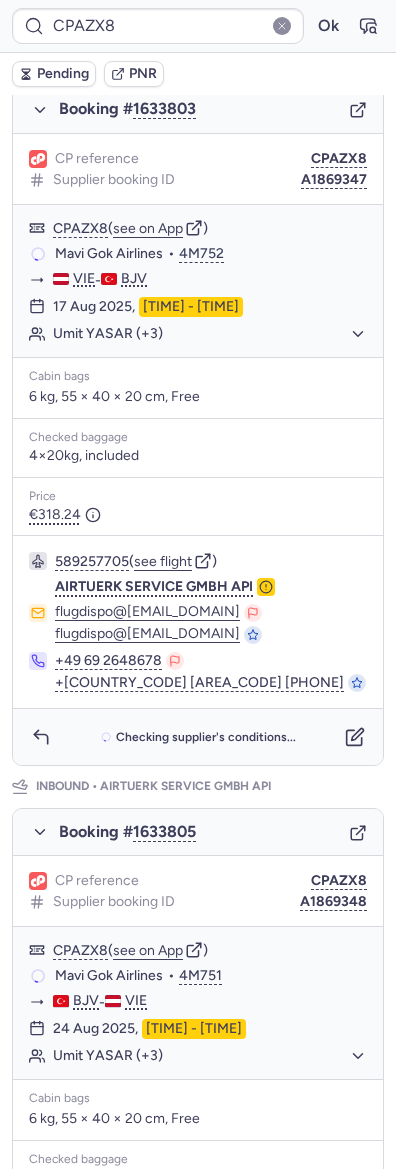 scroll, scrollTop: 266, scrollLeft: 0, axis: vertical 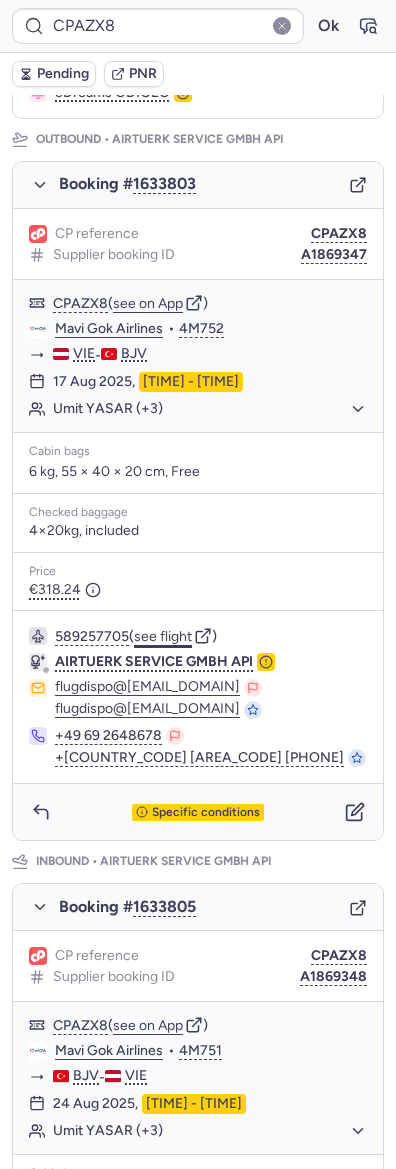 click on "see flight" 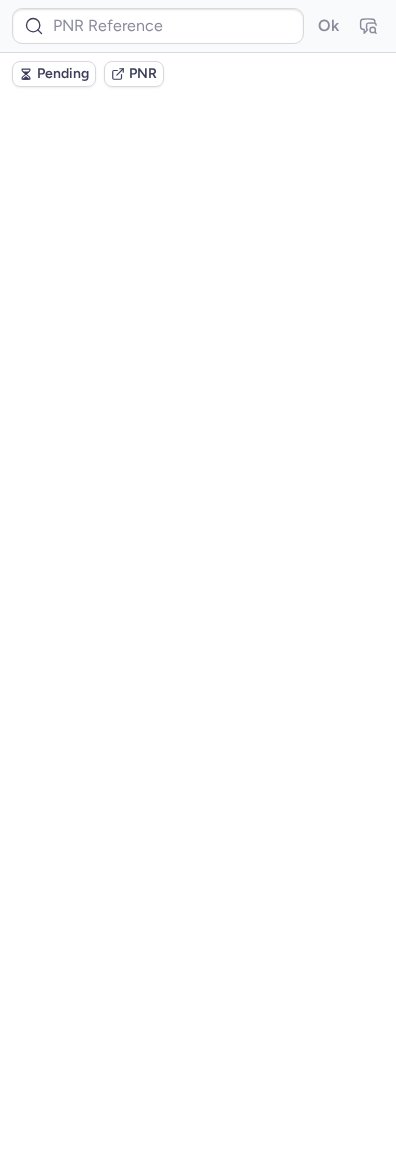 scroll, scrollTop: 0, scrollLeft: 0, axis: both 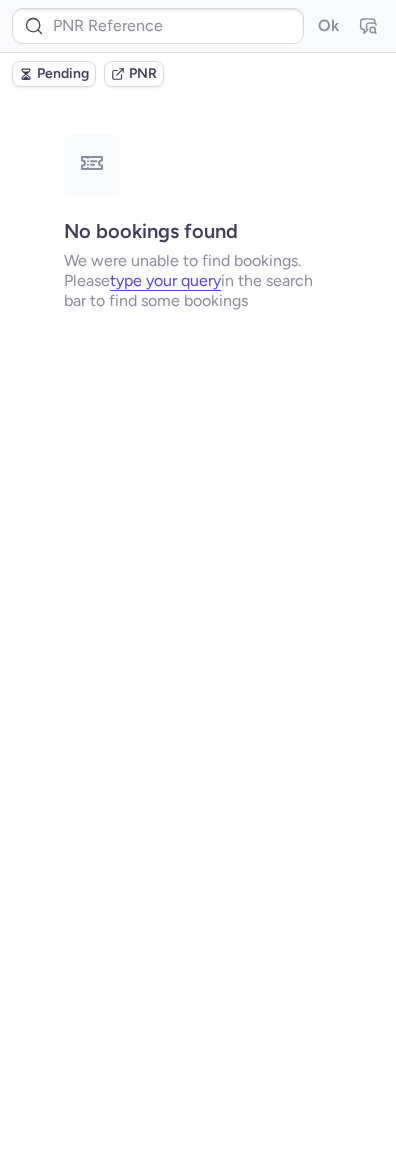 type on "CPAZX8" 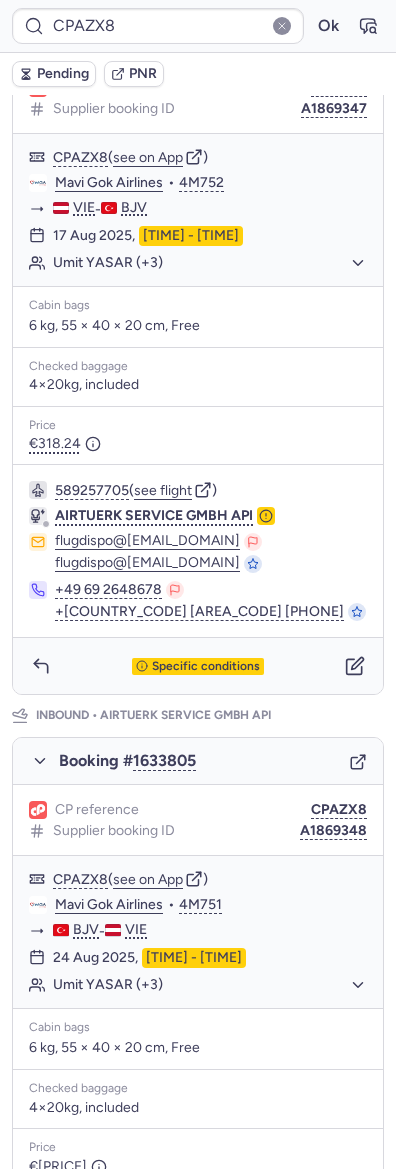 scroll, scrollTop: 376, scrollLeft: 0, axis: vertical 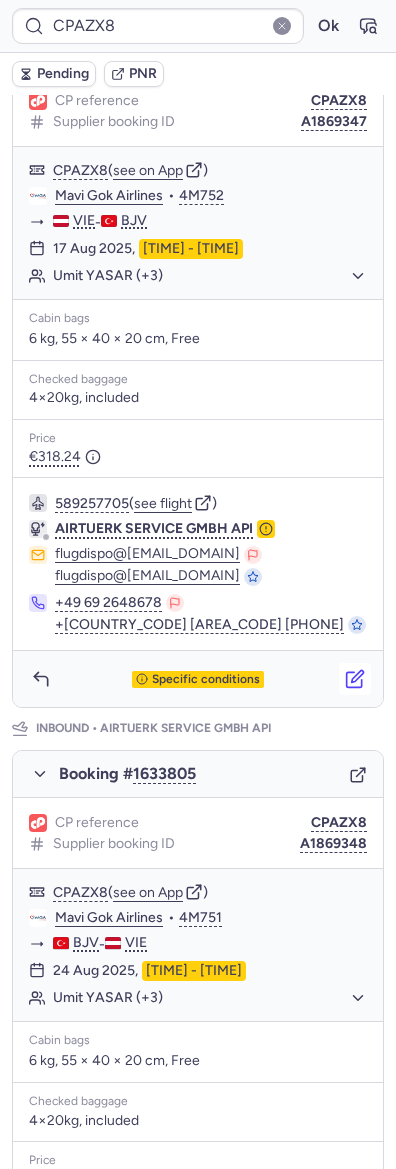 click at bounding box center (355, 679) 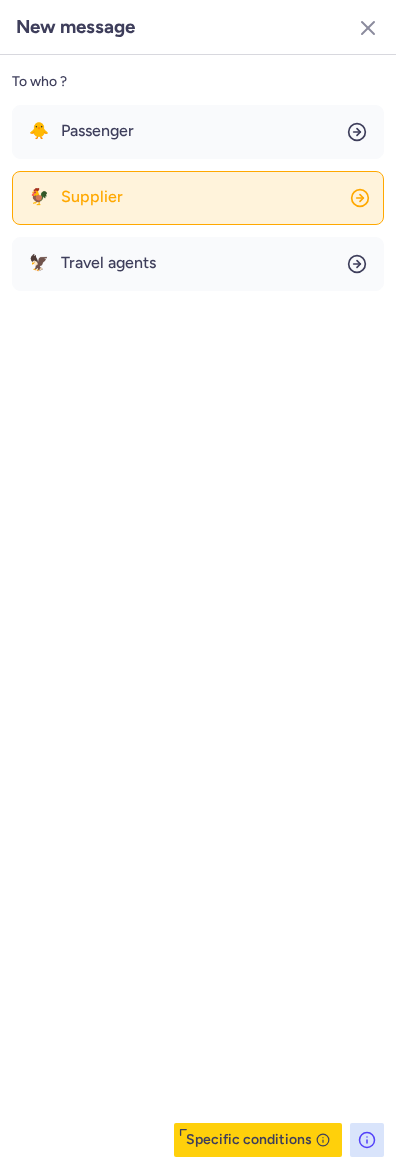 click on "🐓 Supplier" at bounding box center (76, 197) 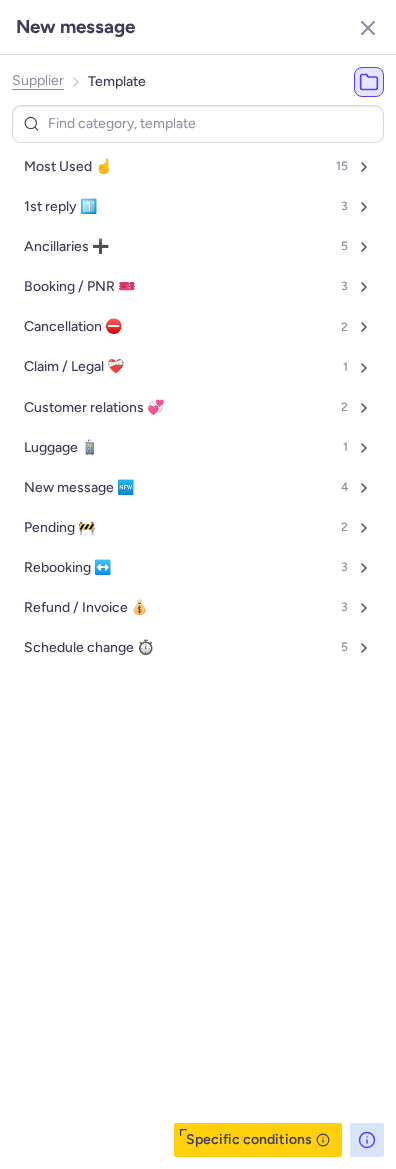 click on "New message" at bounding box center [198, 27] 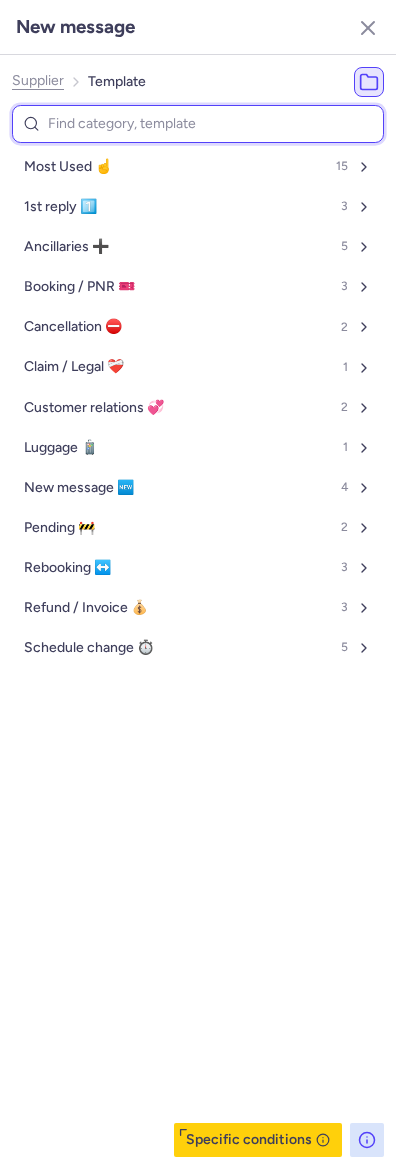 click at bounding box center [198, 124] 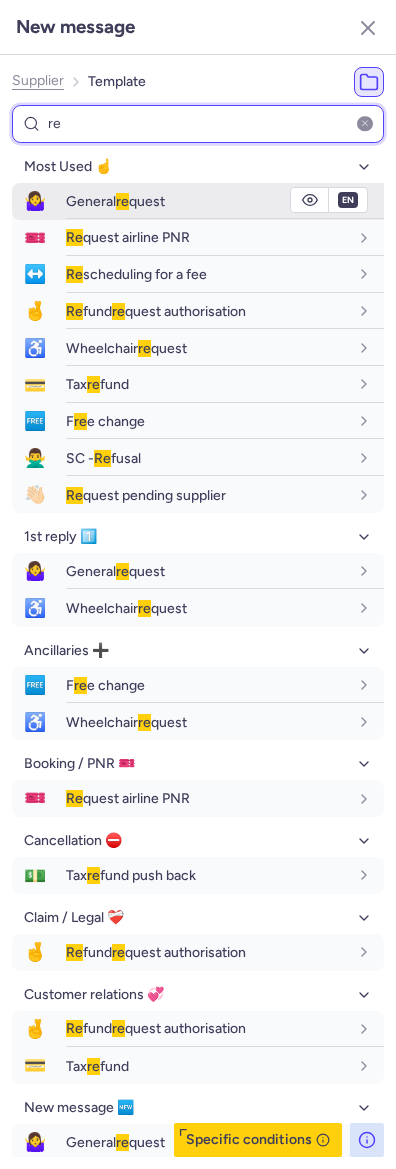 type on "re" 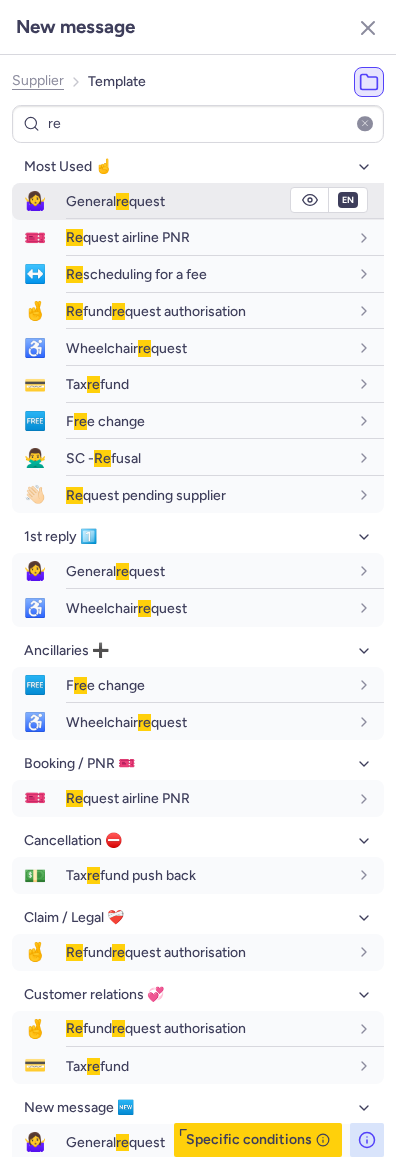 click on "General  re quest" at bounding box center (225, 201) 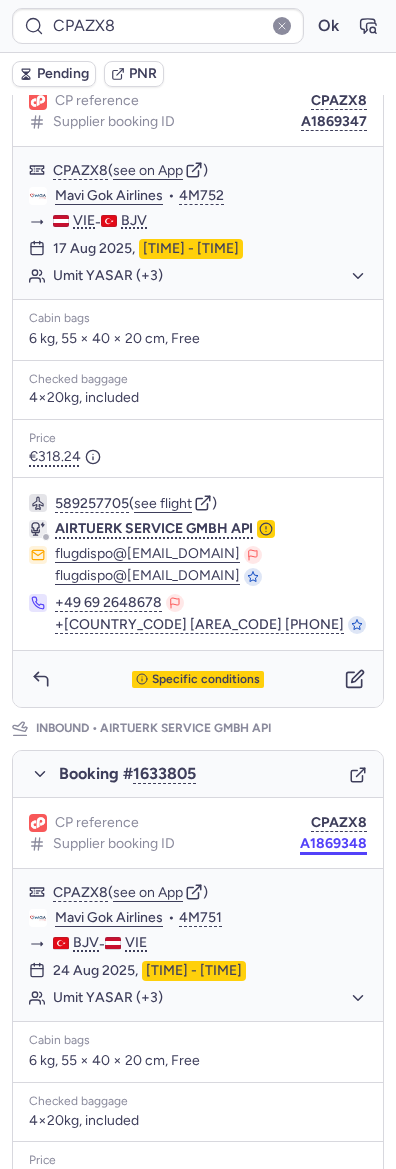 click on "CP reference CPAZX8" 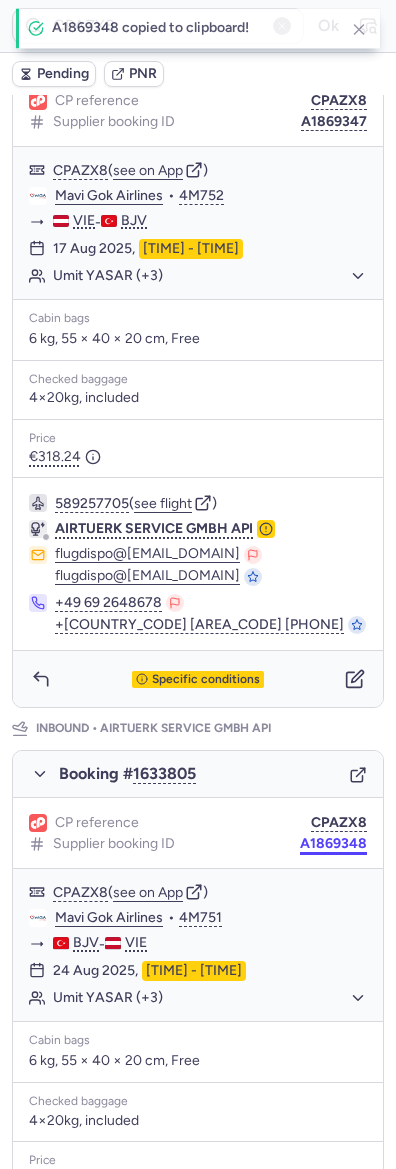 type 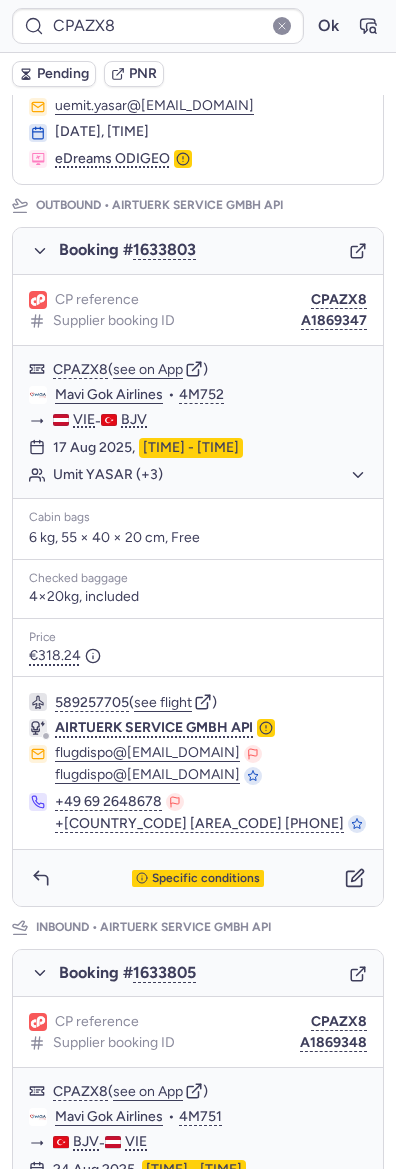 scroll, scrollTop: 533, scrollLeft: 0, axis: vertical 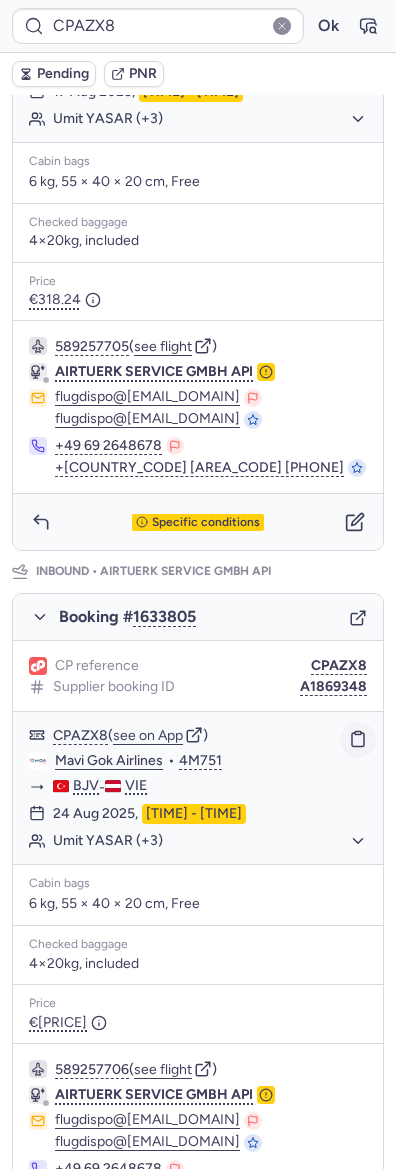 click 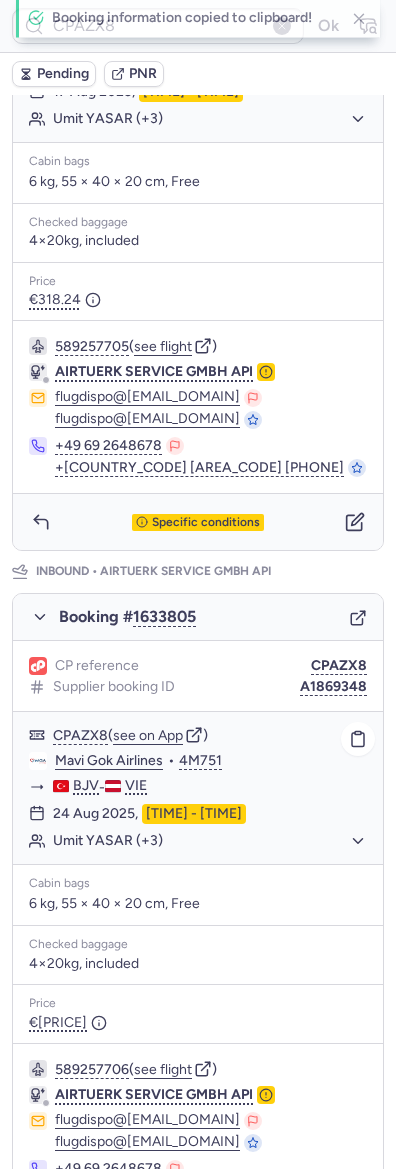 type 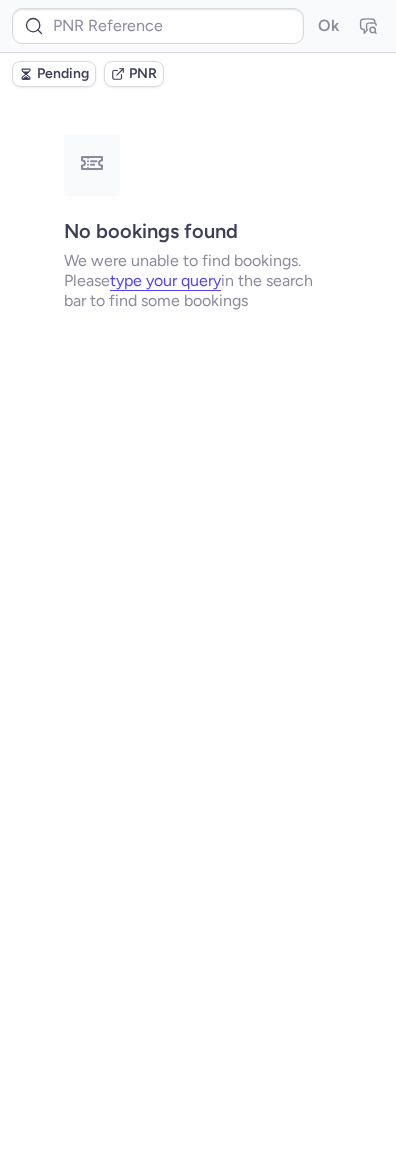 scroll, scrollTop: 0, scrollLeft: 0, axis: both 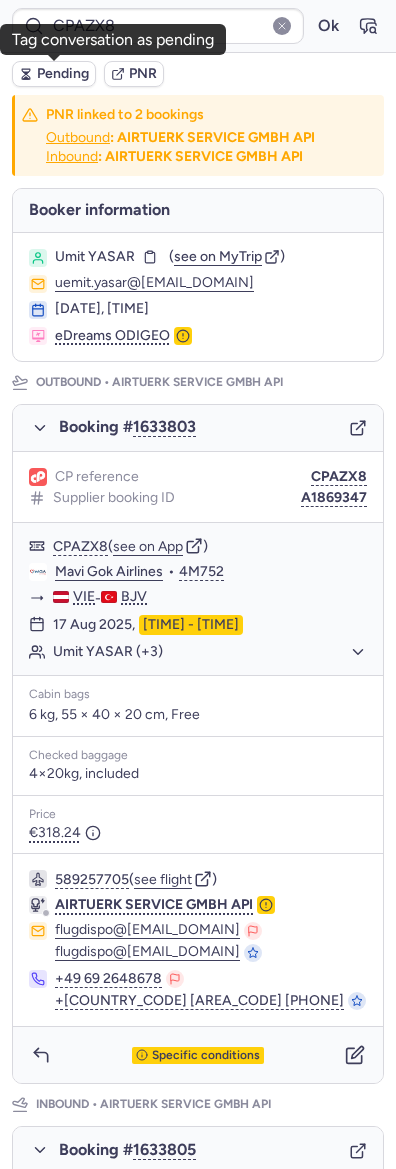 click on "Pending" at bounding box center (63, 74) 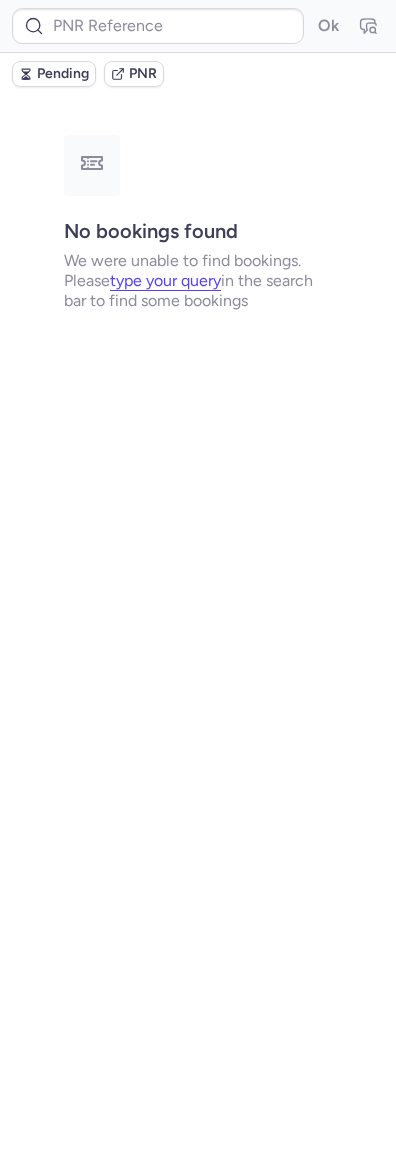 type on "CPAZX8" 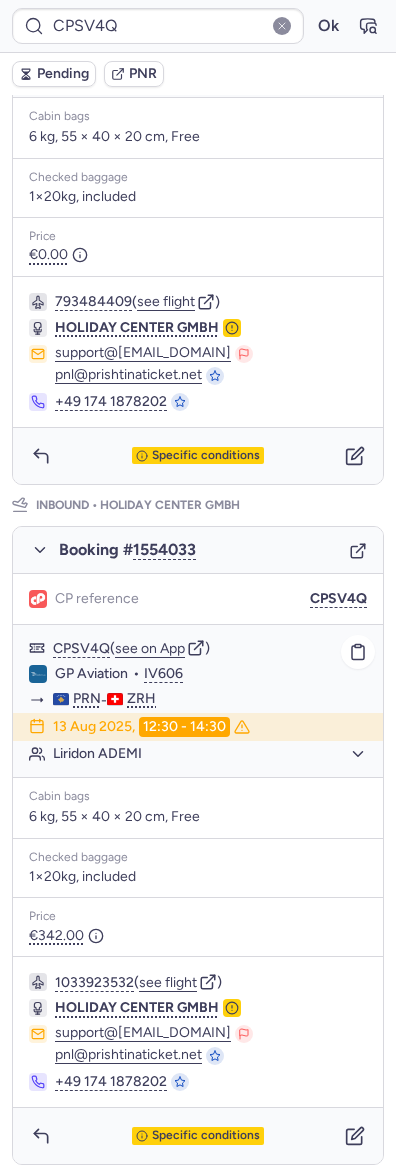 scroll, scrollTop: 642, scrollLeft: 0, axis: vertical 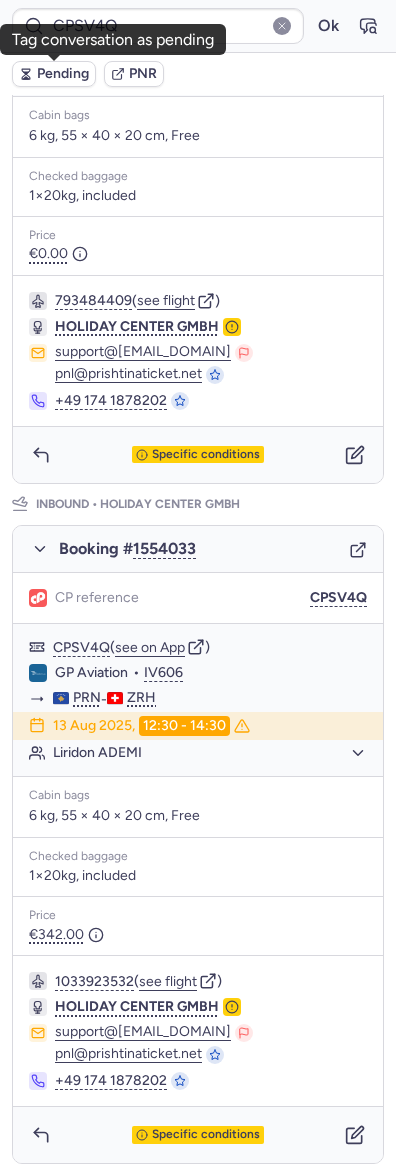 click 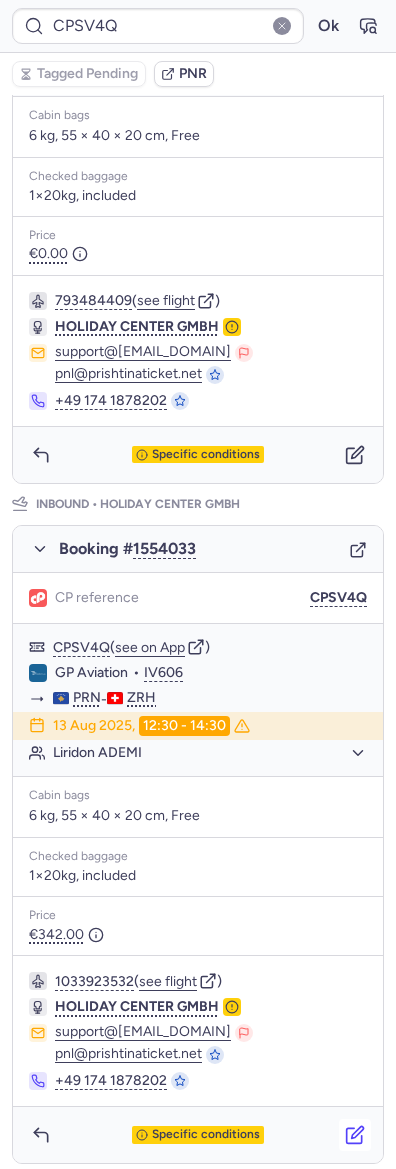 click at bounding box center [355, 1135] 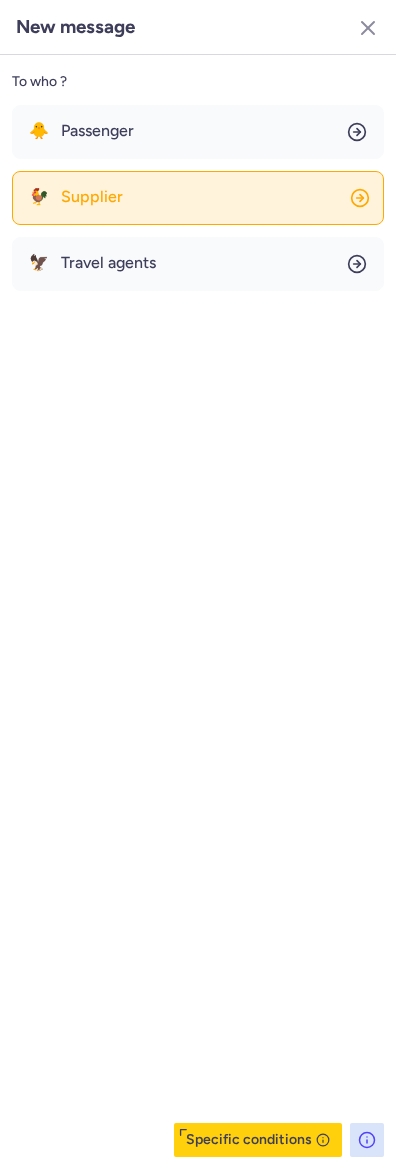 click on "🐓 Supplier" 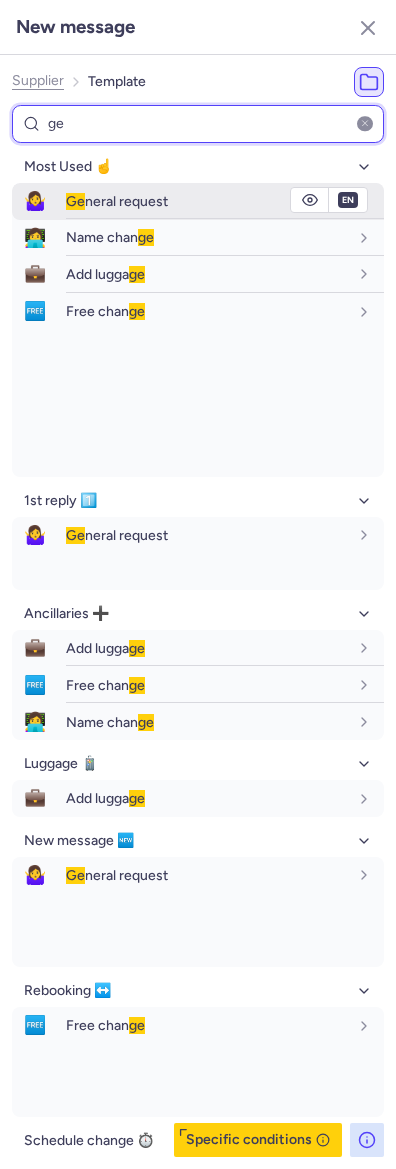 type on "ge" 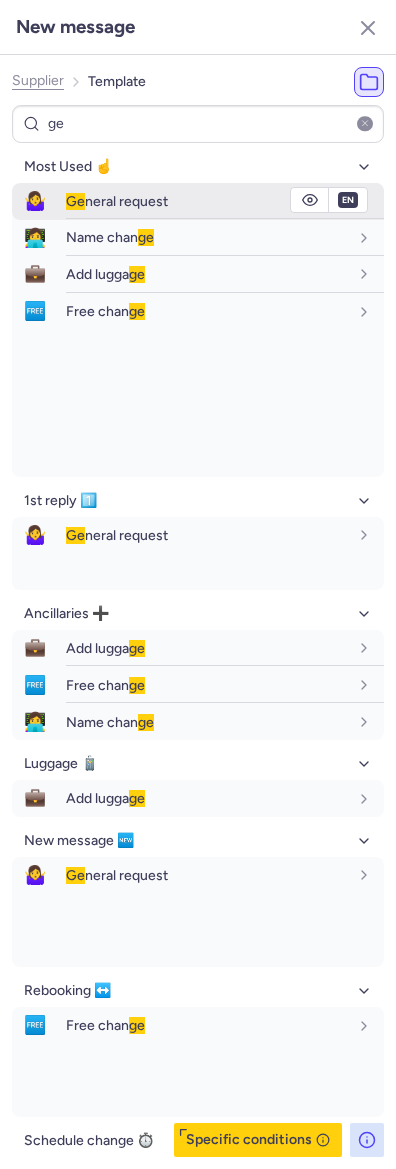 click on "Ge" at bounding box center (75, 201) 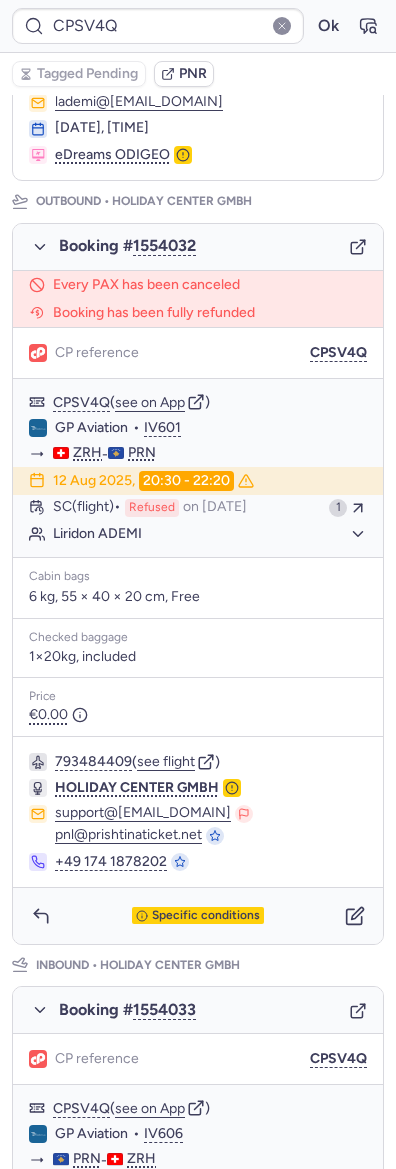 scroll, scrollTop: 108, scrollLeft: 0, axis: vertical 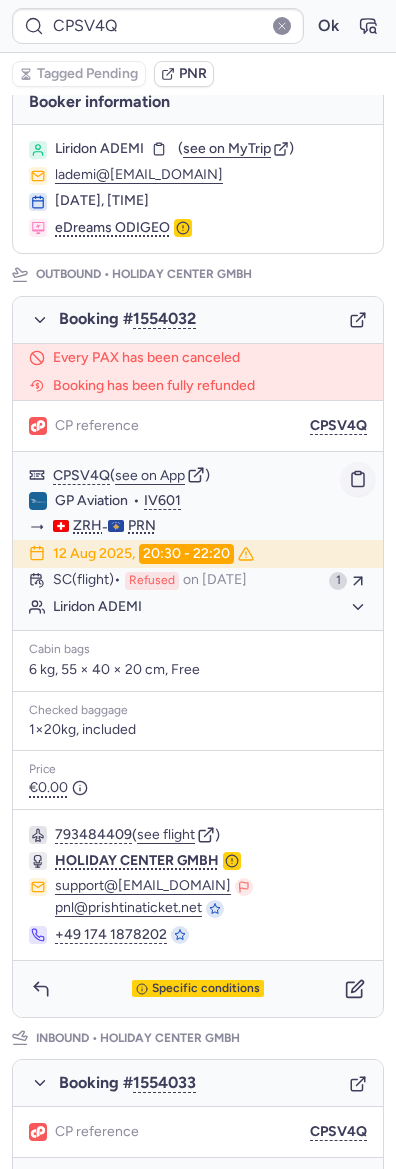 click 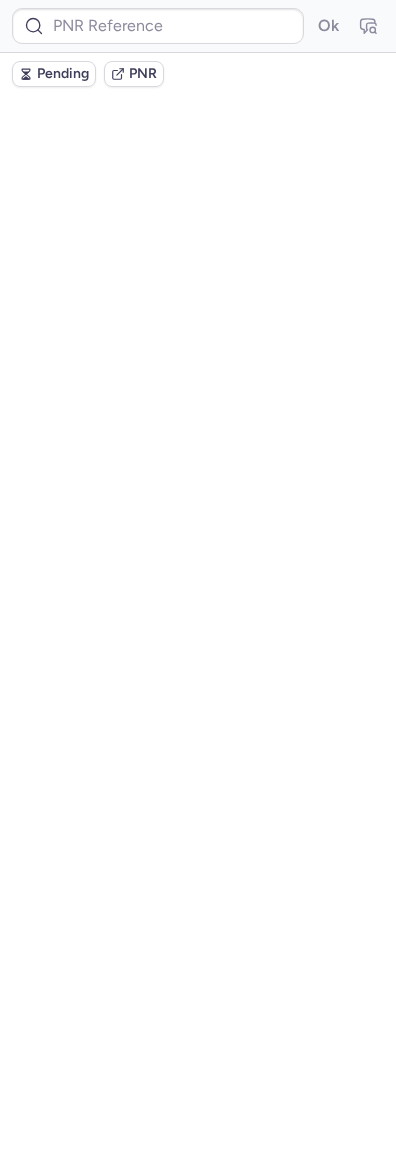 scroll, scrollTop: 0, scrollLeft: 0, axis: both 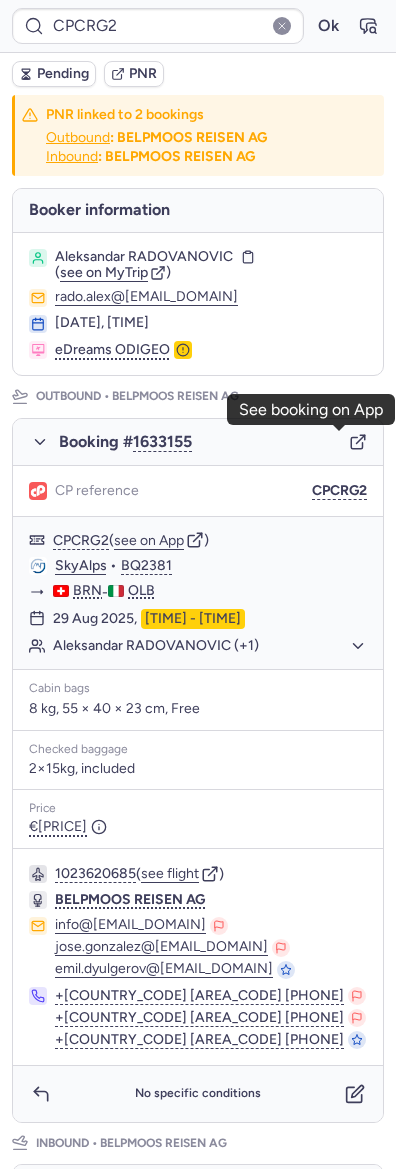 click 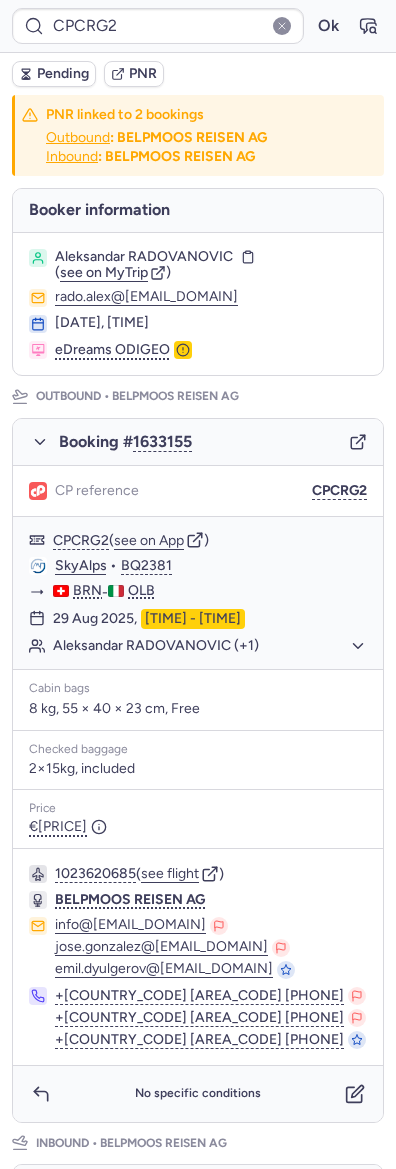 type on "CPSV4Q" 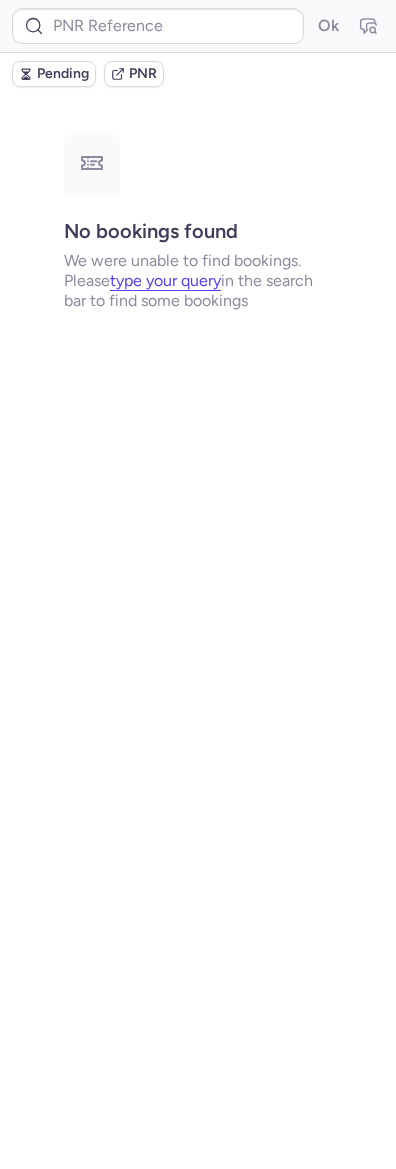type on "CPSV4Q" 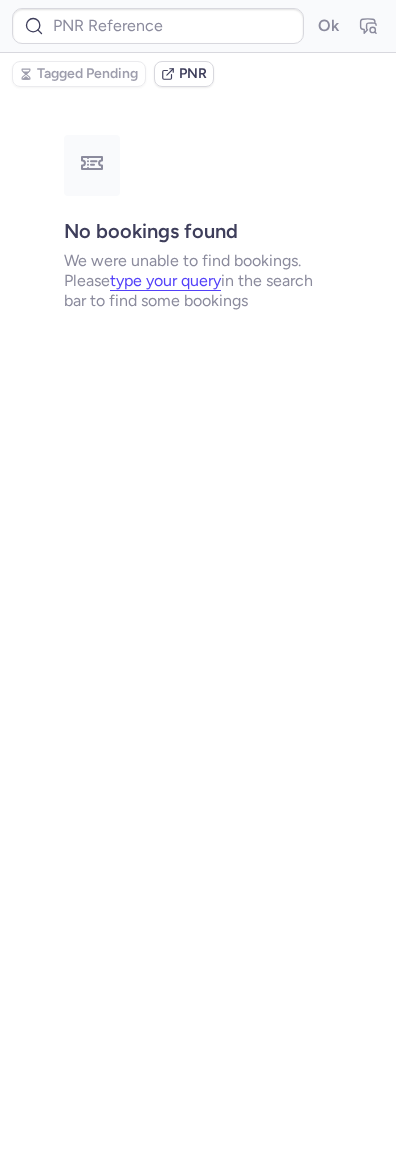 type on "CPSV4Q" 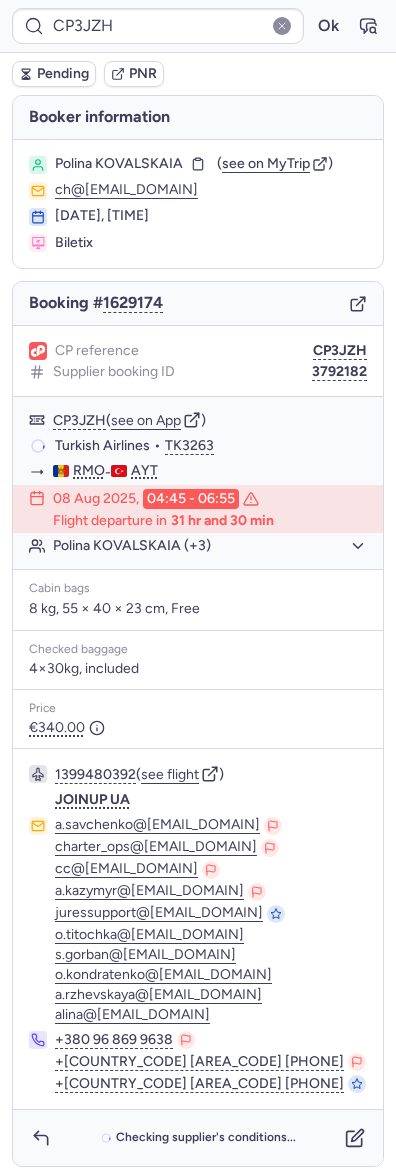type on "CPAZX8" 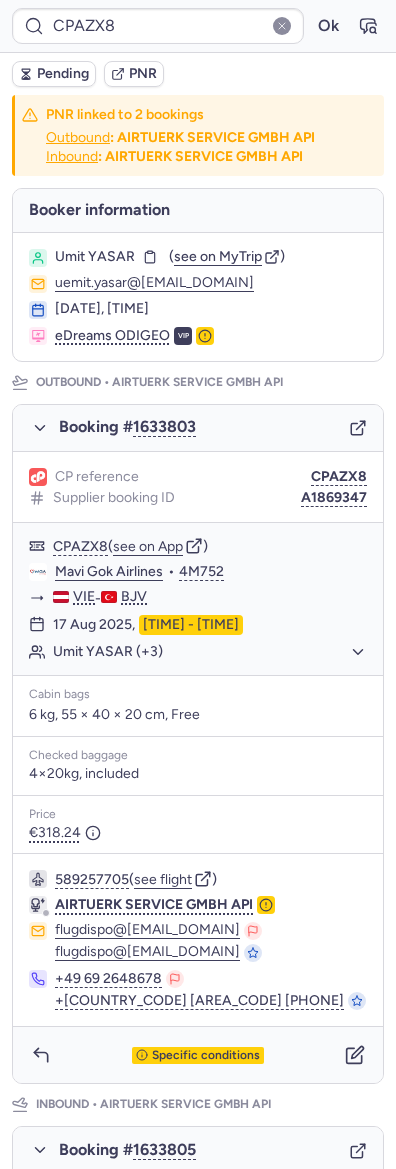 click on "Pending" at bounding box center (54, 74) 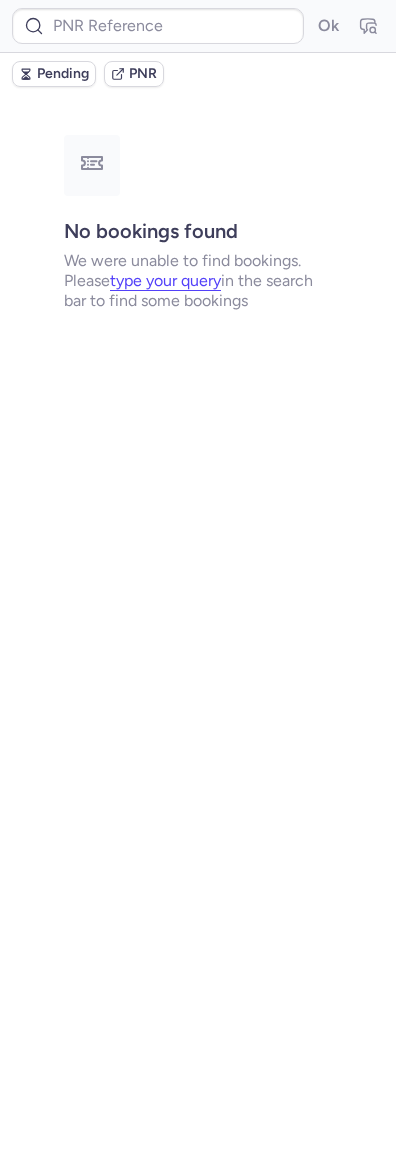 type on "CPB6O8" 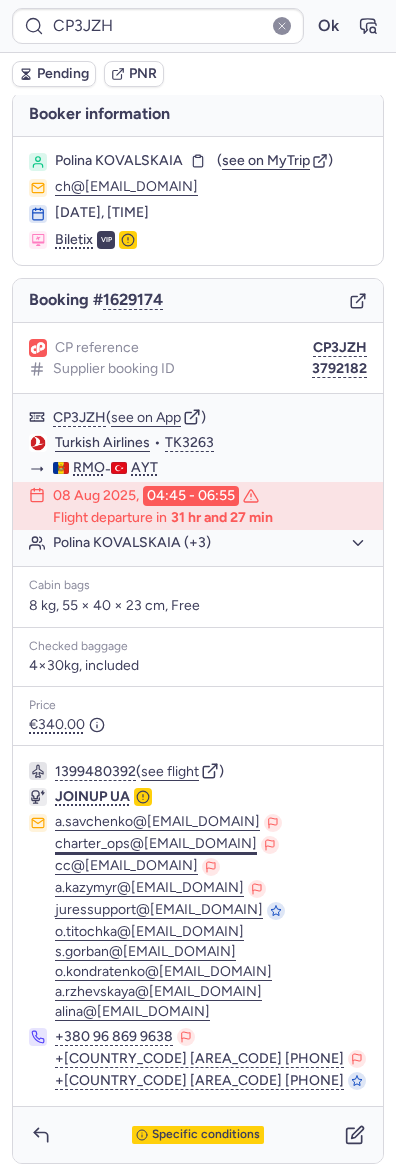 scroll, scrollTop: 6, scrollLeft: 0, axis: vertical 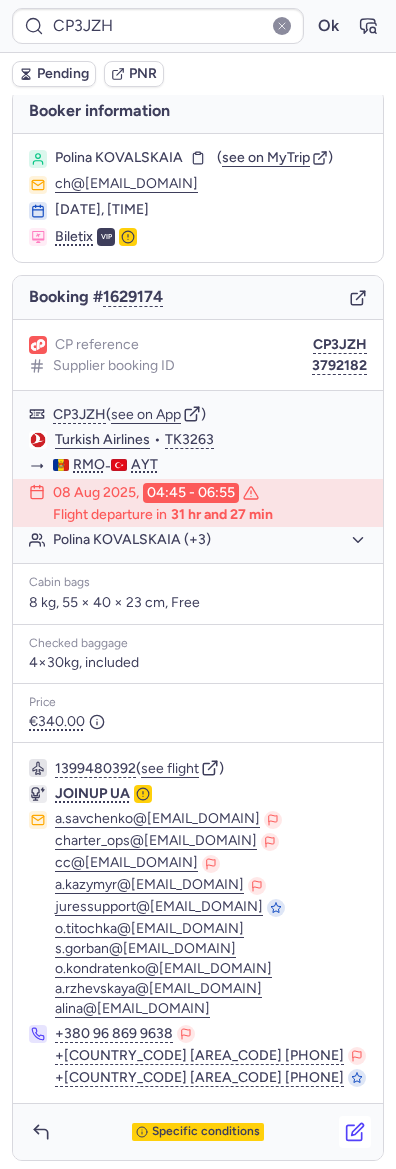 click 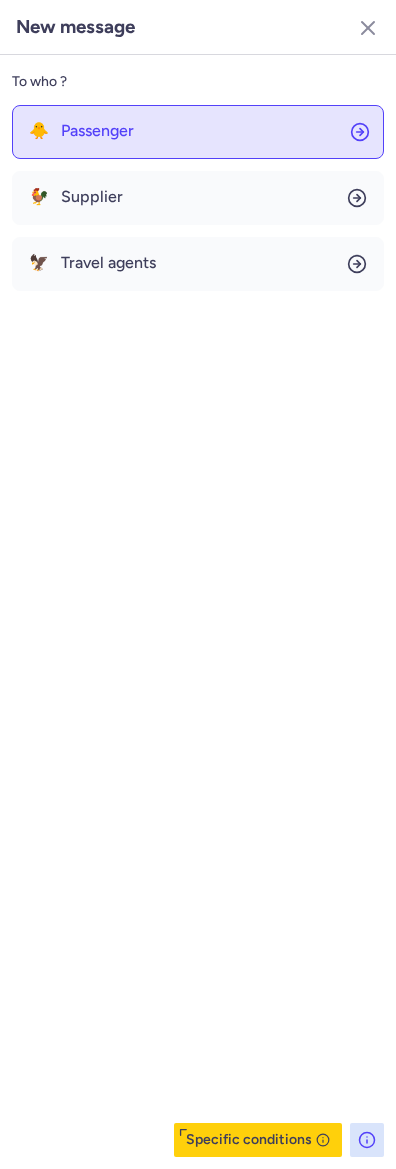 click on "🐥 Passenger" 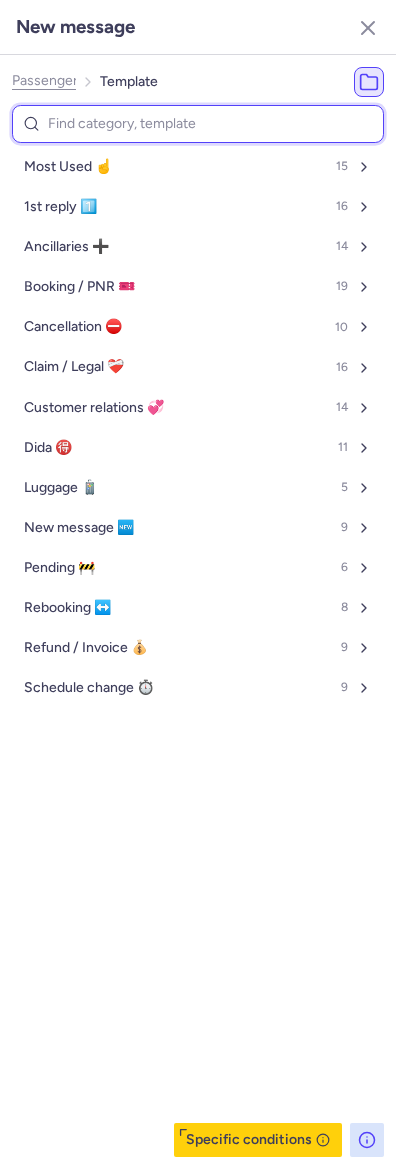 click at bounding box center [198, 124] 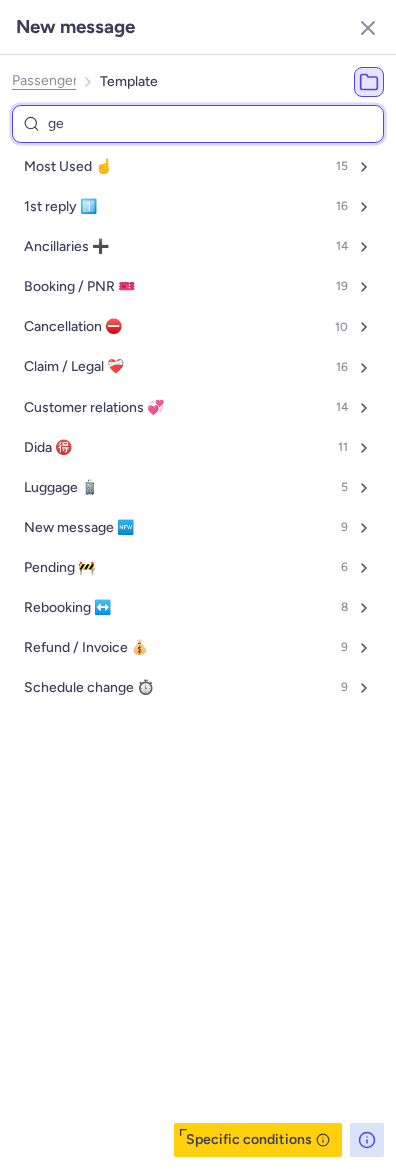 type on "gen" 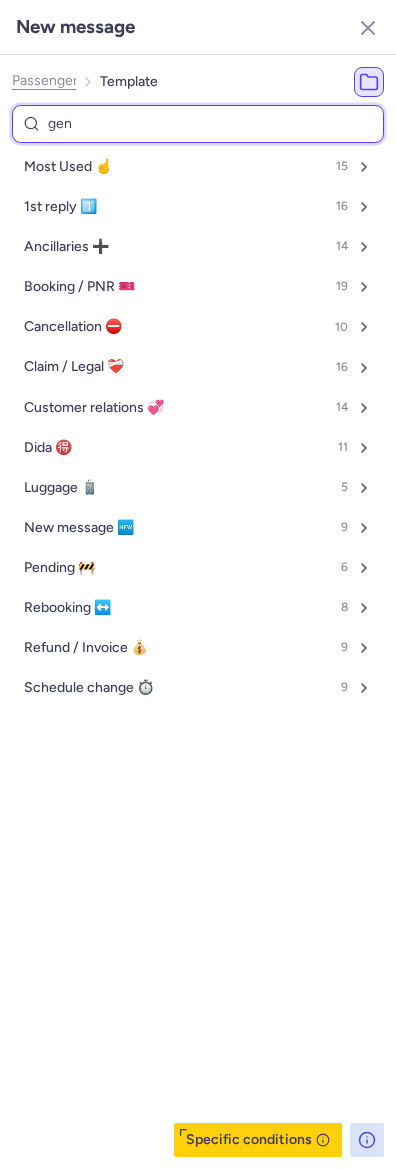 select on "en" 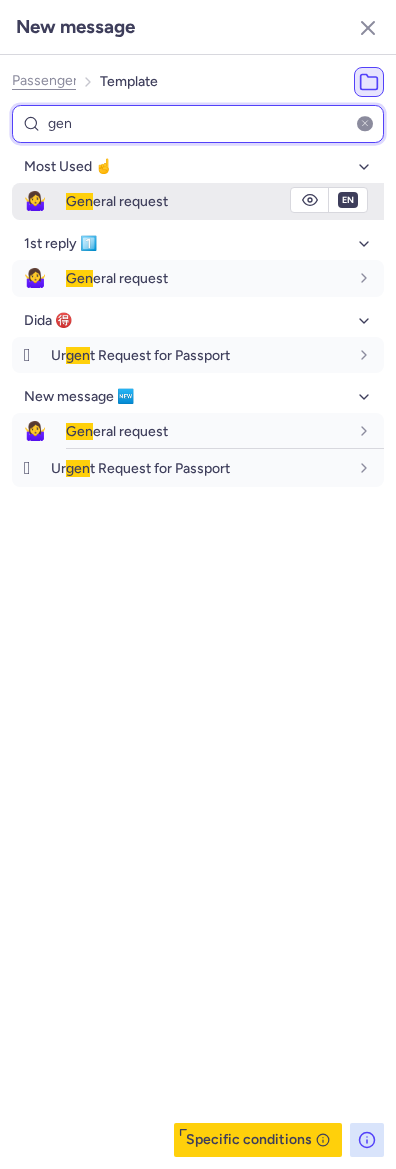 type on "gen" 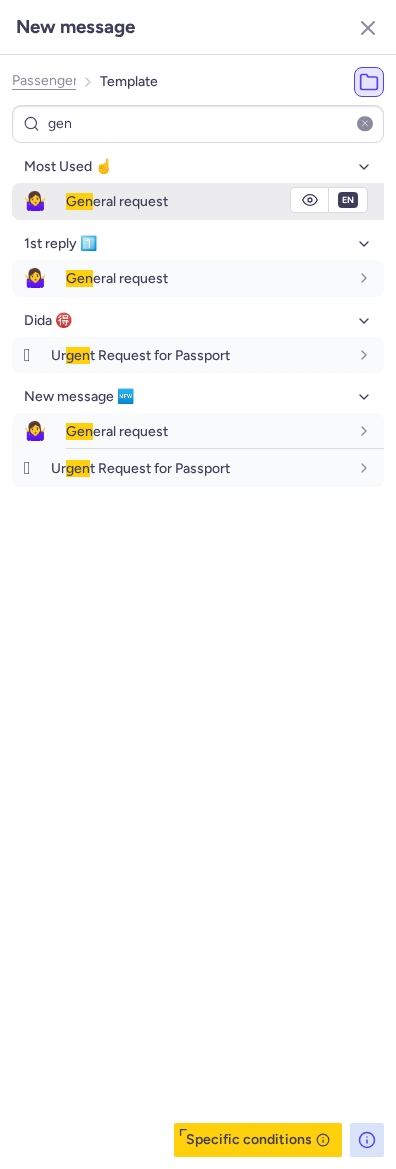 click on "🤷‍♀️" at bounding box center (35, 201) 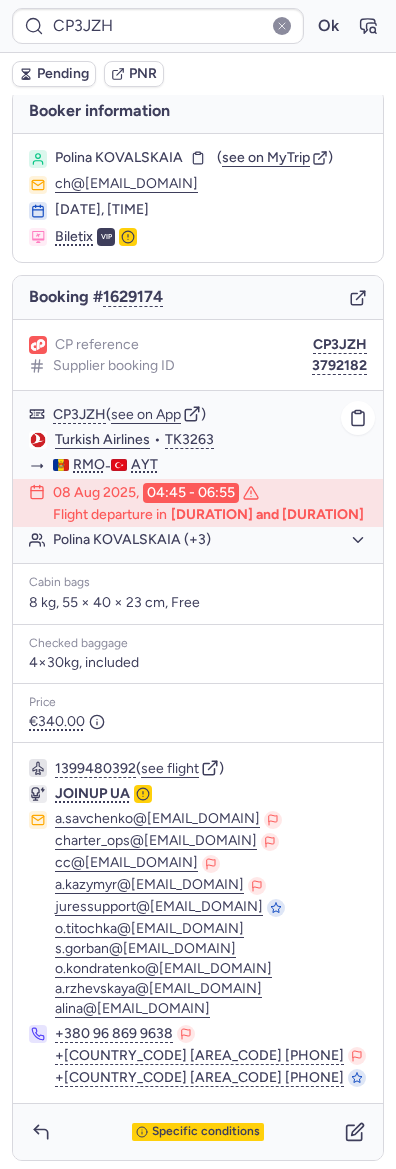 click on "CP3JZH  ( see on App )  Turkish Airlines  •  TK3263 RMO  -  AYT 08 Aug 2025,  04:45 - 06:55  Flight departure in  31 hr and 25 min Polina KOVALSKAIA (+3)" at bounding box center [198, 477] 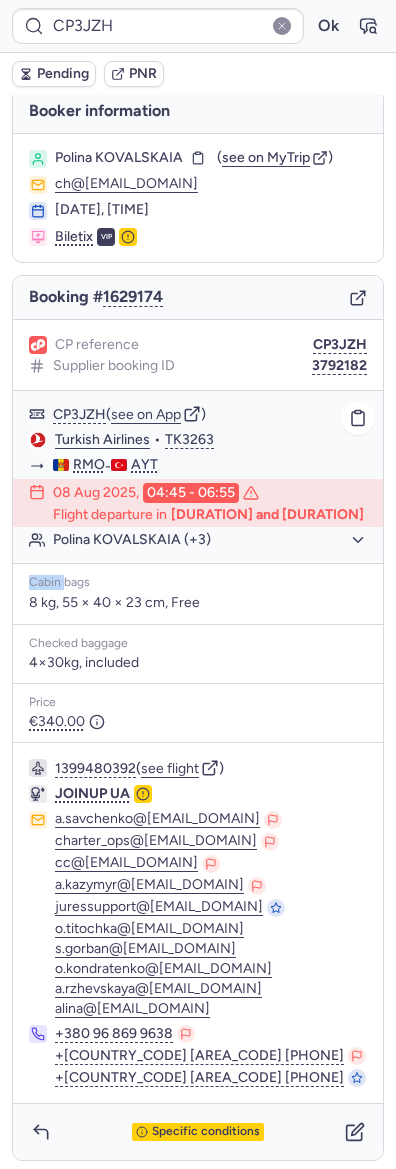 click on "CP3JZH  ( see on App )  Turkish Airlines  •  TK3263 RMO  -  AYT 08 Aug 2025,  04:45 - 06:55  Flight departure in  31 hr and 25 min Polina KOVALSKAIA (+3)" at bounding box center (198, 477) 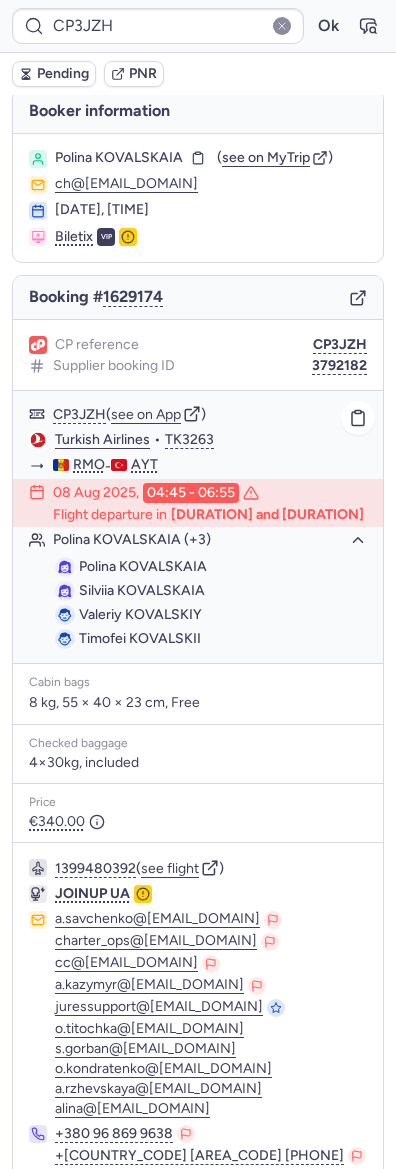 click on "Polina KOVALSKAIA" 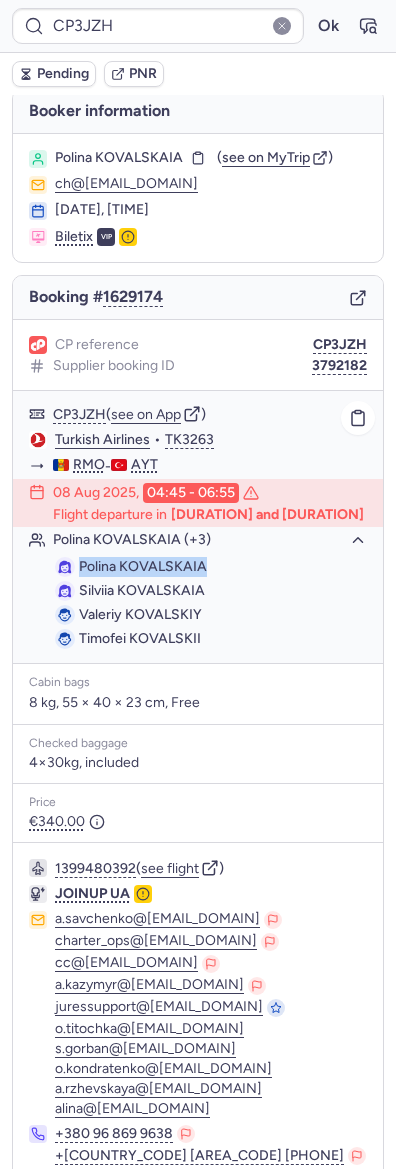 drag, startPoint x: 221, startPoint y: 565, endPoint x: 77, endPoint y: 560, distance: 144.08678 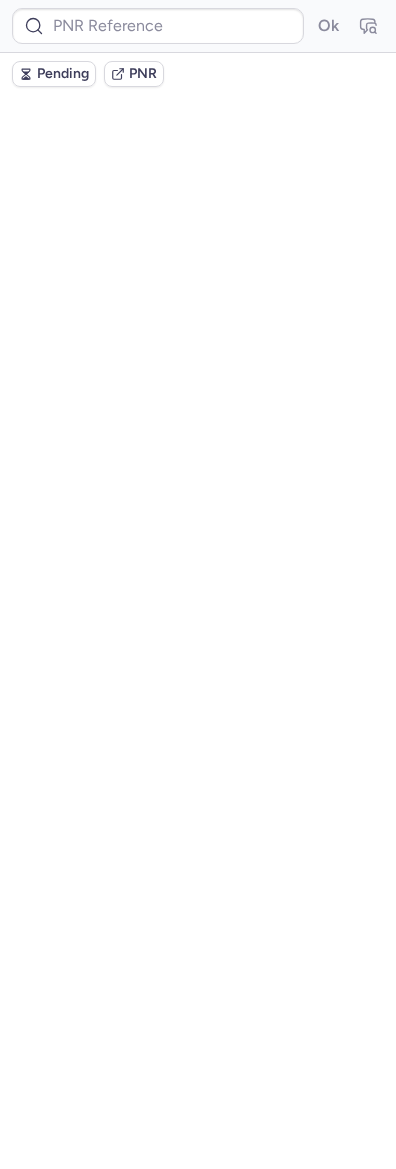 scroll, scrollTop: 0, scrollLeft: 0, axis: both 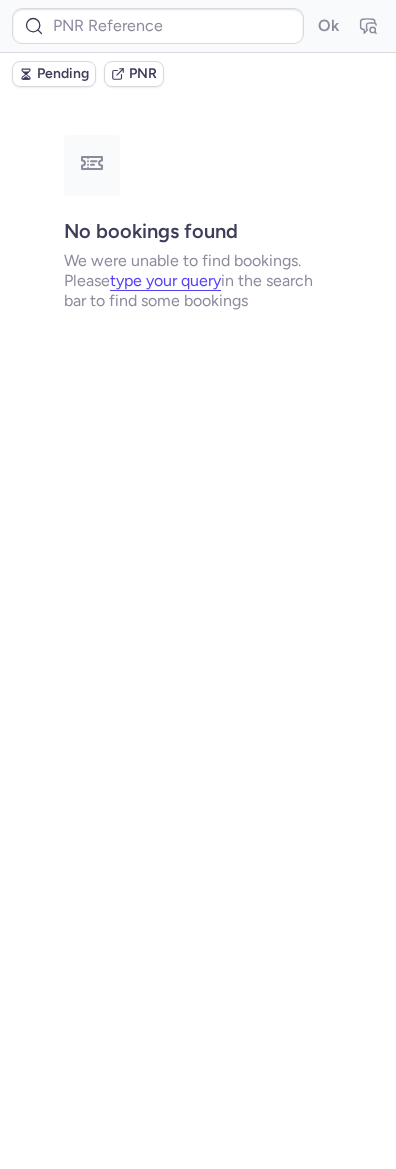 type on "CP3JZH" 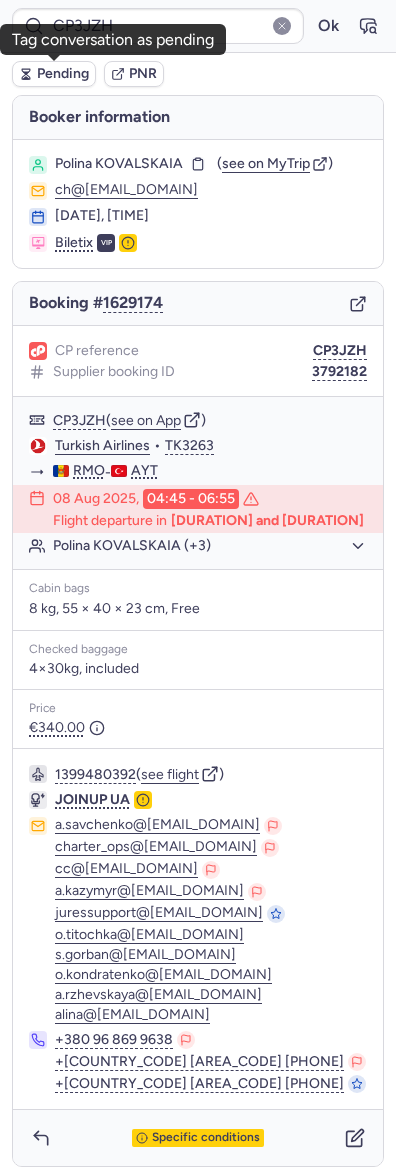 click on "Pending" at bounding box center (63, 74) 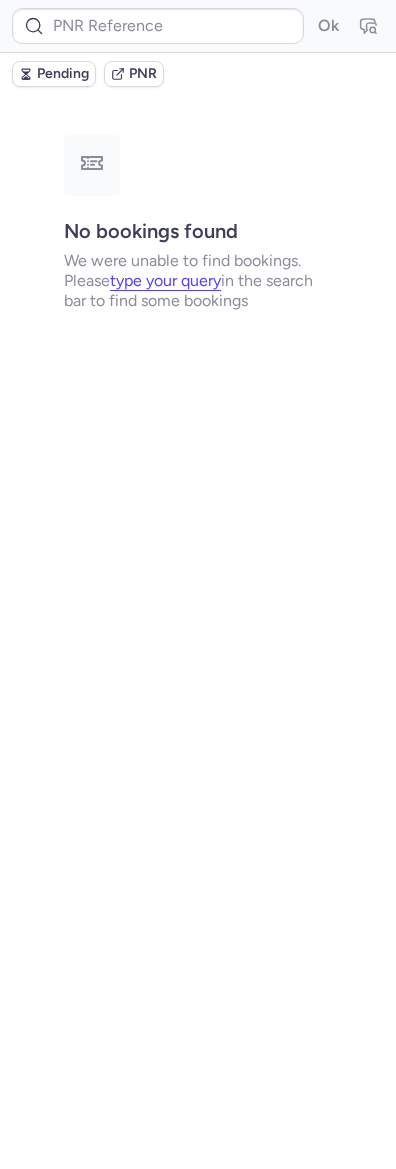 type on "DT1754169605743365" 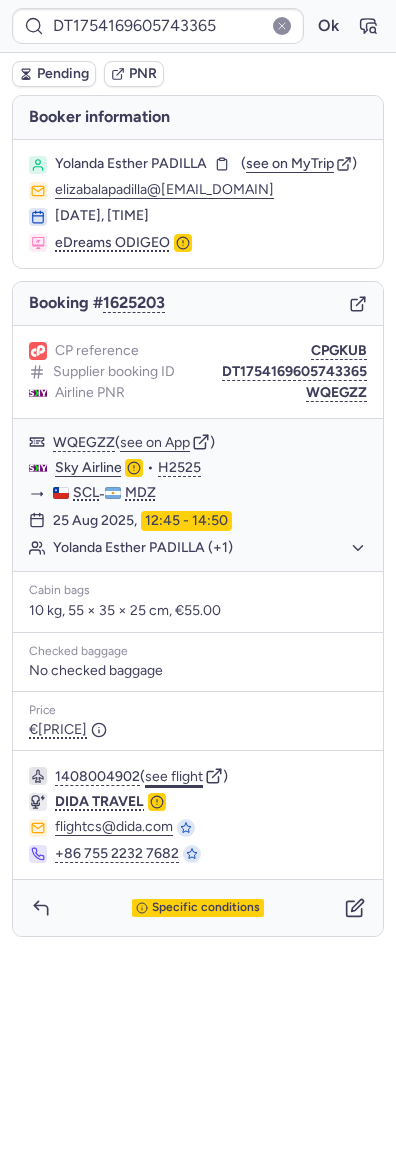 click on "see flight" 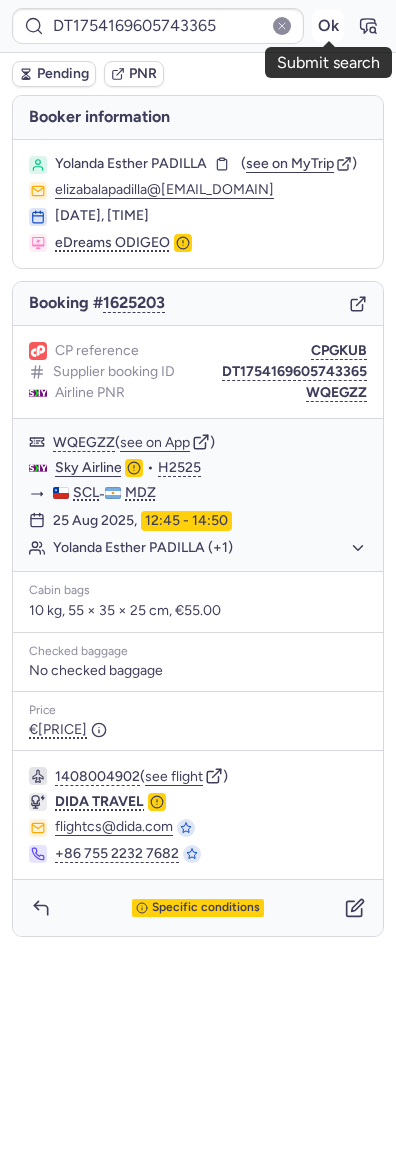 click on "Ok" at bounding box center (328, 26) 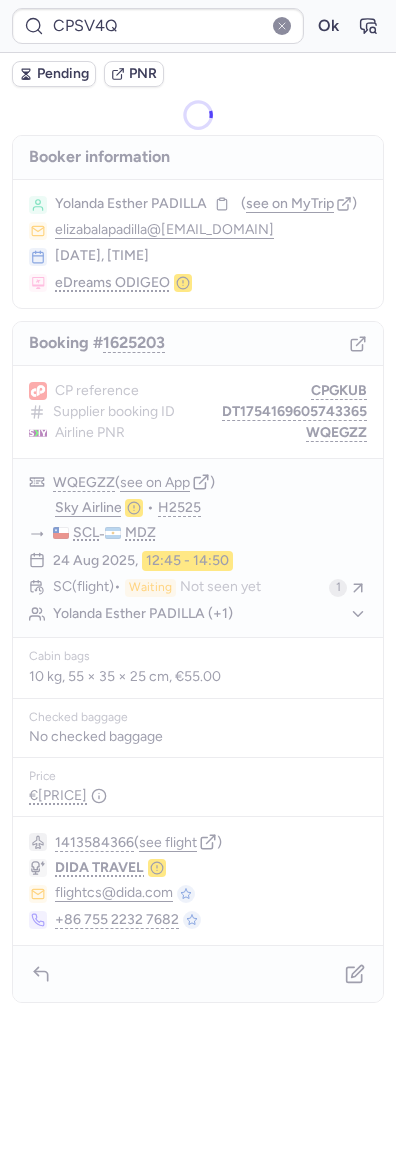 type on "CPHPCE" 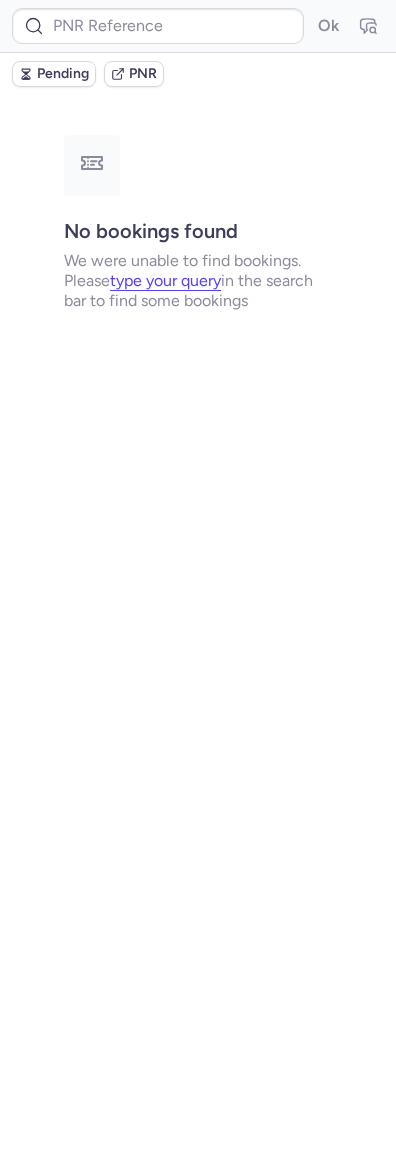 type on "CPSV4Q" 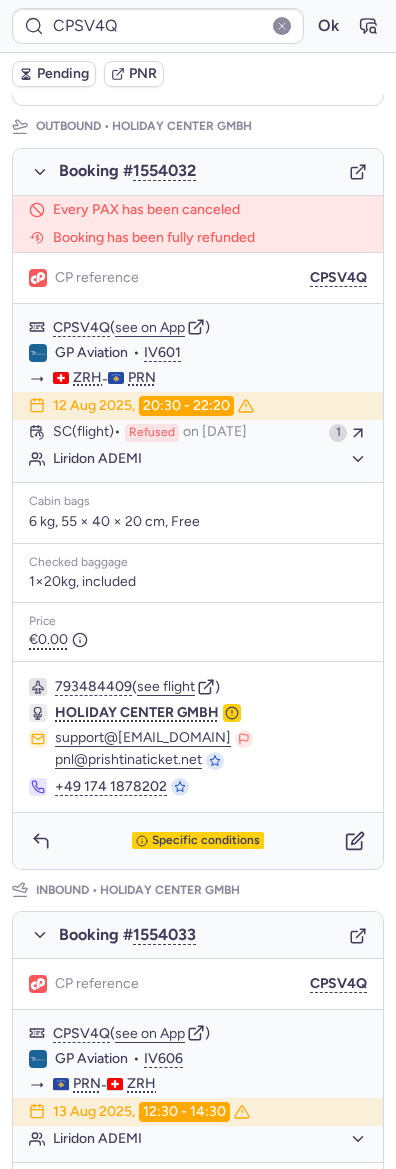 scroll, scrollTop: 242, scrollLeft: 0, axis: vertical 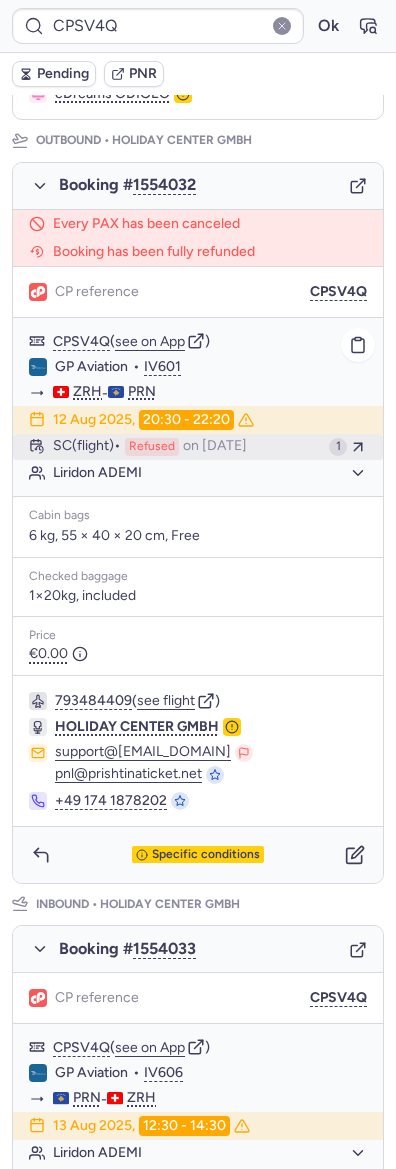 click on "on Jul 23, 2025" at bounding box center (215, 447) 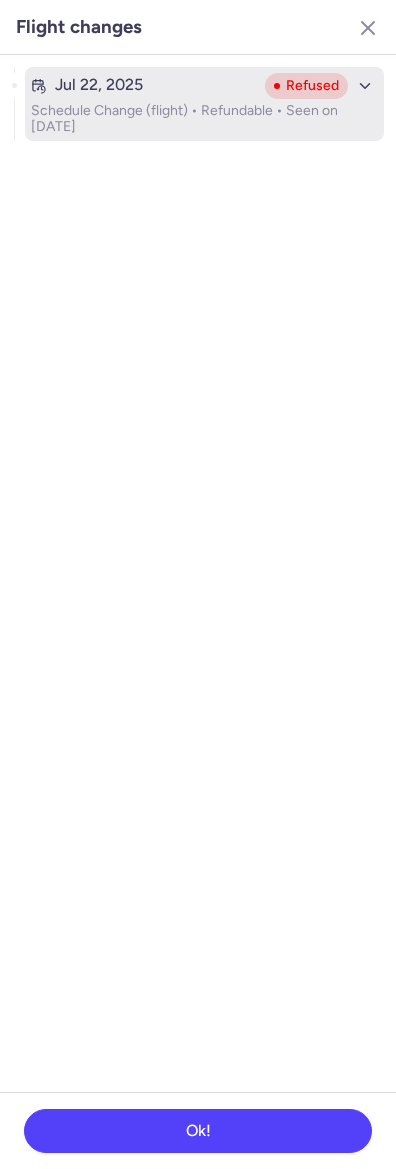 click on "Jul 22, 2025" at bounding box center (144, 85) 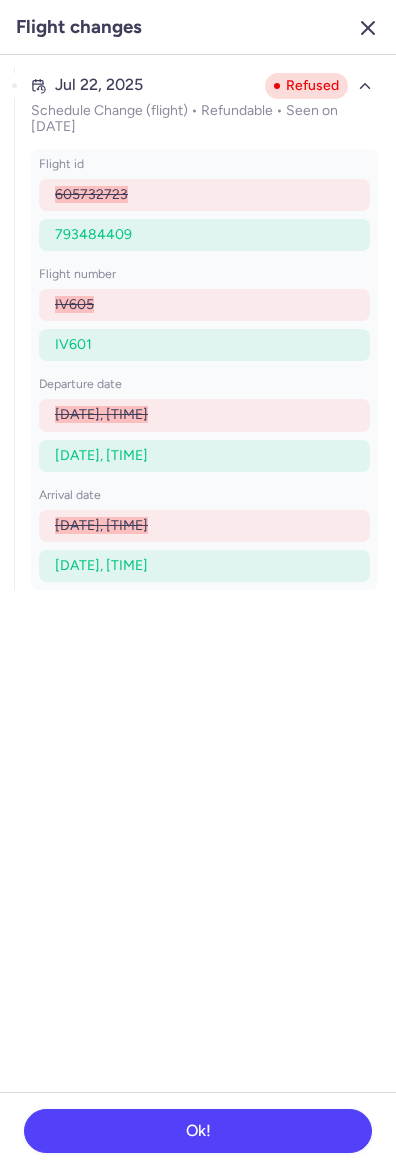 click 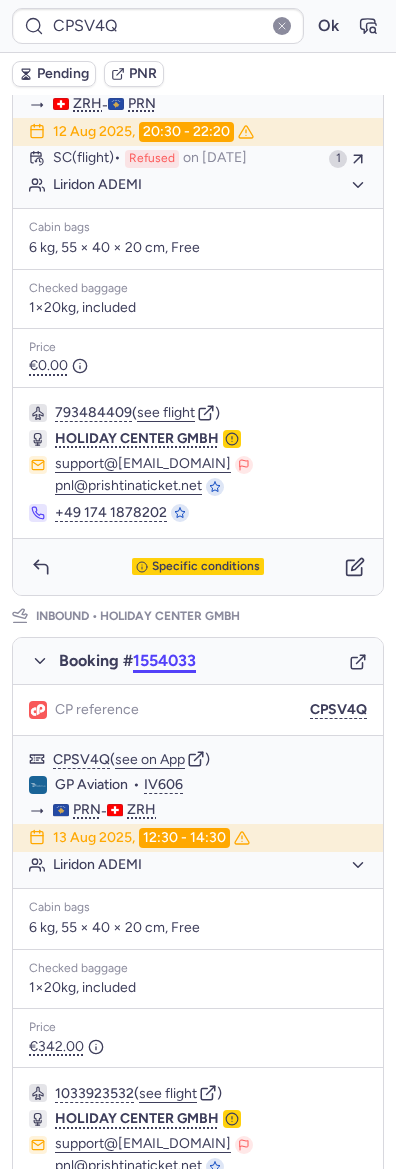 scroll, scrollTop: 642, scrollLeft: 0, axis: vertical 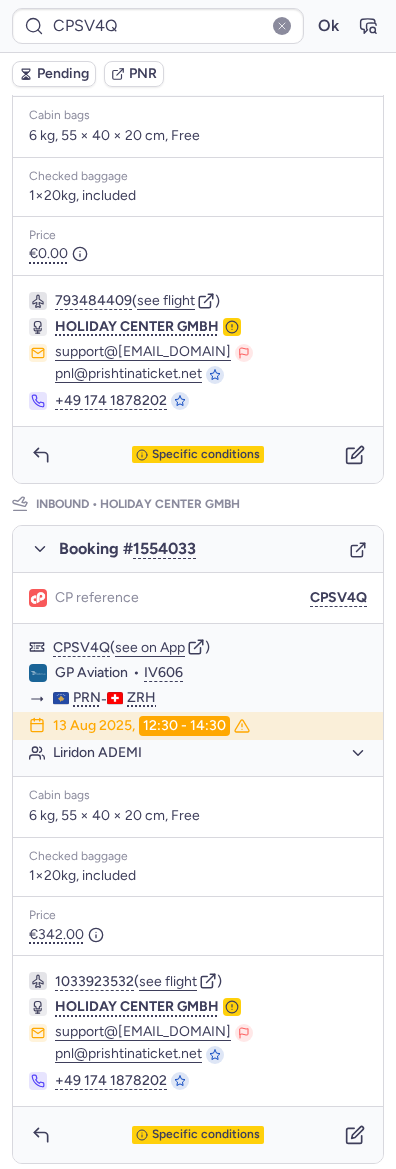 click 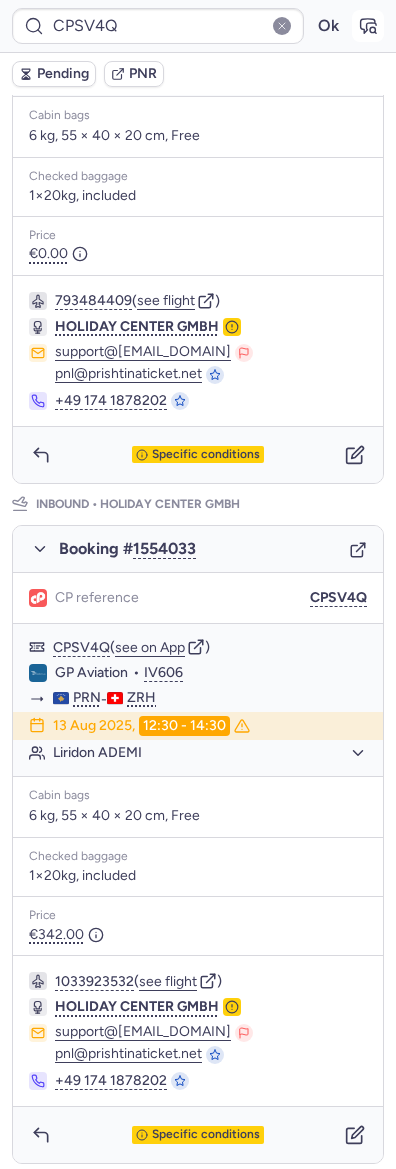 click at bounding box center (368, 26) 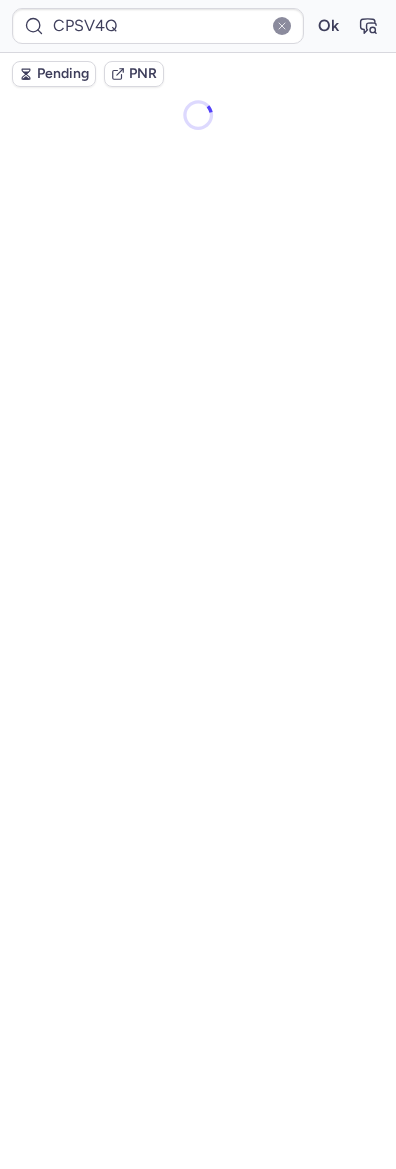 scroll, scrollTop: 0, scrollLeft: 0, axis: both 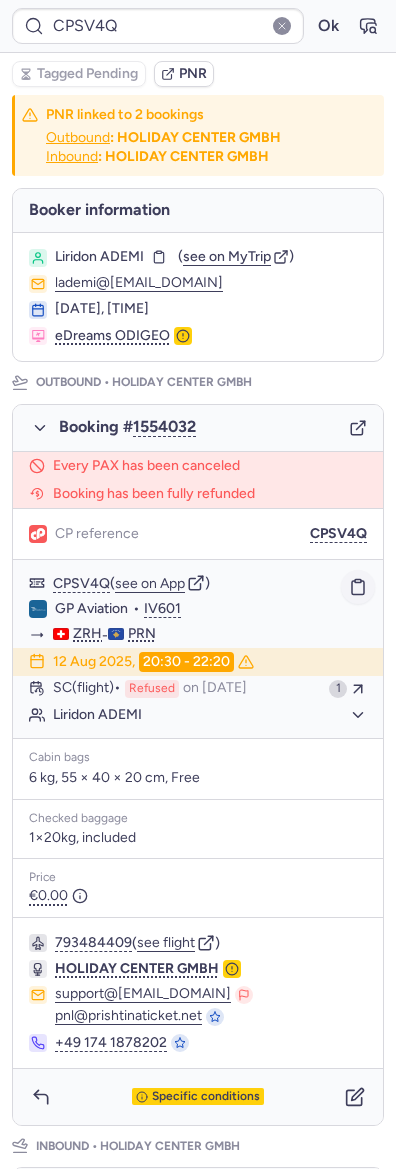 click 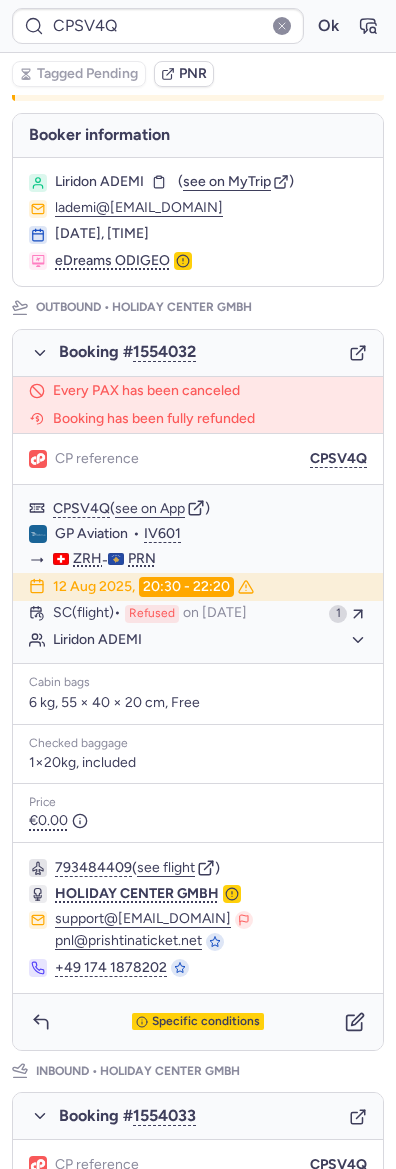 scroll, scrollTop: 400, scrollLeft: 0, axis: vertical 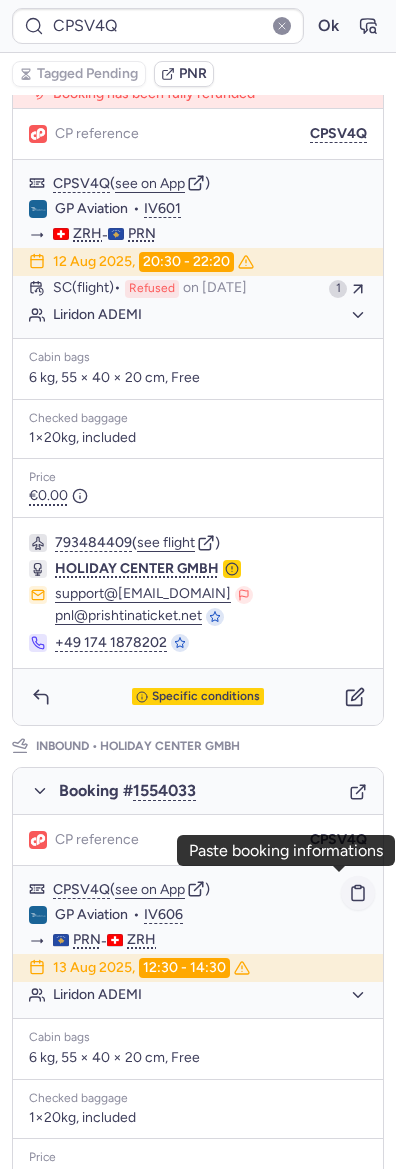 click 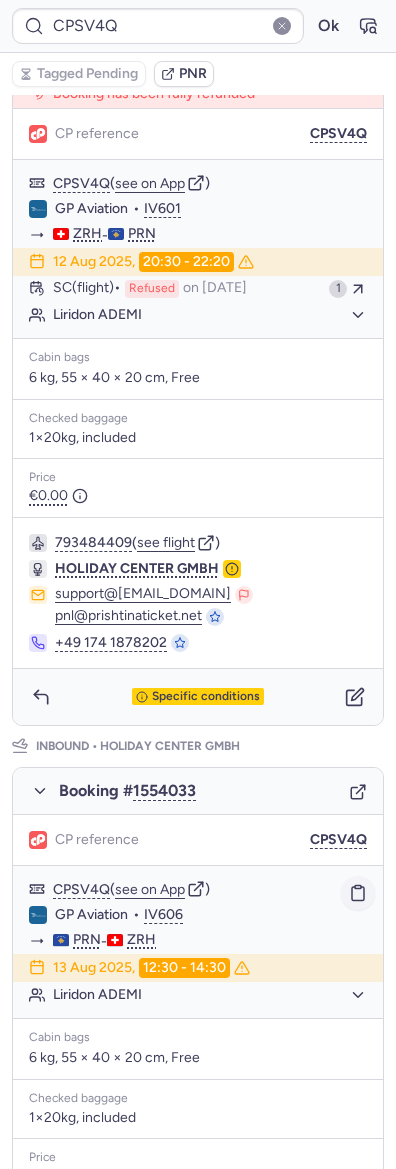 click 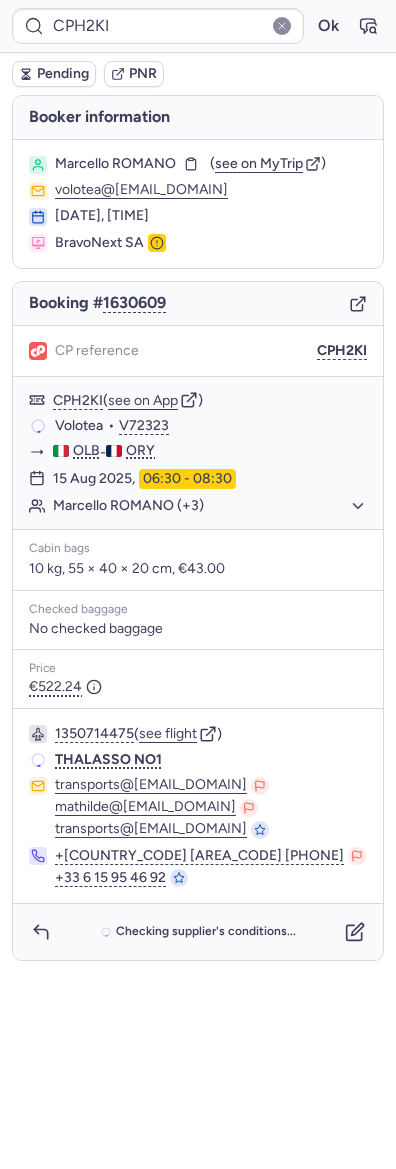scroll, scrollTop: 0, scrollLeft: 0, axis: both 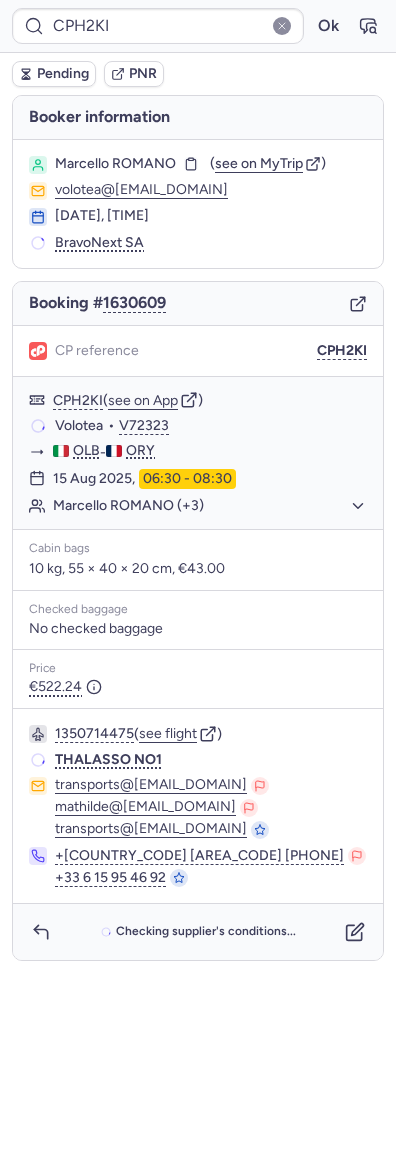 type on "CPJLQJ" 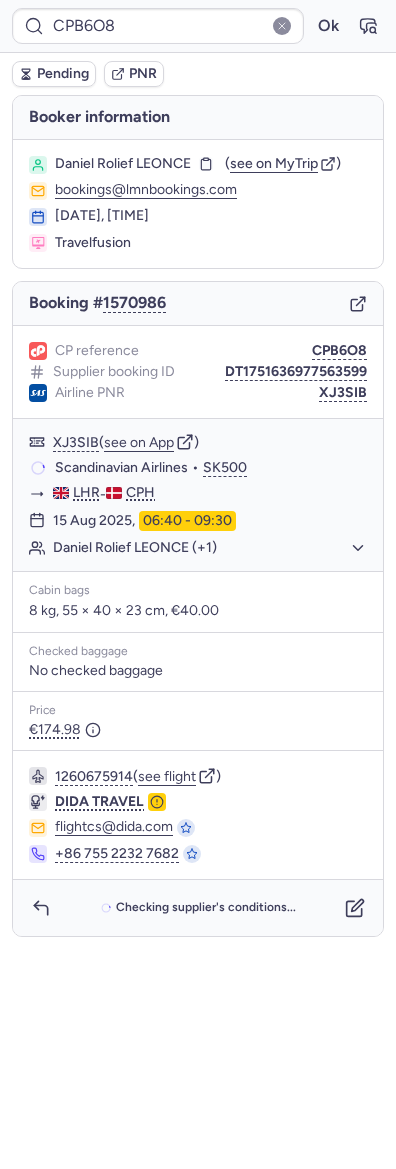type on "CPJLQJ" 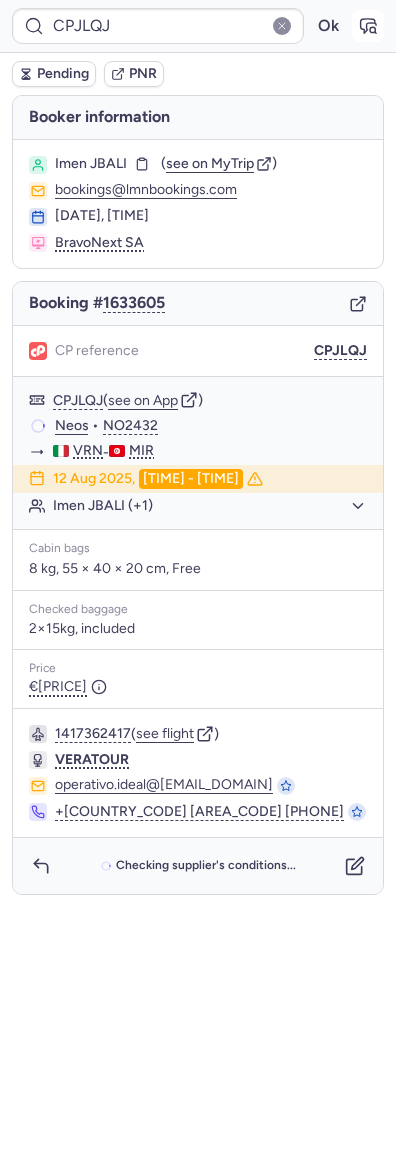 click 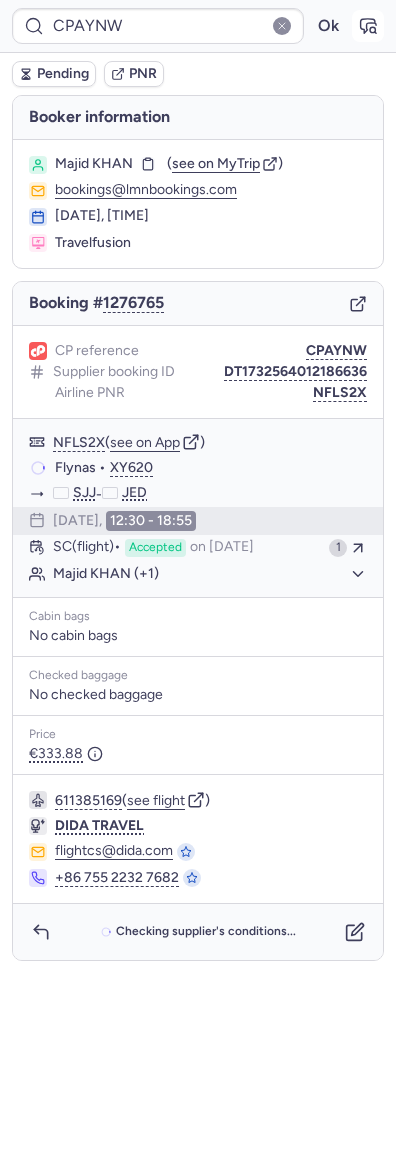 type on "CPB6O8" 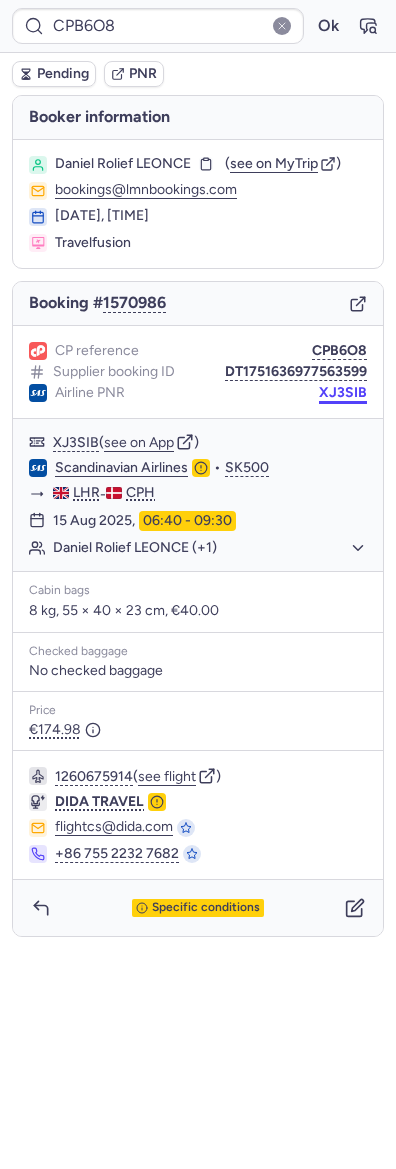 click on "XJ3SIB" at bounding box center [343, 393] 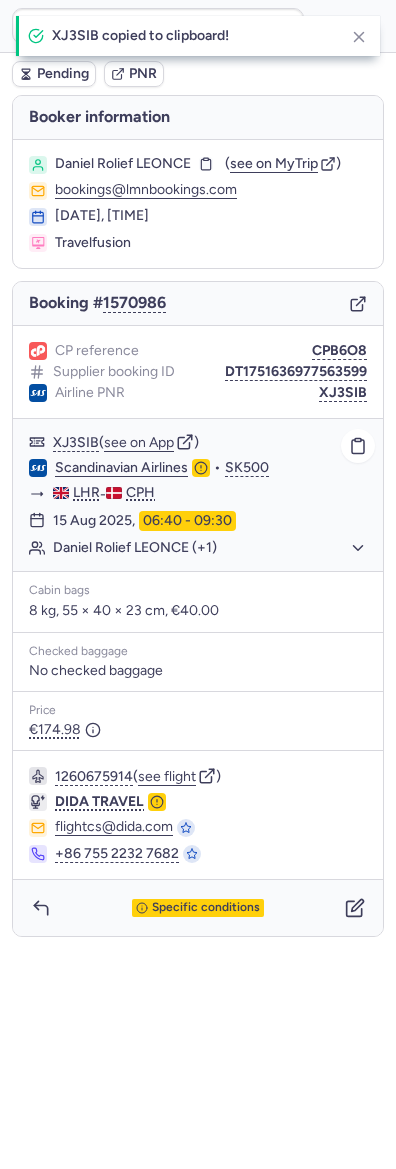 click on "Scandinavian Airlines" 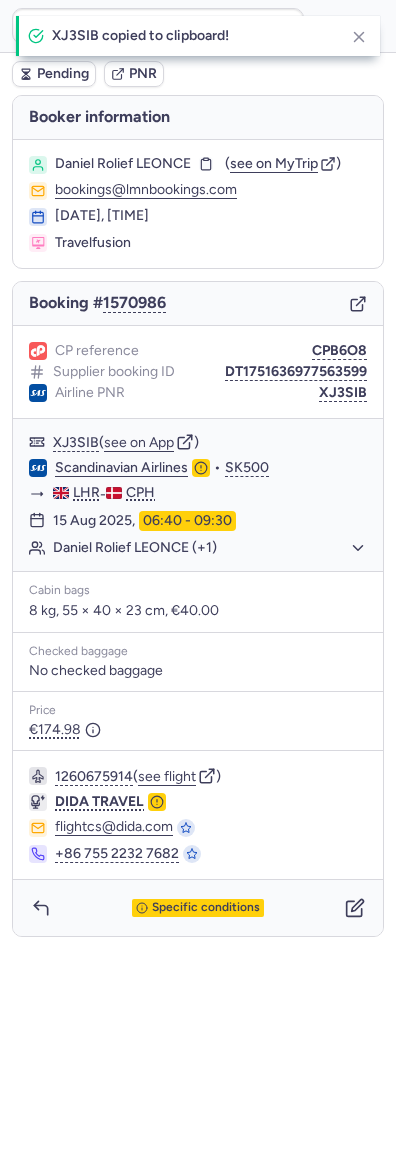 click on "Daniel Rolief LEONCE" at bounding box center (123, 164) 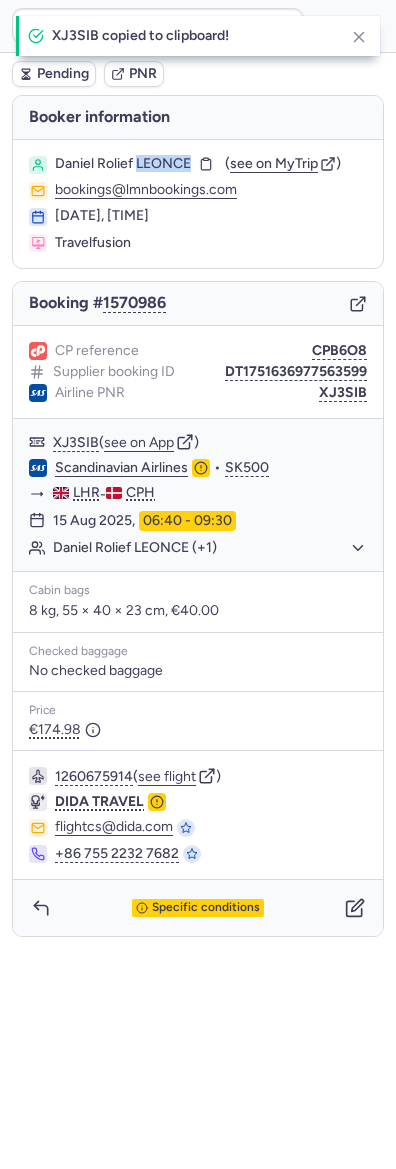 copy on "LEONCE" 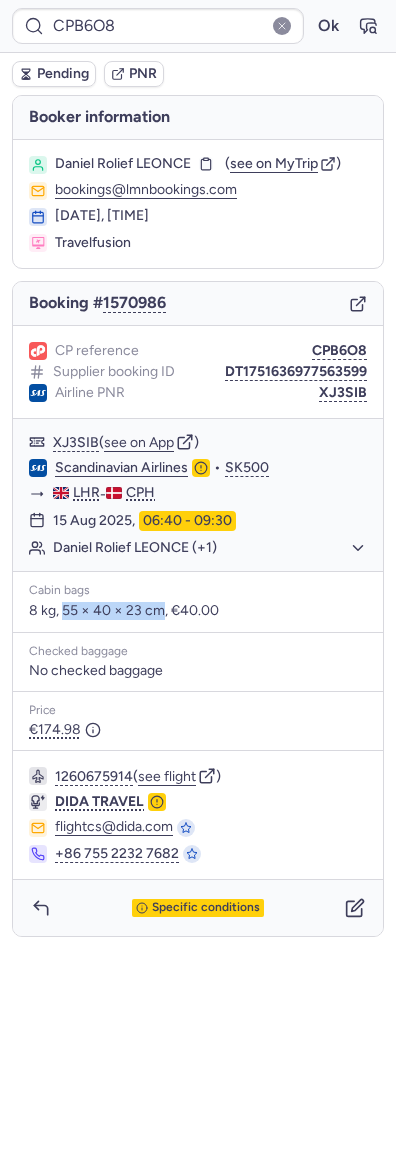 drag, startPoint x: 63, startPoint y: 607, endPoint x: 166, endPoint y: 612, distance: 103.121284 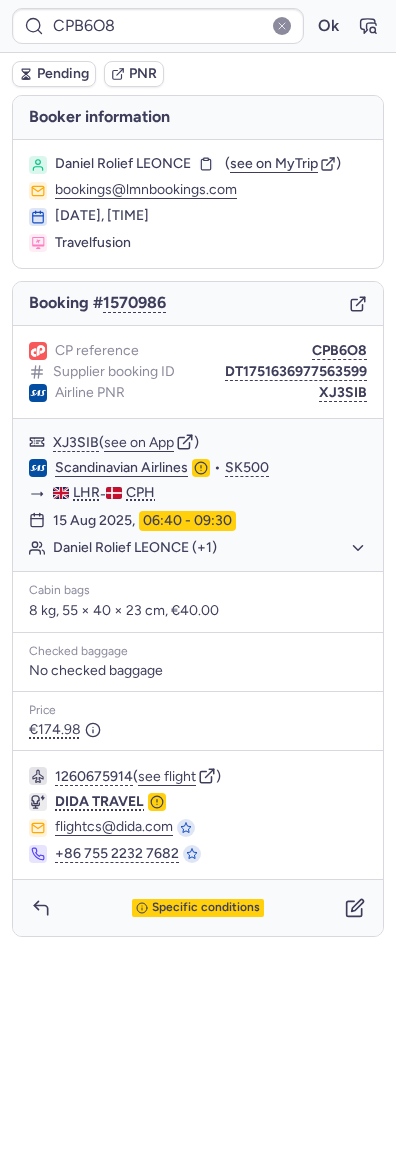 click on "Specific conditions" at bounding box center (198, 908) 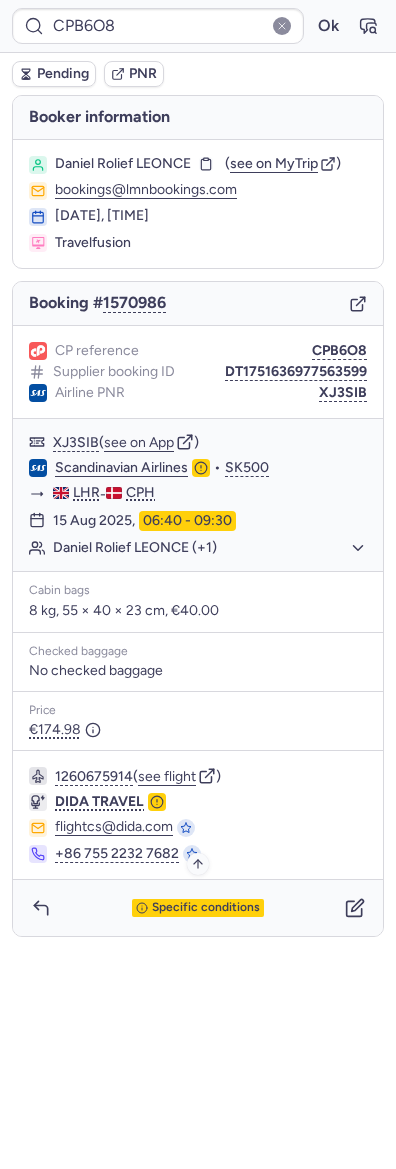 click on "Specific conditions" at bounding box center (206, 908) 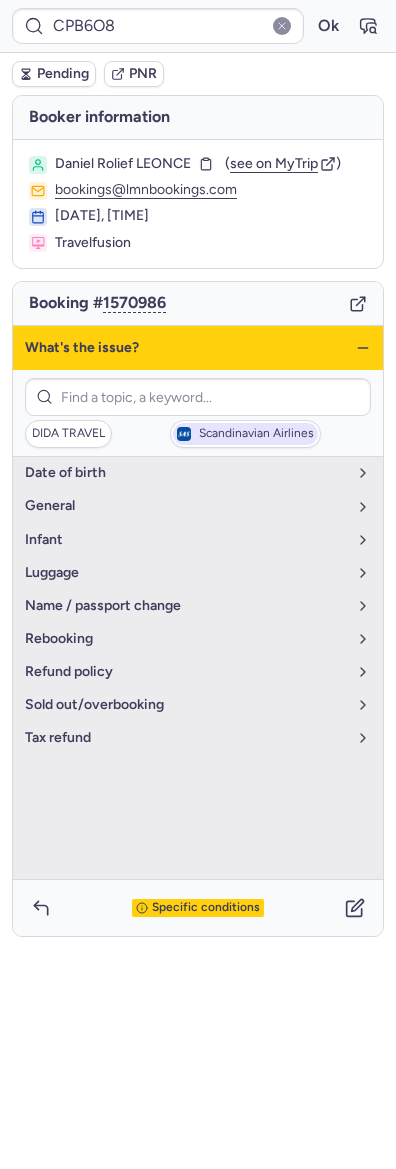 click on "Scandinavian Airlines" at bounding box center (245, 434) 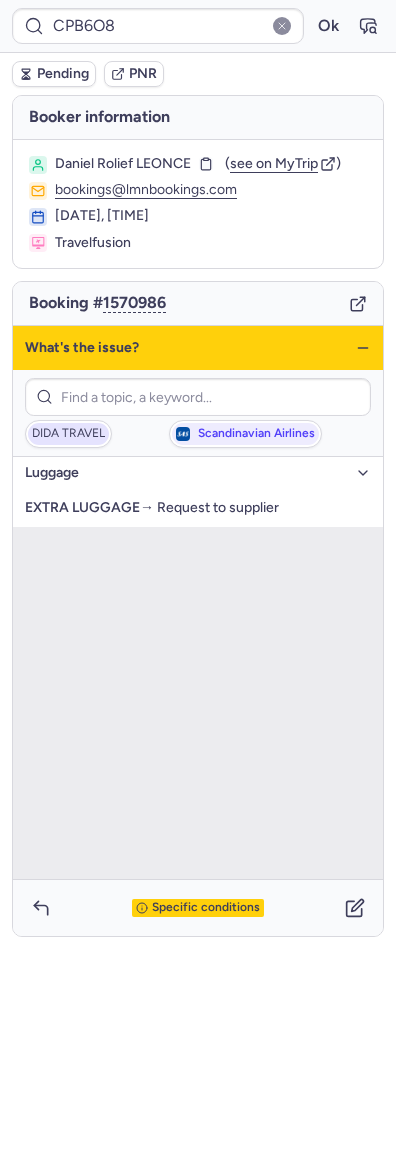 click on "DIDA TRAVEL" at bounding box center [68, 434] 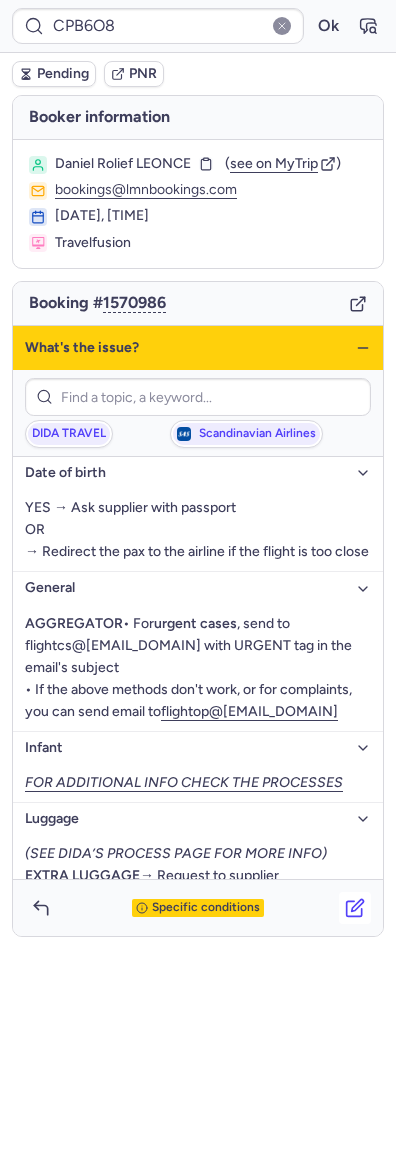 click 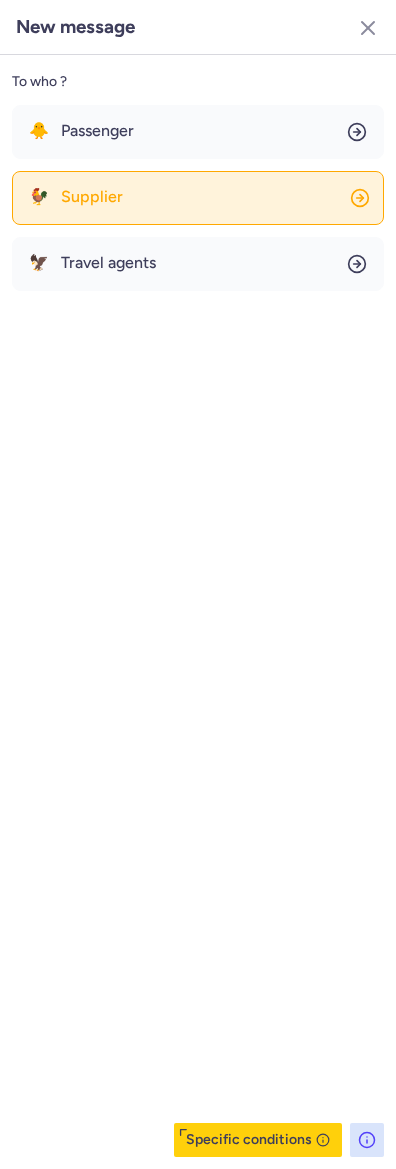 click on "Supplier" at bounding box center [92, 197] 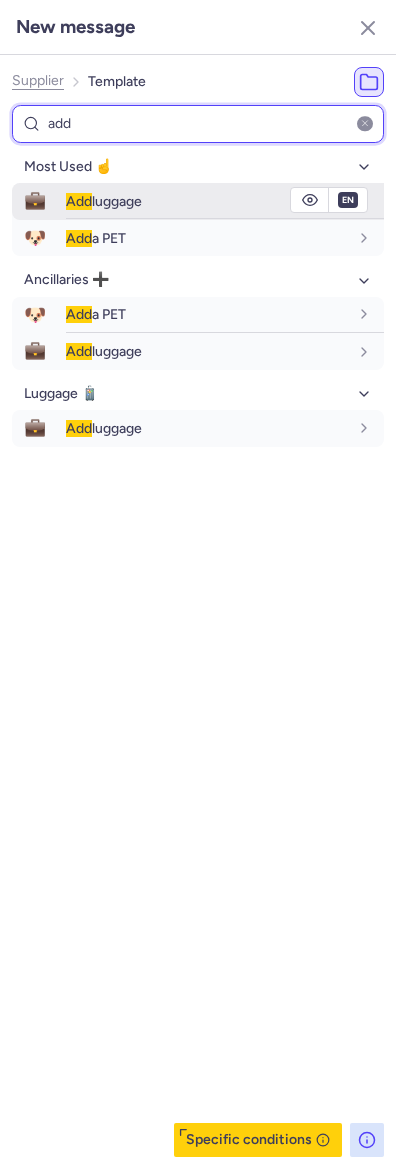type on "add" 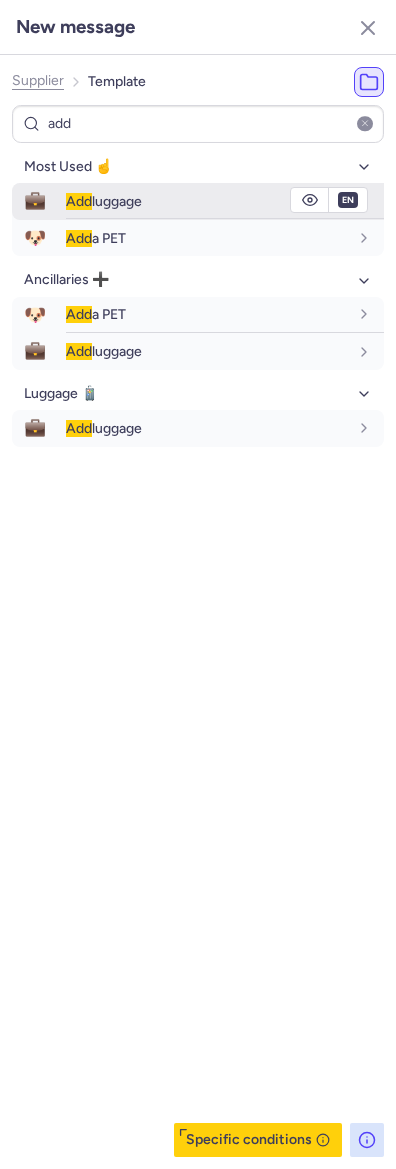 click on "Add  luggage" at bounding box center [104, 201] 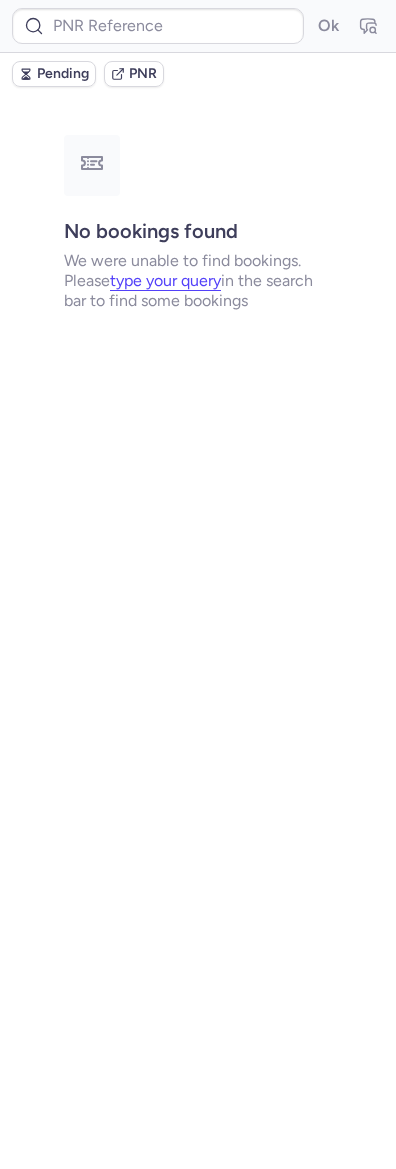 type on "CPB6O8" 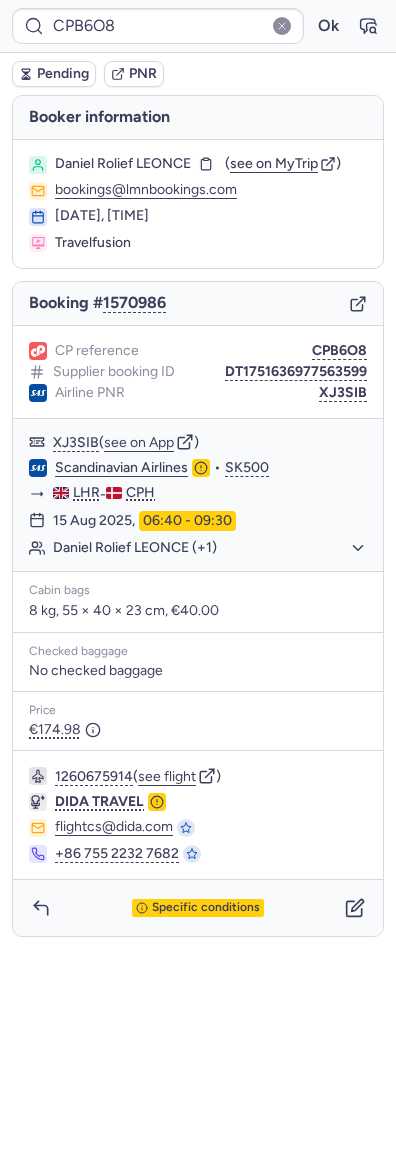 click on "Pending" at bounding box center (63, 74) 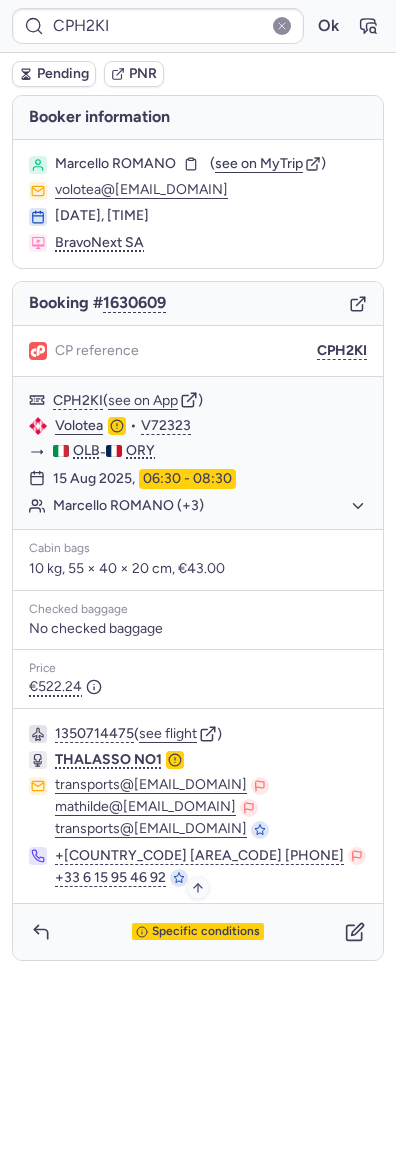 click on "Specific conditions" at bounding box center [206, 932] 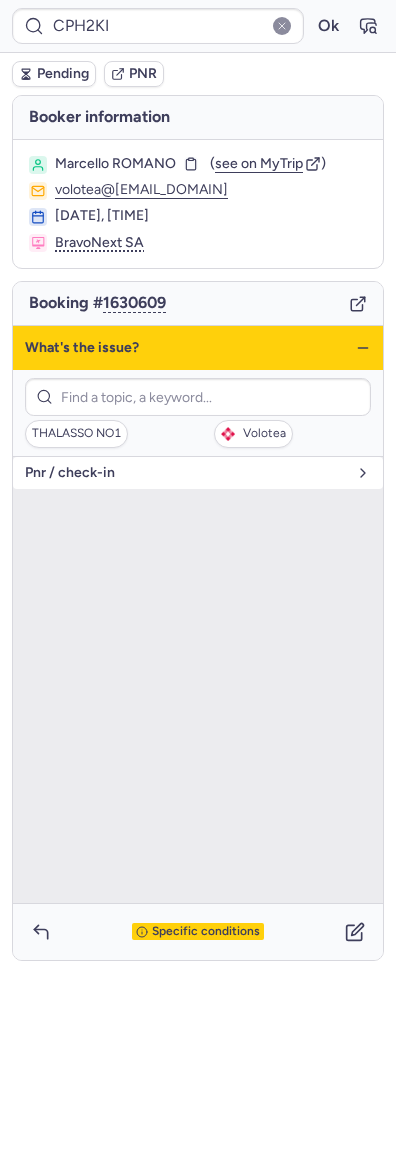 click on "pnr / check-in" at bounding box center [186, 473] 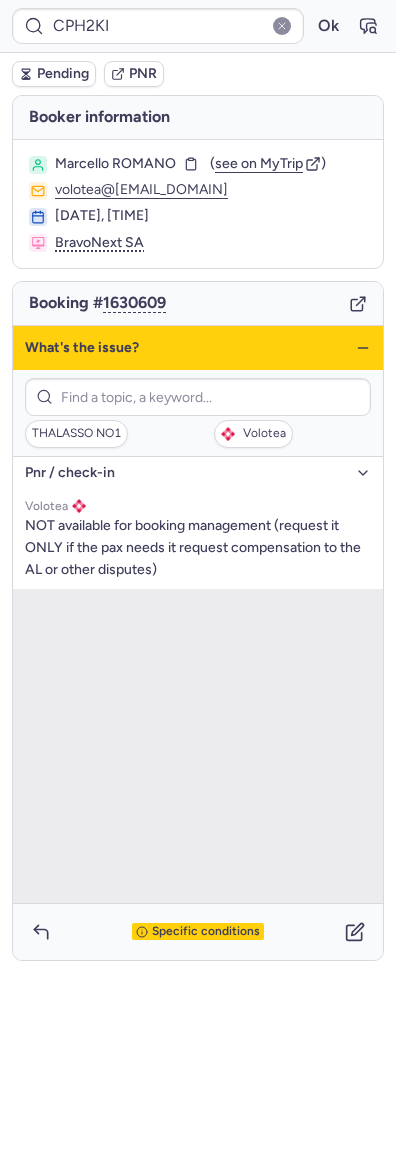 click on "pnr / check-in" at bounding box center [186, 473] 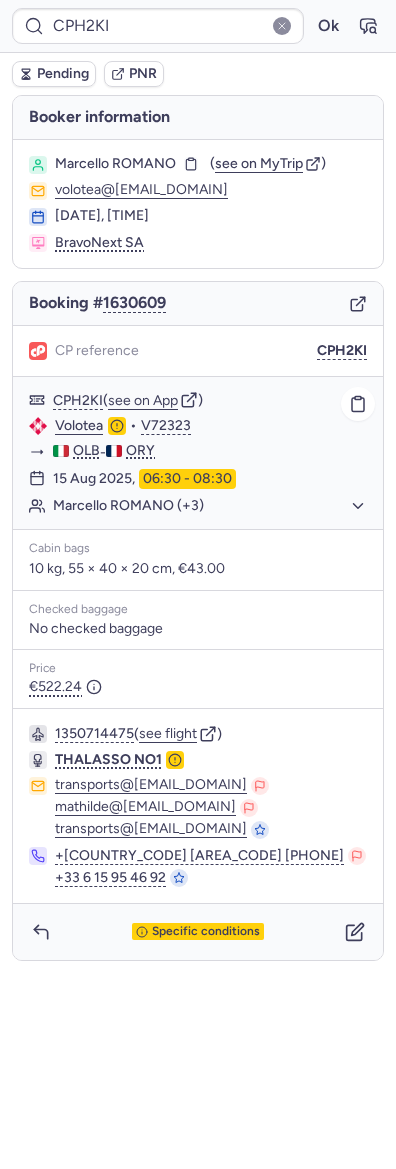 click on "CPH2KI  ( see on App )" 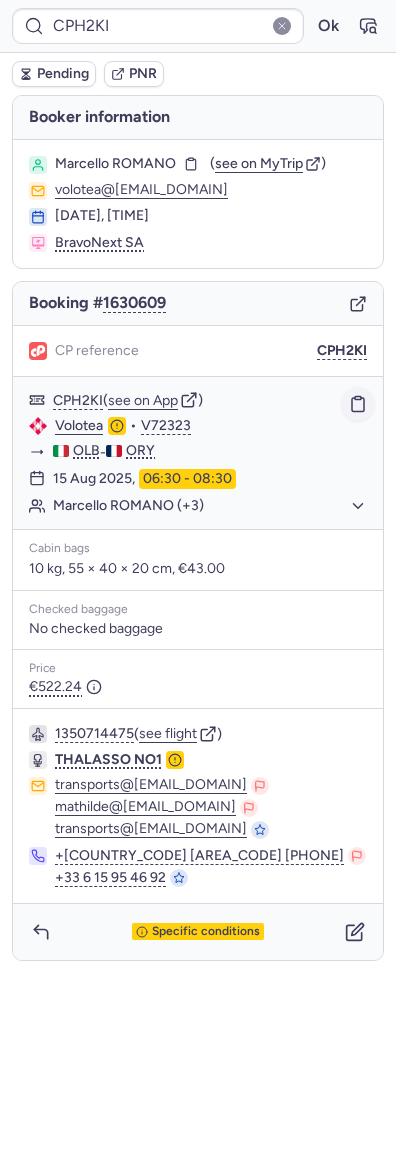click 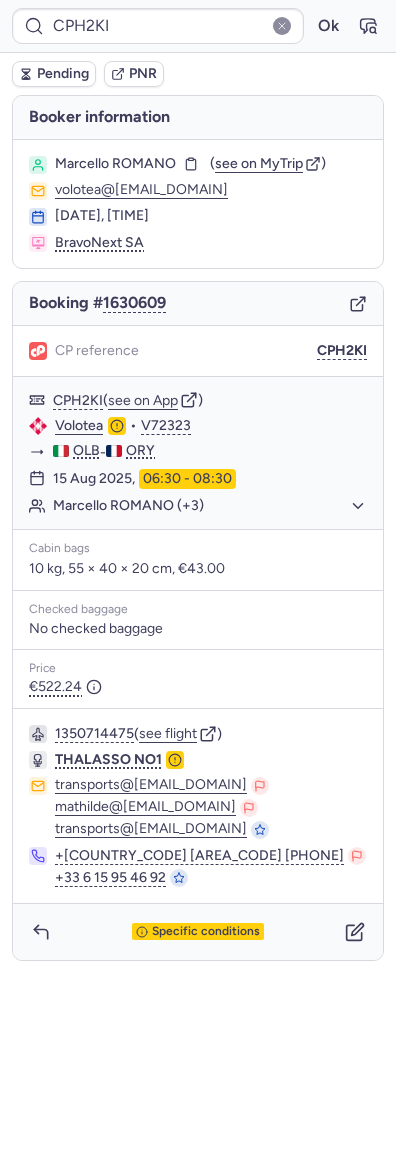 click on "Marcello ROMANO  ( see on MyTrip  )  volotea@webwemail.com 05 Aug 2025, 11:38 BravoNext SA" at bounding box center (198, 204) 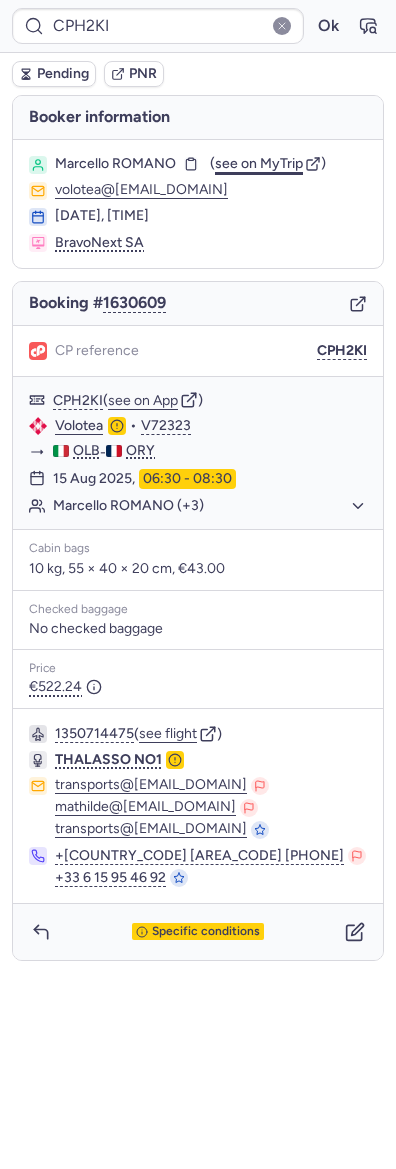 click on "see on MyTrip" at bounding box center (259, 163) 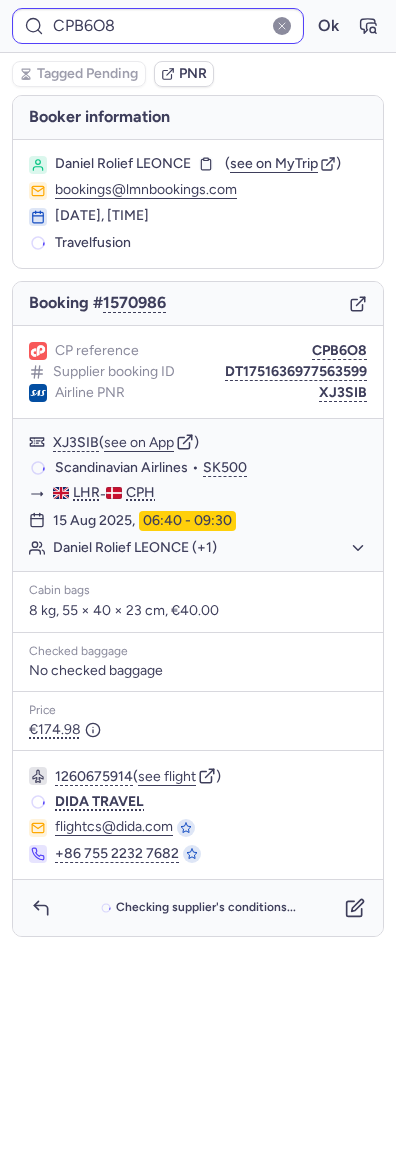 type on "CPAYNW" 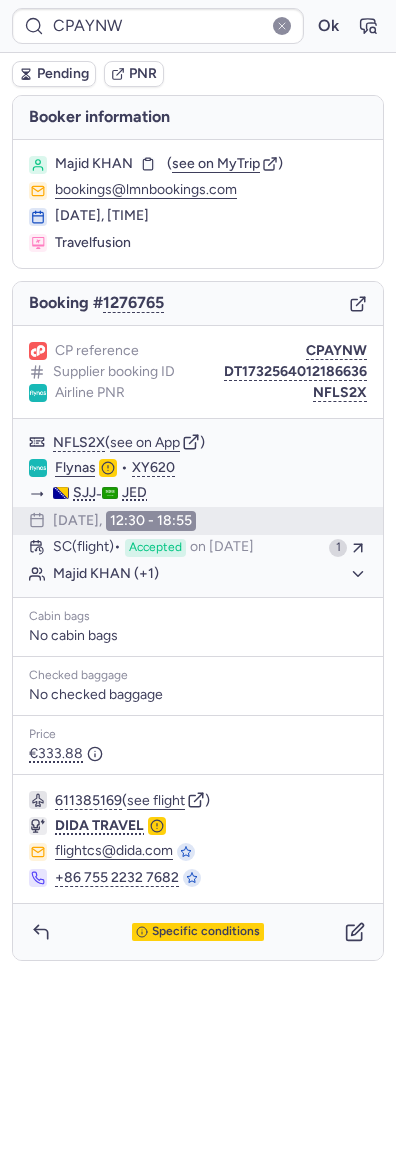 click on "CPAYNW  Ok" at bounding box center (198, 26) 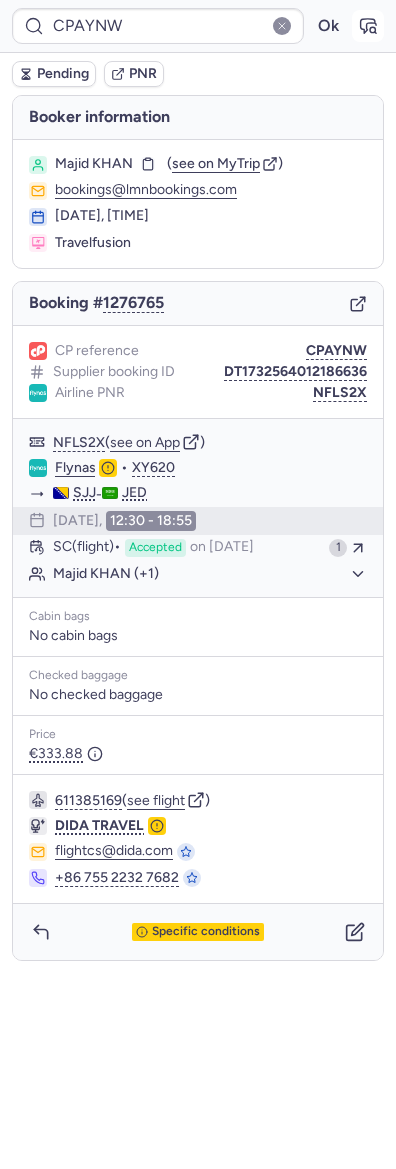 click 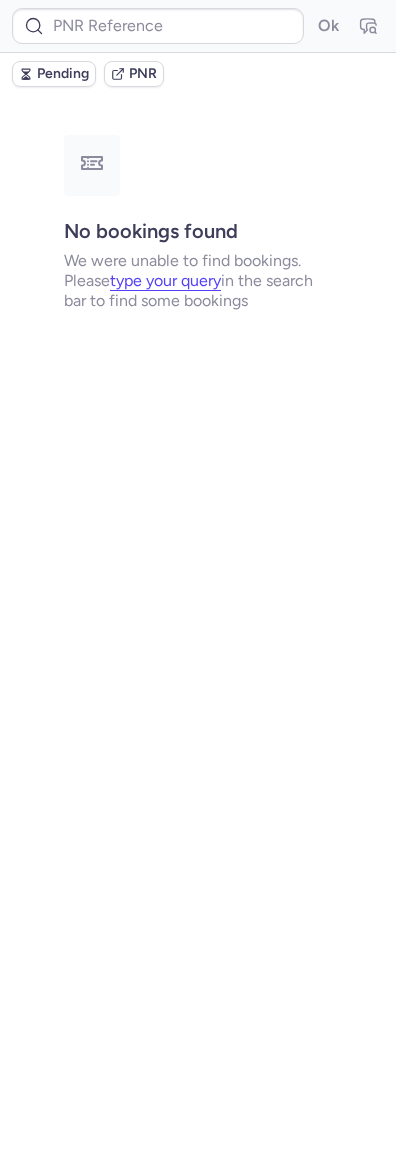 type on "CPB6O8" 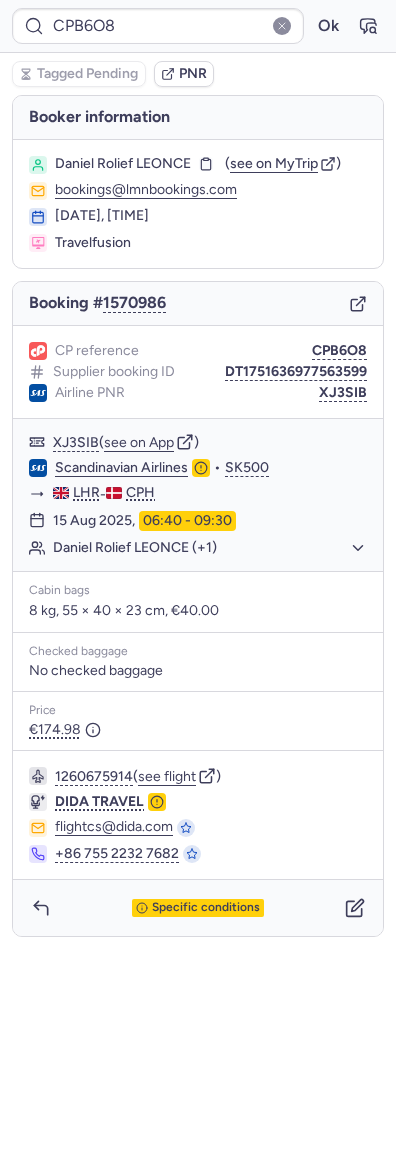 type on "CPZ8VH" 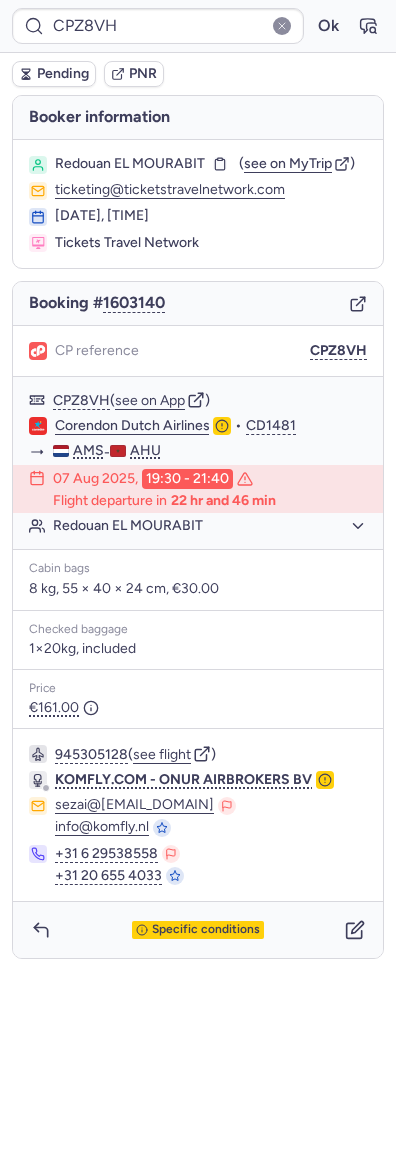 click on "CPZ8VH  Ok  Pending PNR Booker information Redouan EL MOURABIT  ( see on MyTrip  )  ticketing@ticketstravelnetwork.com 22 Jul 2025, 16:47 Tickets Travel Network Booking # 1603140 CP reference CPZ8VH CPZ8VH  ( see on App )  Corendon Dutch Airlines  •  CD1481 AMS  -  AHU 07 Aug 2025,  19:30 - 21:40  Flight departure in  22 hr and 46 min Redouan EL MOURABIT   Cabin bags  8 kg, 55 × 40 × 24 cm, €30.00 Checked baggage 1×20kg, included Price €161.00  945305128  ( see flight )  KOMFLY.COM - ONUR AIRBROKERS BV sezai@komfly.nl info@komfly.nl +31 6 29538558 +31 20 655 4033 Specific conditions" 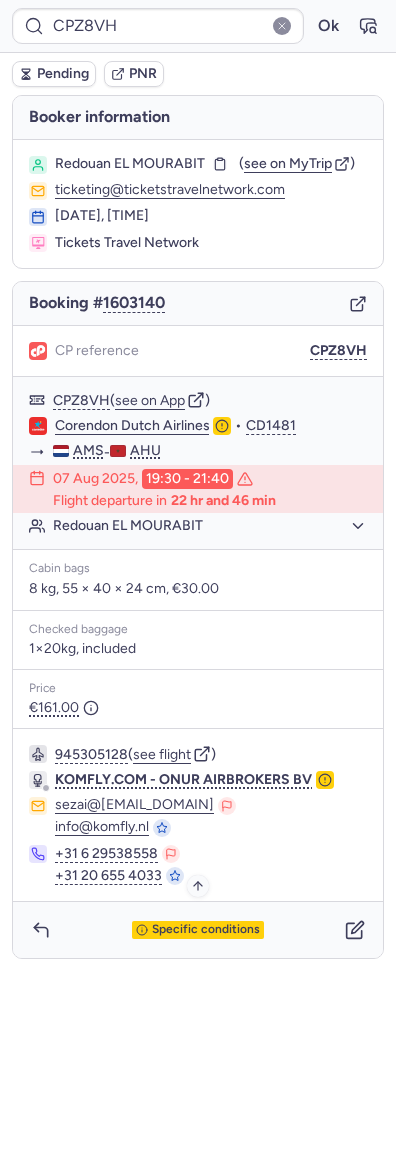click on "Specific conditions" at bounding box center (206, 930) 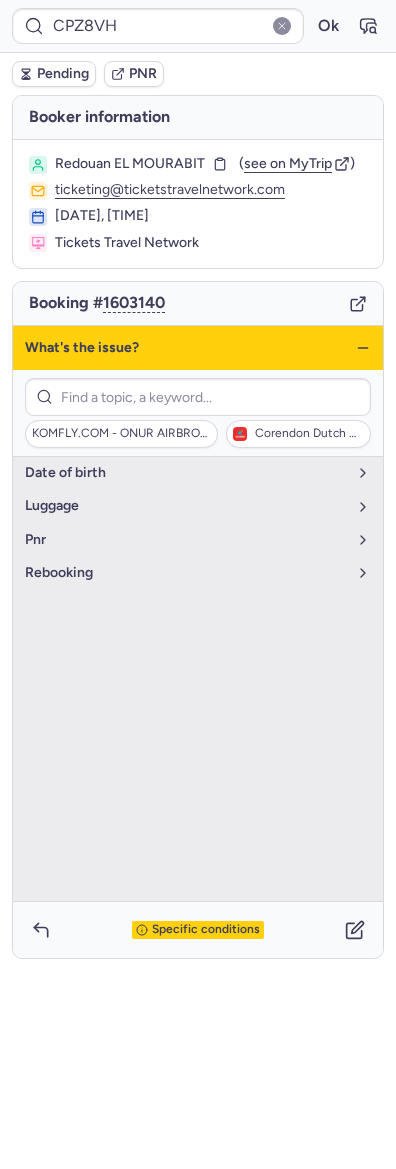 click 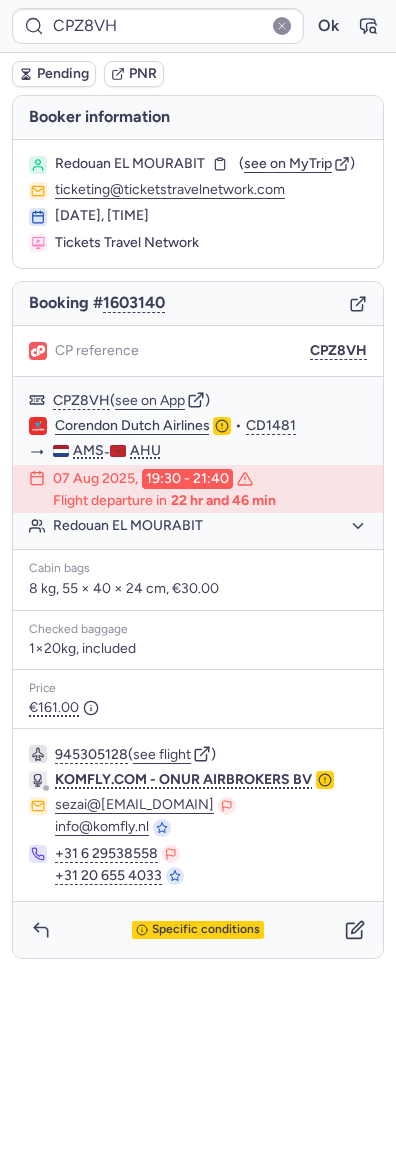 click on "Booking # 1603140" at bounding box center [198, 304] 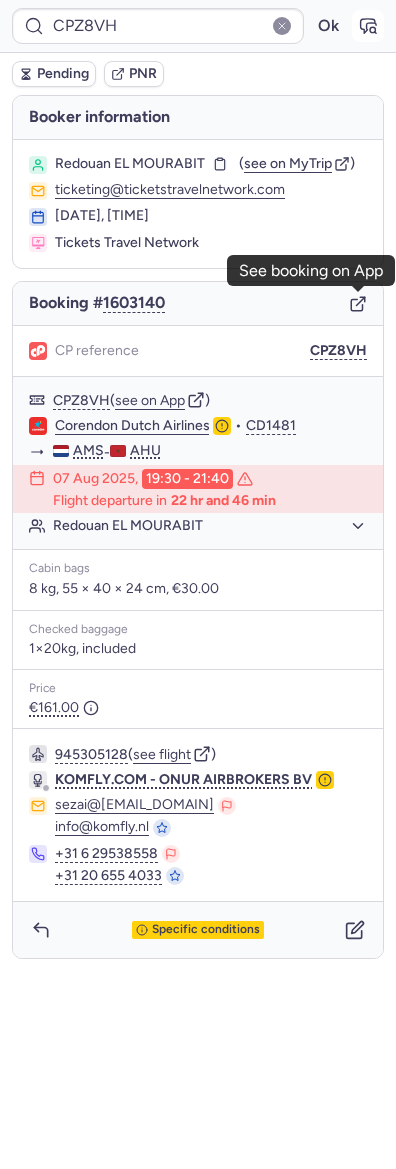 click 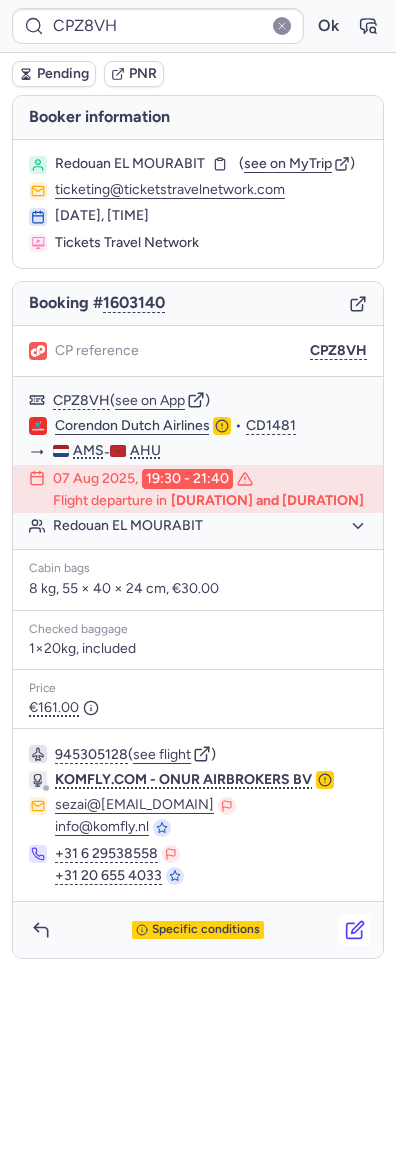 click at bounding box center (355, 930) 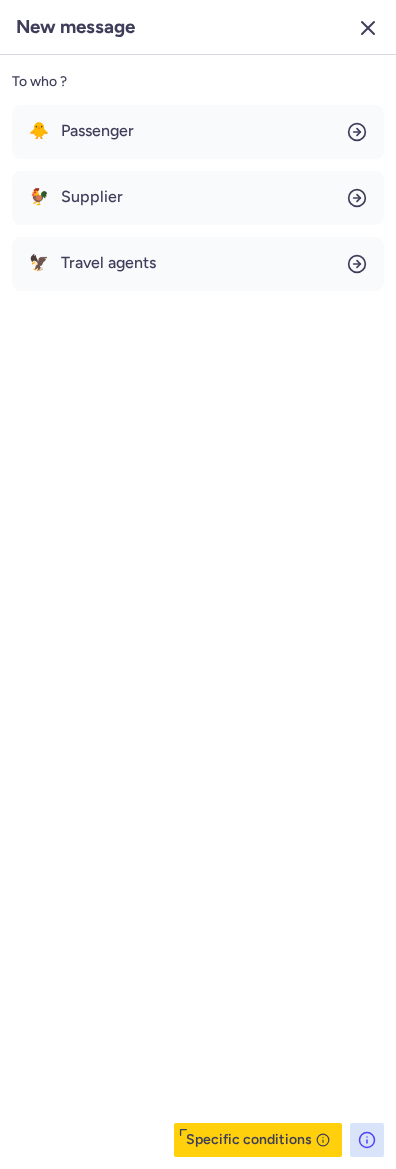 click 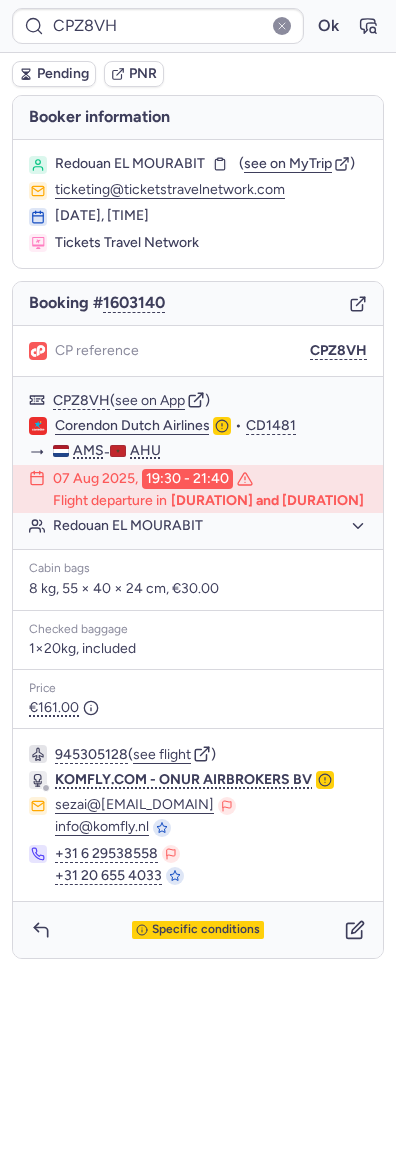 click on "New message To who ? 🐥 Passenger 🐓 Supplier 🦅 Travel agents  Specific conditions" at bounding box center [198, 584] 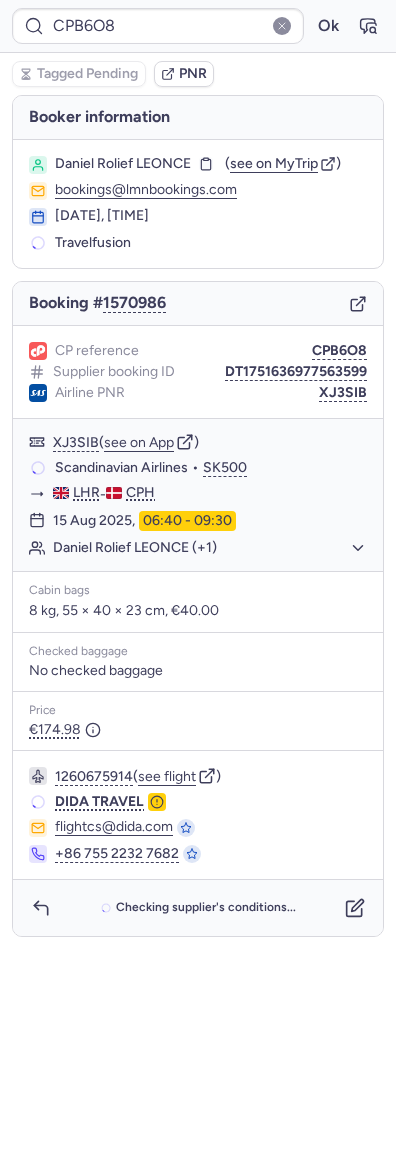 type on "CPHH6M" 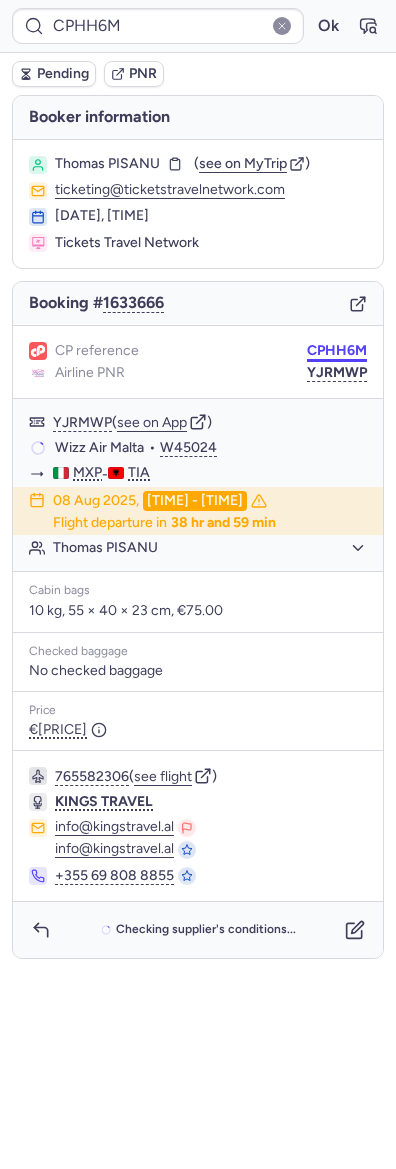 click on "CPHH6M" at bounding box center [337, 351] 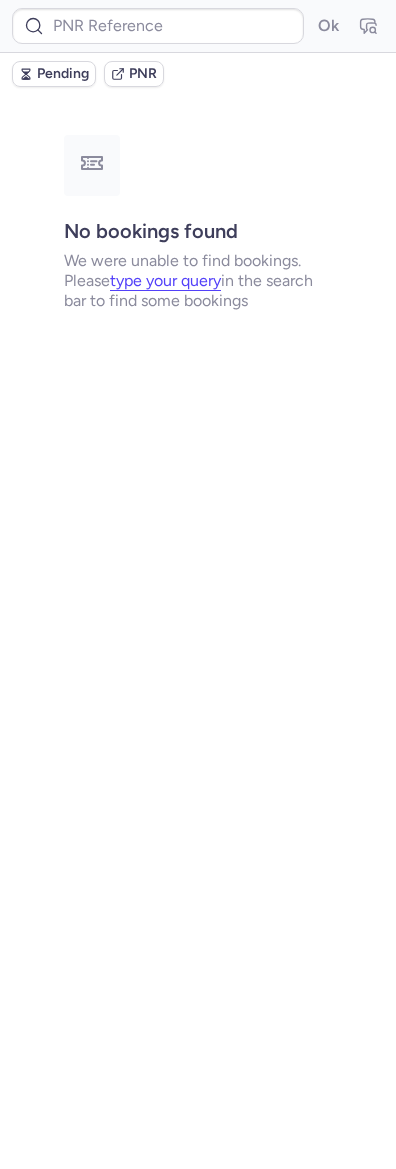 scroll, scrollTop: 0, scrollLeft: 0, axis: both 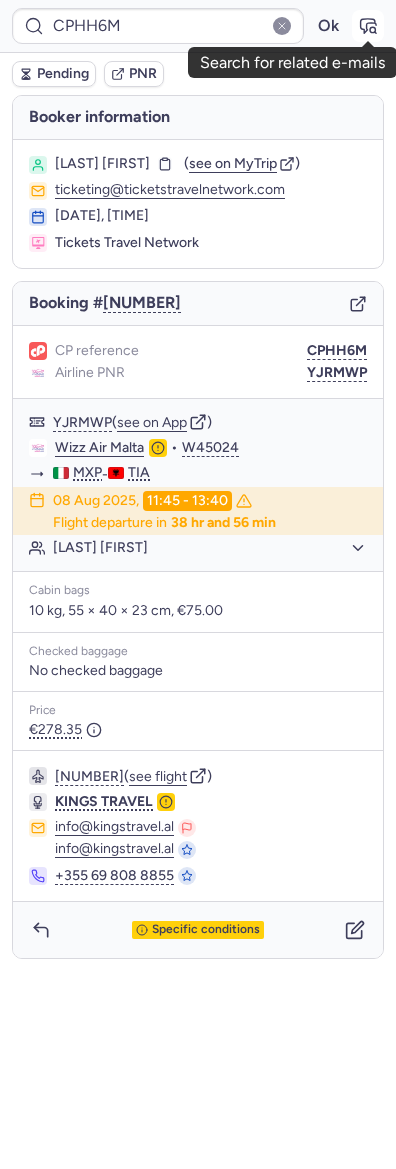 click 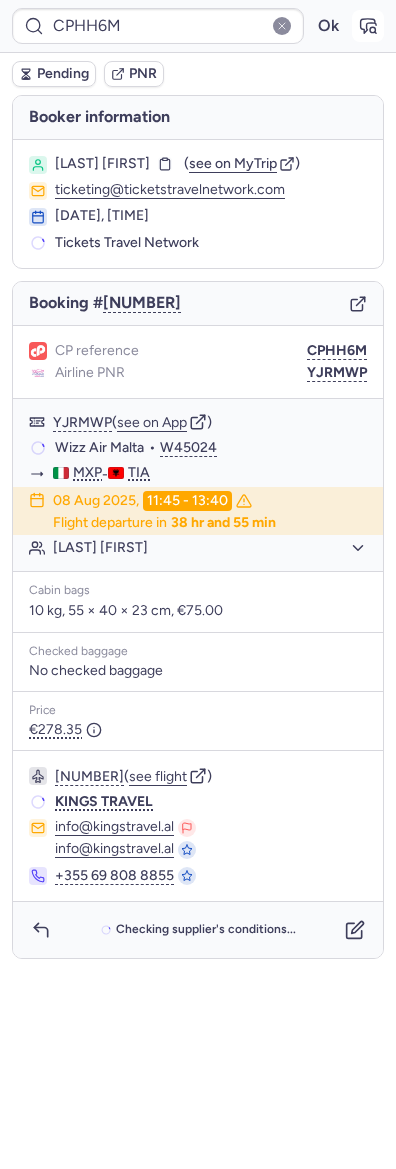 click at bounding box center (368, 26) 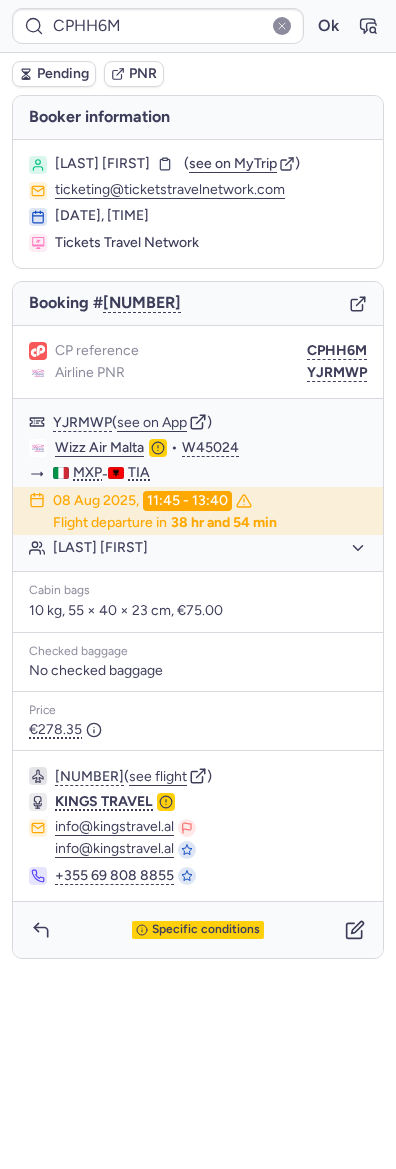 type on "CPP3IW" 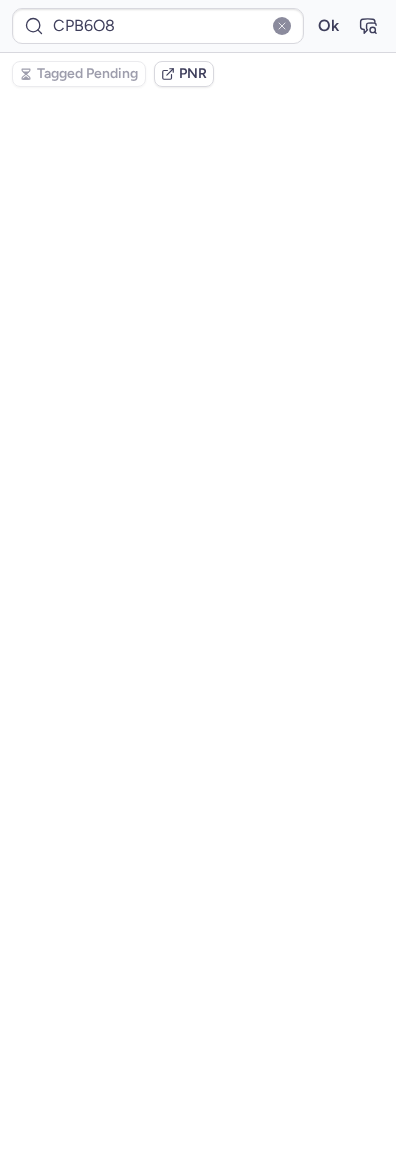 scroll, scrollTop: 0, scrollLeft: 0, axis: both 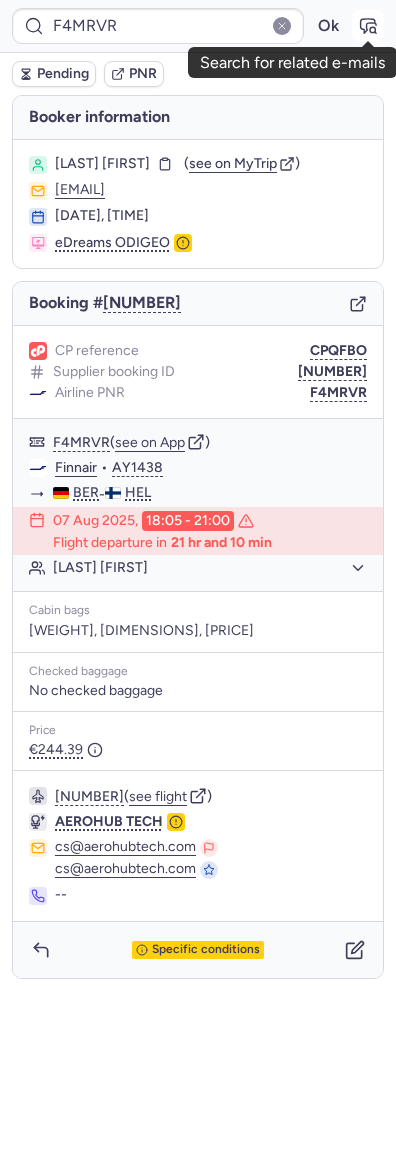 click 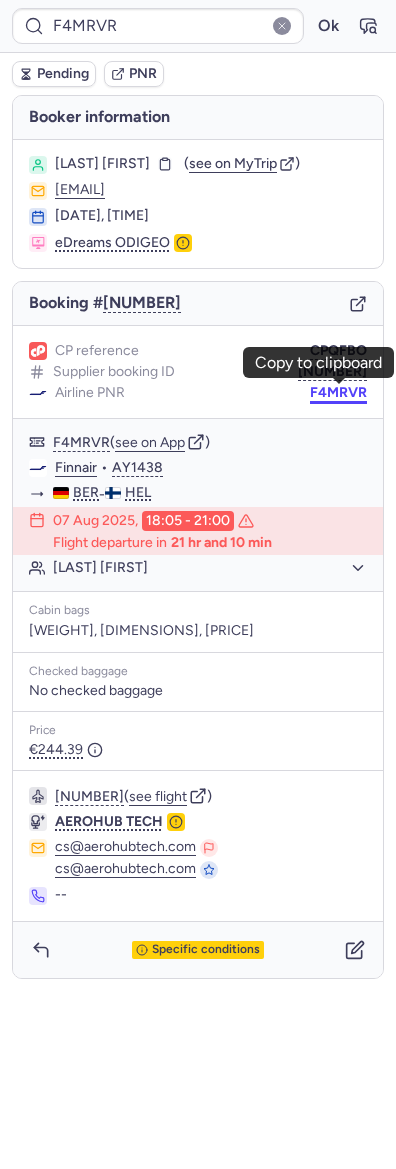 click on "F4MRVR" at bounding box center [338, 393] 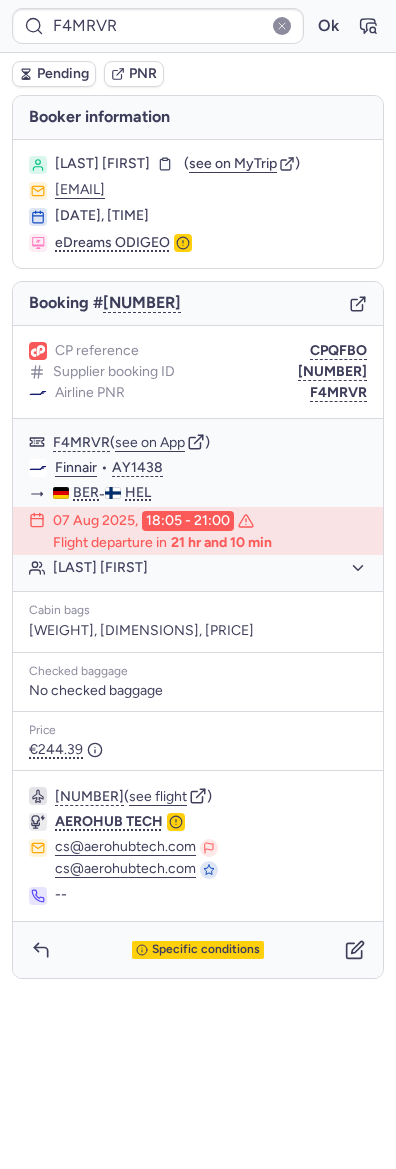 click on "F4MRVR" at bounding box center [338, 393] 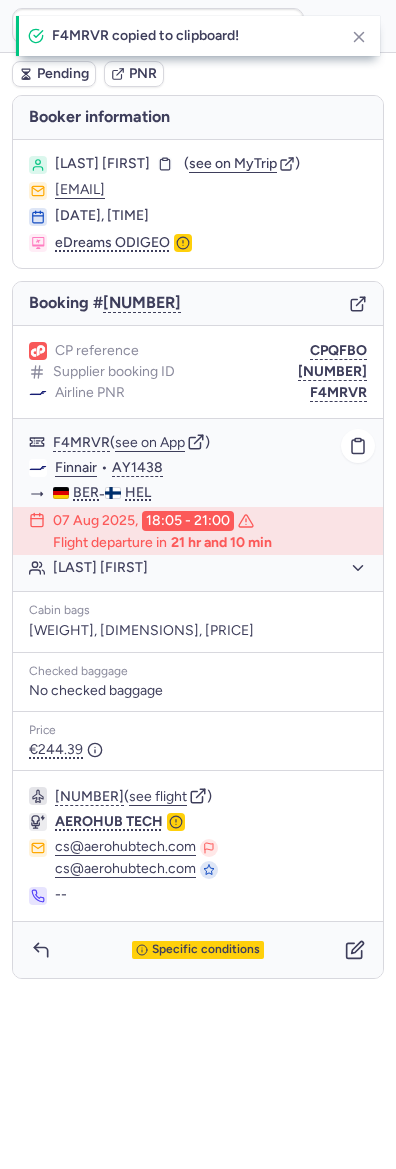 click on "Finnair" 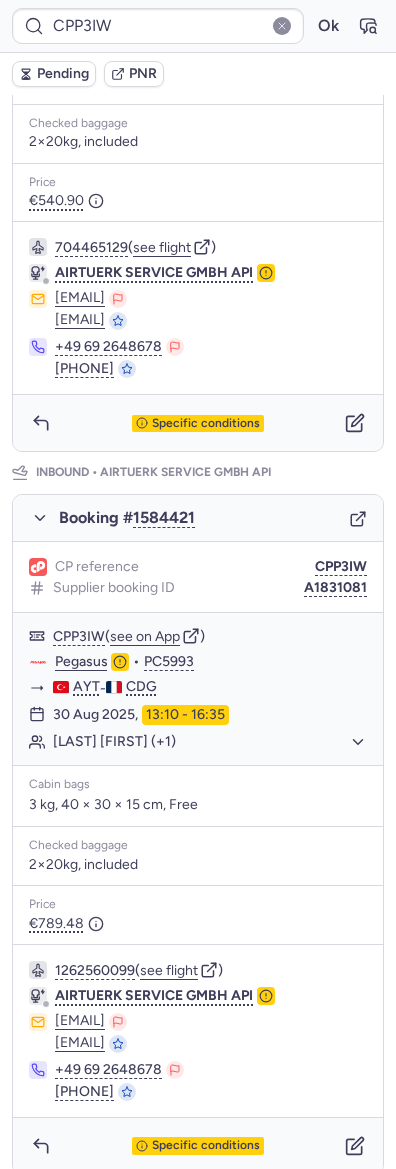 scroll, scrollTop: 710, scrollLeft: 0, axis: vertical 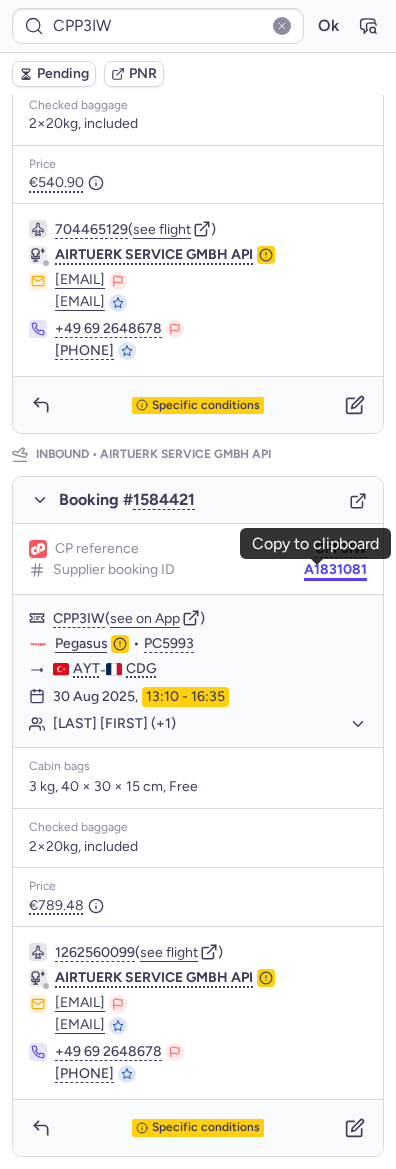 click on "A1831081" at bounding box center [335, 570] 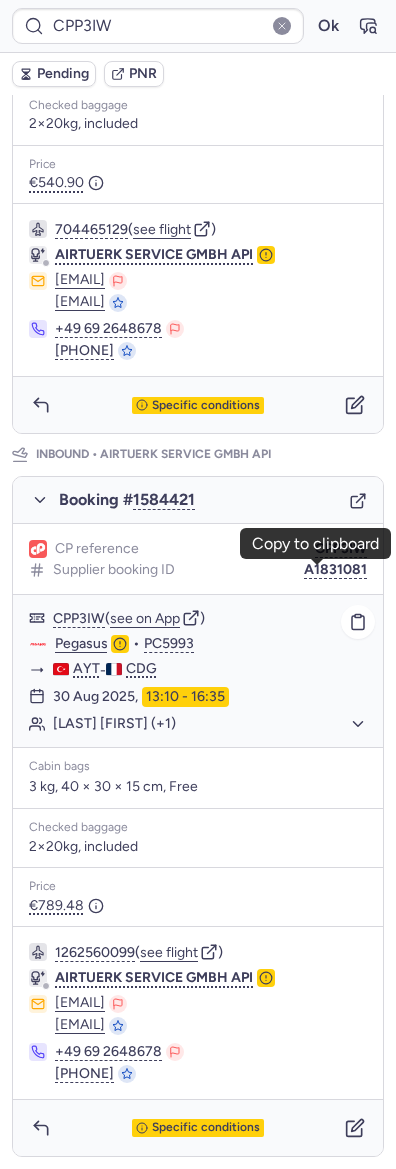 click on "Isabelle AYCIK (+1)" 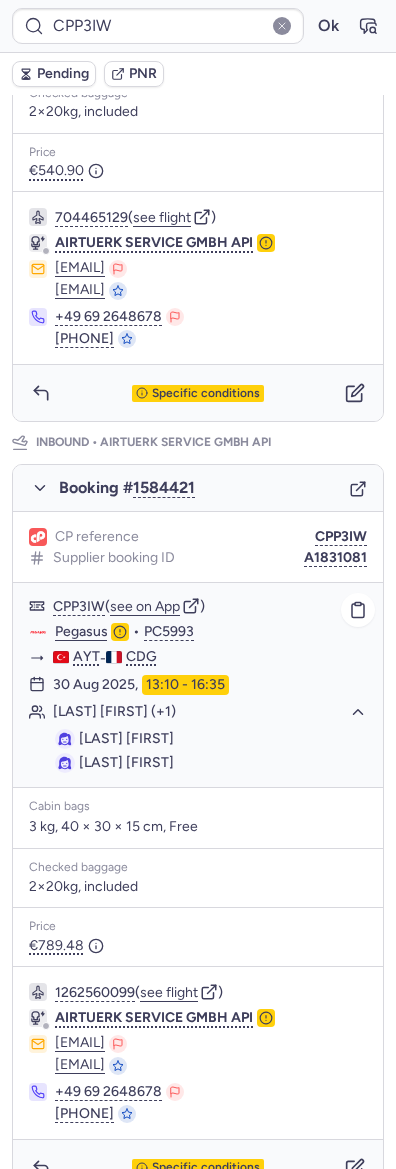click on "Isabelle AYCIK" at bounding box center [126, 738] 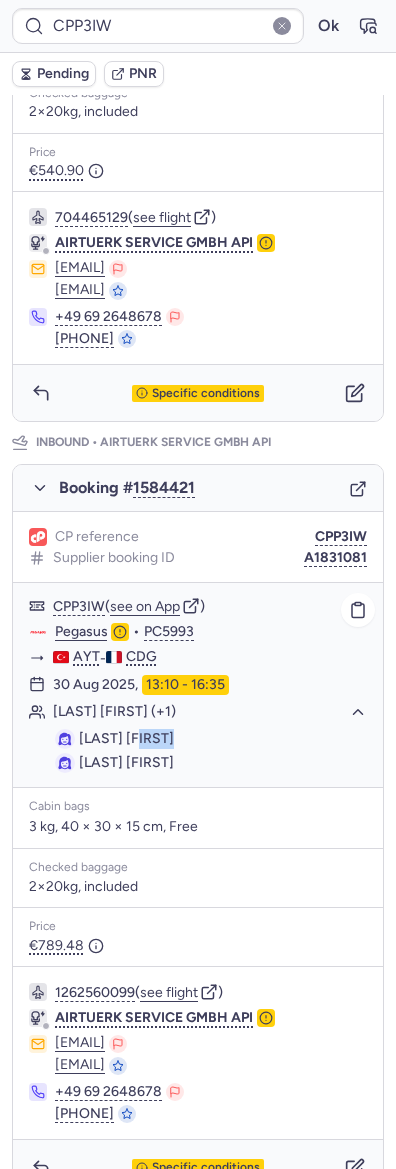 click on "Isabelle AYCIK" at bounding box center (126, 738) 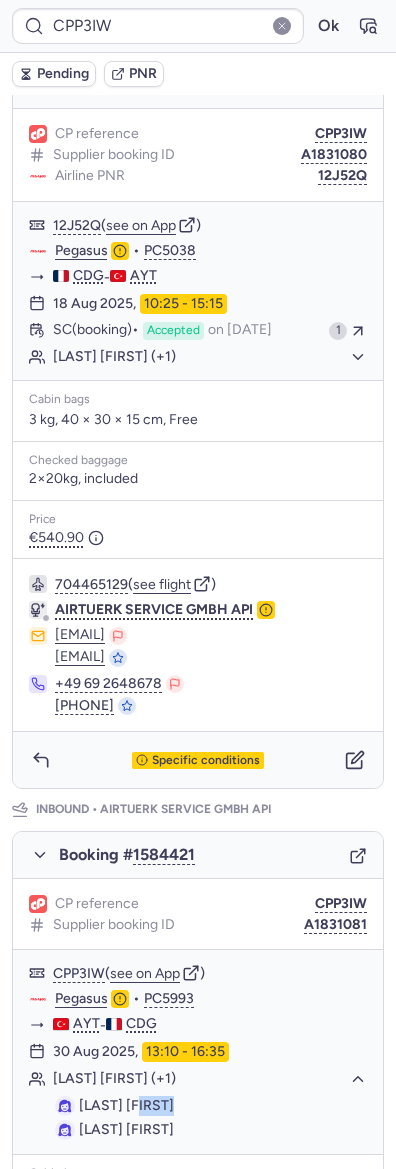 scroll, scrollTop: 44, scrollLeft: 0, axis: vertical 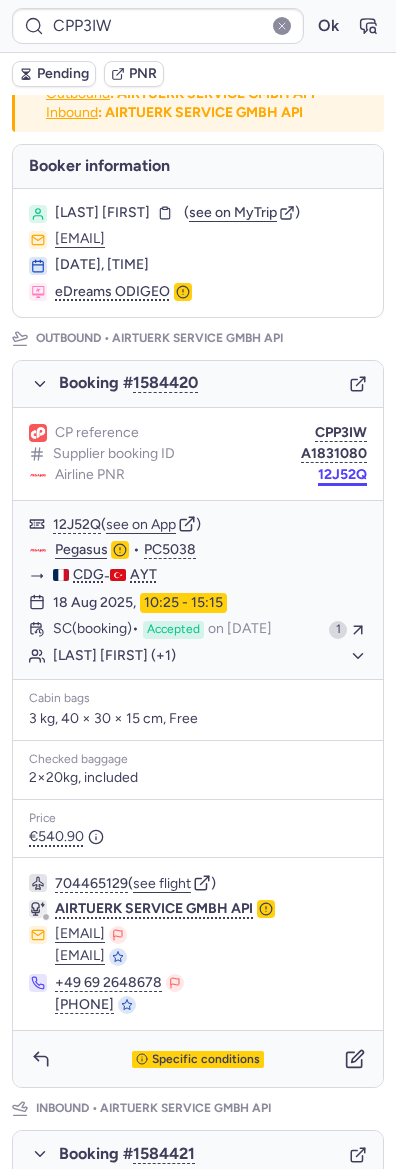 click on "12J52Q" at bounding box center (342, 475) 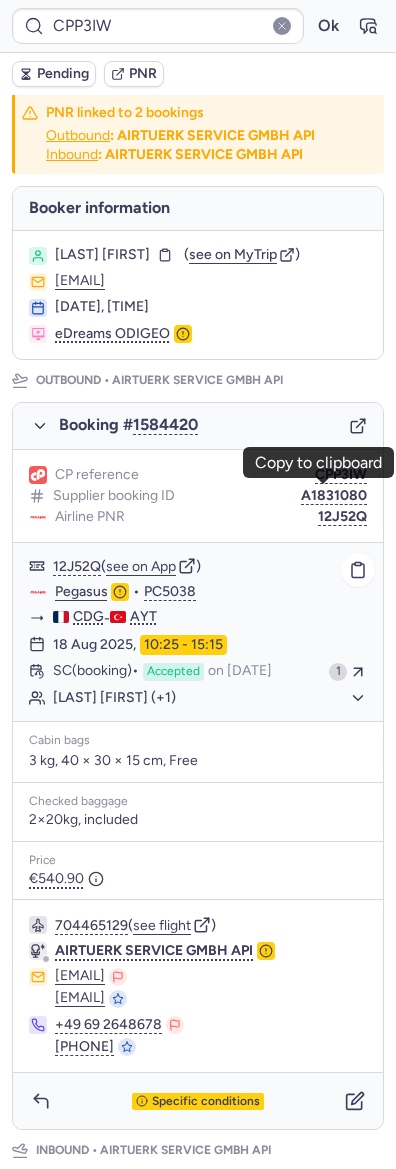 scroll, scrollTop: 0, scrollLeft: 0, axis: both 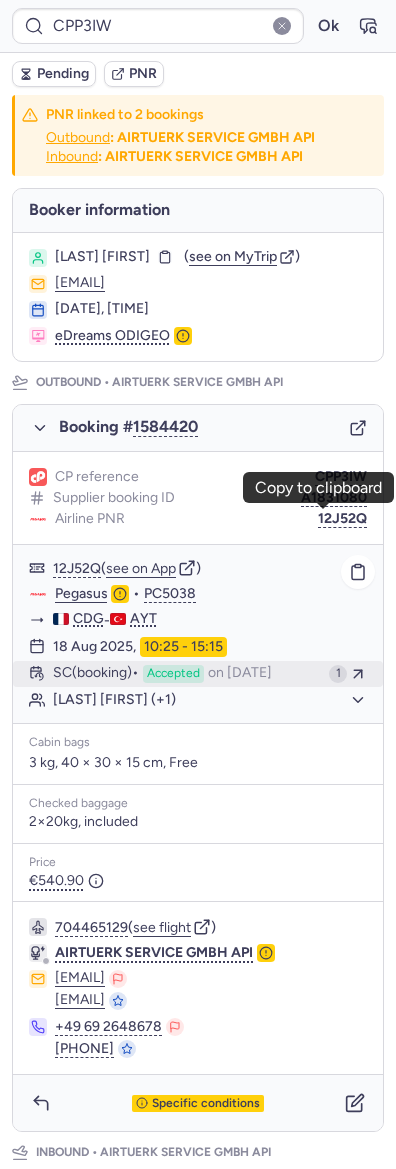 click on "SC   (booking)  Accepted  on Aug 6, 2025" at bounding box center (187, 674) 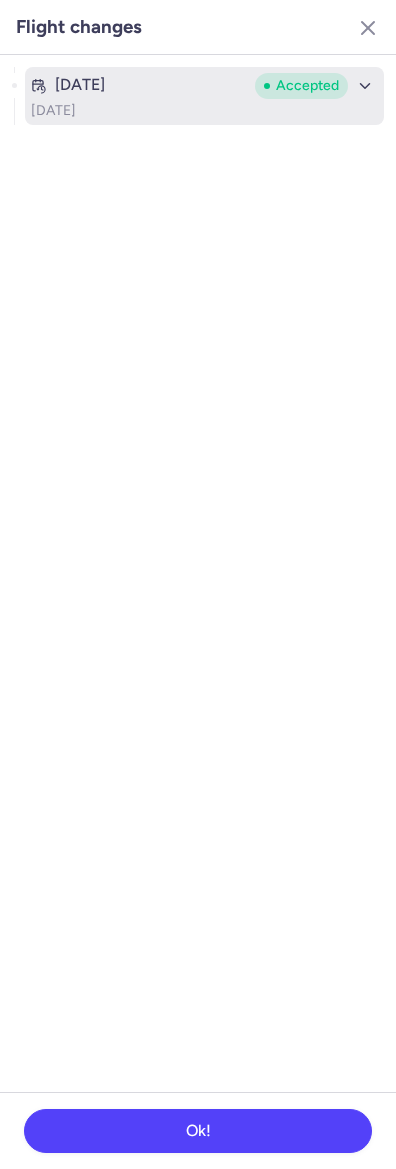 click on "[MONTH] [DAY], [YEAR]" at bounding box center [139, 85] 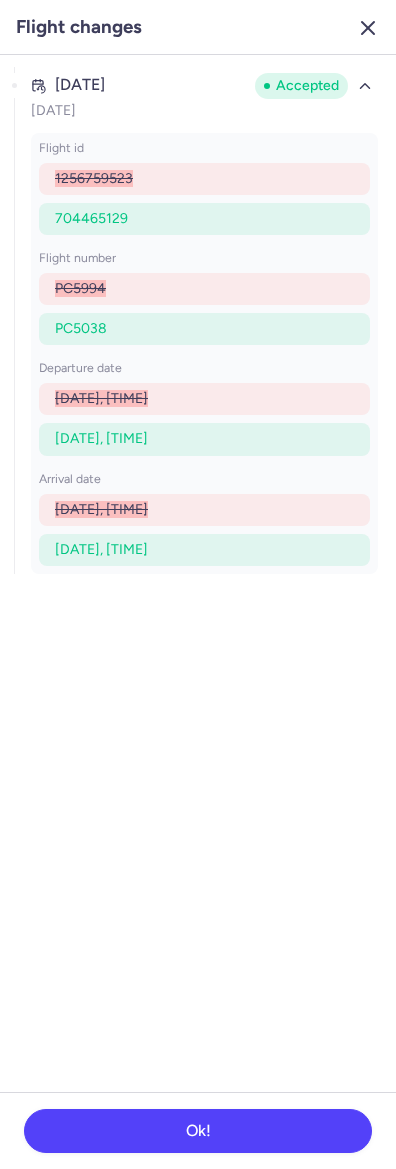 click 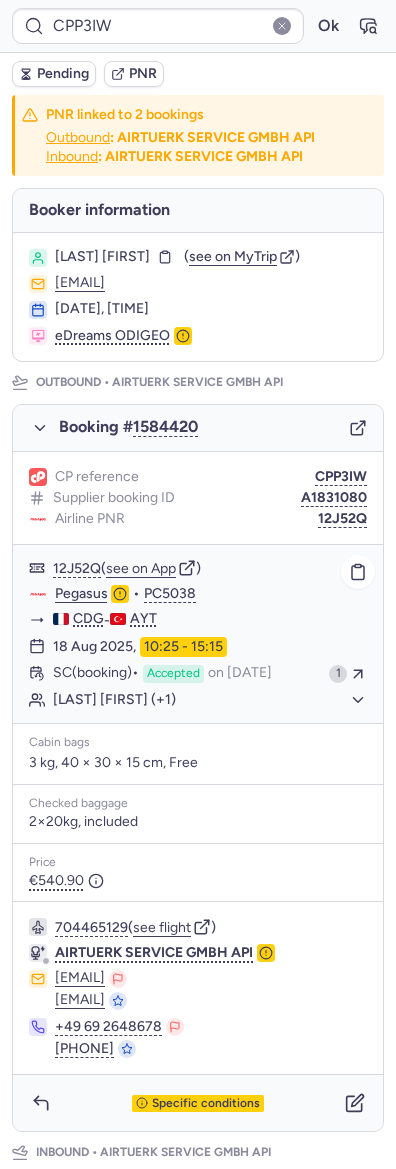 click on "Isabelle AYCIK (+1)" 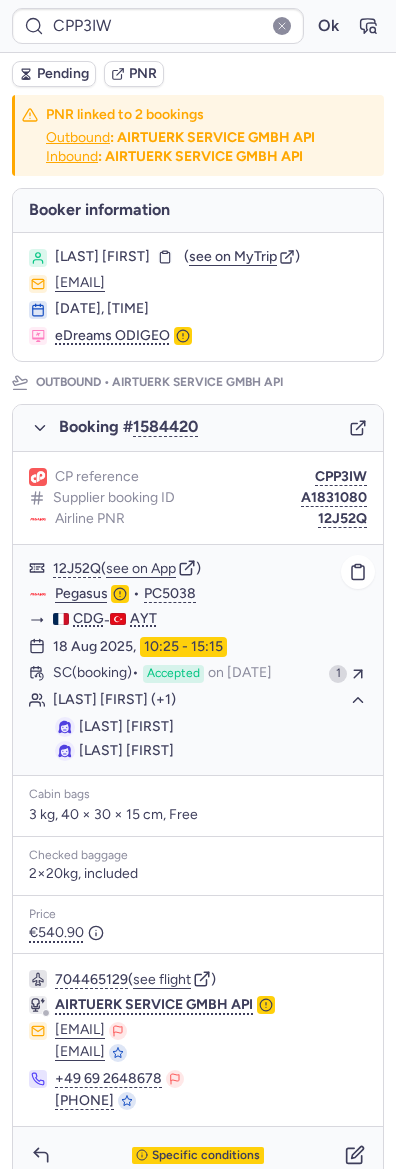 click on "Isabelle AYCIK" at bounding box center [126, 727] 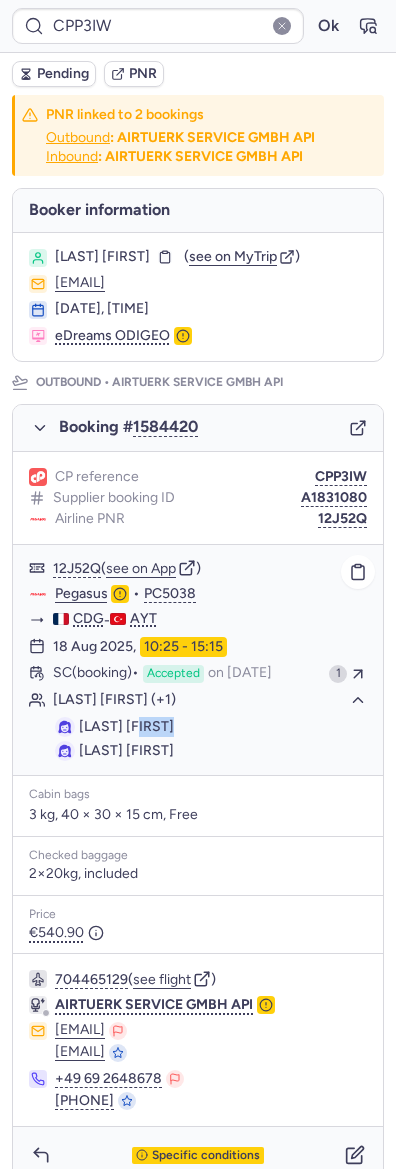 click on "Isabelle AYCIK" at bounding box center [126, 727] 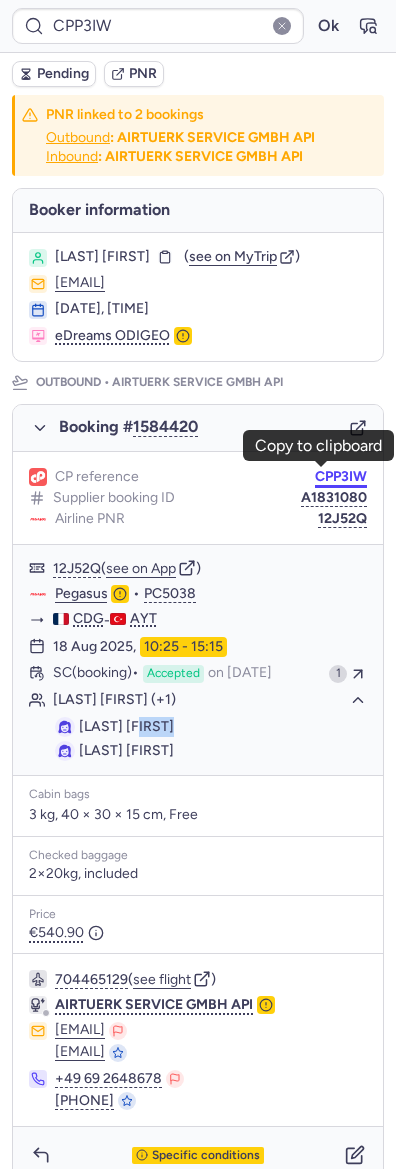 click on "CPP3IW" at bounding box center (341, 477) 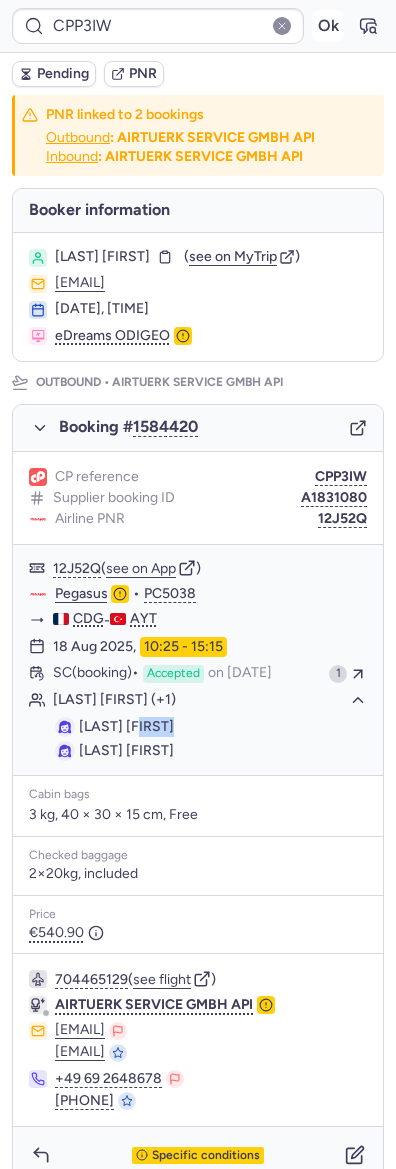click on "Ok" at bounding box center [328, 26] 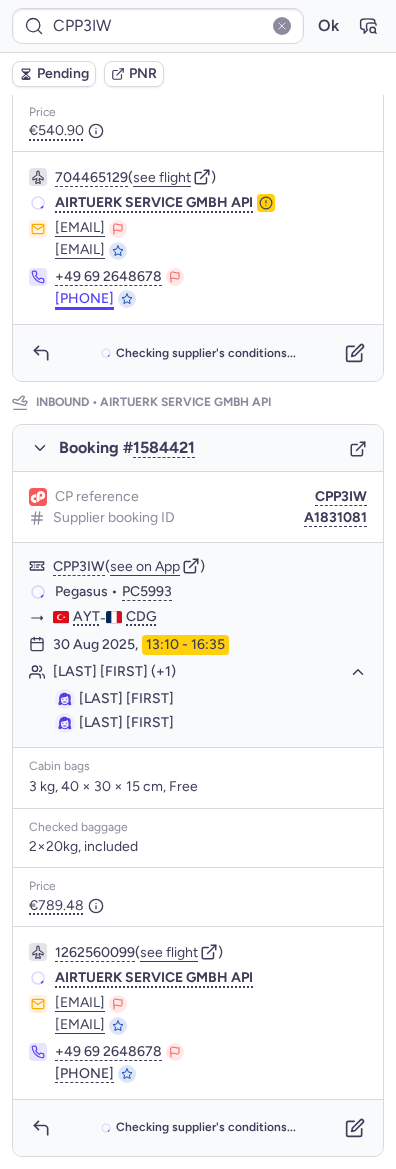scroll, scrollTop: 415, scrollLeft: 0, axis: vertical 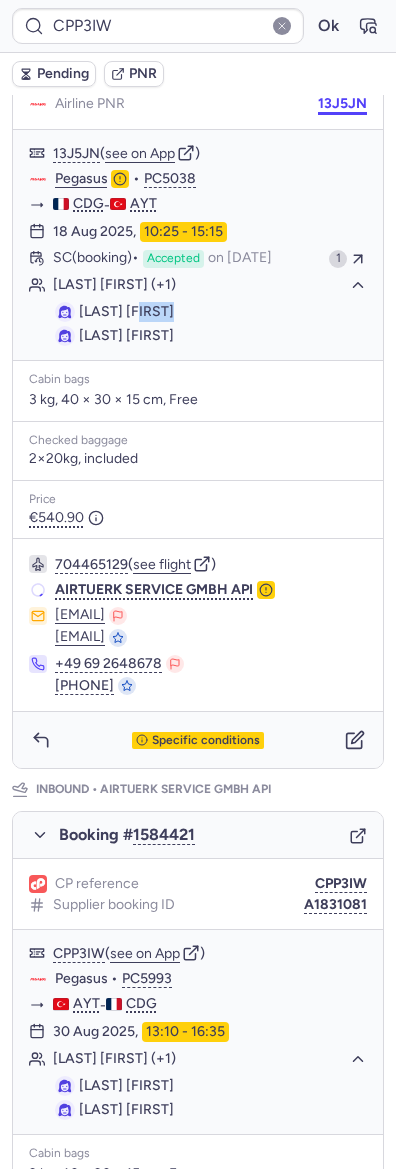 click on "13J5JN" at bounding box center [342, 104] 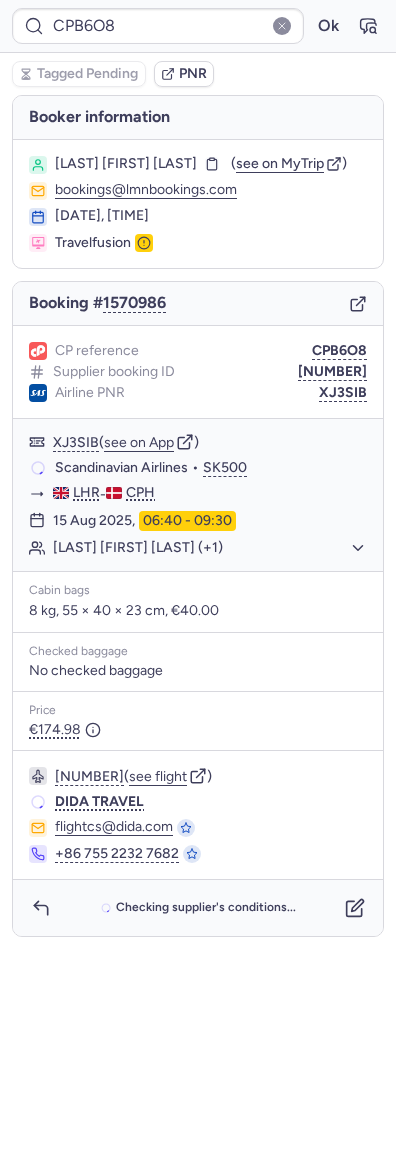 scroll, scrollTop: 0, scrollLeft: 0, axis: both 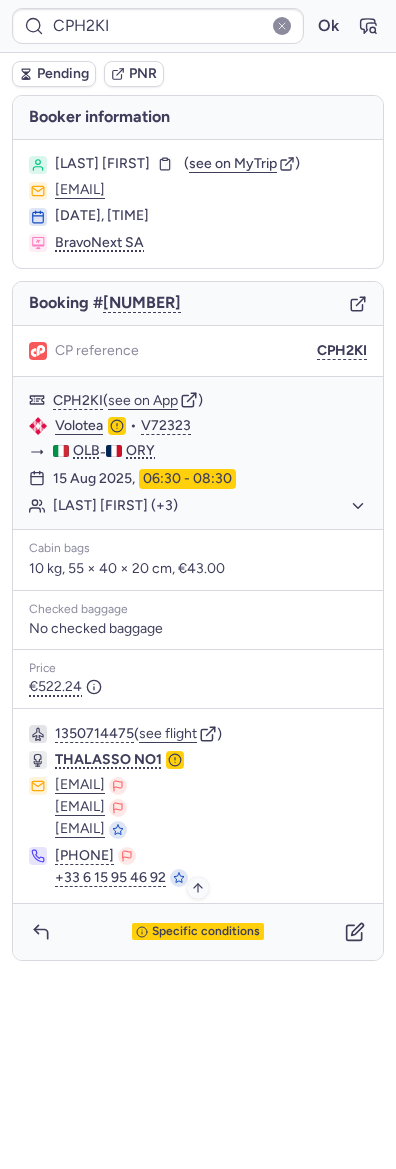click on "Specific conditions" at bounding box center (206, 932) 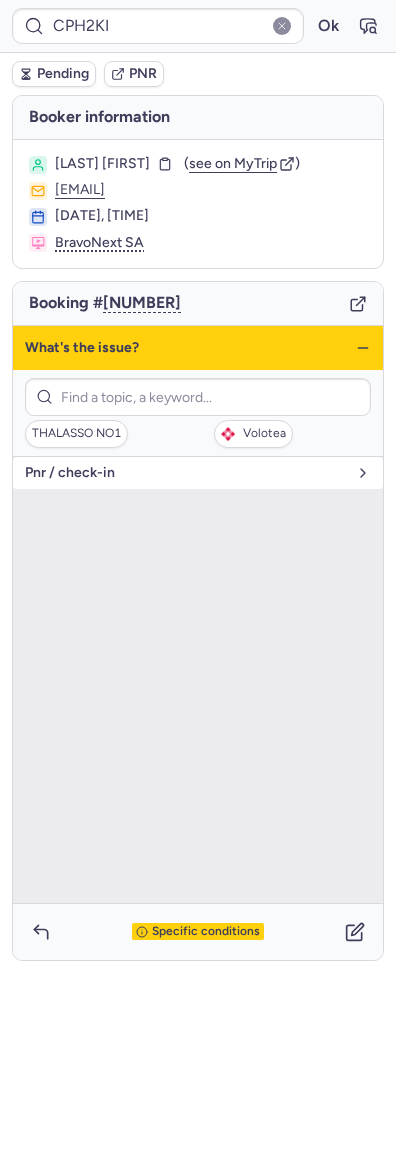 click on "pnr / check-in" at bounding box center (186, 473) 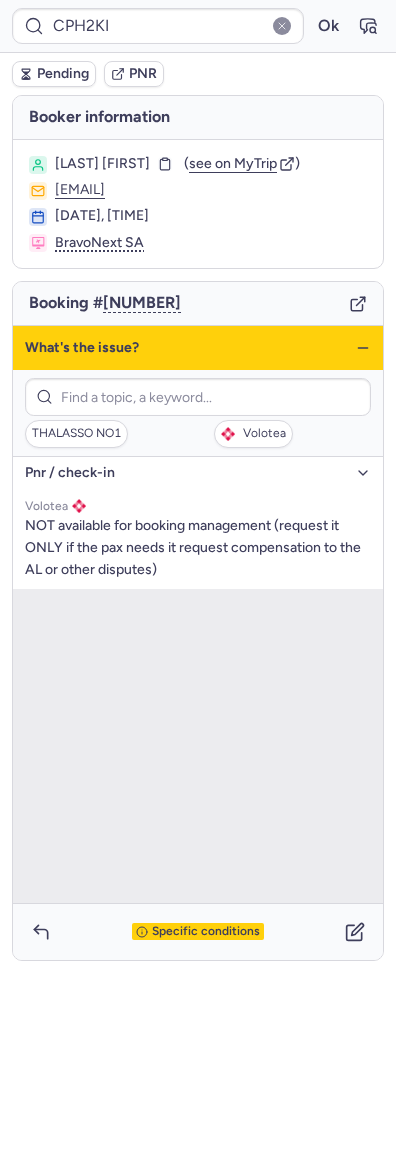 click 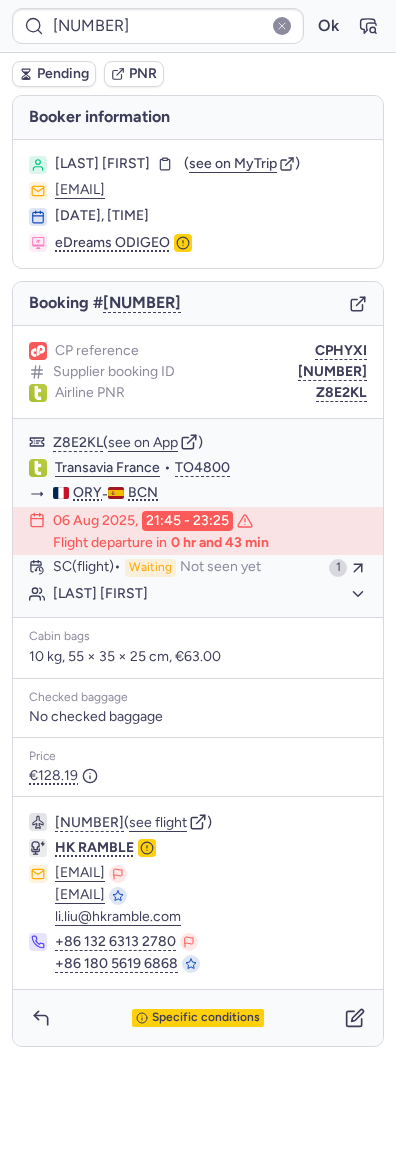 type on "CPB6O8" 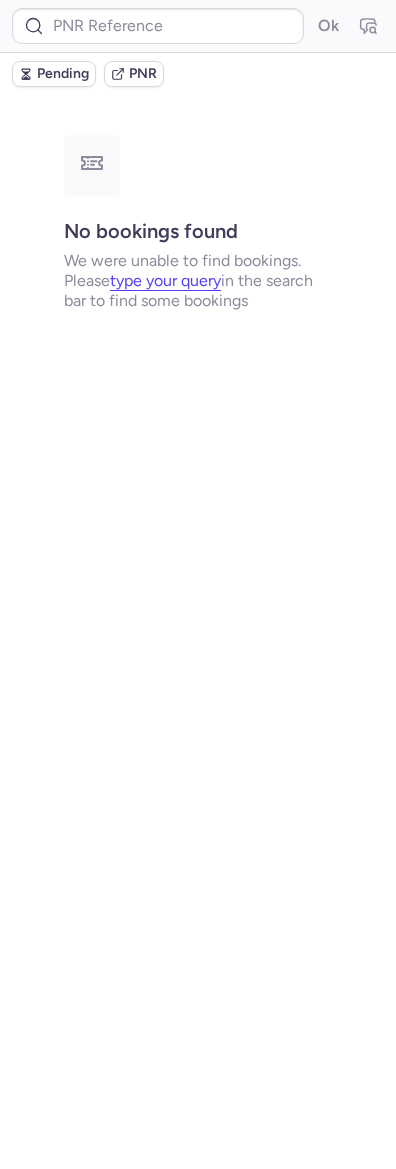 type on "CPF8PD" 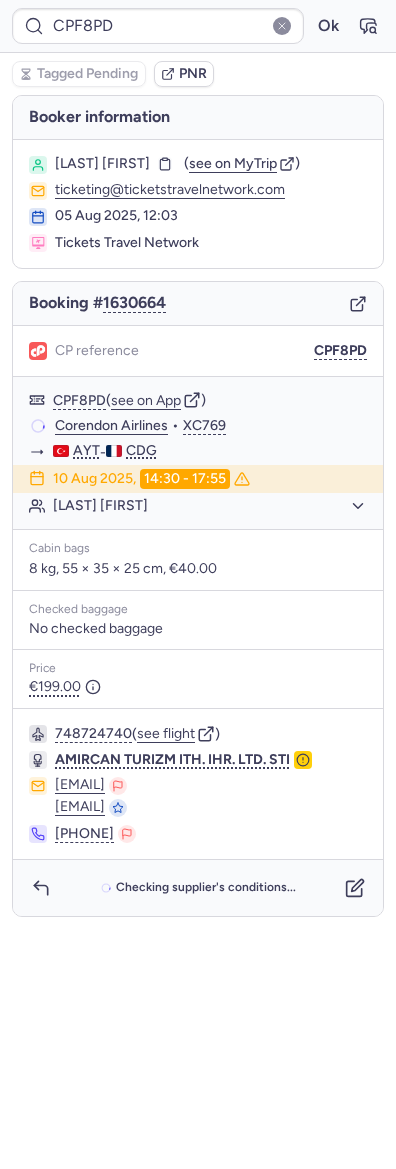 type 